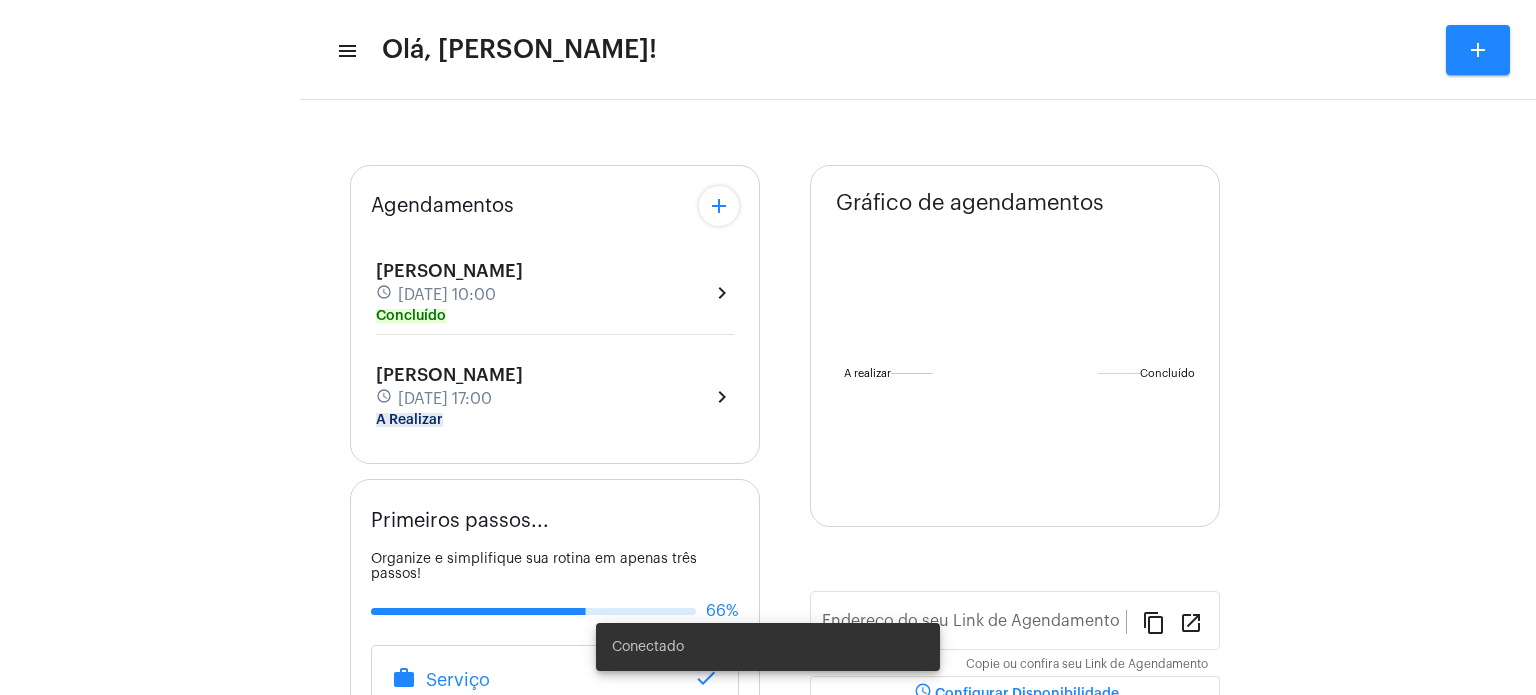 type on "[URL][DOMAIN_NAME]" 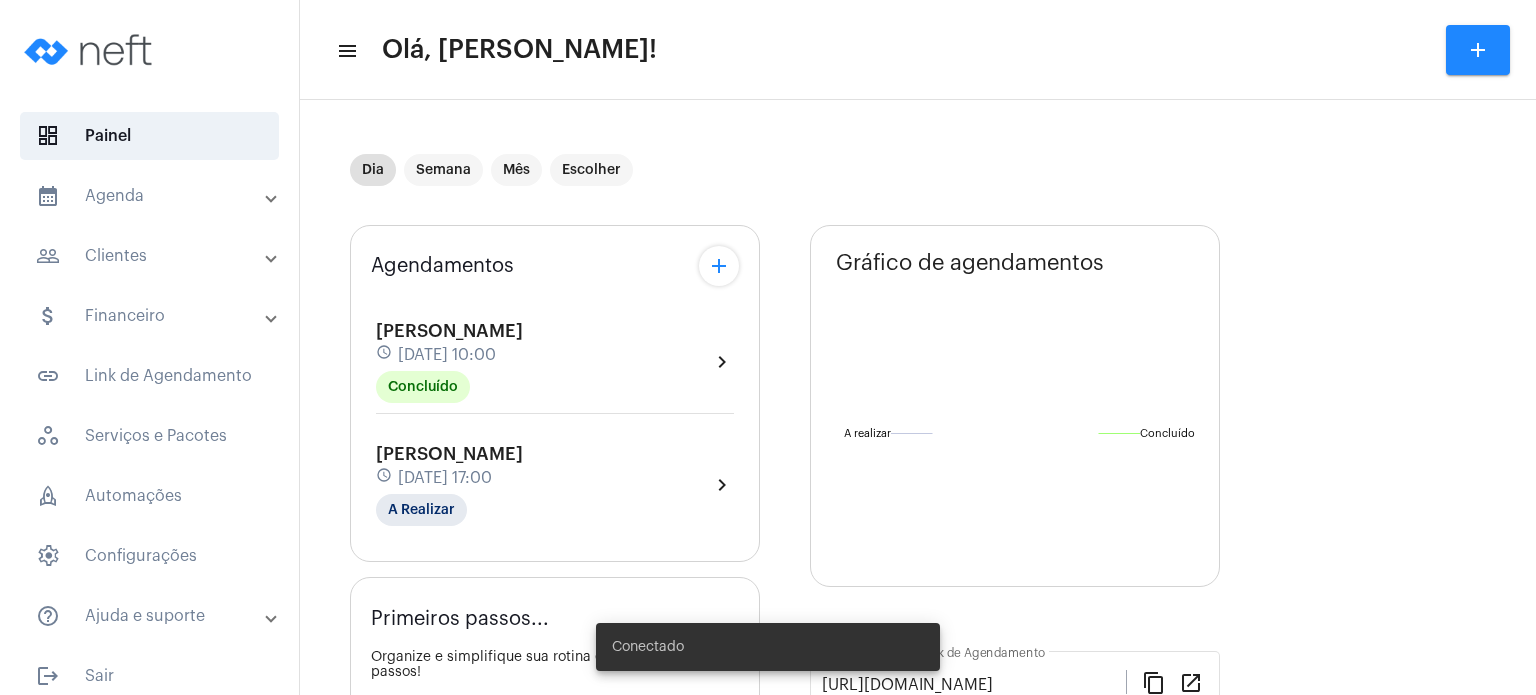 scroll, scrollTop: 0, scrollLeft: 0, axis: both 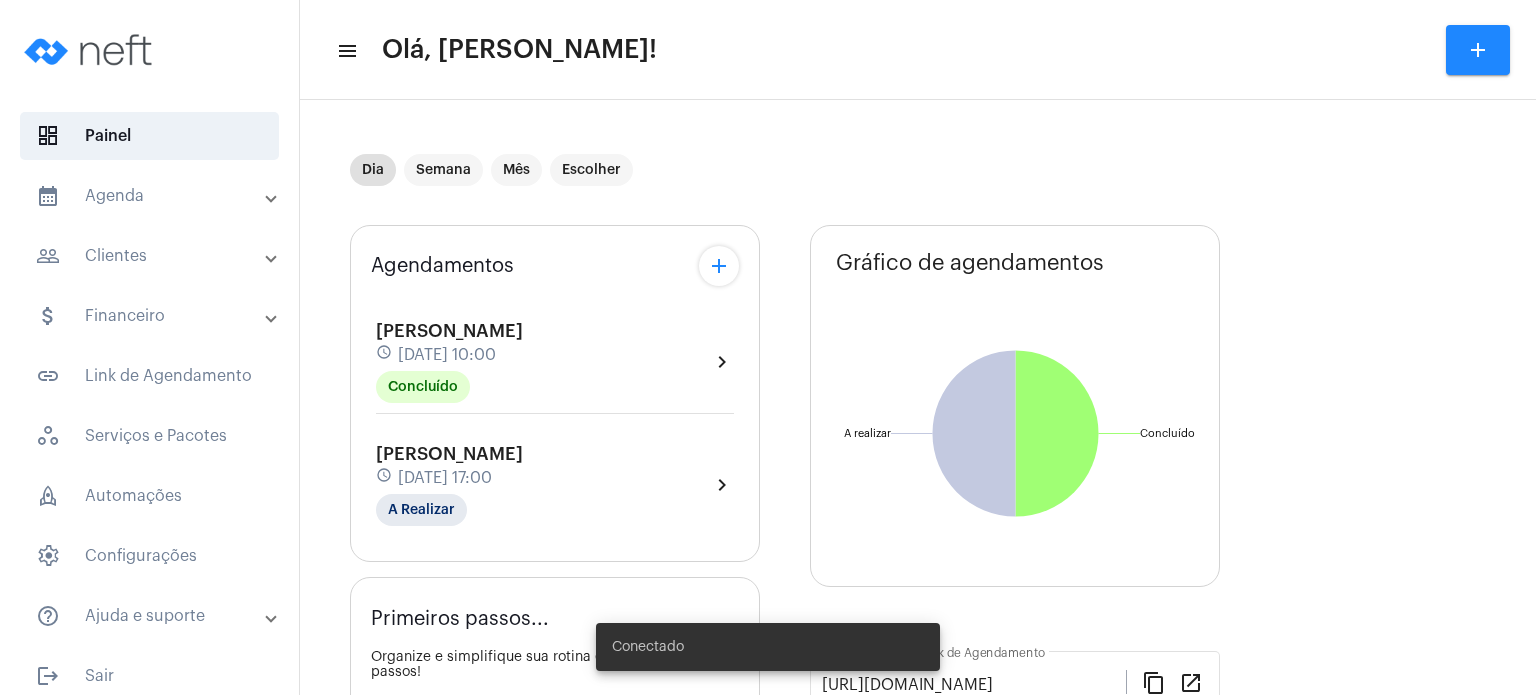 click on "calendar_month_outlined  Agenda" at bounding box center [151, 196] 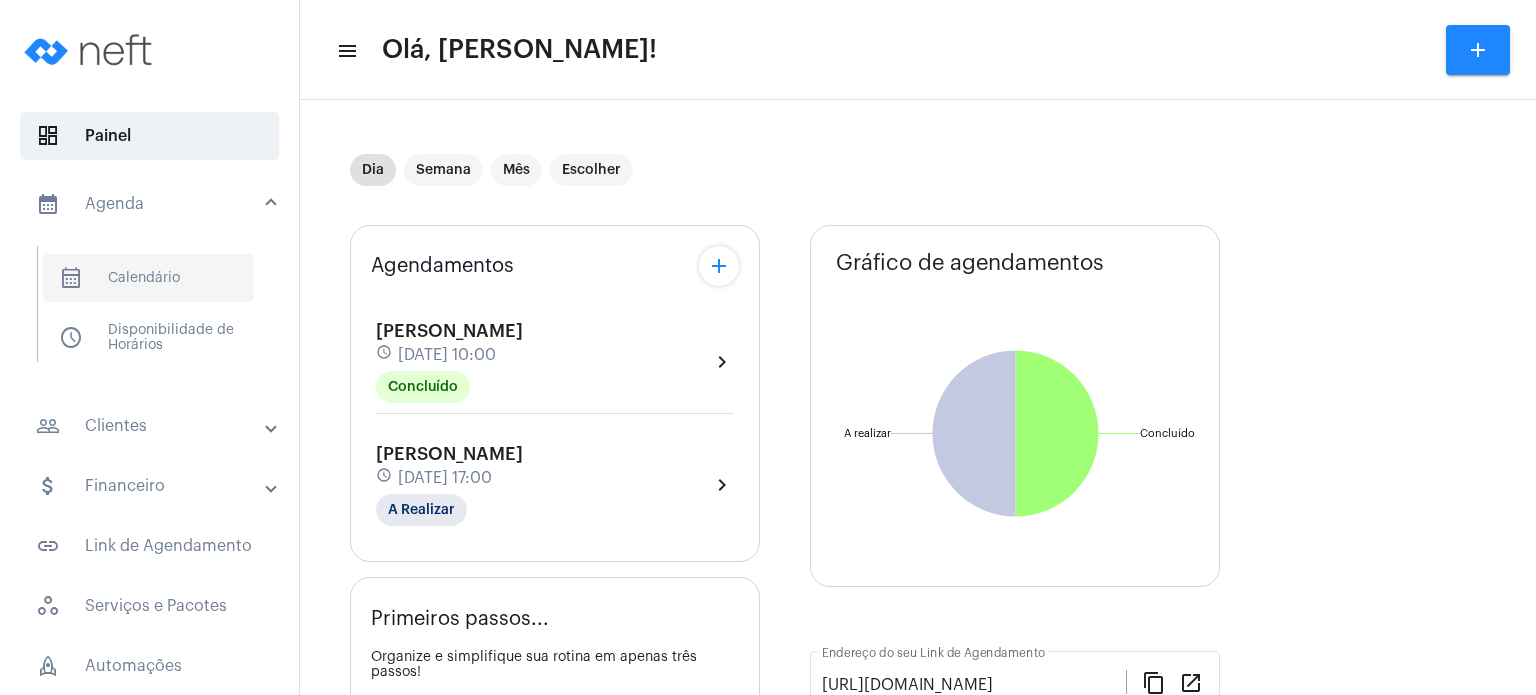click on "calendar_month_outlined   Calendário" at bounding box center [148, 278] 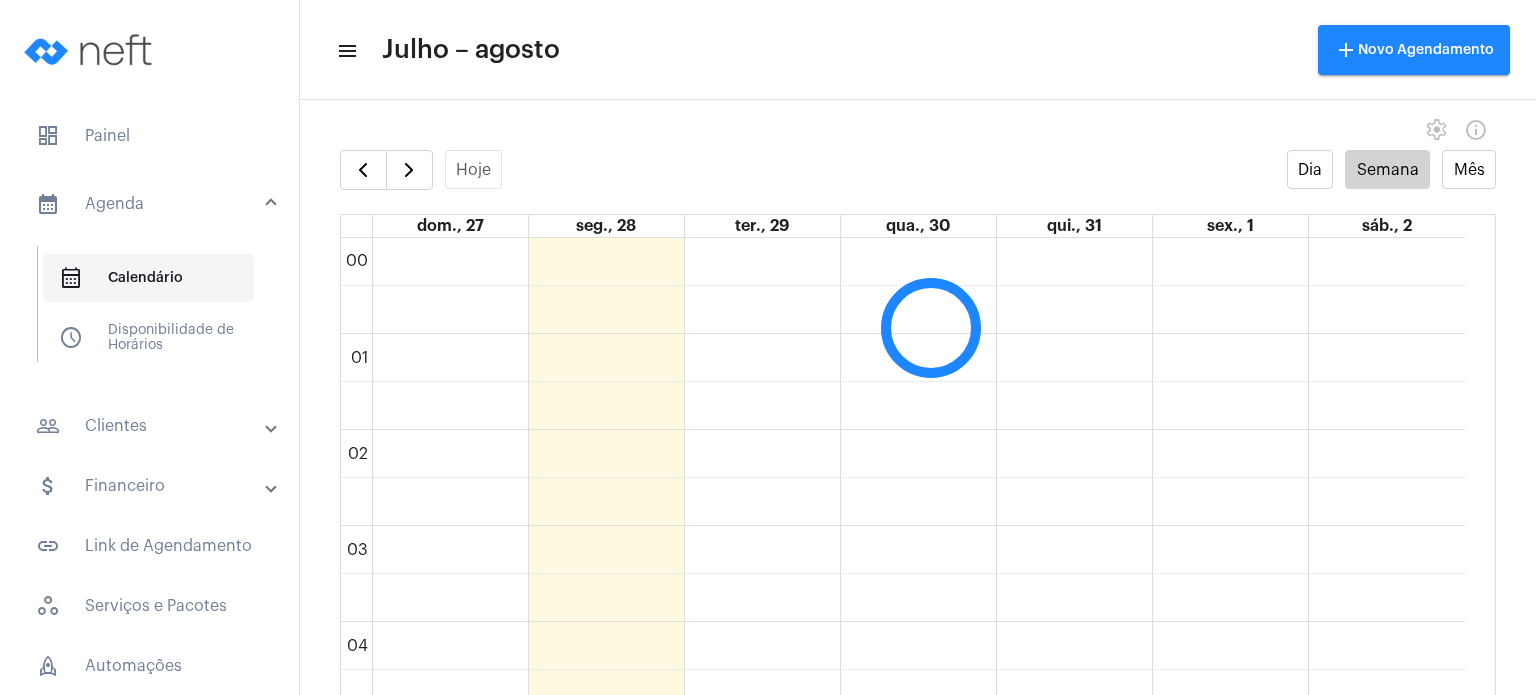 scroll, scrollTop: 576, scrollLeft: 0, axis: vertical 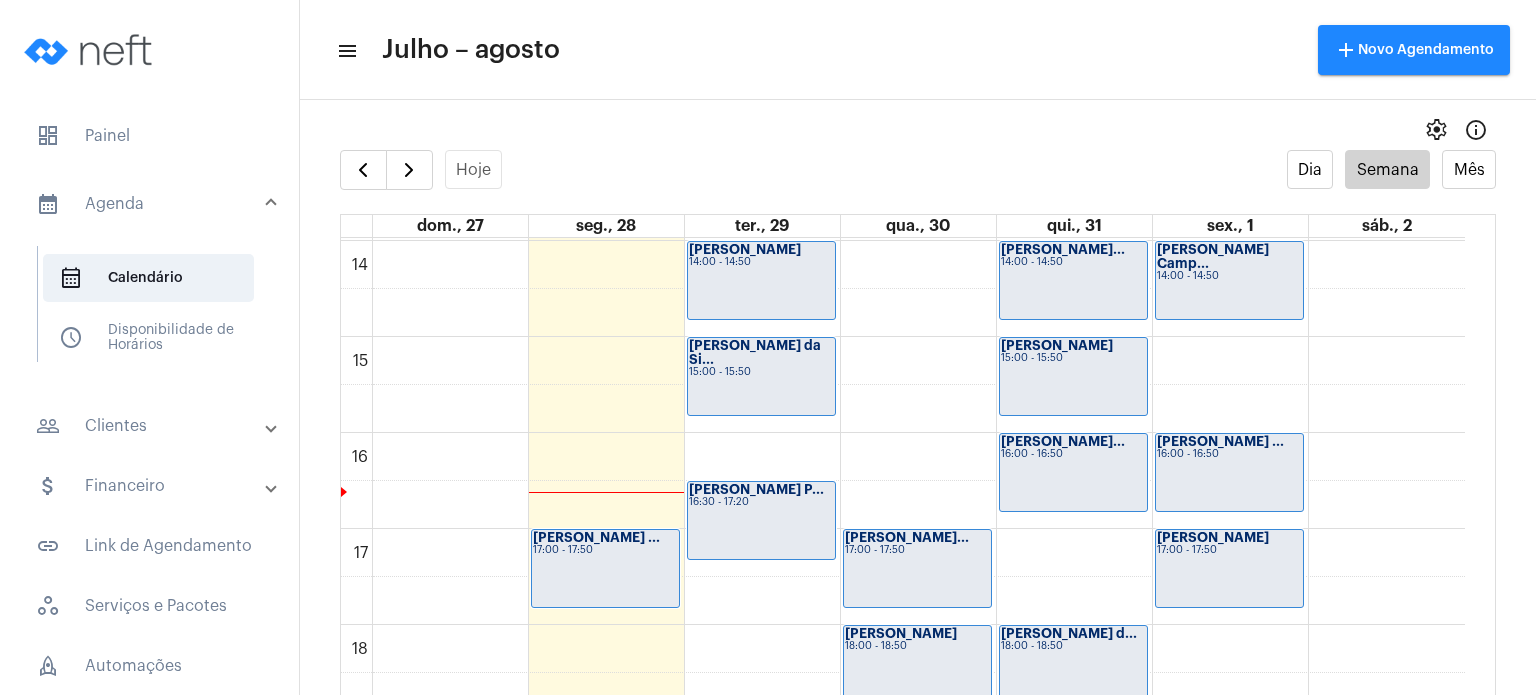 click on "00 01 02 03 04 05 06 07 08 09 10 11 12 13 14 15 16 17 18 19 20 21 22 23
[PERSON_NAME]...
10:00 - 10:50
[PERSON_NAME] ...
17:00 - 17:50
Davi Bassini
14:00 - 14:50
[PERSON_NAME] da Si...
15:00 - 15:50
[PERSON_NAME] P...
16:30 - 17:20
[PERSON_NAME]...
17:00 - 17:50
[PERSON_NAME]
18:00 - 18:50
[PERSON_NAME]
08:00 - 08:50
[PERSON_NAME]...
14:00 - 14:50
[PERSON_NAME]
15:00 - 15:50" 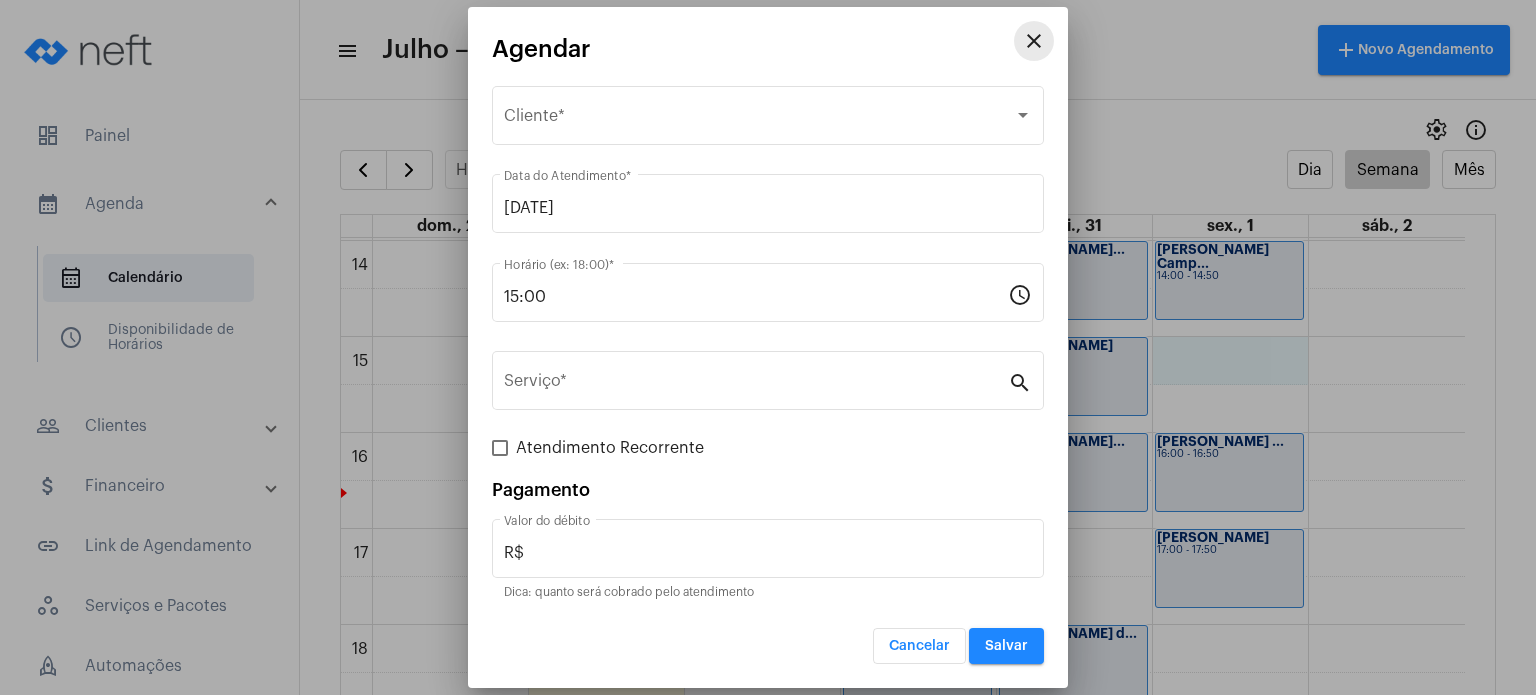 click on "close" at bounding box center (1034, 41) 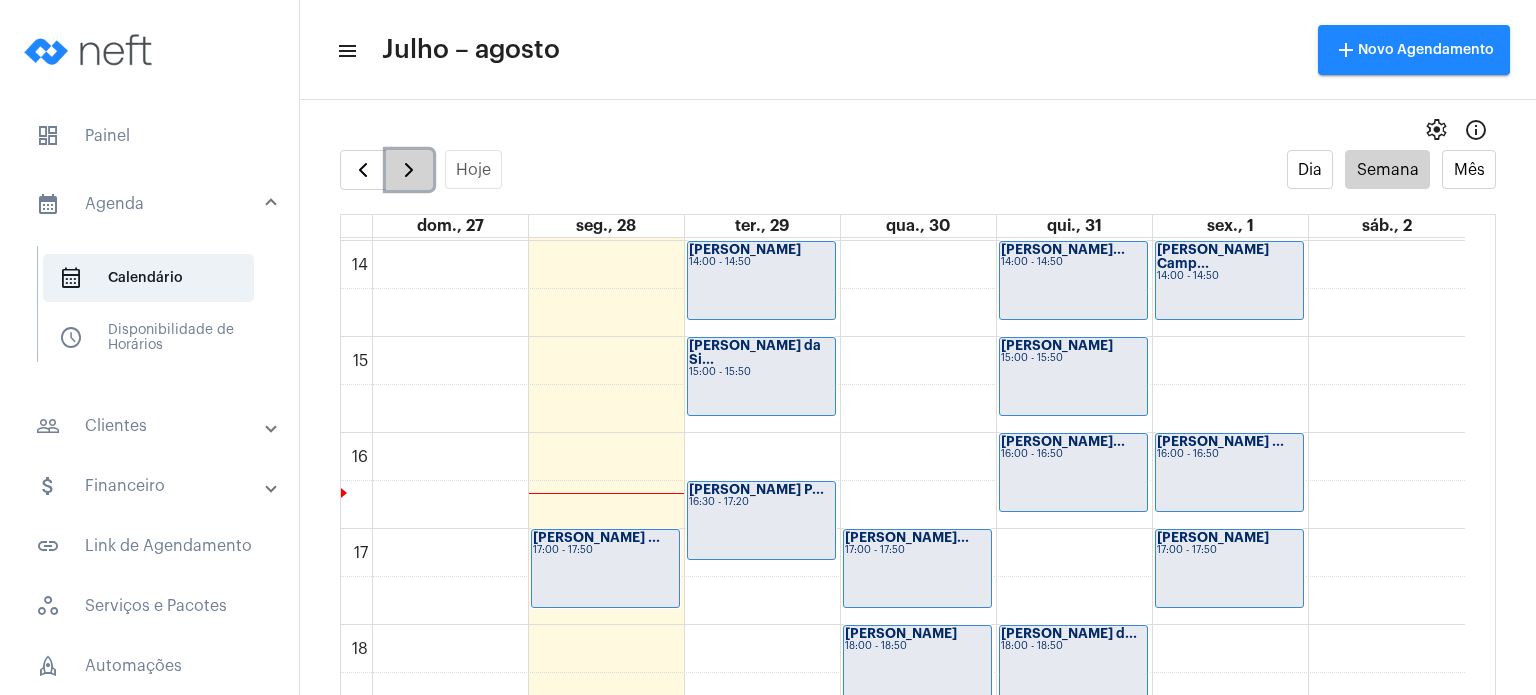 click 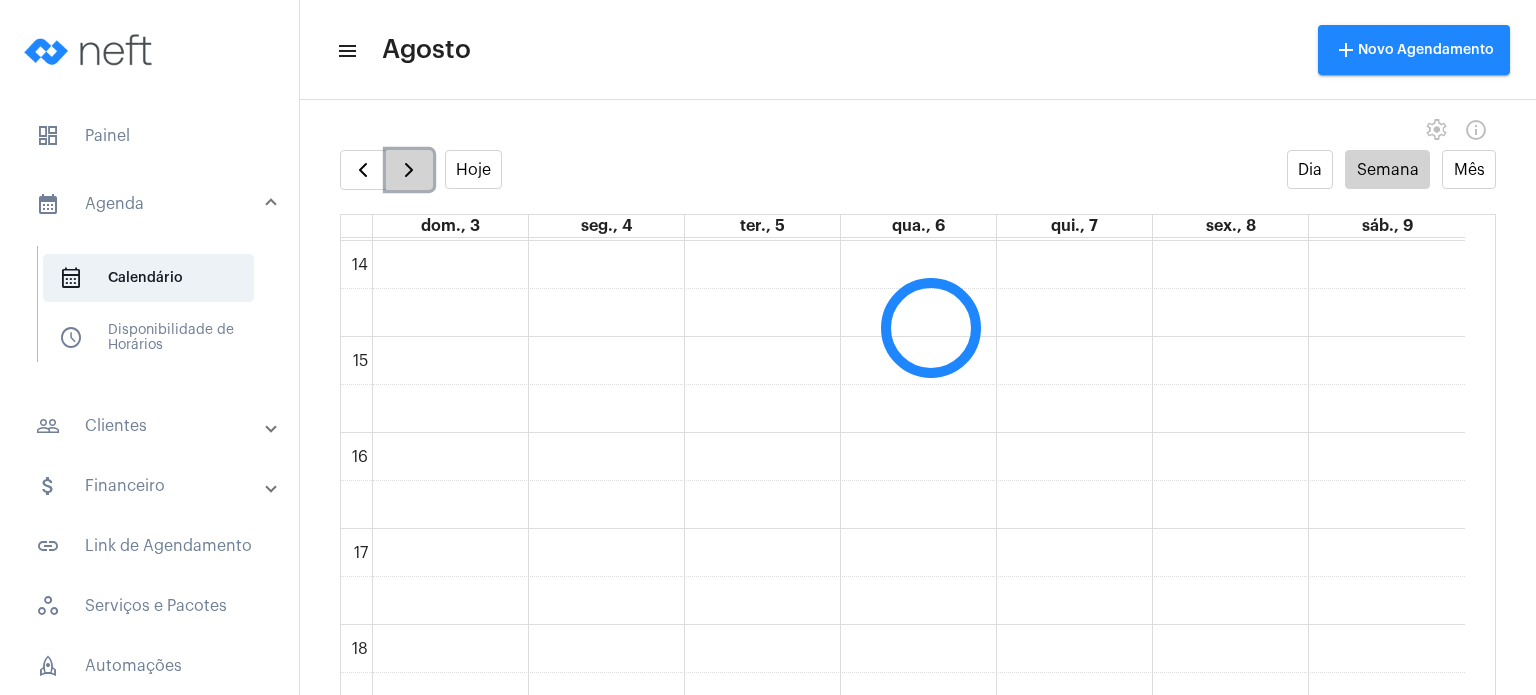 scroll, scrollTop: 576, scrollLeft: 0, axis: vertical 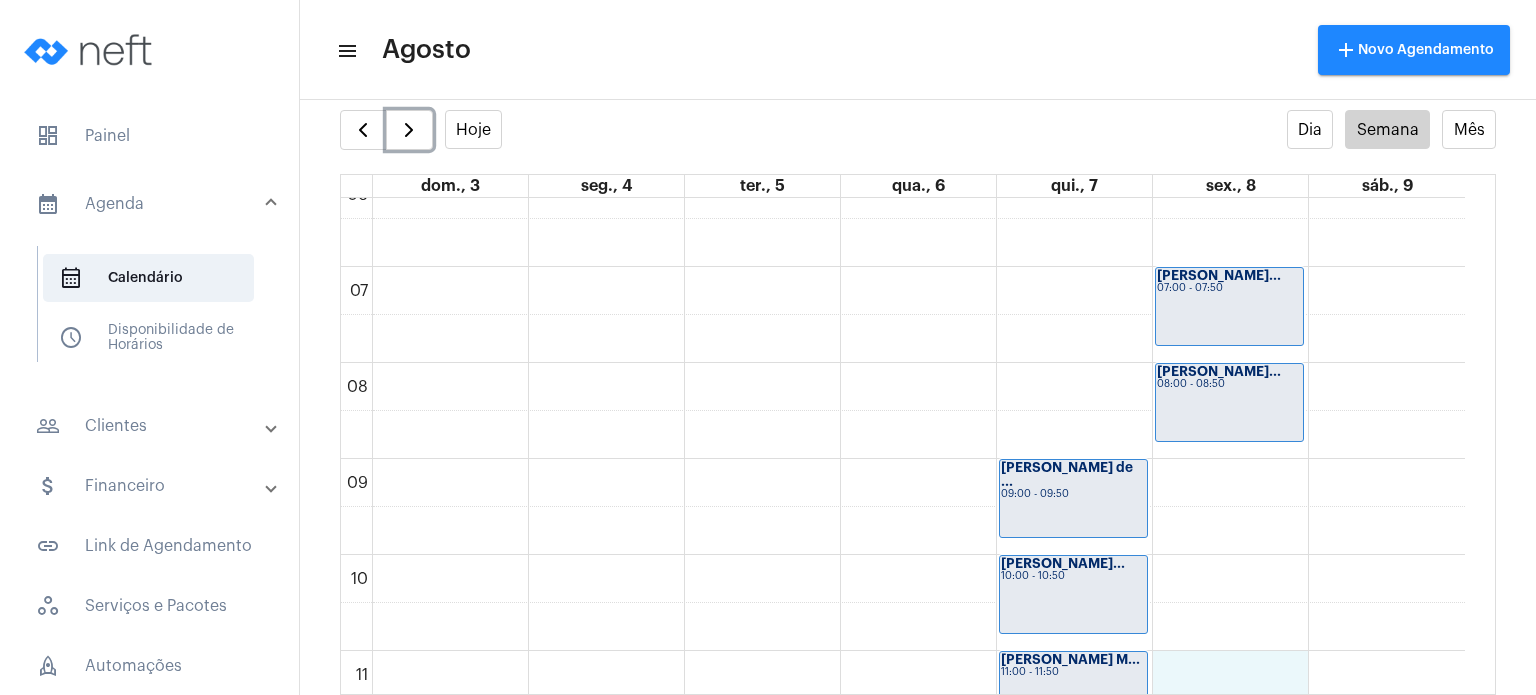 click on "00 01 02 03 04 05 06 07 08 09 10 11 12 13 14 15 16 17 18 19 20 21 22 23
[PERSON_NAME] ...
13:00 - 13:50
[PERSON_NAME] Ne...
14:00 - 14:50
Davi Bassini
14:00 - 14:50
[PERSON_NAME] de ...
09:00 - 09:50
[PERSON_NAME]...
10:00 - 10:50
[PERSON_NAME] M...
11:00 - 11:50
[PERSON_NAME]
15:00 - 15:50
[PERSON_NAME]...
16:00 - 16:50
[PERSON_NAME]
18:00 - 18:50
[PERSON_NAME]...
07:00 - 07:50" 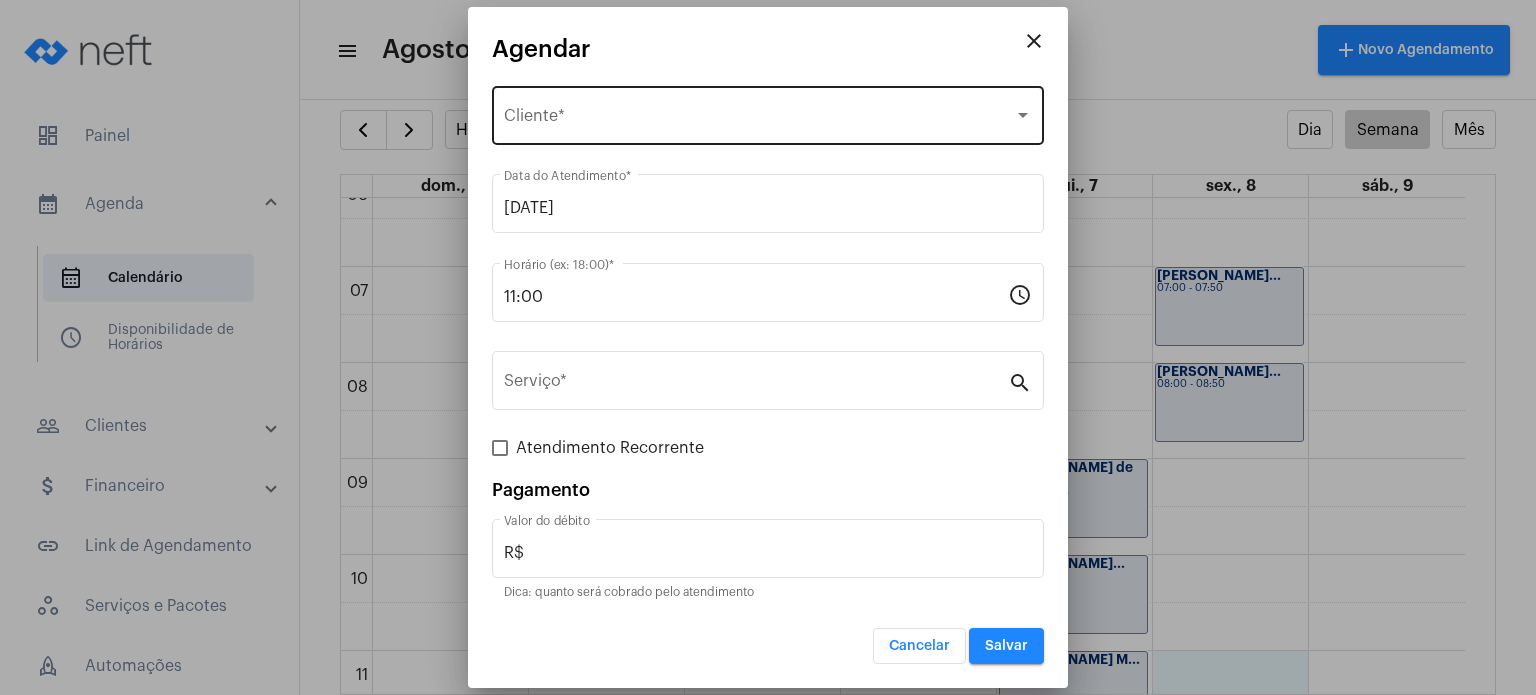 click on "Selecione o Cliente Cliente  *" at bounding box center (768, 113) 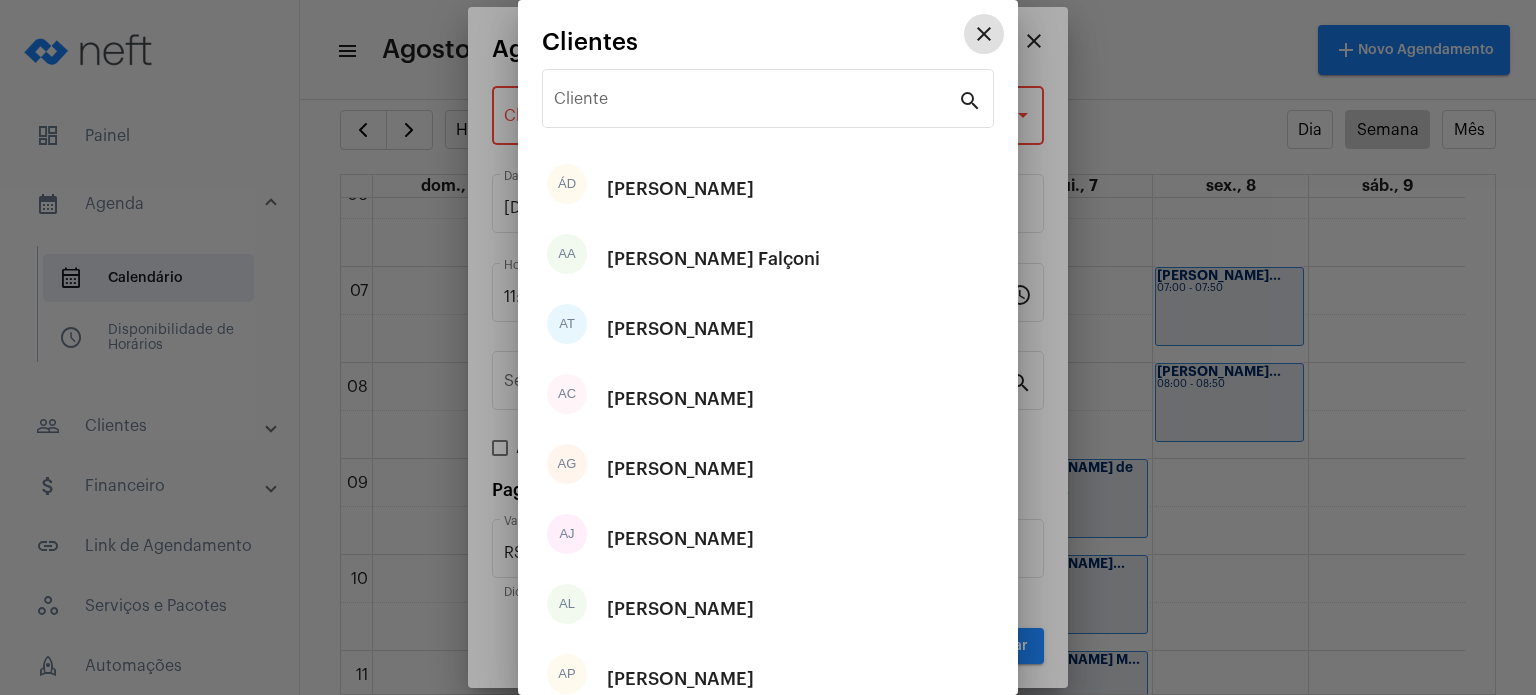 click on "Cliente" at bounding box center [756, 103] 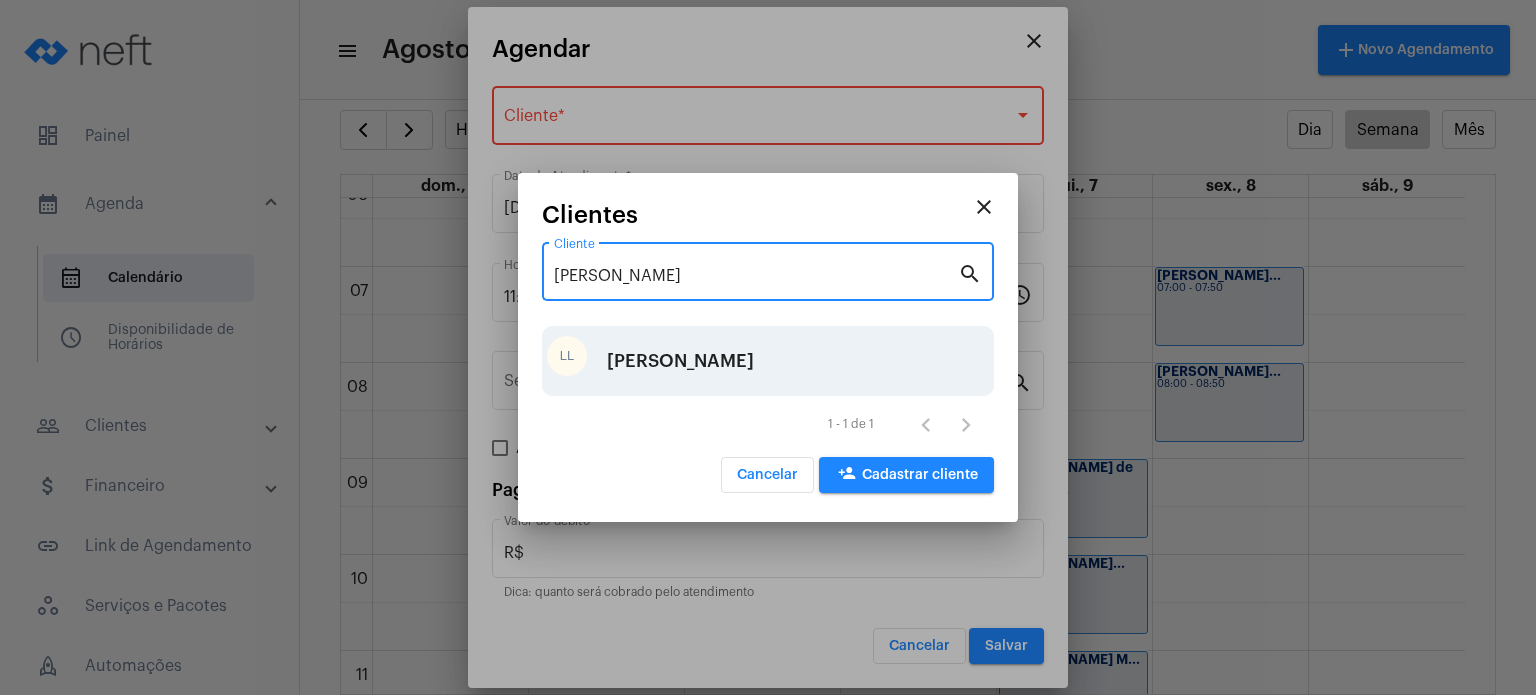 type on "[PERSON_NAME]" 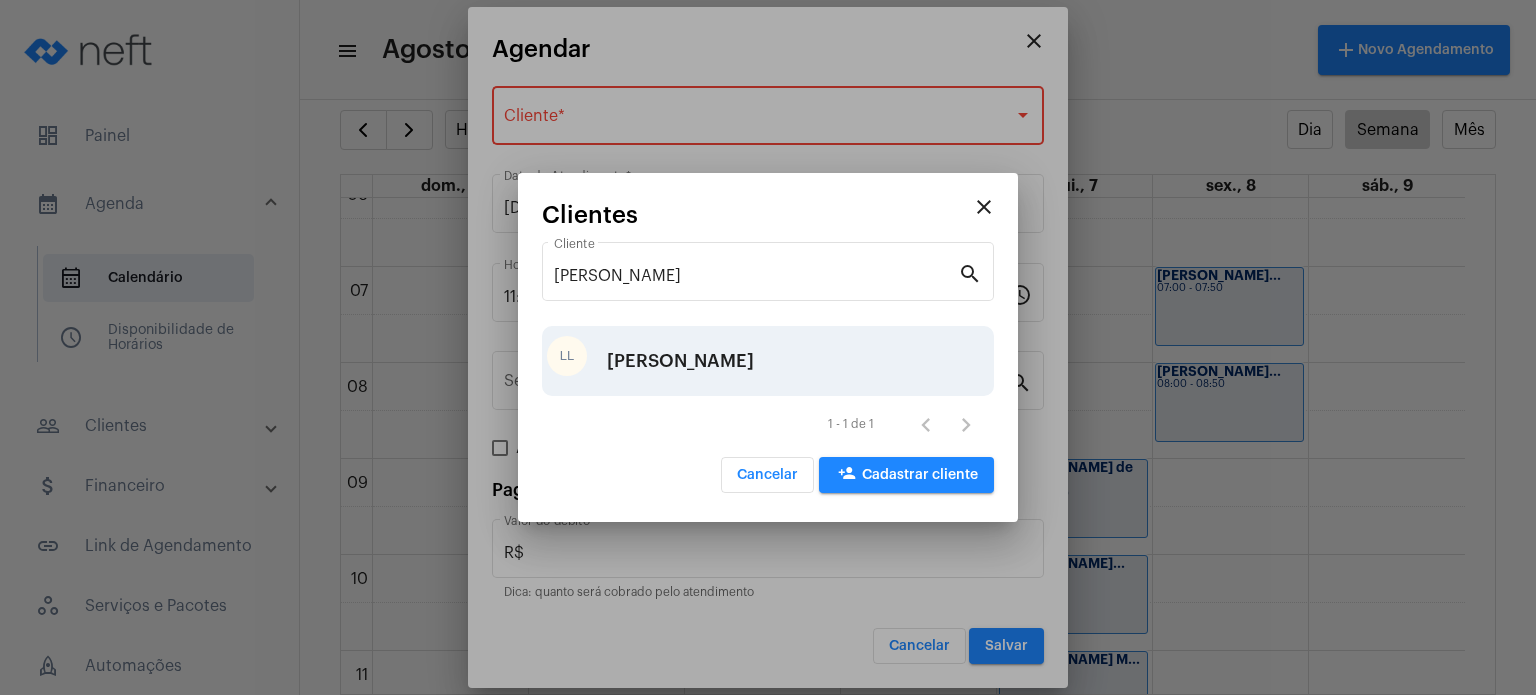 click on "[PERSON_NAME]" at bounding box center [768, 361] 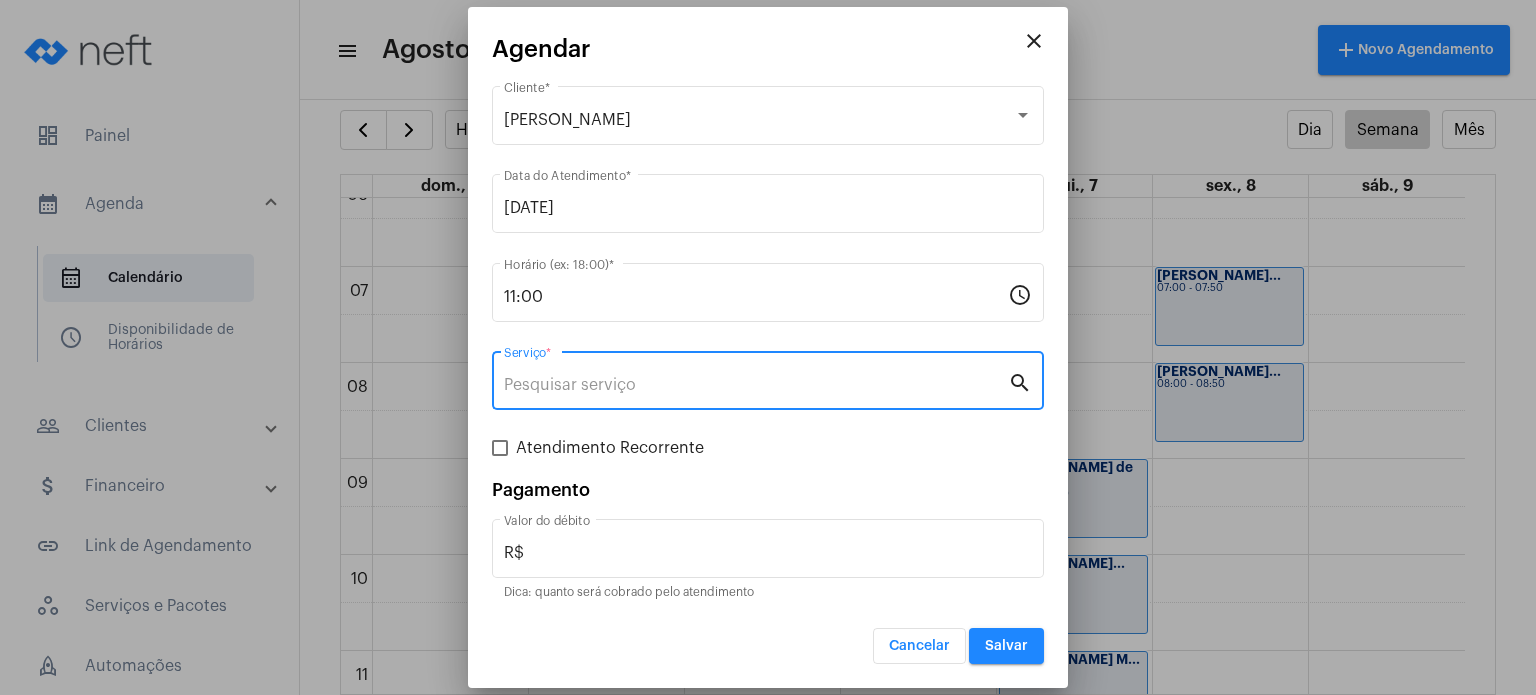 click on "Serviço  *" at bounding box center [756, 385] 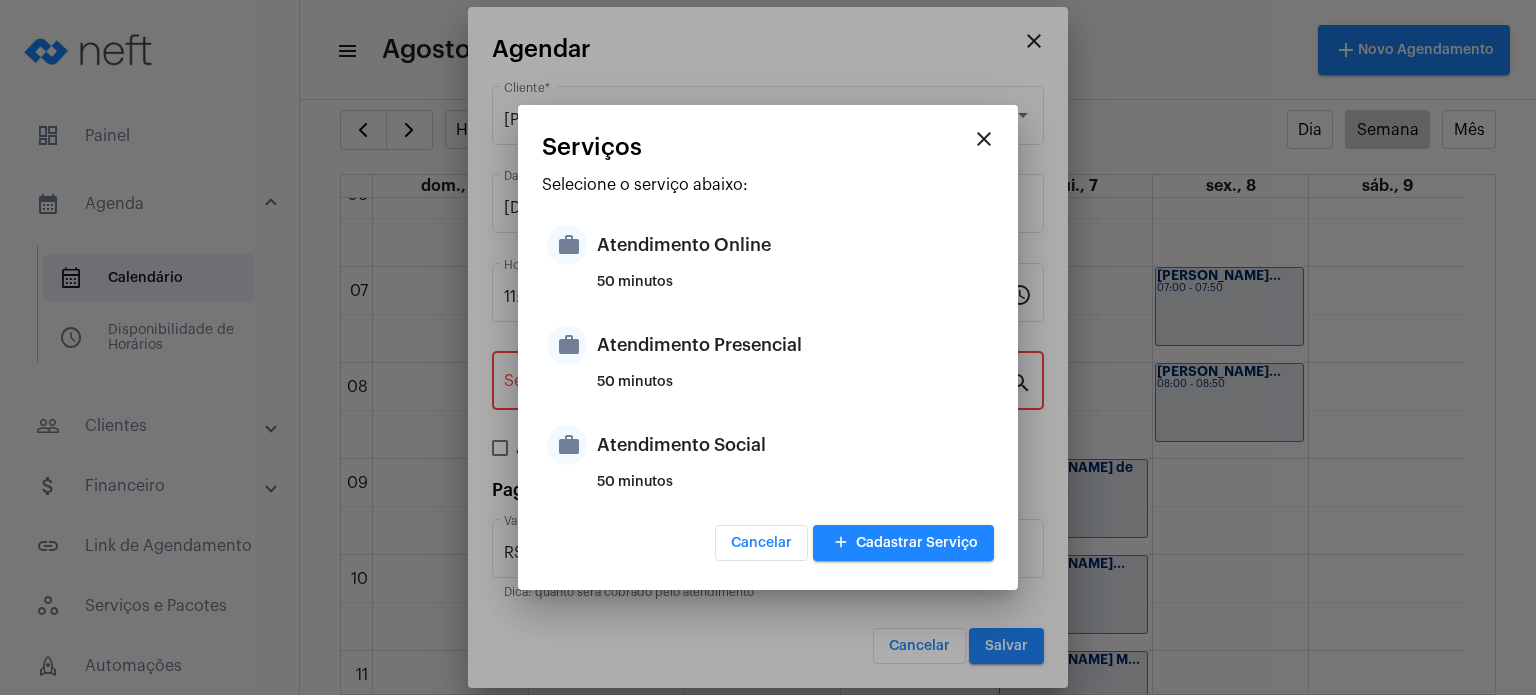 click on "50 minutos" at bounding box center [793, 390] 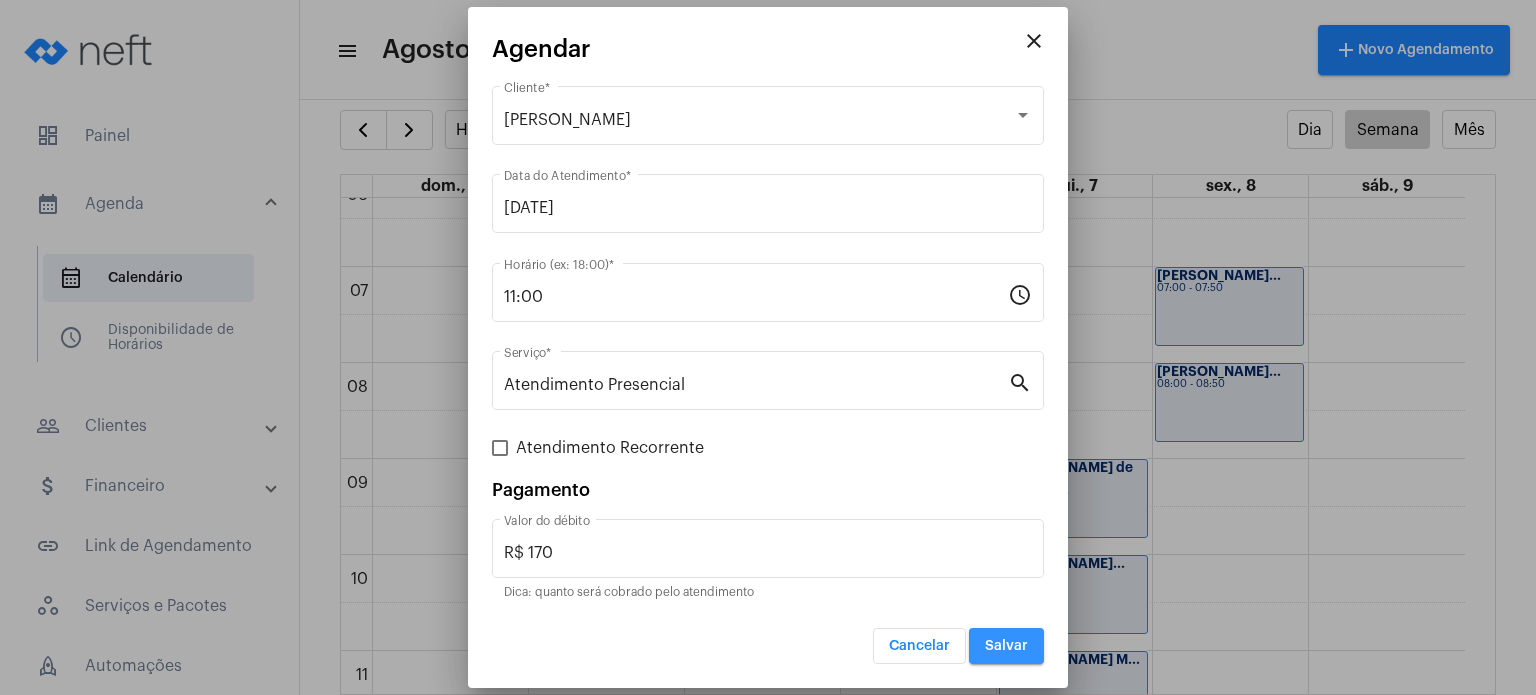click on "Salvar" at bounding box center [1006, 646] 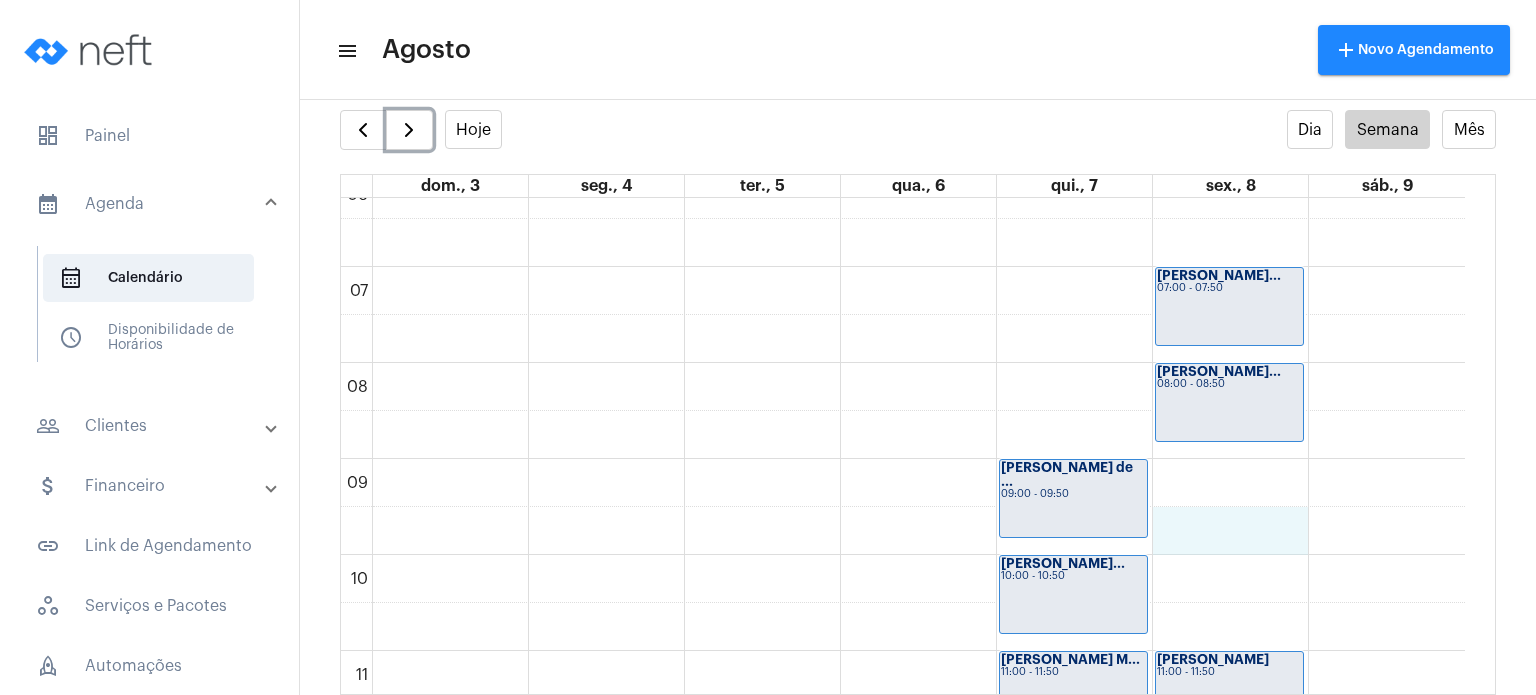 click on "00 01 02 03 04 05 06 07 08 09 10 11 12 13 14 15 16 17 18 19 20 21 22 23
[PERSON_NAME] ...
13:00 - 13:50
[PERSON_NAME] Ne...
14:00 - 14:50
Davi Bassini
14:00 - 14:50
[PERSON_NAME] de ...
09:00 - 09:50
[PERSON_NAME]...
10:00 - 10:50
[PERSON_NAME] M...
11:00 - 11:50
[PERSON_NAME]
15:00 - 15:50
[PERSON_NAME]...
16:00 - 16:50
[PERSON_NAME]
18:00 - 18:50
[PERSON_NAME]...
07:00 - 07:50" 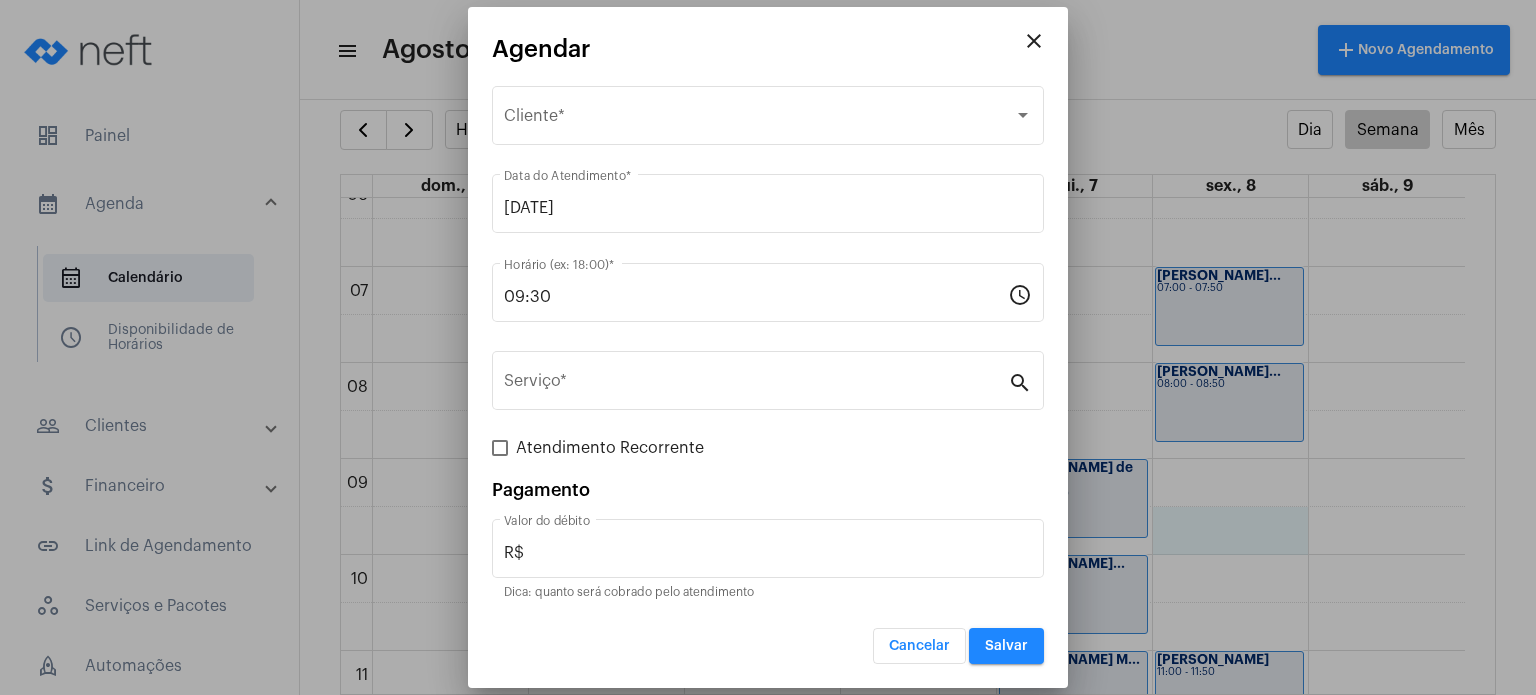 click on "close" at bounding box center (1034, 41) 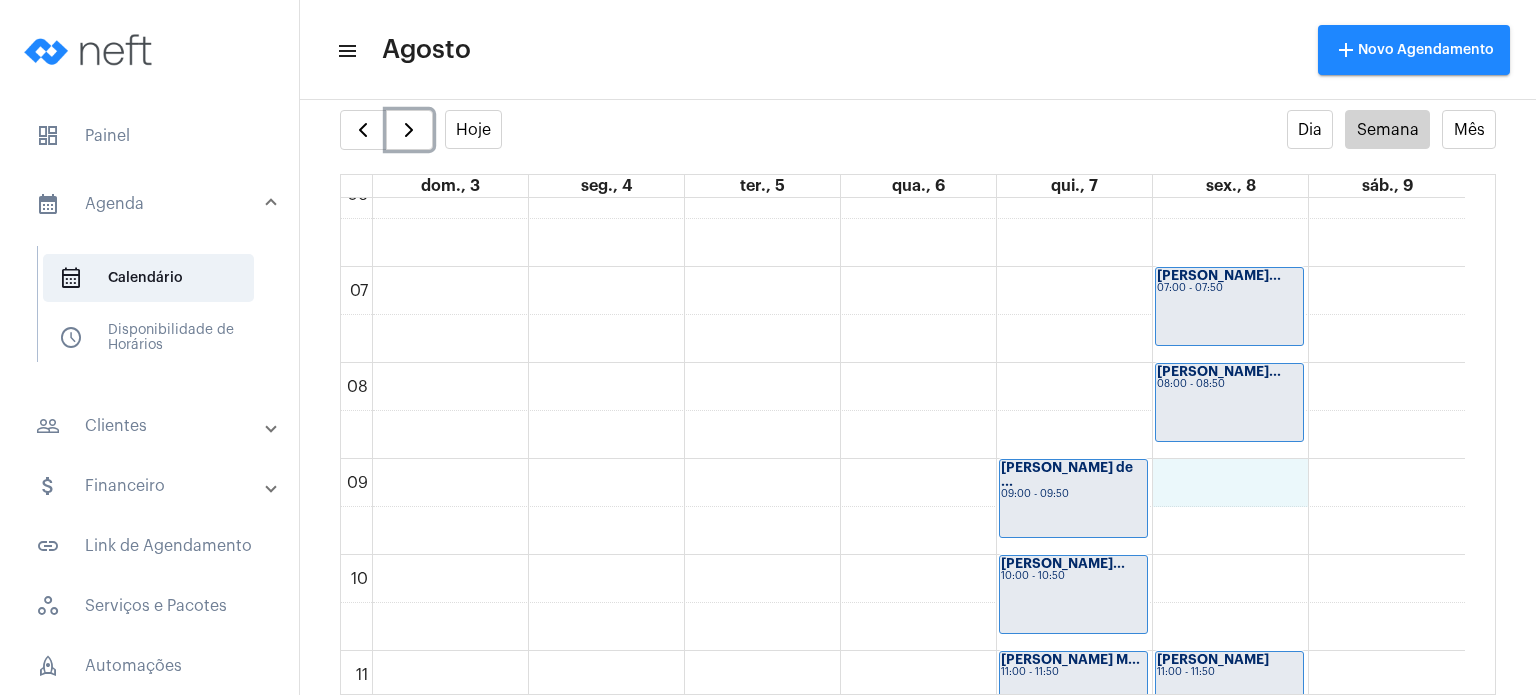 click on "00 01 02 03 04 05 06 07 08 09 10 11 12 13 14 15 16 17 18 19 20 21 22 23
[PERSON_NAME] ...
13:00 - 13:50
[PERSON_NAME] Ne...
14:00 - 14:50
Davi Bassini
14:00 - 14:50
[PERSON_NAME] de ...
09:00 - 09:50
[PERSON_NAME]...
10:00 - 10:50
[PERSON_NAME] M...
11:00 - 11:50
[PERSON_NAME]
15:00 - 15:50
[PERSON_NAME]...
16:00 - 16:50
[PERSON_NAME]
18:00 - 18:50
[PERSON_NAME]...
07:00 - 07:50" 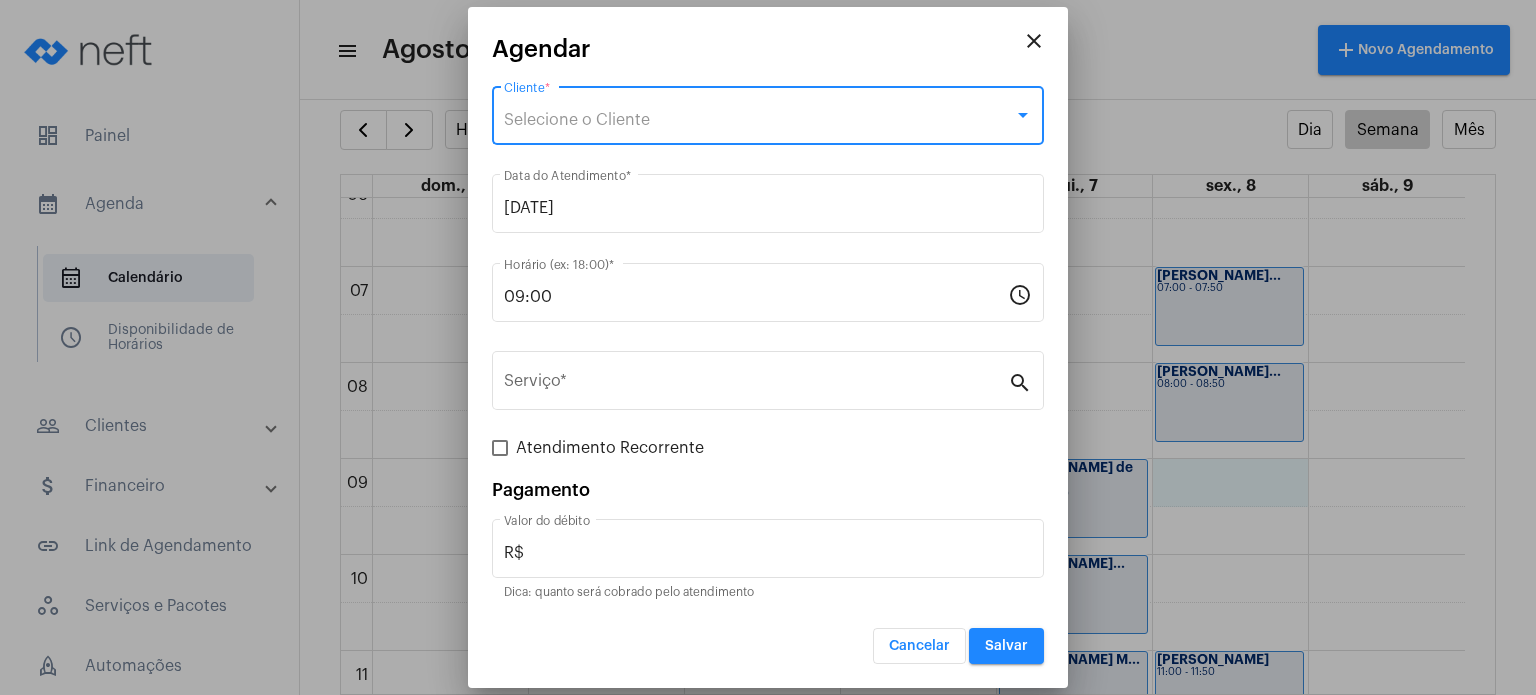 click on "Selecione o Cliente" at bounding box center [759, 120] 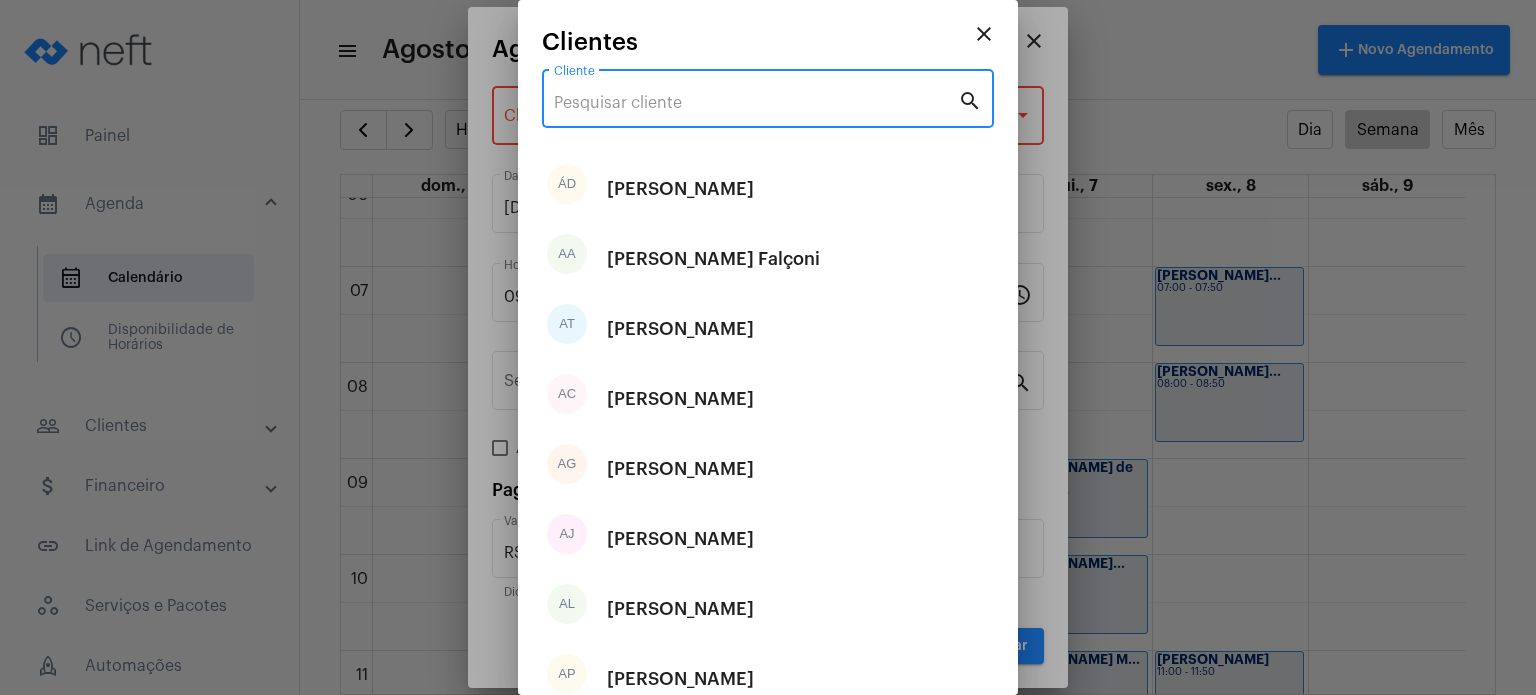 click on "Cliente" at bounding box center [756, 103] 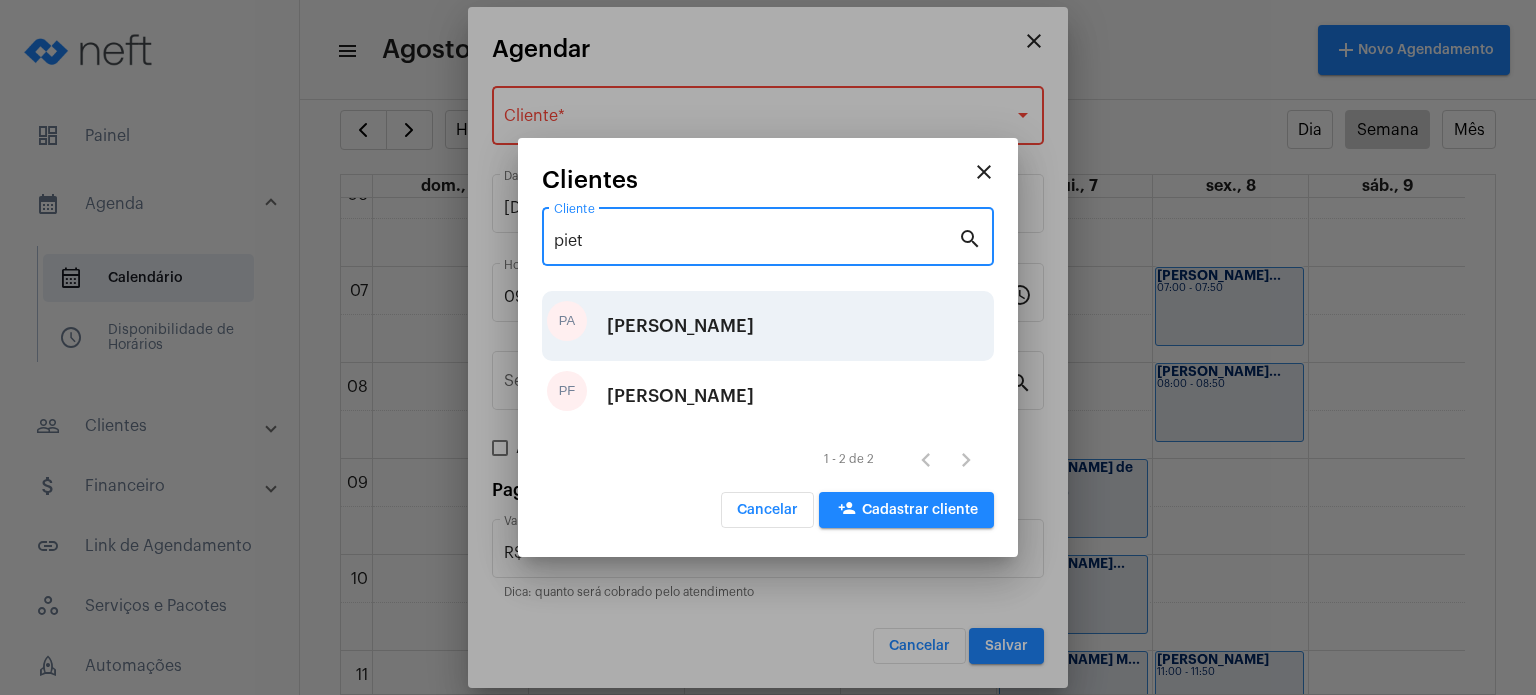 type on "piet" 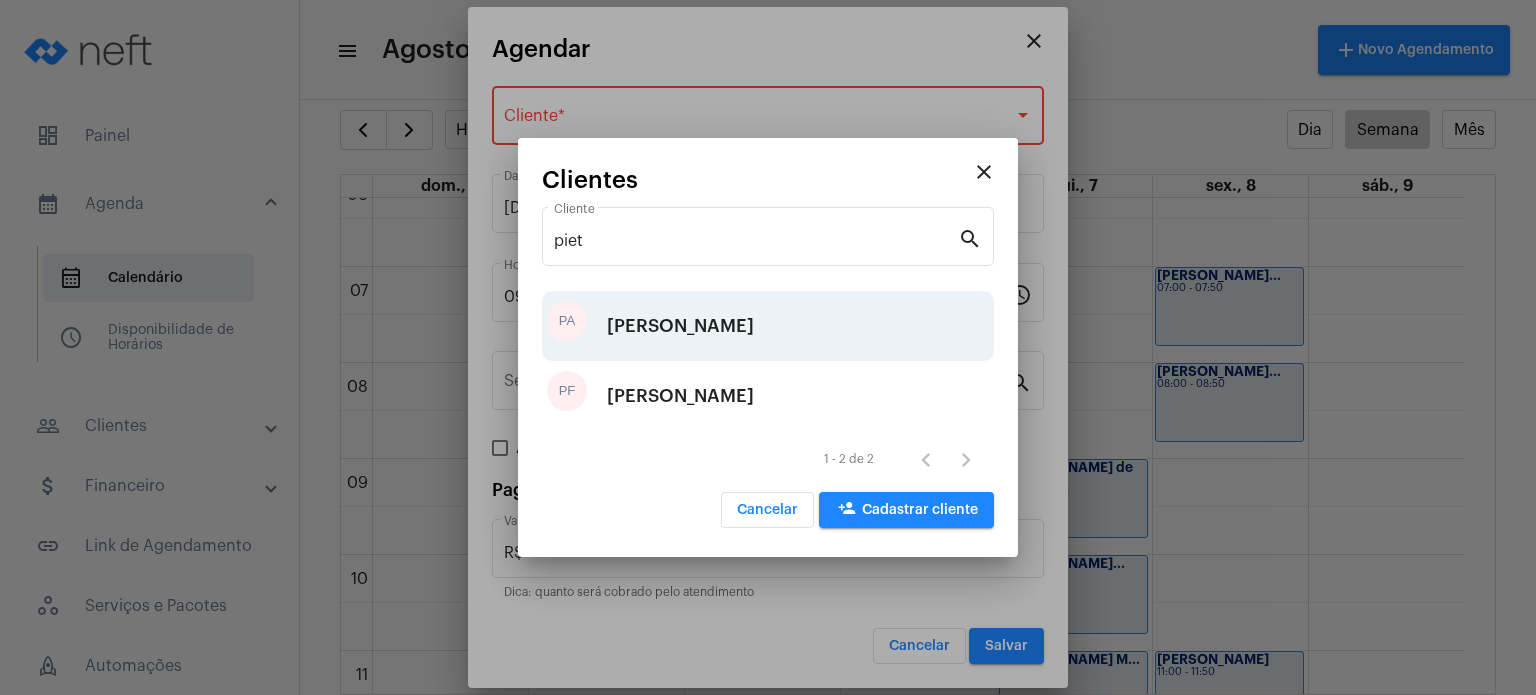 click on "[PERSON_NAME]" at bounding box center (680, 326) 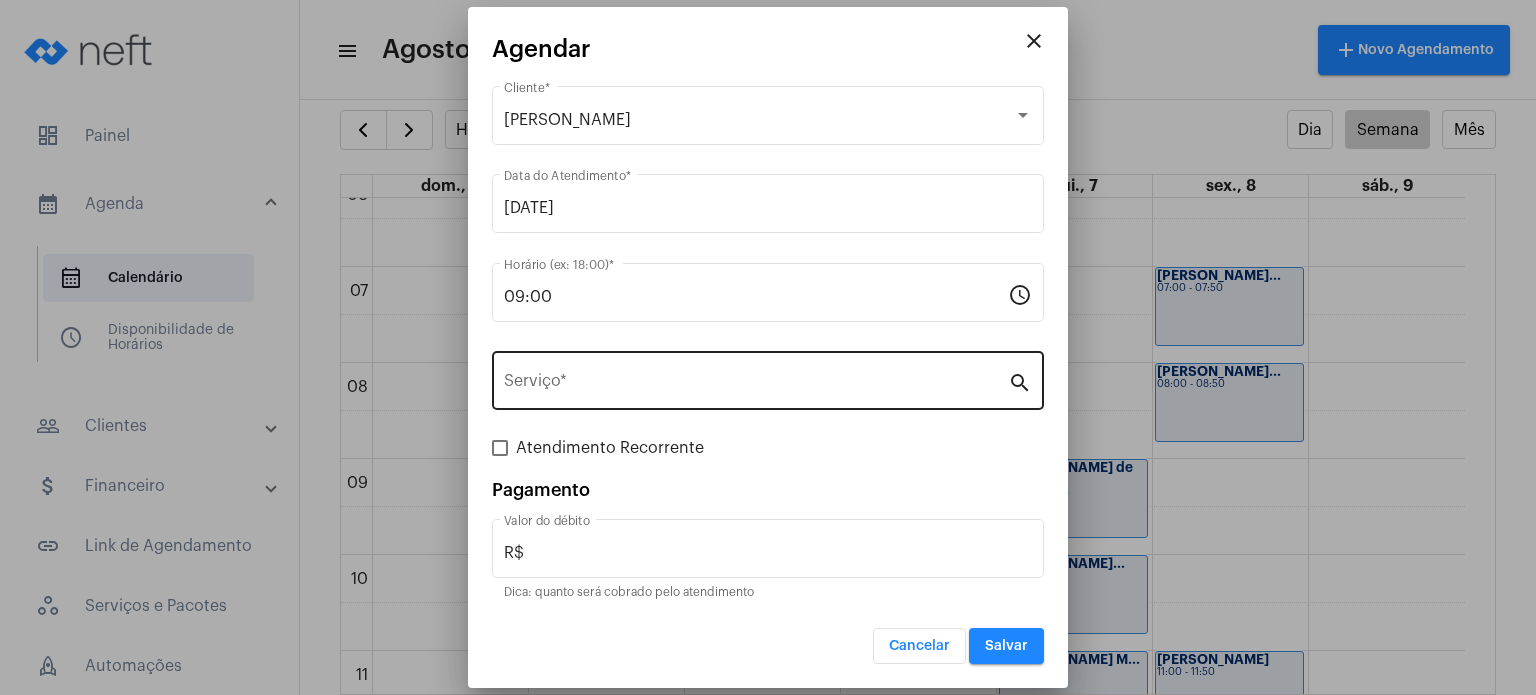 click on "Serviço  *" at bounding box center [756, 378] 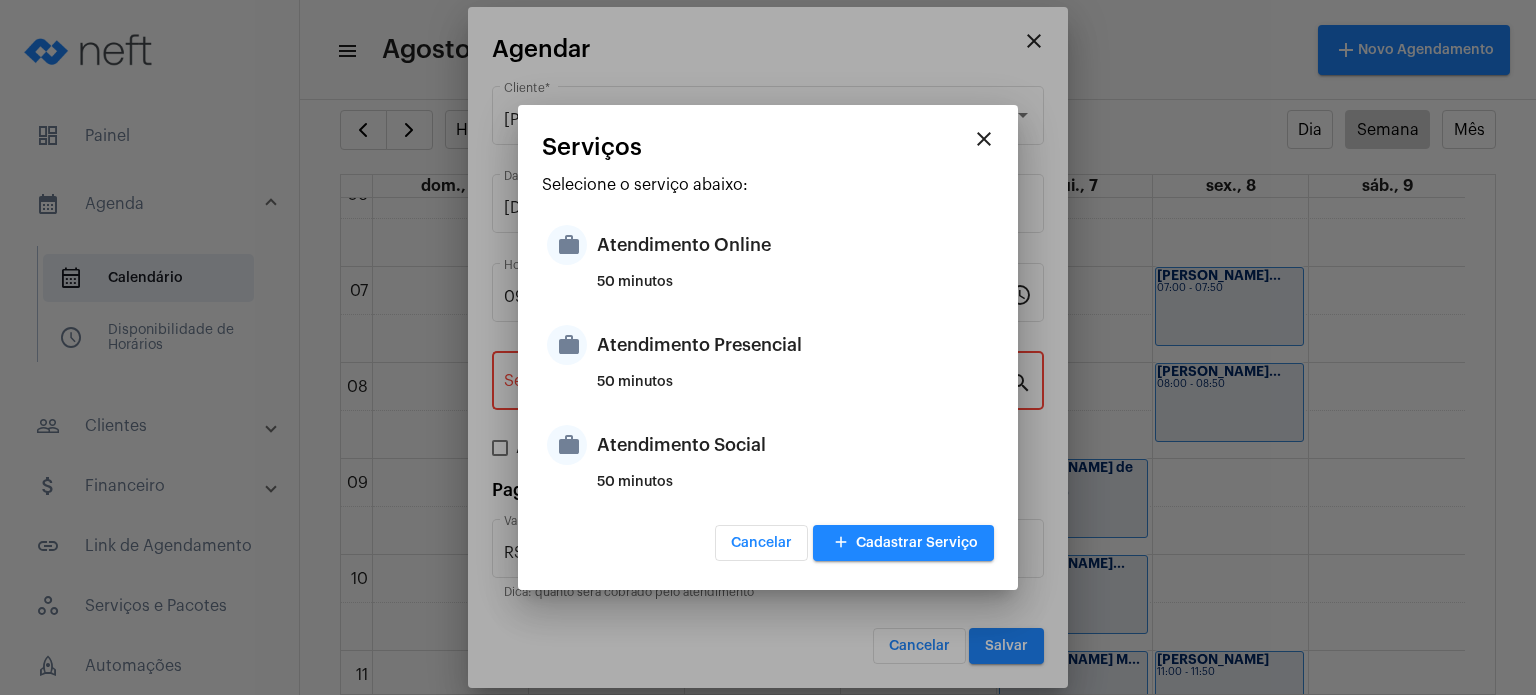 click on "Atendimento Presencial" at bounding box center [793, 345] 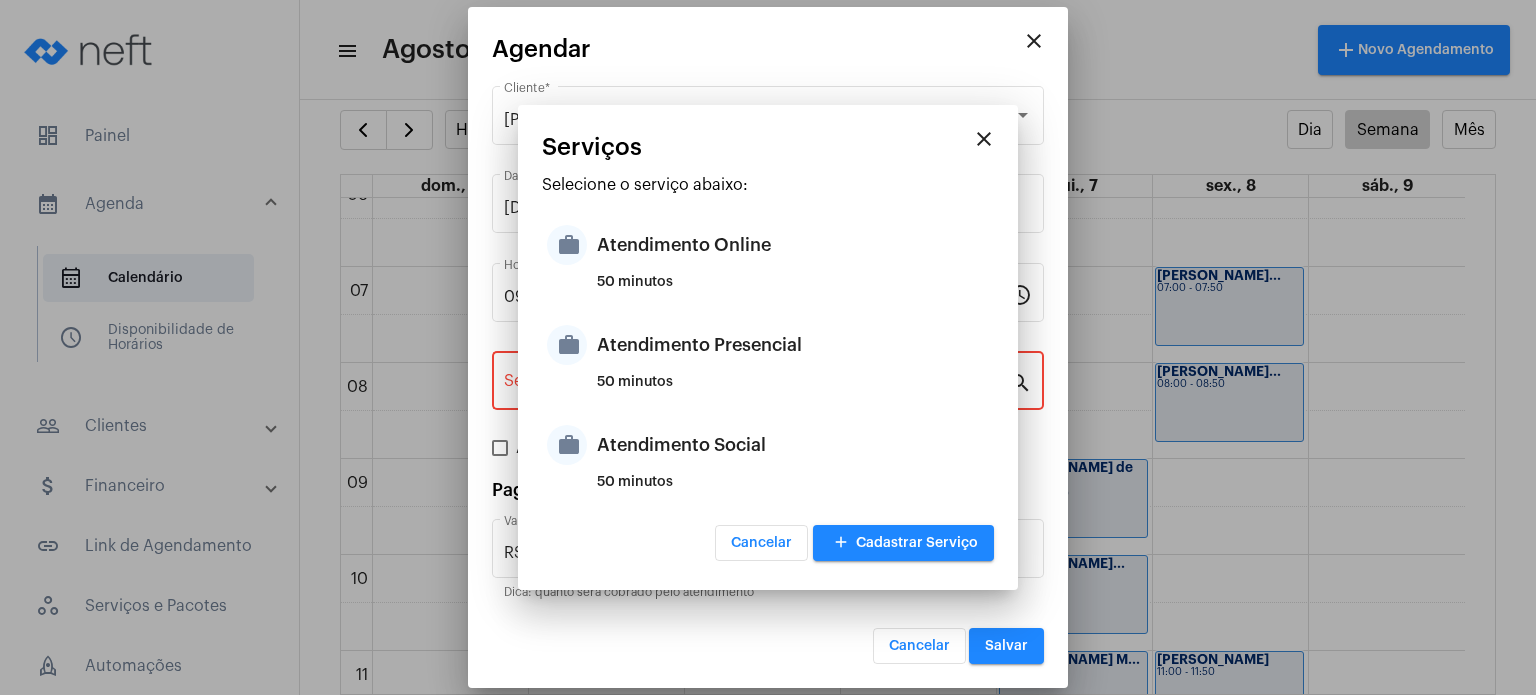 type on "Atendimento Presencial" 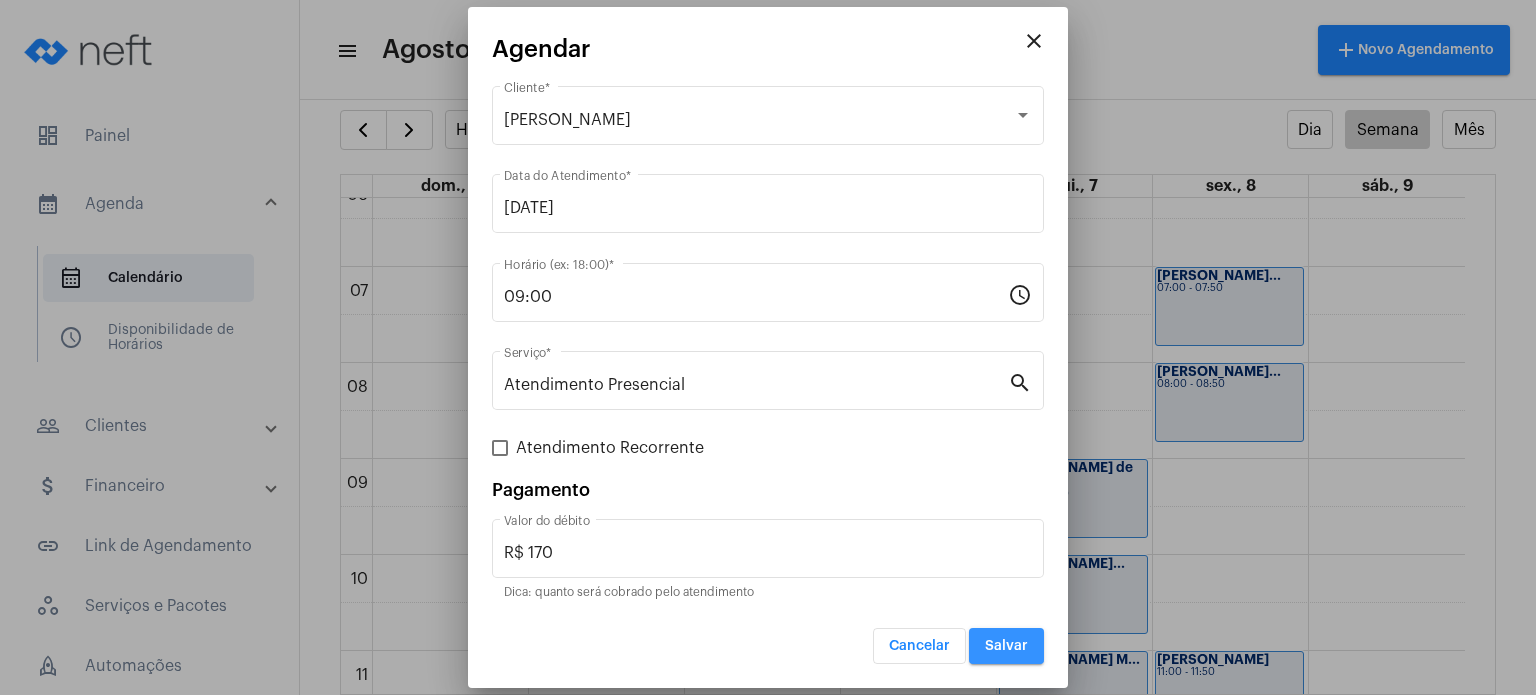 click on "Salvar" at bounding box center (1006, 646) 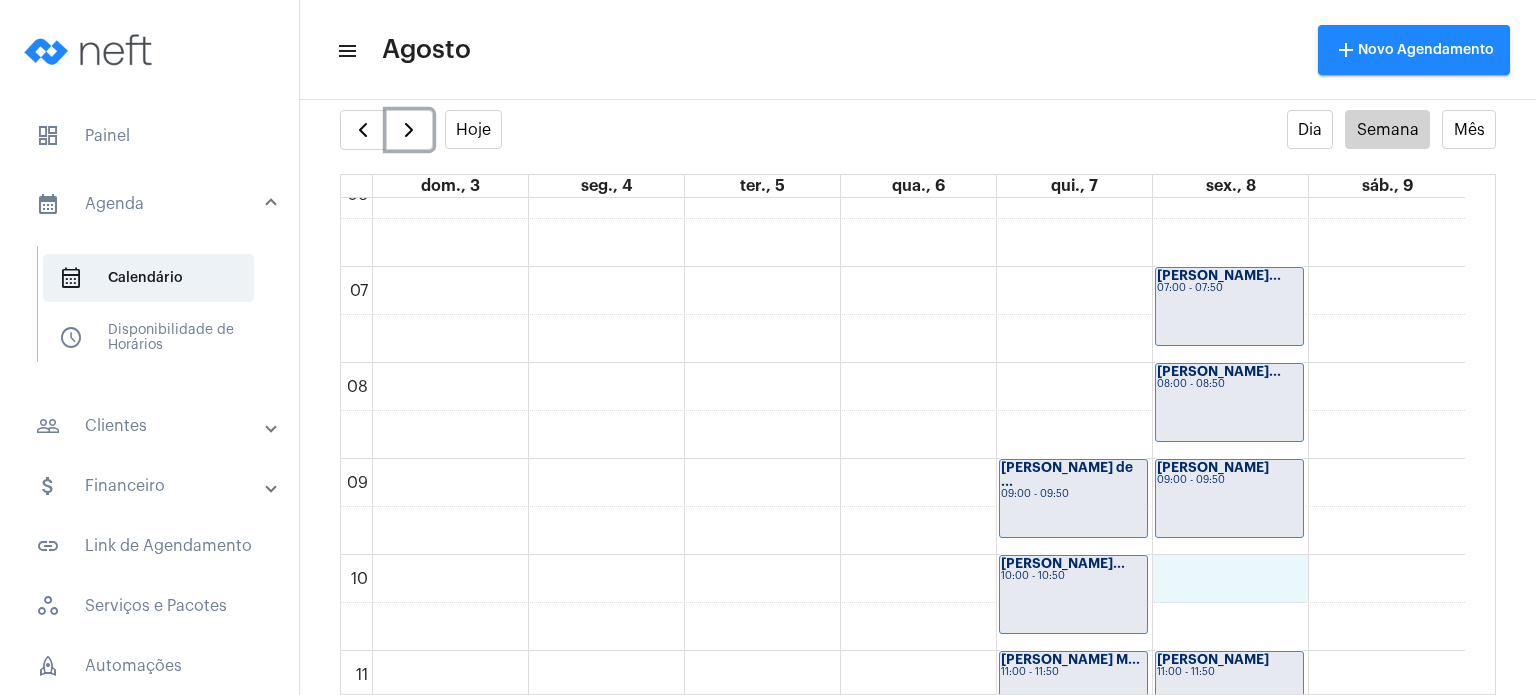 click on "00 01 02 03 04 05 06 07 08 09 10 11 12 13 14 15 16 17 18 19 20 21 22 23
[PERSON_NAME] ...
13:00 - 13:50
[PERSON_NAME] Ne...
14:00 - 14:50
Davi Bassini
14:00 - 14:50
[PERSON_NAME] de ...
09:00 - 09:50
[PERSON_NAME]...
10:00 - 10:50
[PERSON_NAME] M...
11:00 - 11:50
[PERSON_NAME]
15:00 - 15:50
[PERSON_NAME]...
16:00 - 16:50
[PERSON_NAME]
18:00 - 18:50
[PERSON_NAME]...
07:00 - 07:50" 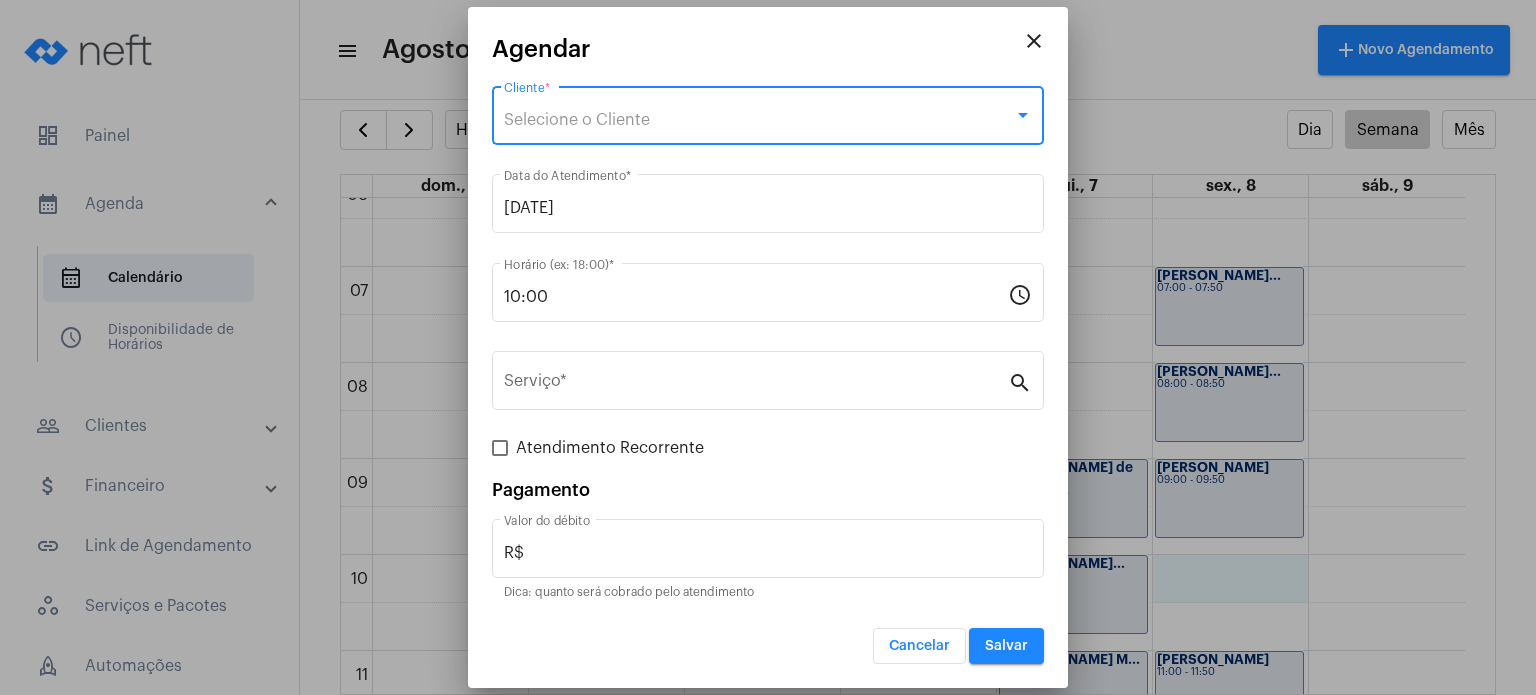 click on "Selecione o Cliente" at bounding box center [759, 120] 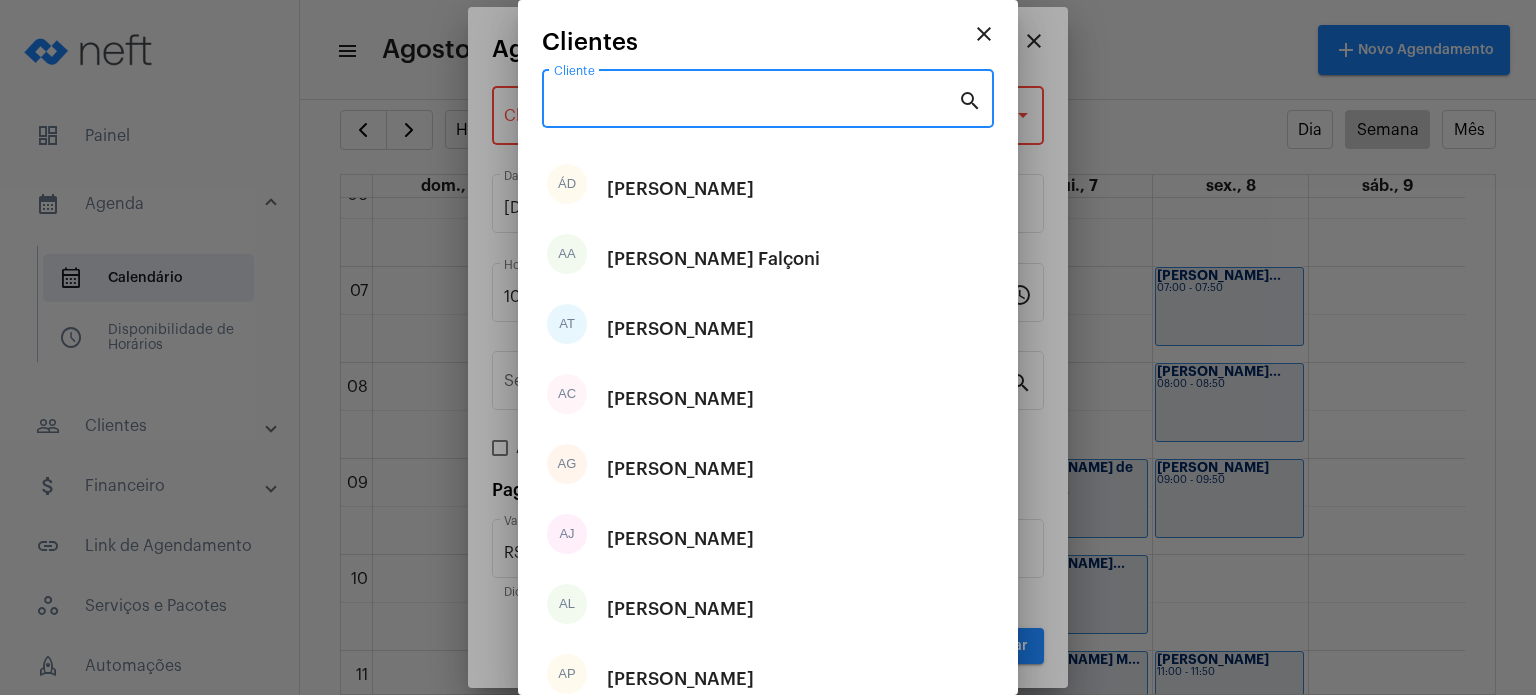 click on "Cliente" at bounding box center [756, 103] 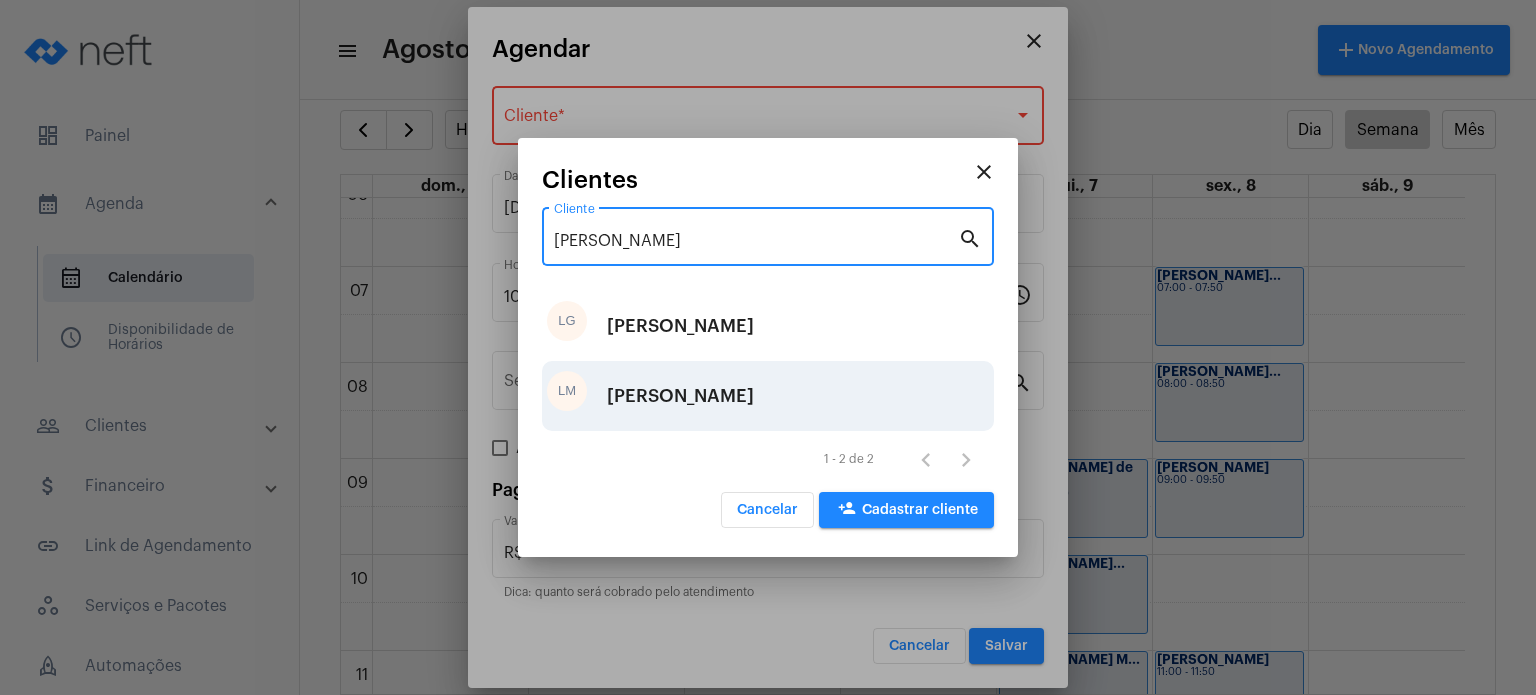 type on "[PERSON_NAME]" 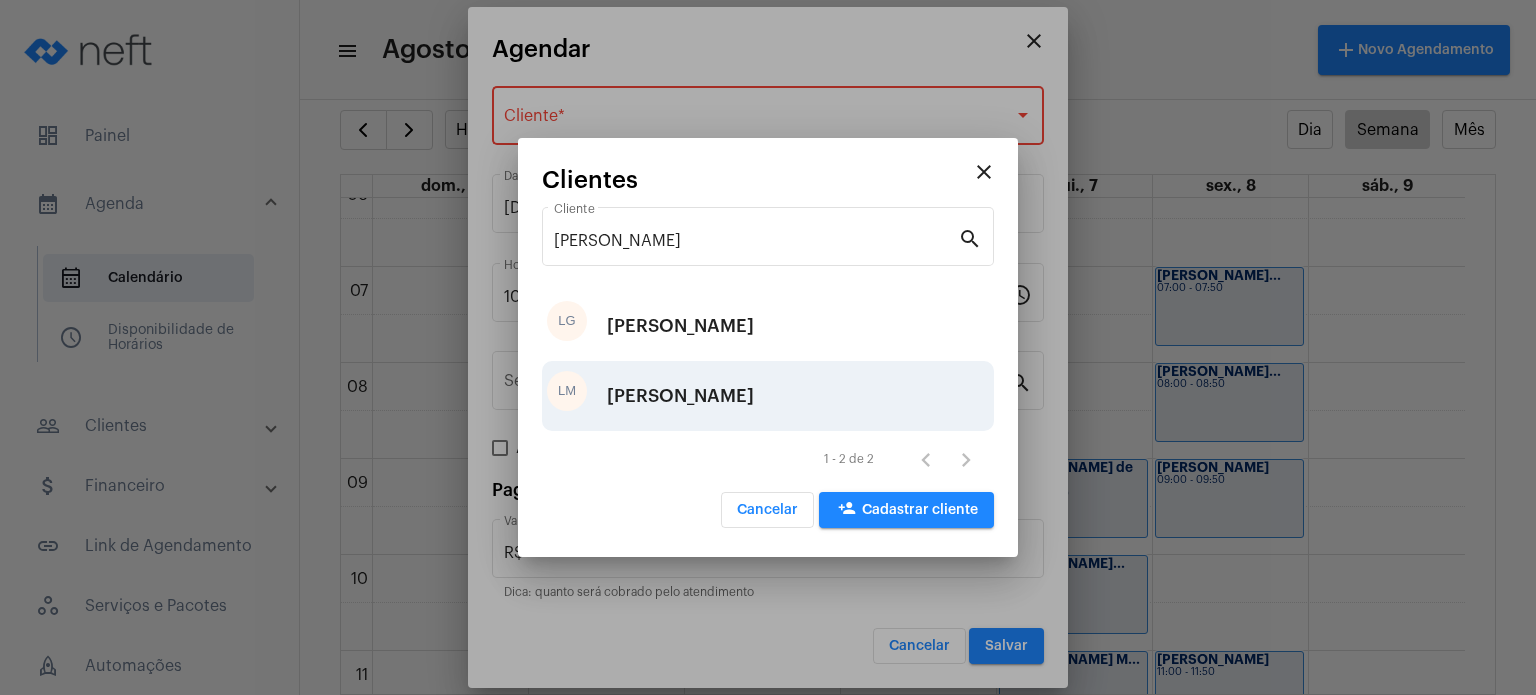 click on "[PERSON_NAME]" at bounding box center [680, 396] 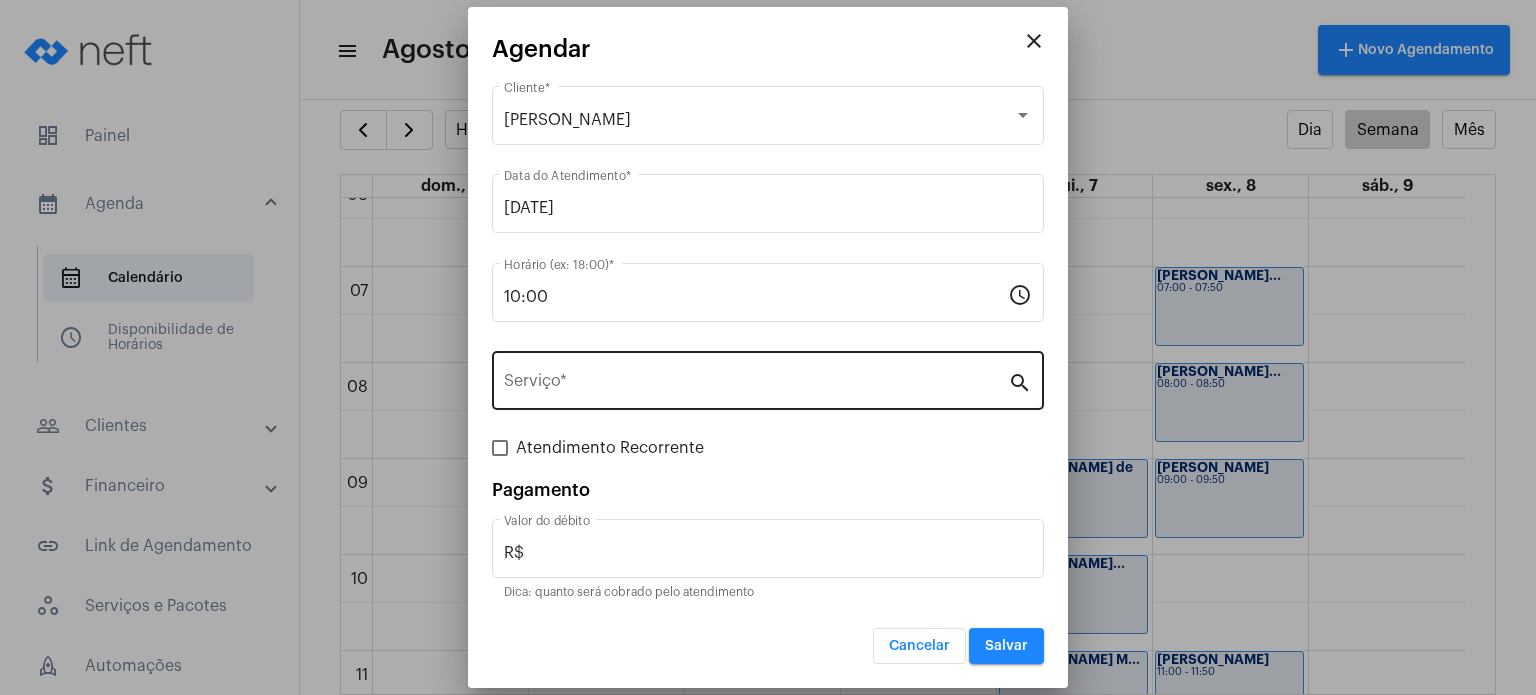 click on "Serviço  *" at bounding box center [756, 378] 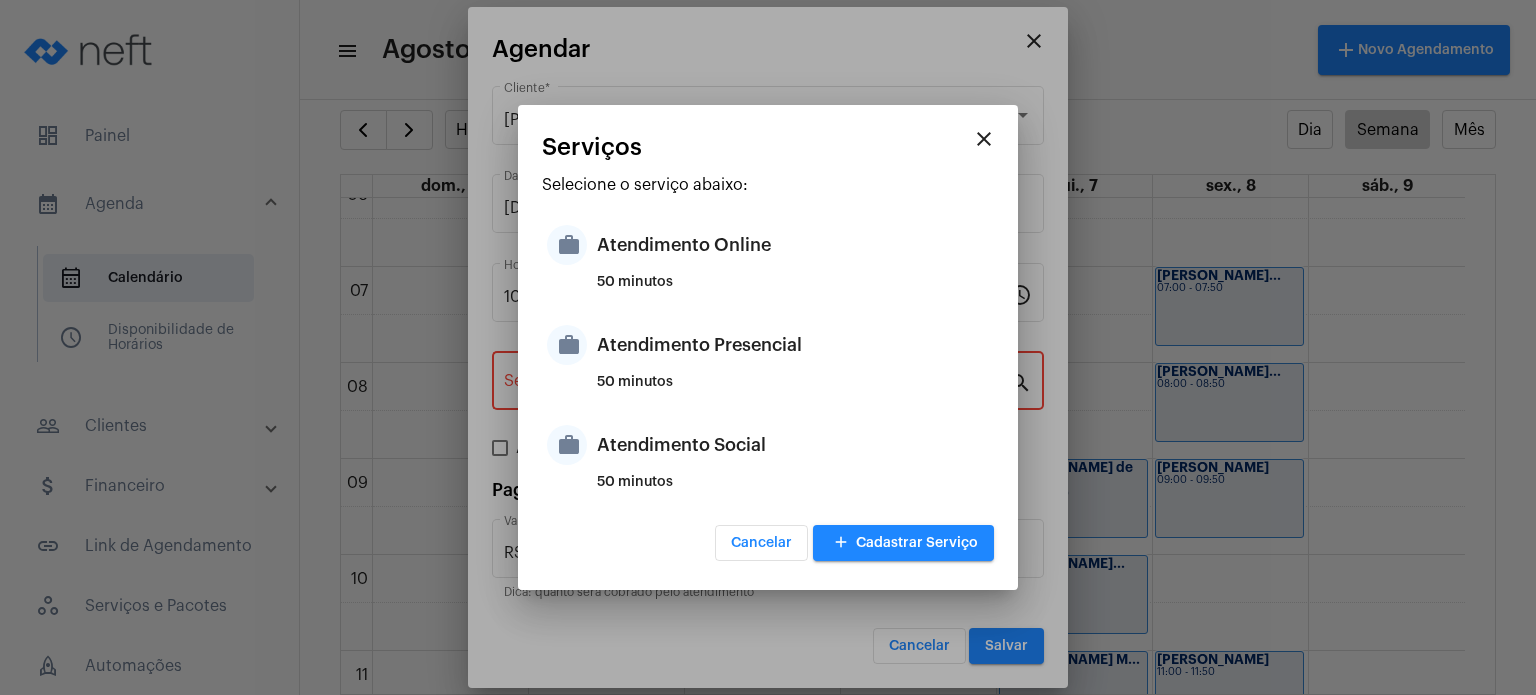 click on "50 minutos" at bounding box center (793, 390) 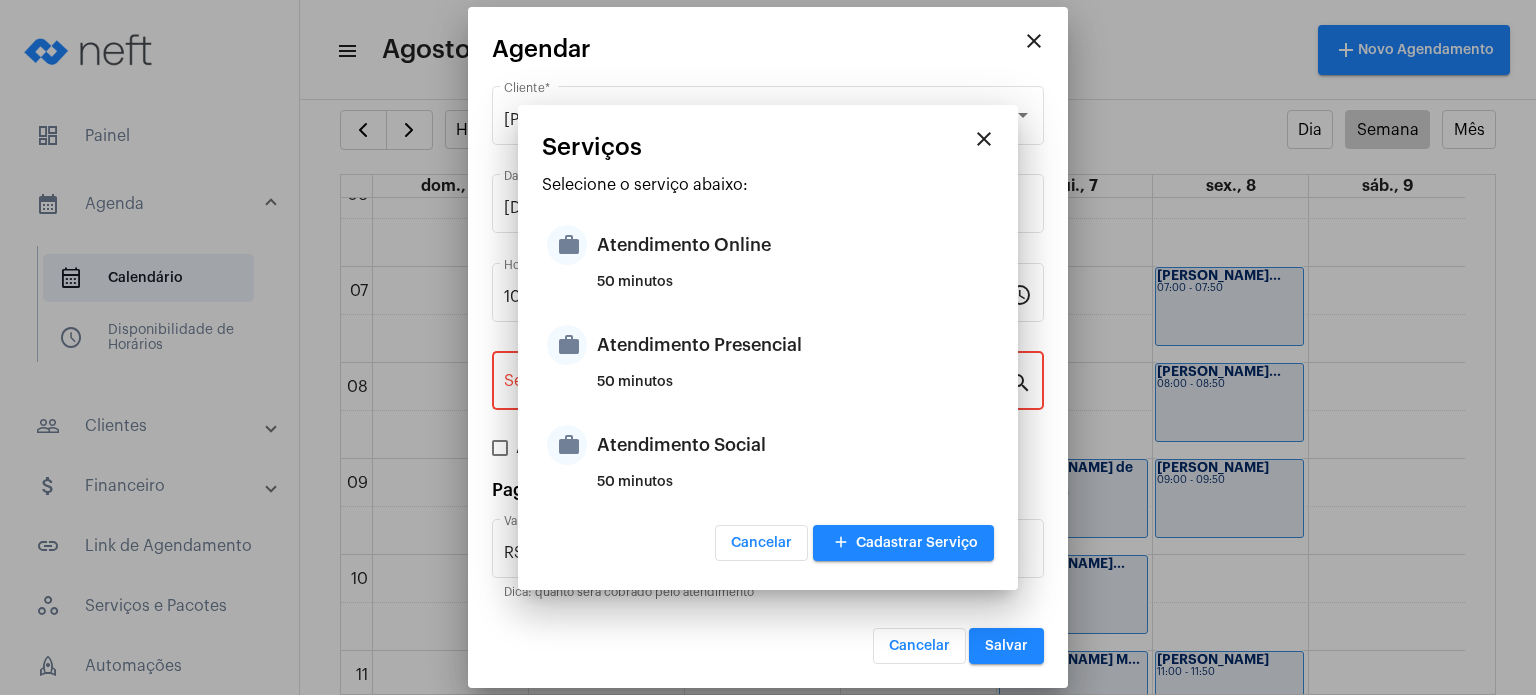 type on "Atendimento Presencial" 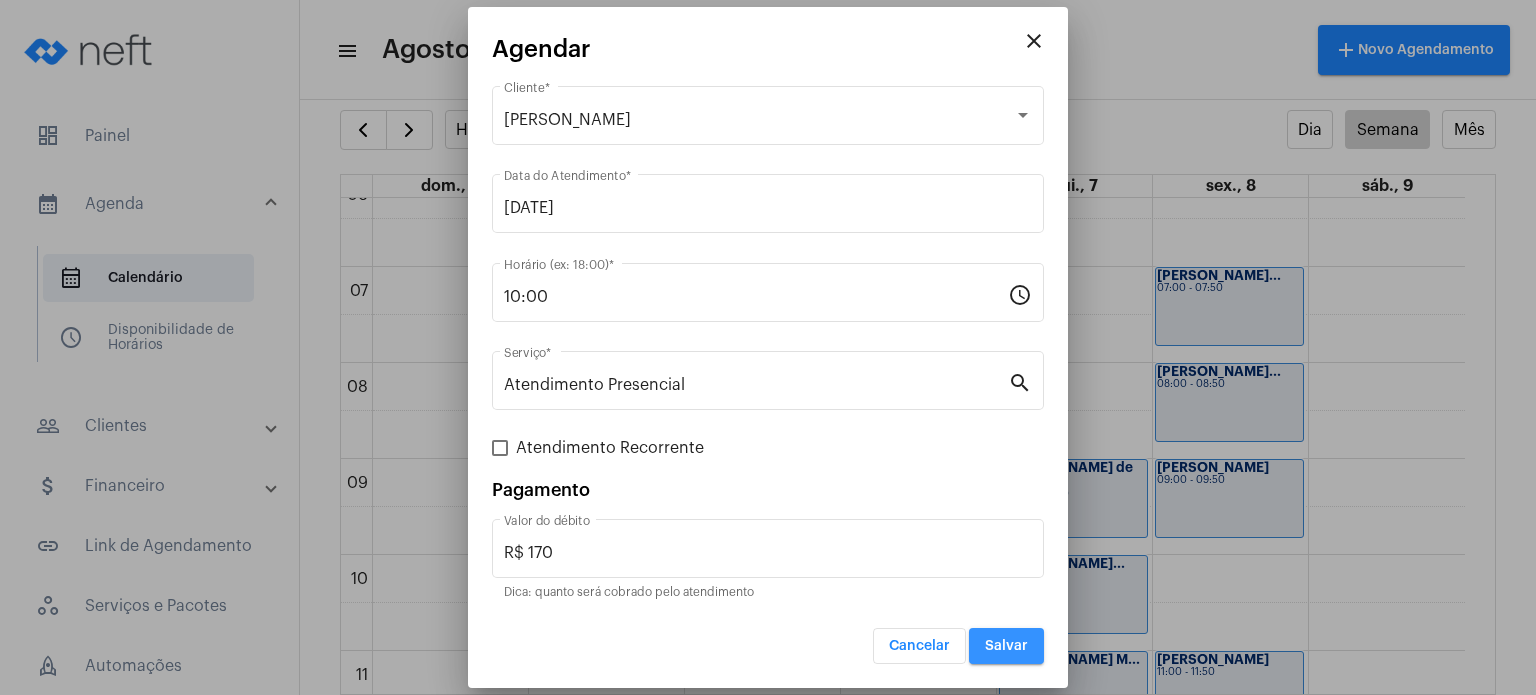 click on "Salvar" at bounding box center (1006, 646) 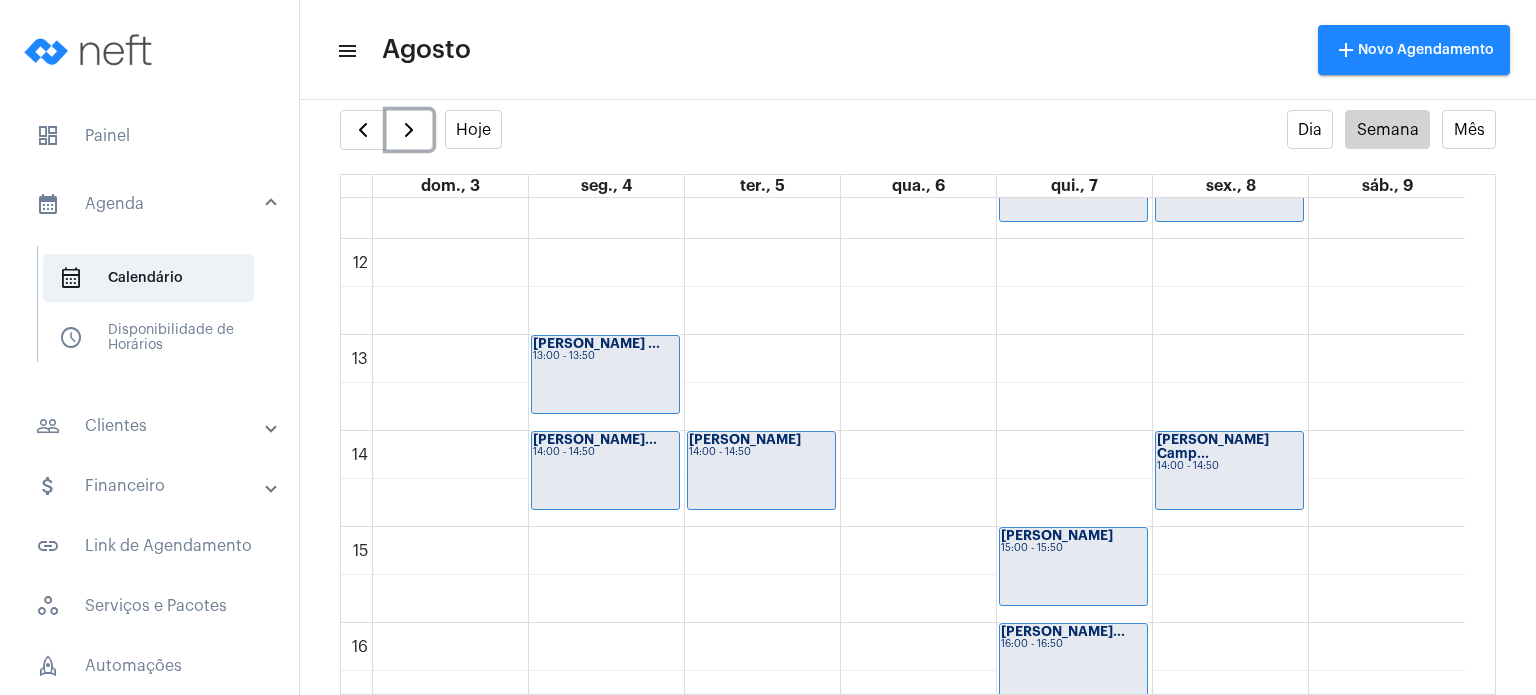 scroll, scrollTop: 1187, scrollLeft: 0, axis: vertical 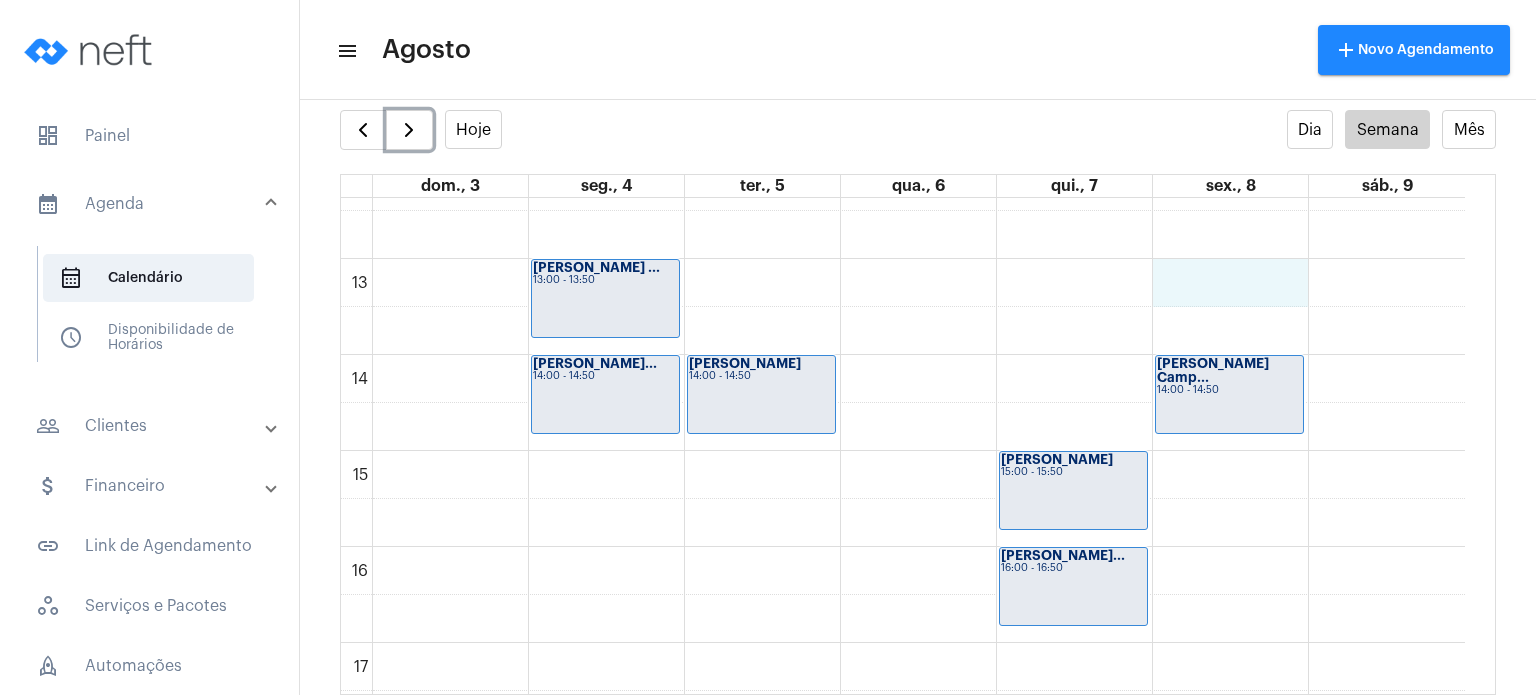 click on "00 01 02 03 04 05 06 07 08 09 10 11 12 13 14 15 16 17 18 19 20 21 22 23
[PERSON_NAME] ...
13:00 - 13:50
[PERSON_NAME] Ne...
14:00 - 14:50
Davi Bassini
14:00 - 14:50
[PERSON_NAME] de ...
09:00 - 09:50
[PERSON_NAME]...
10:00 - 10:50
[PERSON_NAME] M...
11:00 - 11:50
[PERSON_NAME]
15:00 - 15:50
[PERSON_NAME]...
16:00 - 16:50
[PERSON_NAME]
18:00 - 18:50
[PERSON_NAME]...
07:00 - 07:50" 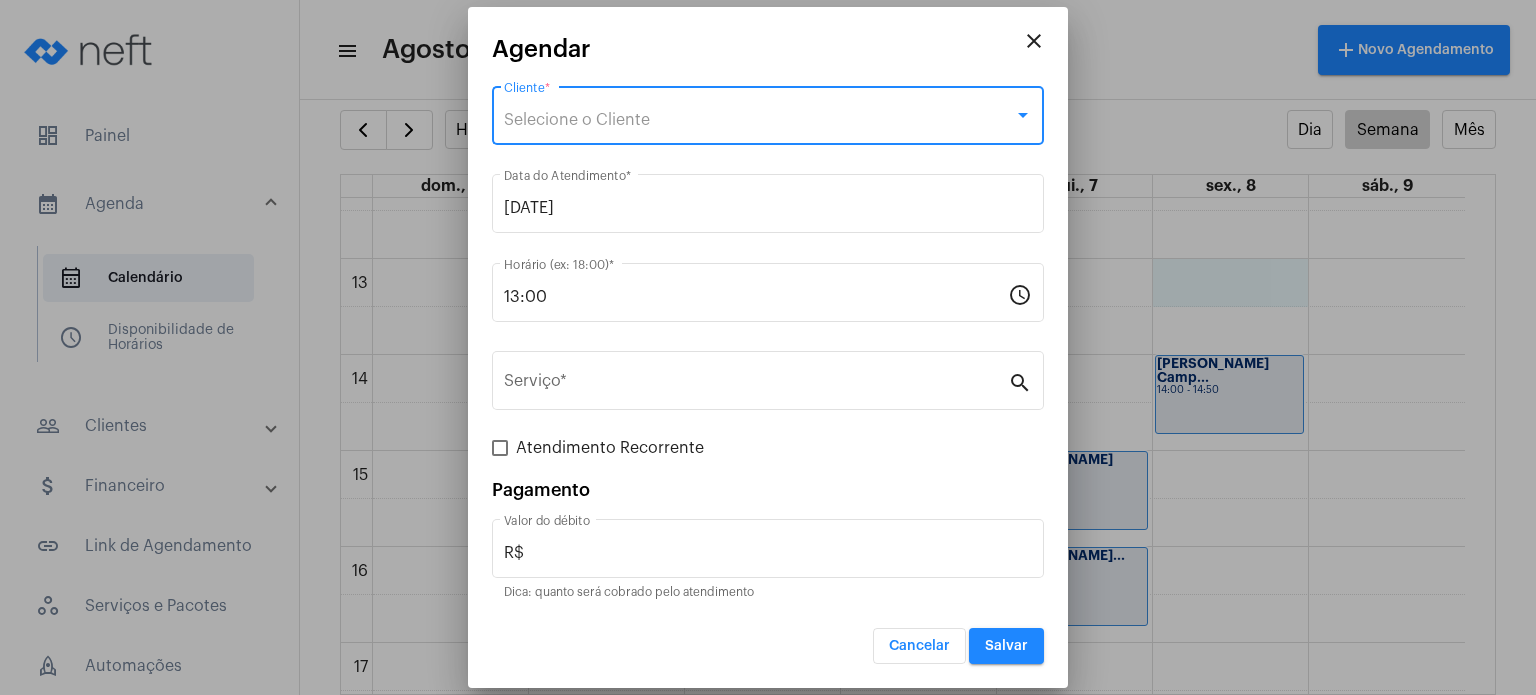 click on "Selecione o Cliente" at bounding box center [759, 120] 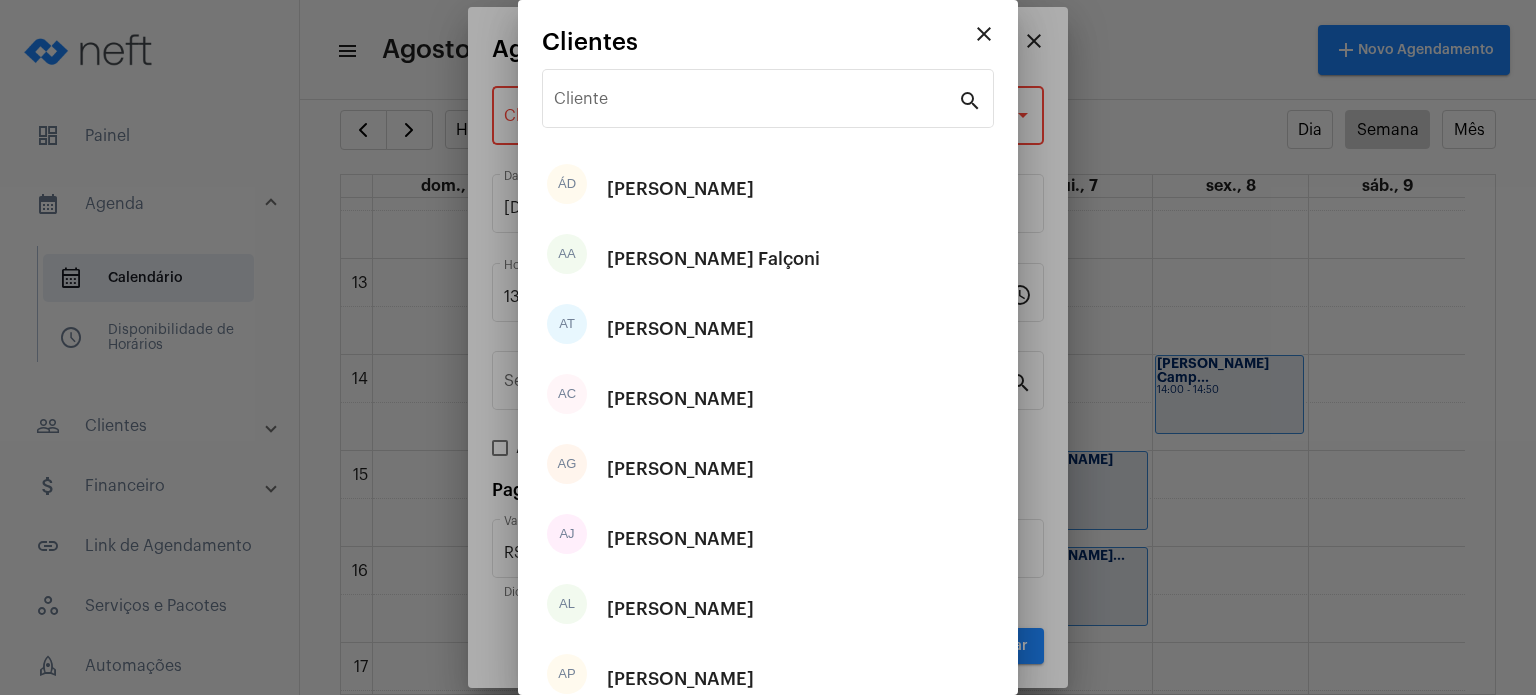 click on "Cliente" at bounding box center [756, 96] 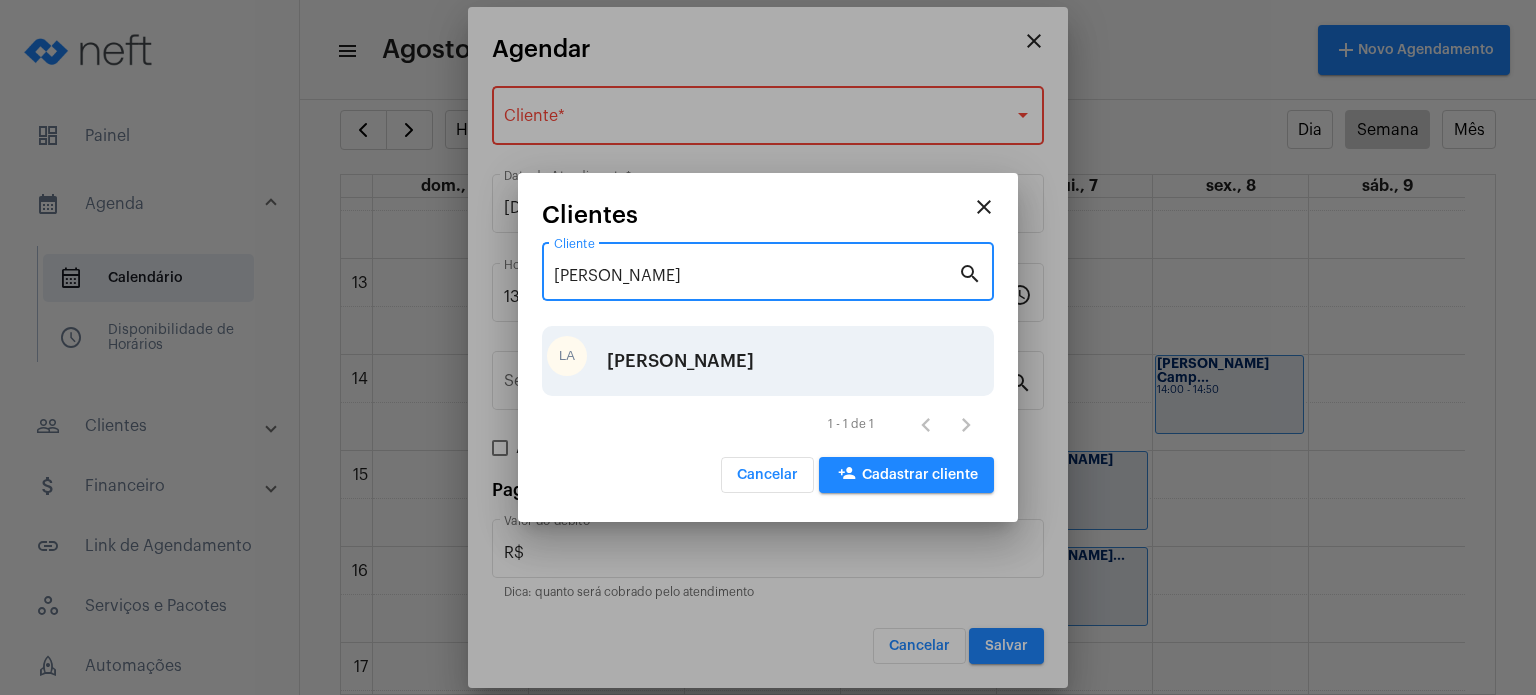 type on "[PERSON_NAME]" 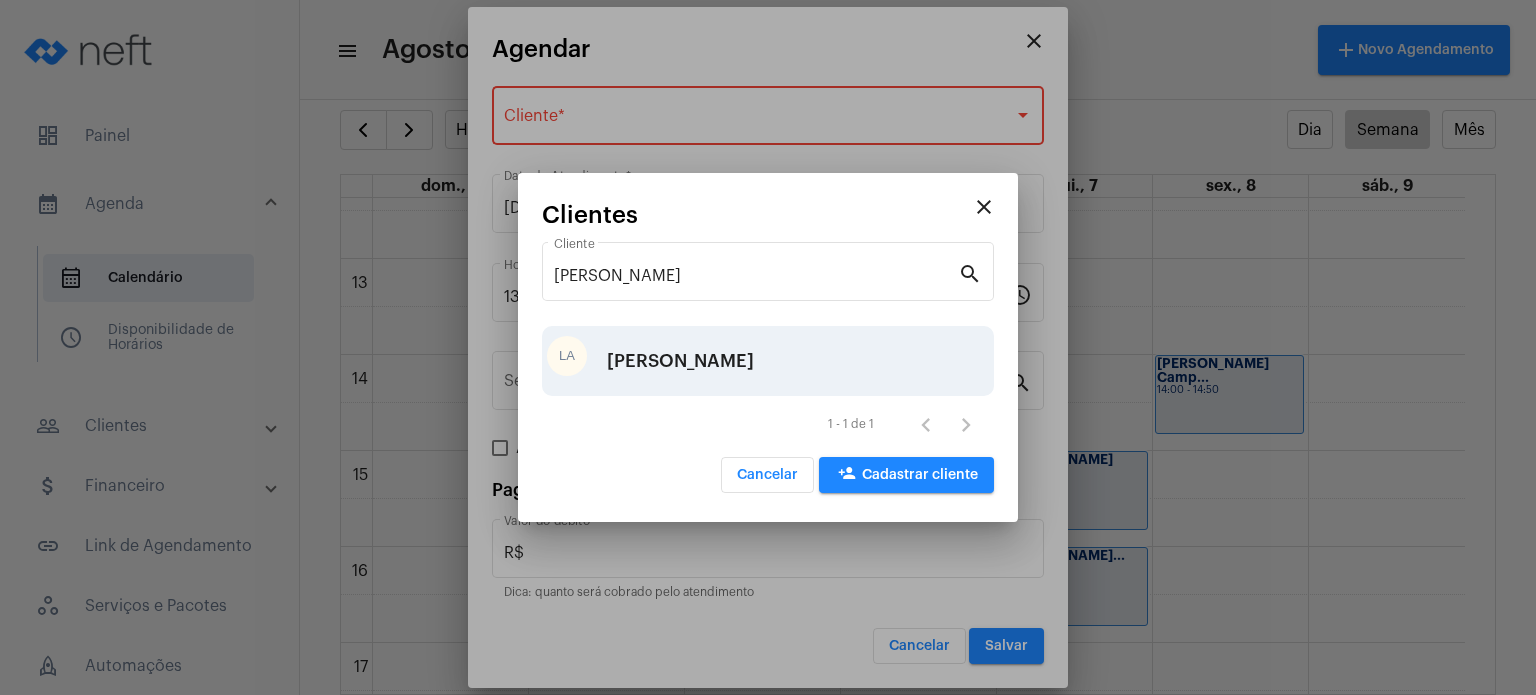 click on "LA  Lola Altoé" at bounding box center [768, 361] 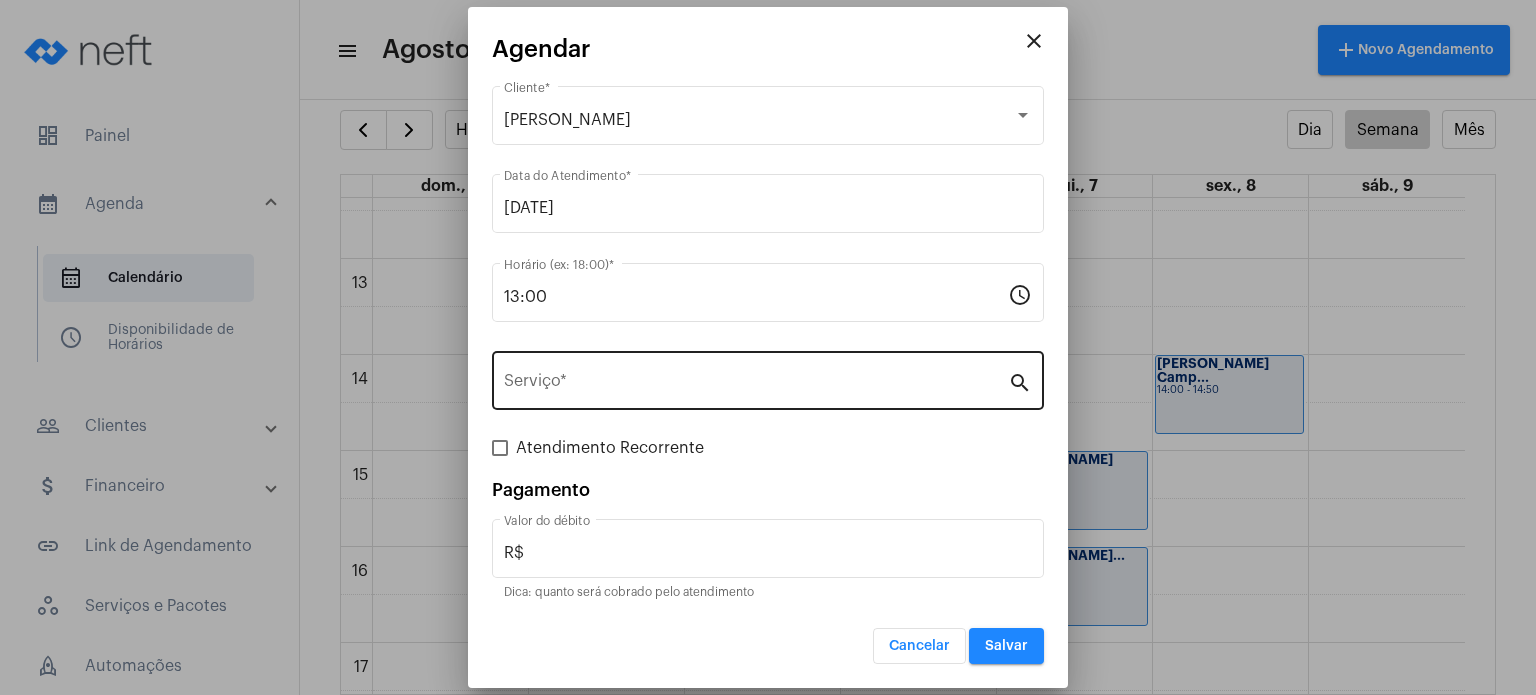 click on "Serviço  *" at bounding box center (756, 378) 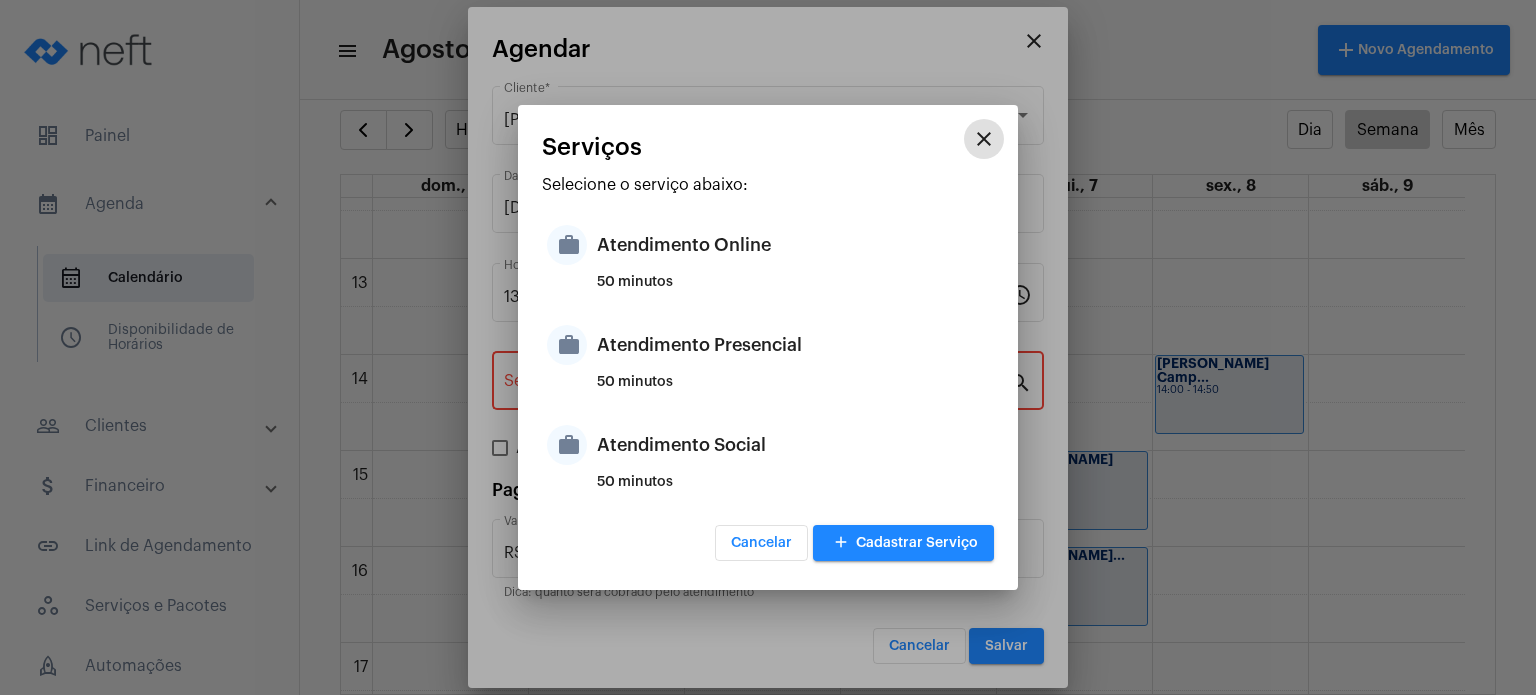click on "Atendimento Presencial" at bounding box center [793, 345] 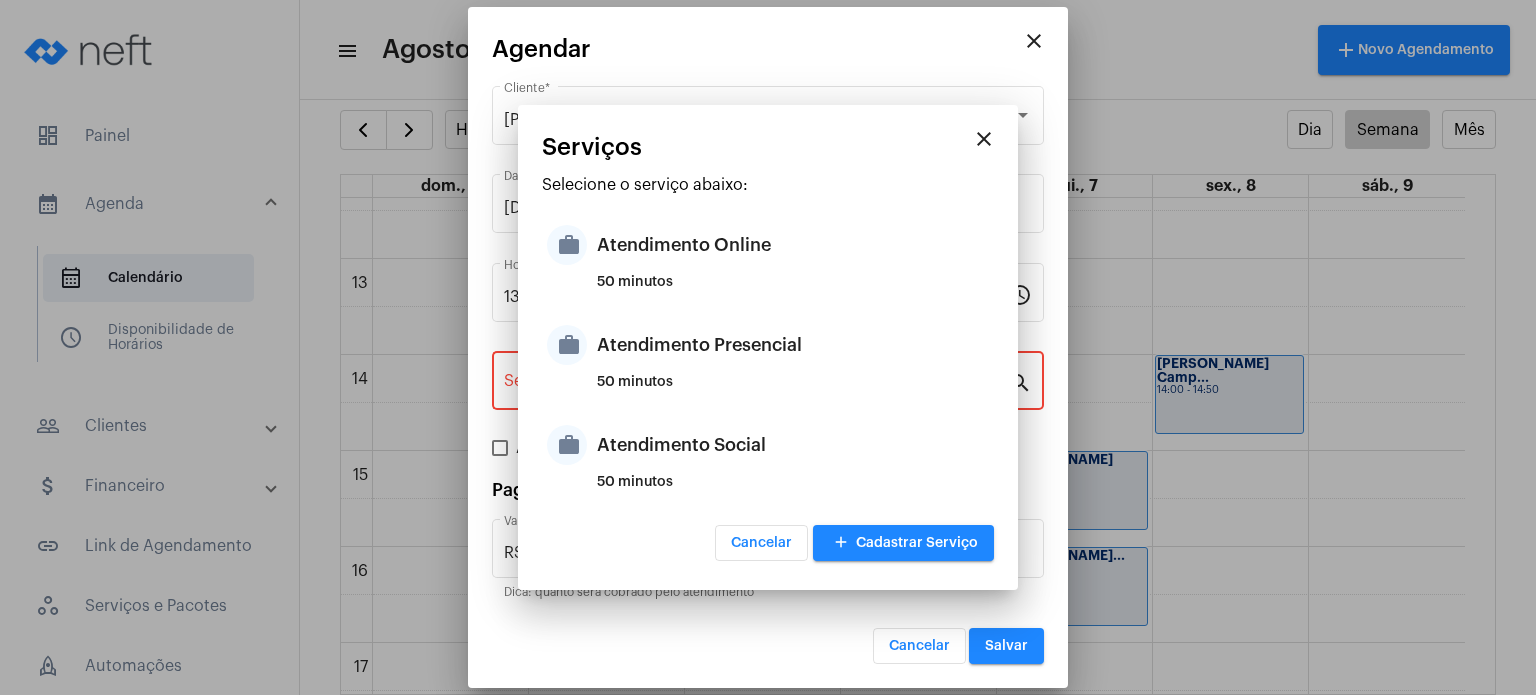 type on "Atendimento Presencial" 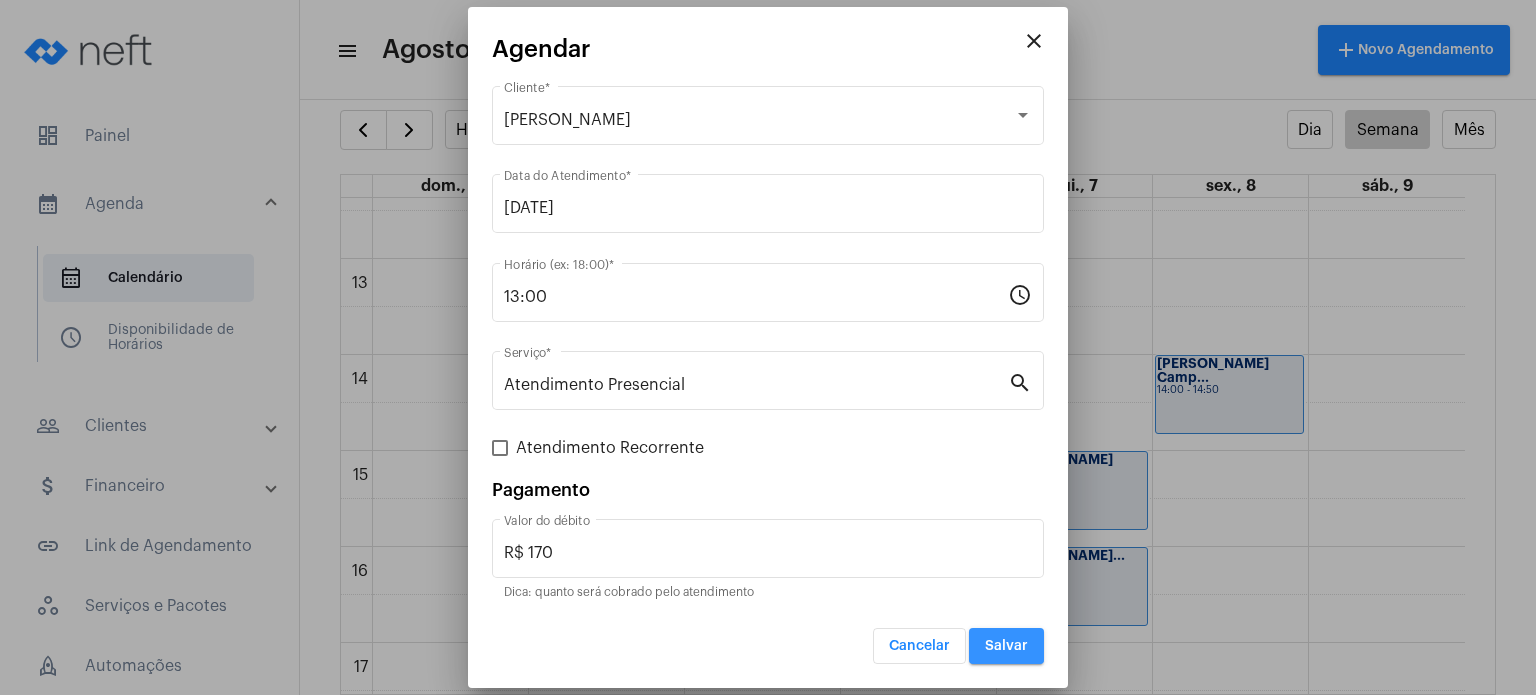 click on "Salvar" at bounding box center (1006, 646) 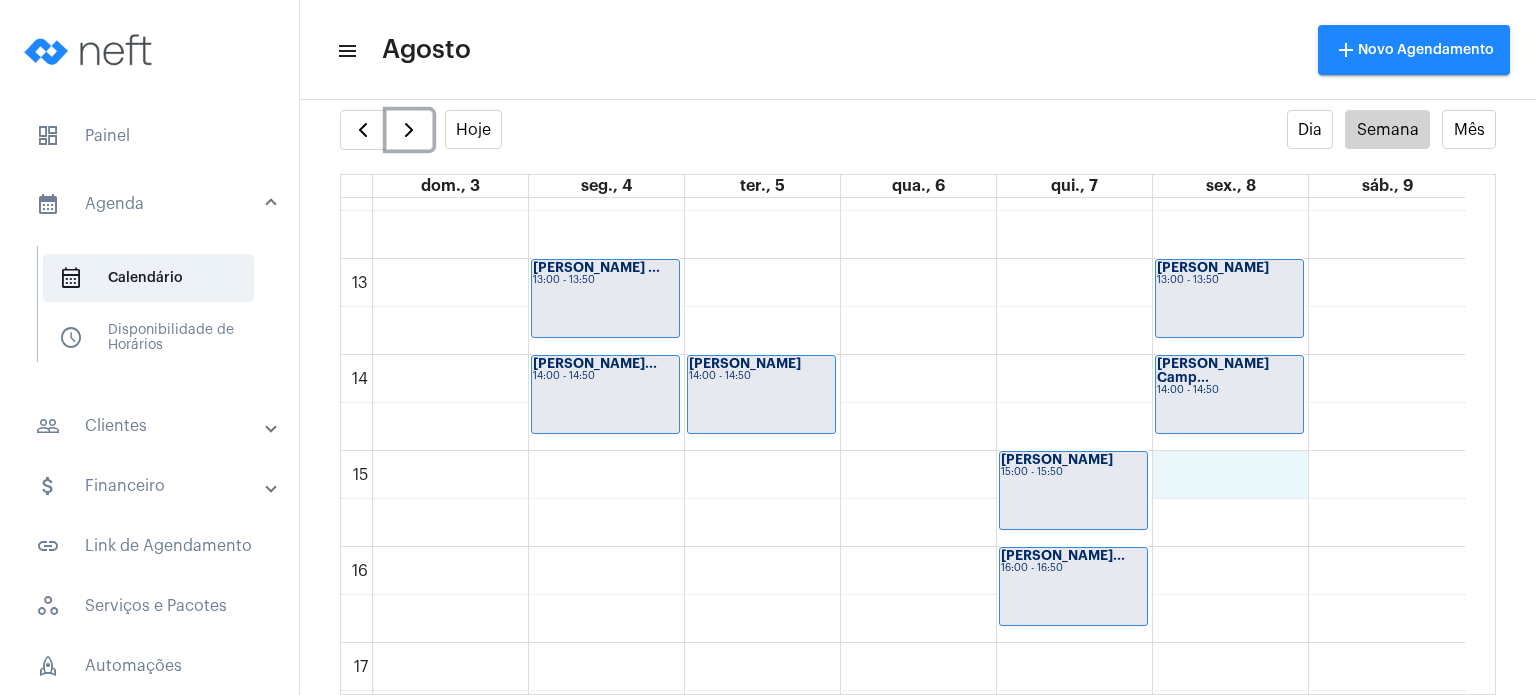 click on "00 01 02 03 04 05 06 07 08 09 10 11 12 13 14 15 16 17 18 19 20 21 22 23
[PERSON_NAME] ...
13:00 - 13:50
[PERSON_NAME] Ne...
14:00 - 14:50
Davi Bassini
14:00 - 14:50
[PERSON_NAME] de ...
09:00 - 09:50
[PERSON_NAME]...
10:00 - 10:50
[PERSON_NAME] M...
11:00 - 11:50
[PERSON_NAME]
15:00 - 15:50
[PERSON_NAME]...
16:00 - 16:50
[PERSON_NAME]
18:00 - 18:50
[PERSON_NAME]...
07:00 - 07:50" 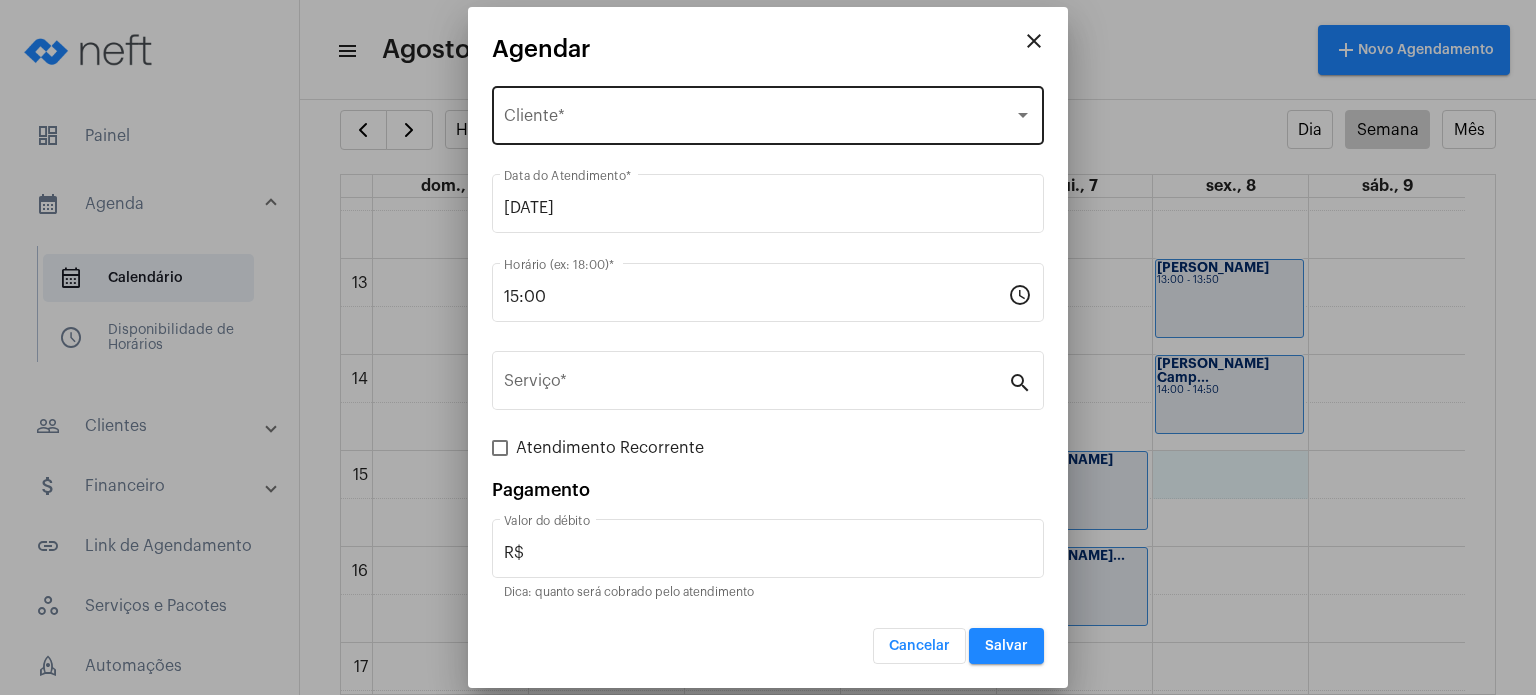 click on "Selecione o Cliente Cliente  *" at bounding box center [768, 113] 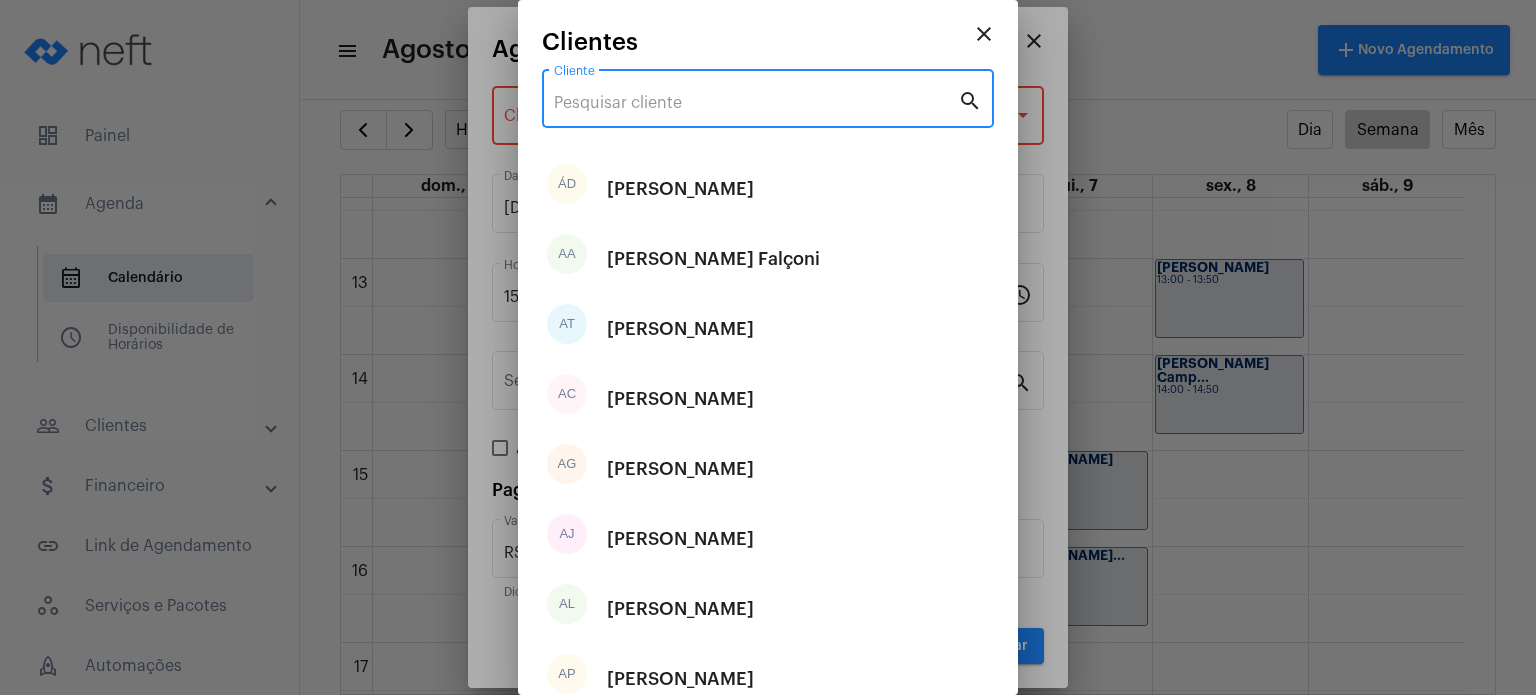 click on "Cliente" at bounding box center [756, 103] 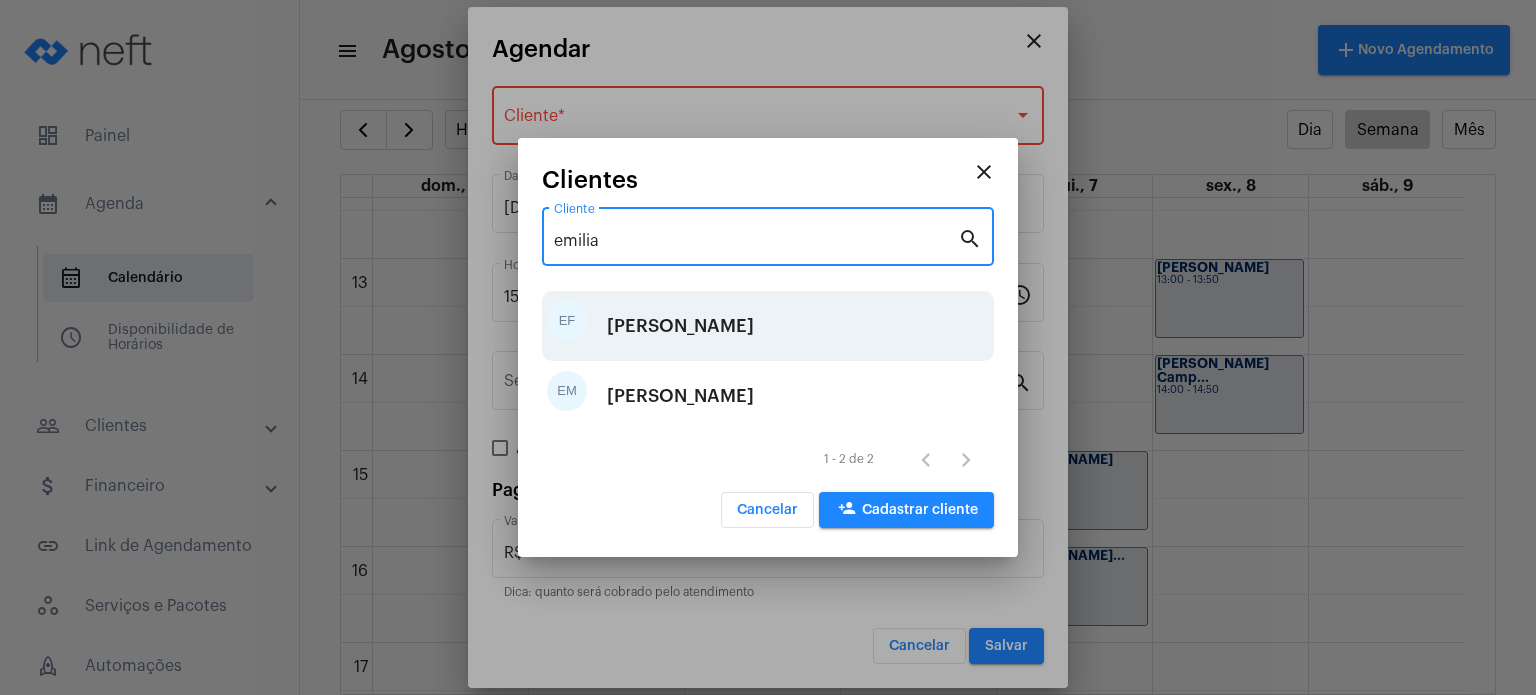 type on "emilia" 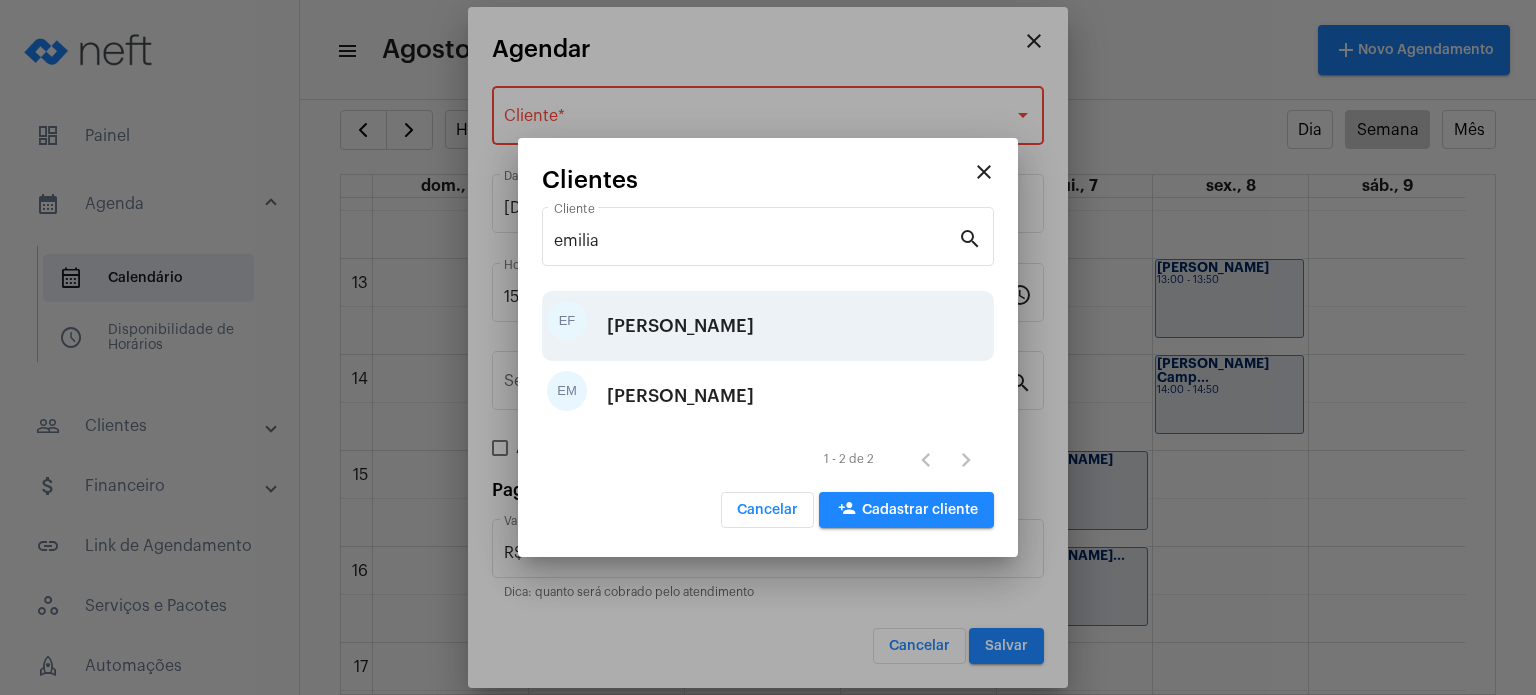 click on "EF  [PERSON_NAME]" at bounding box center (768, 326) 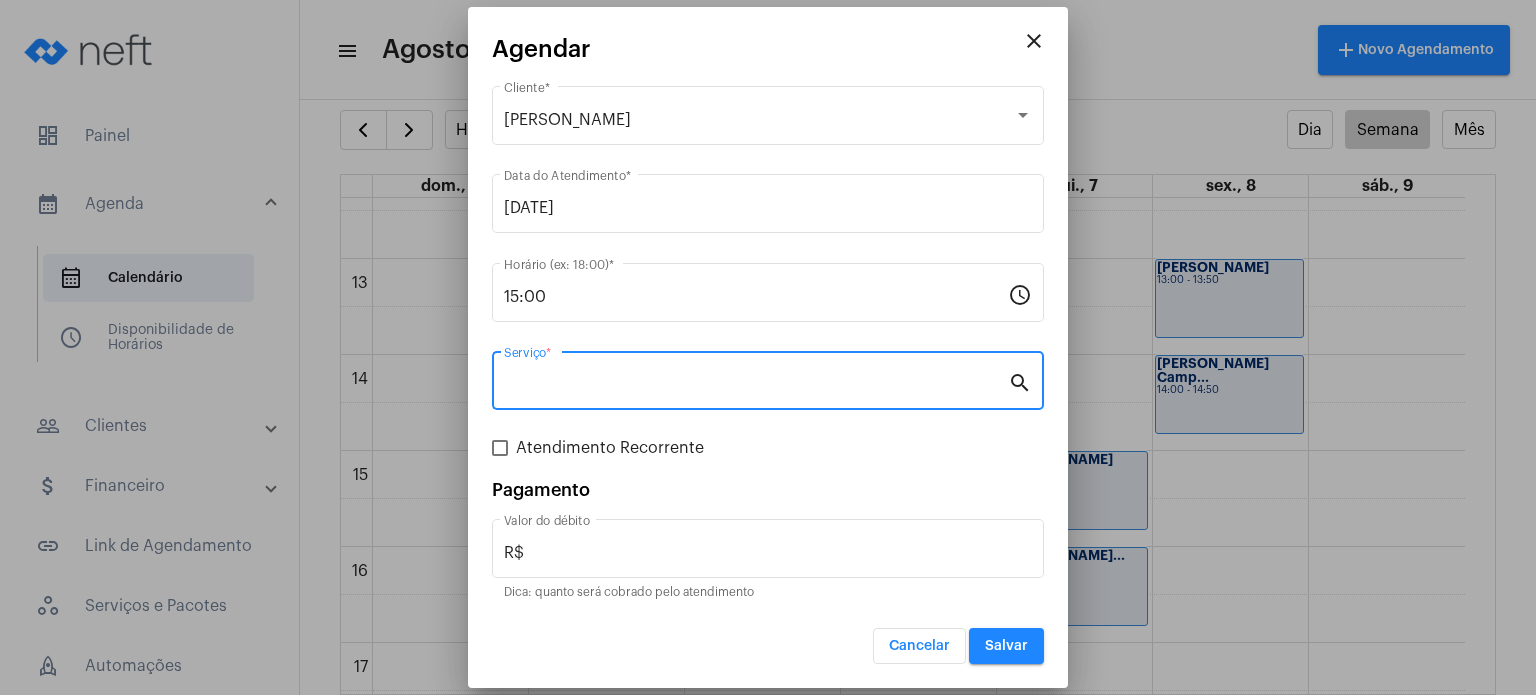 click on "Serviço  *" at bounding box center (756, 385) 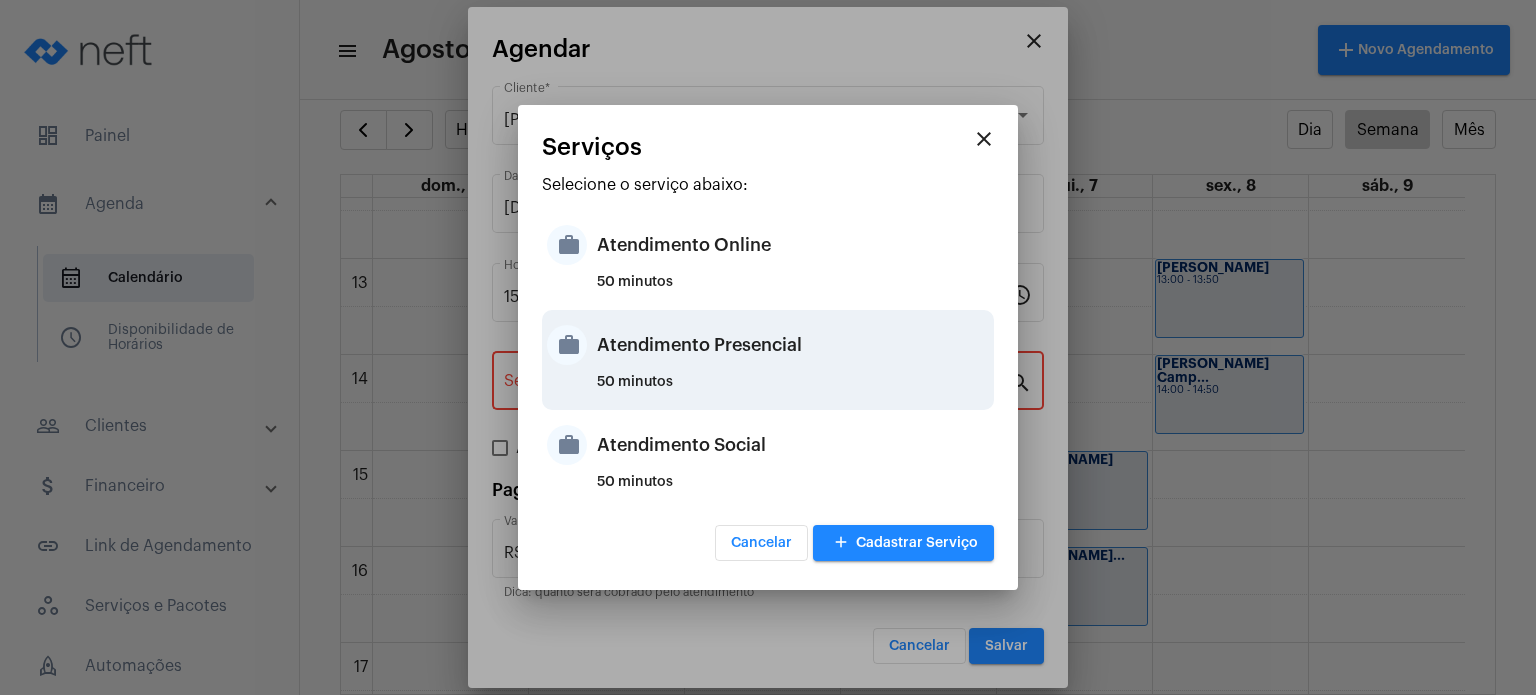 click on "Atendimento Presencial" at bounding box center (793, 345) 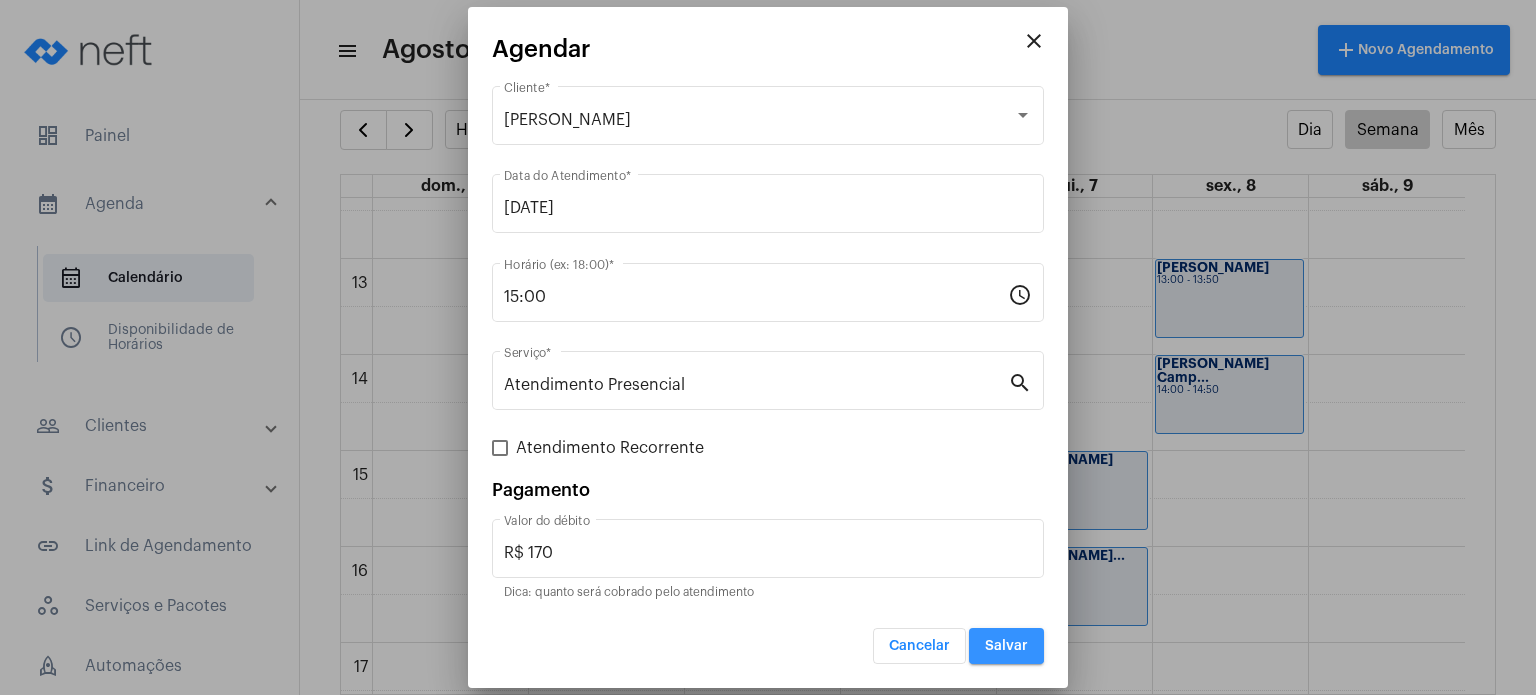 click on "Salvar" at bounding box center [1006, 646] 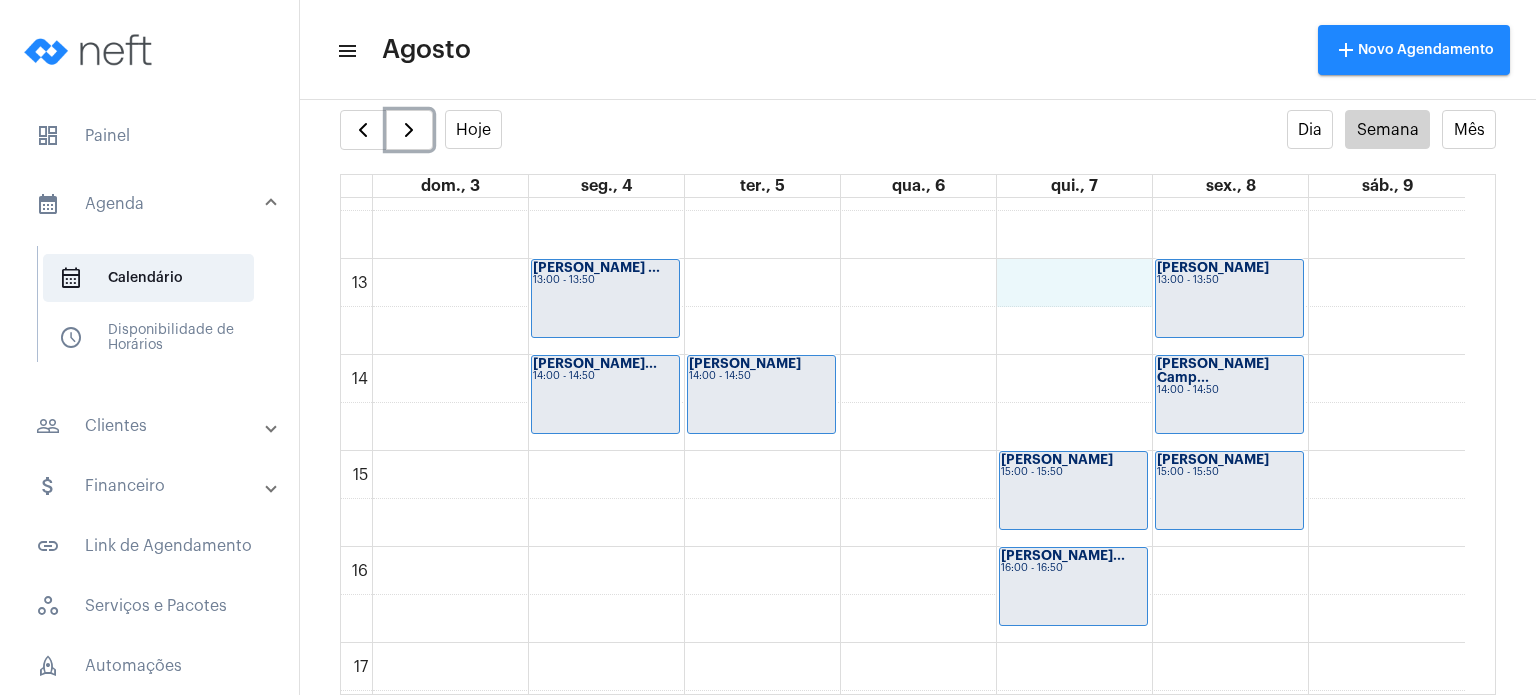 click on "00 01 02 03 04 05 06 07 08 09 10 11 12 13 14 15 16 17 18 19 20 21 22 23
[PERSON_NAME] ...
13:00 - 13:50
[PERSON_NAME] Ne...
14:00 - 14:50
Davi Bassini
14:00 - 14:50
[PERSON_NAME] de ...
09:00 - 09:50
[PERSON_NAME]...
10:00 - 10:50
[PERSON_NAME] M...
11:00 - 11:50
[PERSON_NAME]
15:00 - 15:50
[PERSON_NAME]...
16:00 - 16:50
[PERSON_NAME]
18:00 - 18:50
[PERSON_NAME]...
07:00 - 07:50" 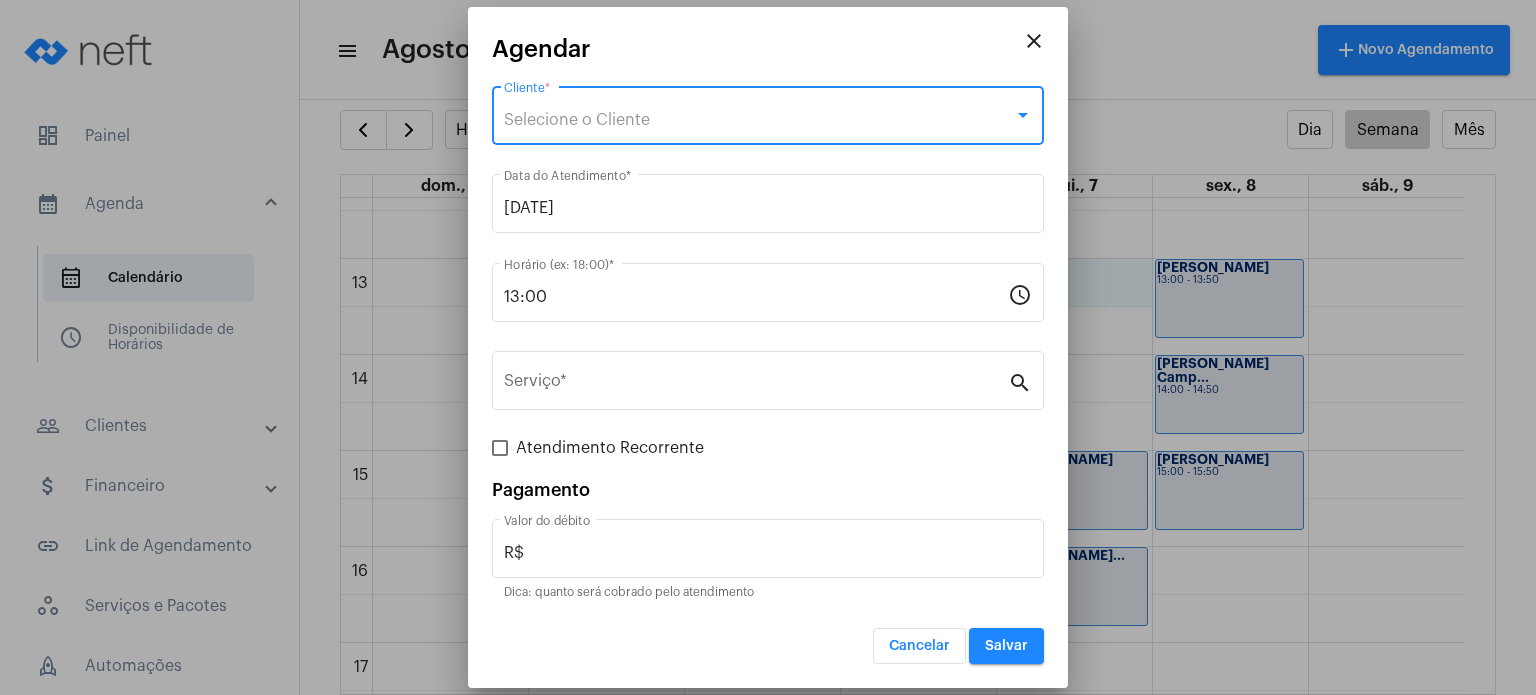 click on "Selecione o Cliente" at bounding box center (759, 120) 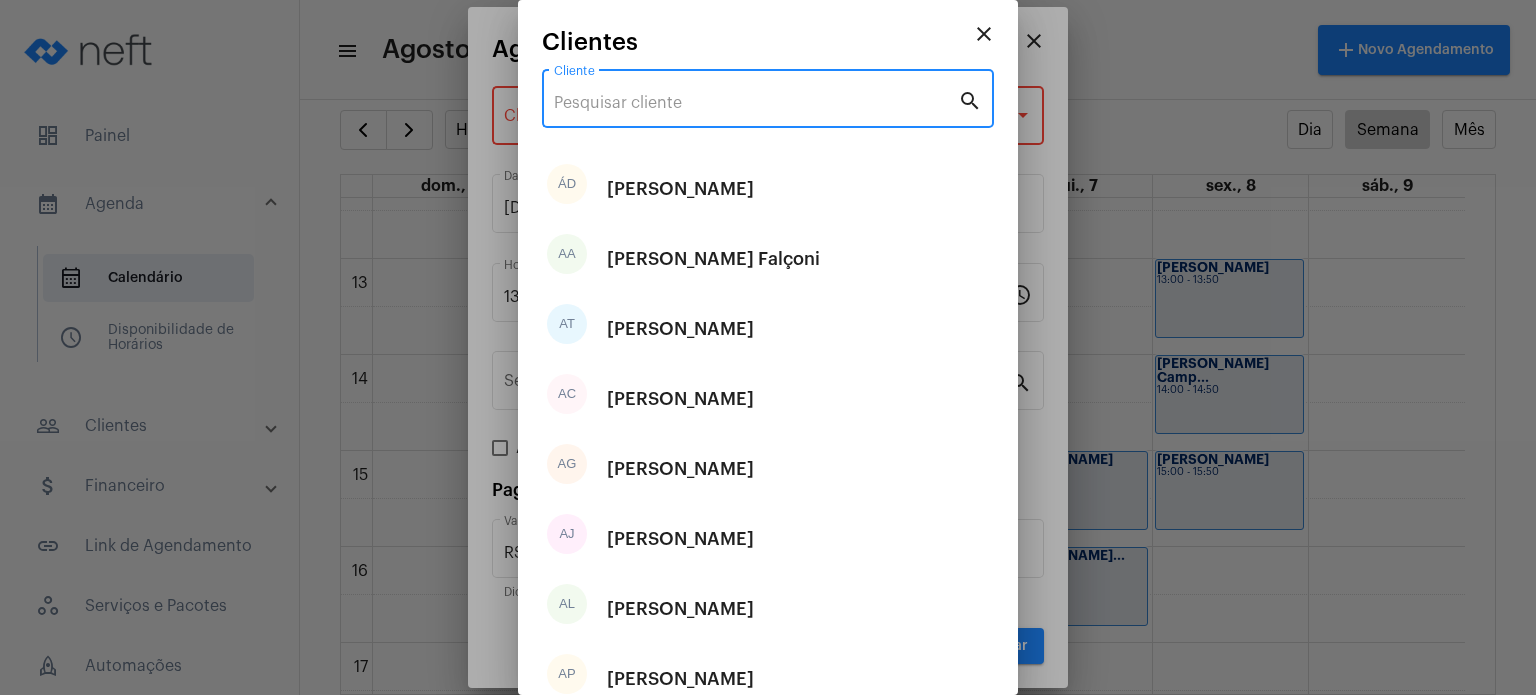 click on "Cliente" at bounding box center (756, 103) 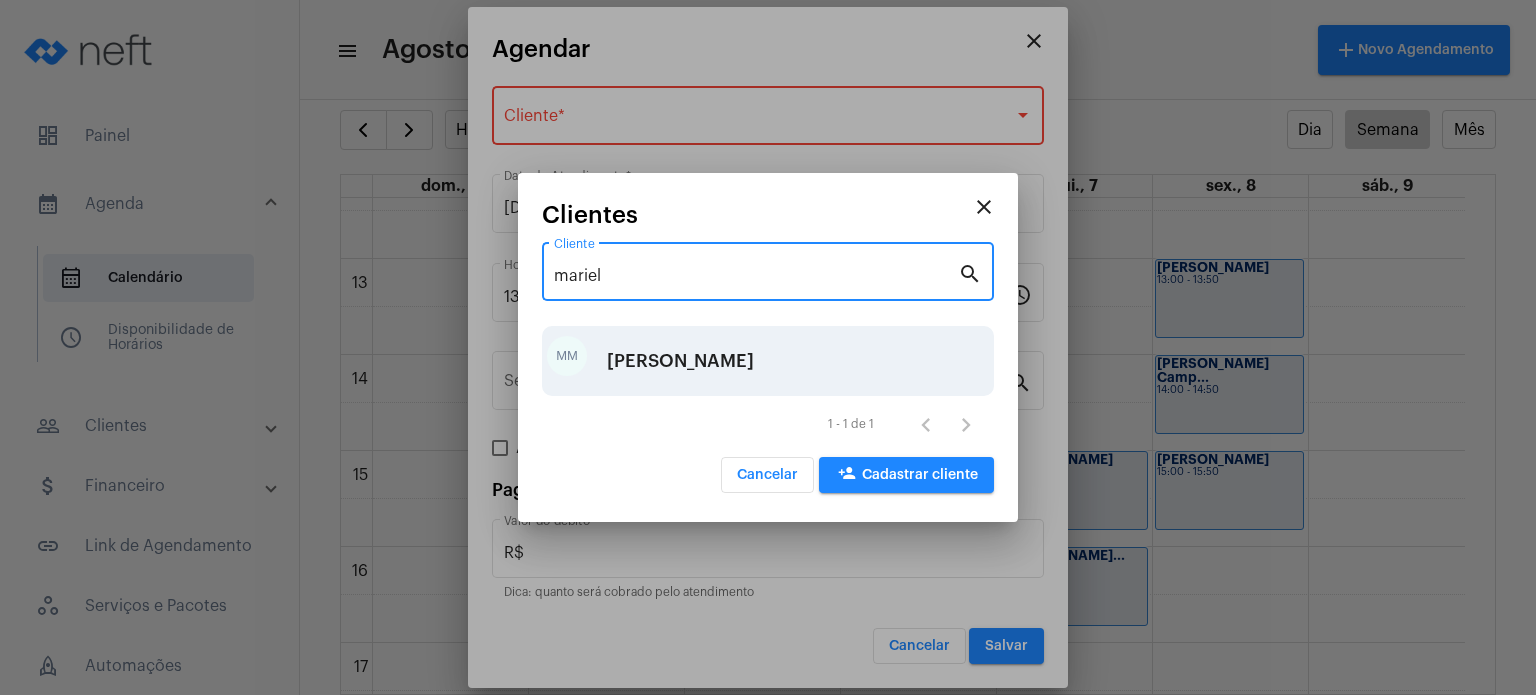 type on "mariel" 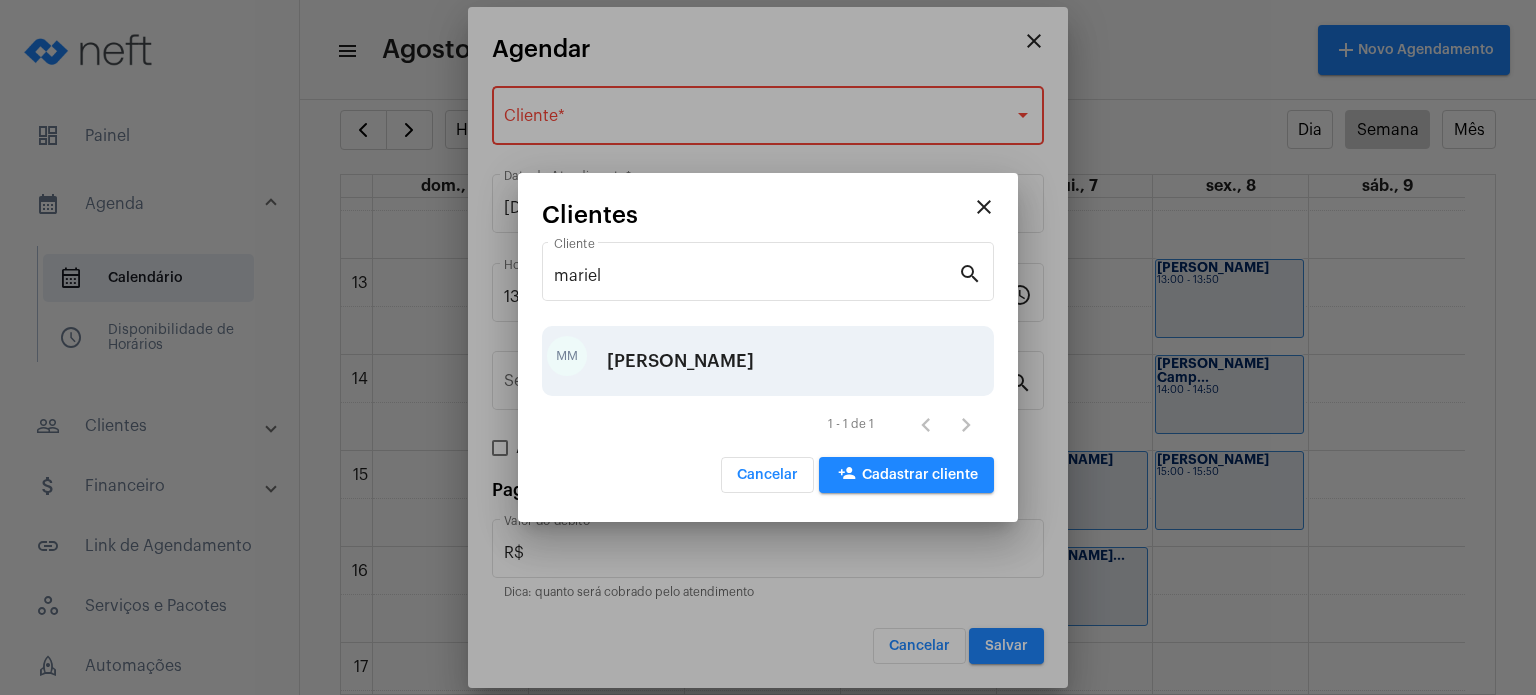 click on "[PERSON_NAME]" at bounding box center (680, 361) 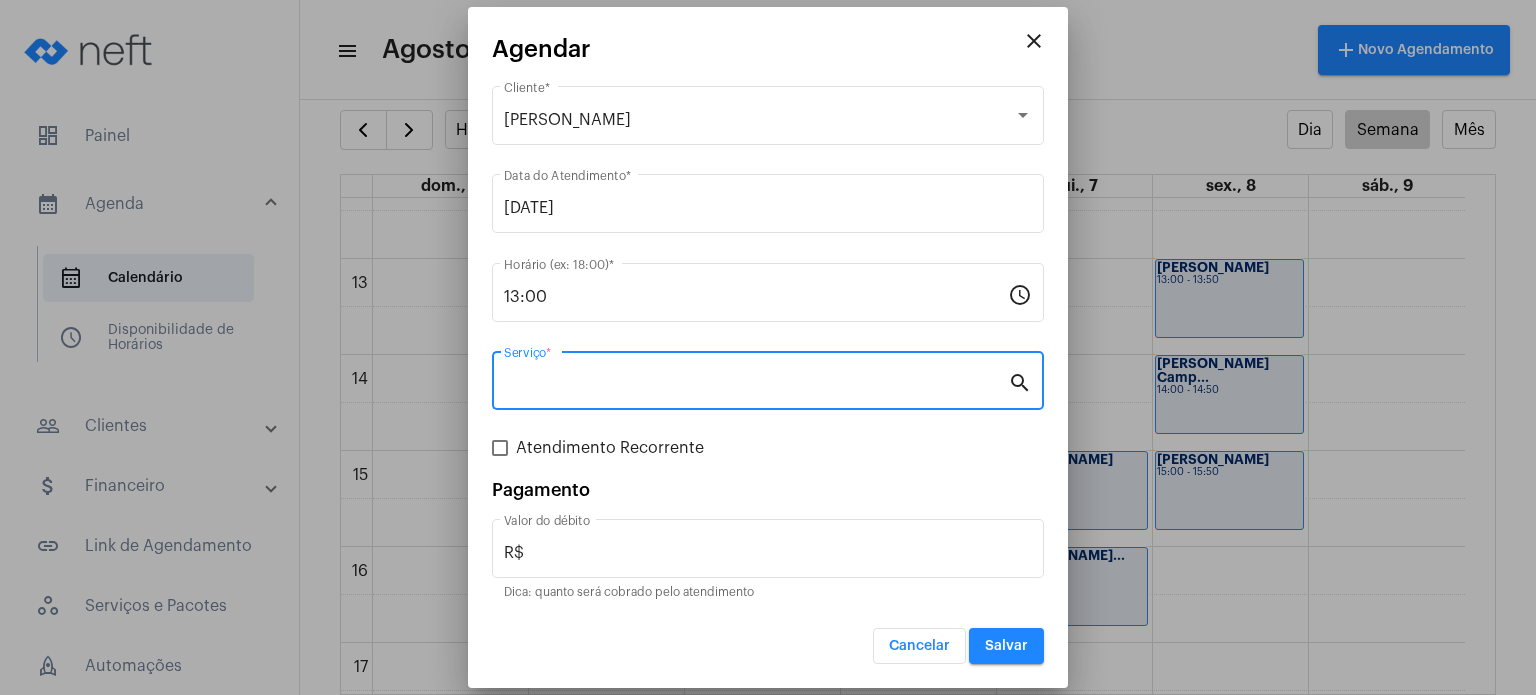 click on "Serviço  *" at bounding box center (756, 385) 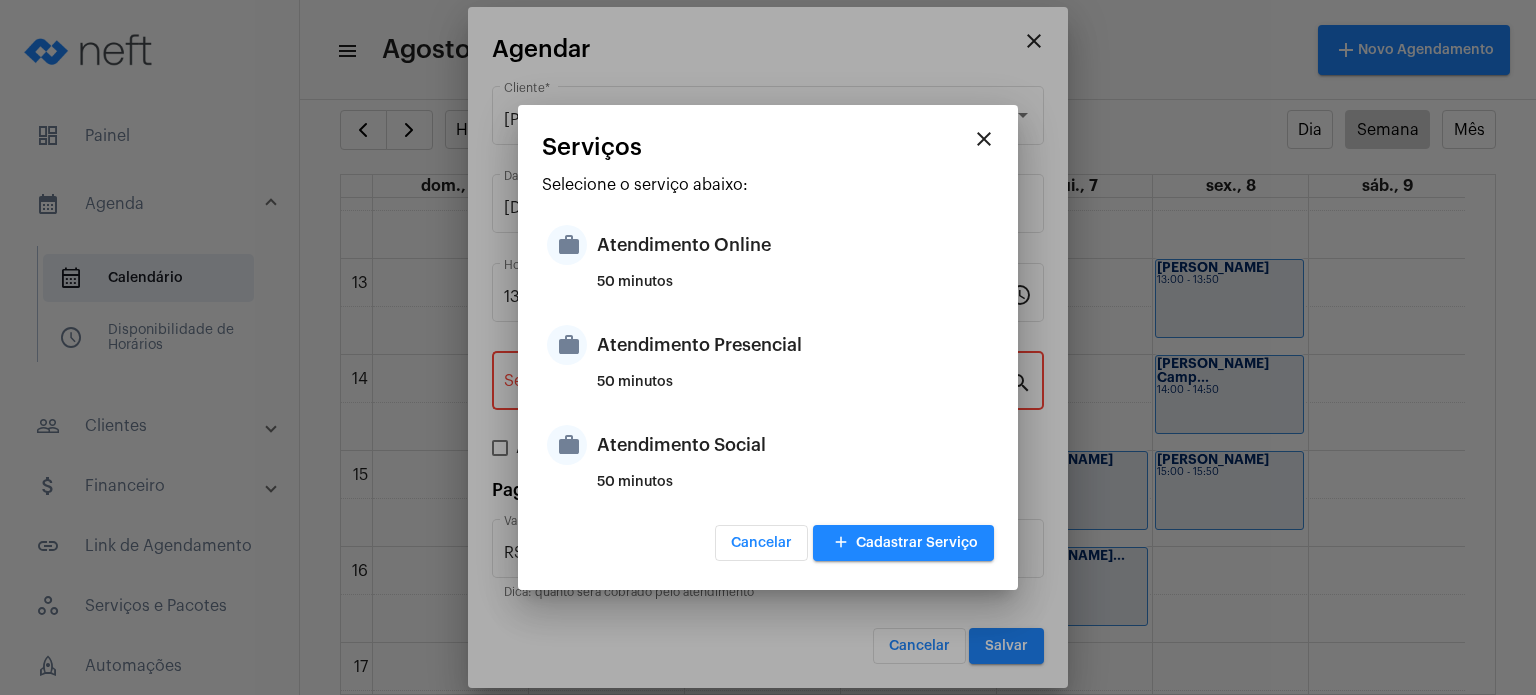 click on "50 minutos" at bounding box center (793, 390) 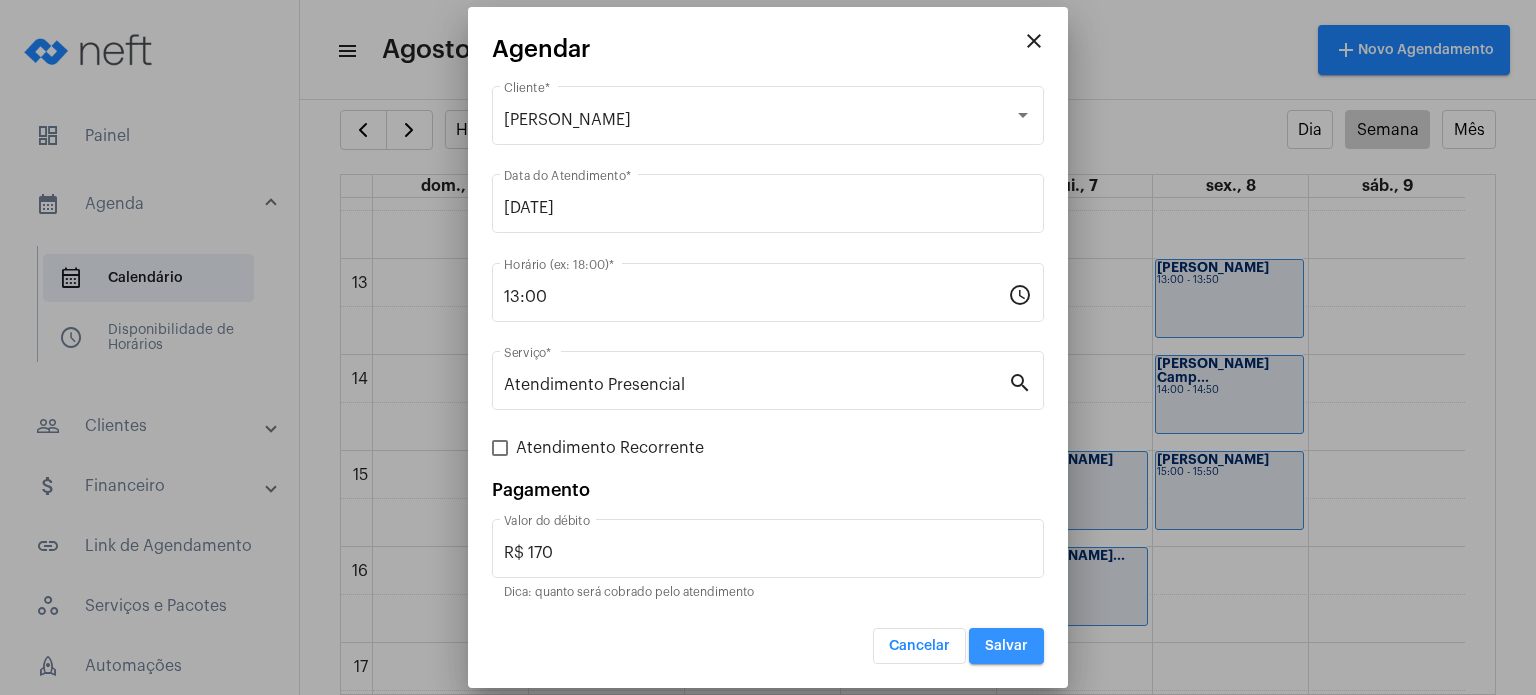 click on "Salvar" at bounding box center (1006, 646) 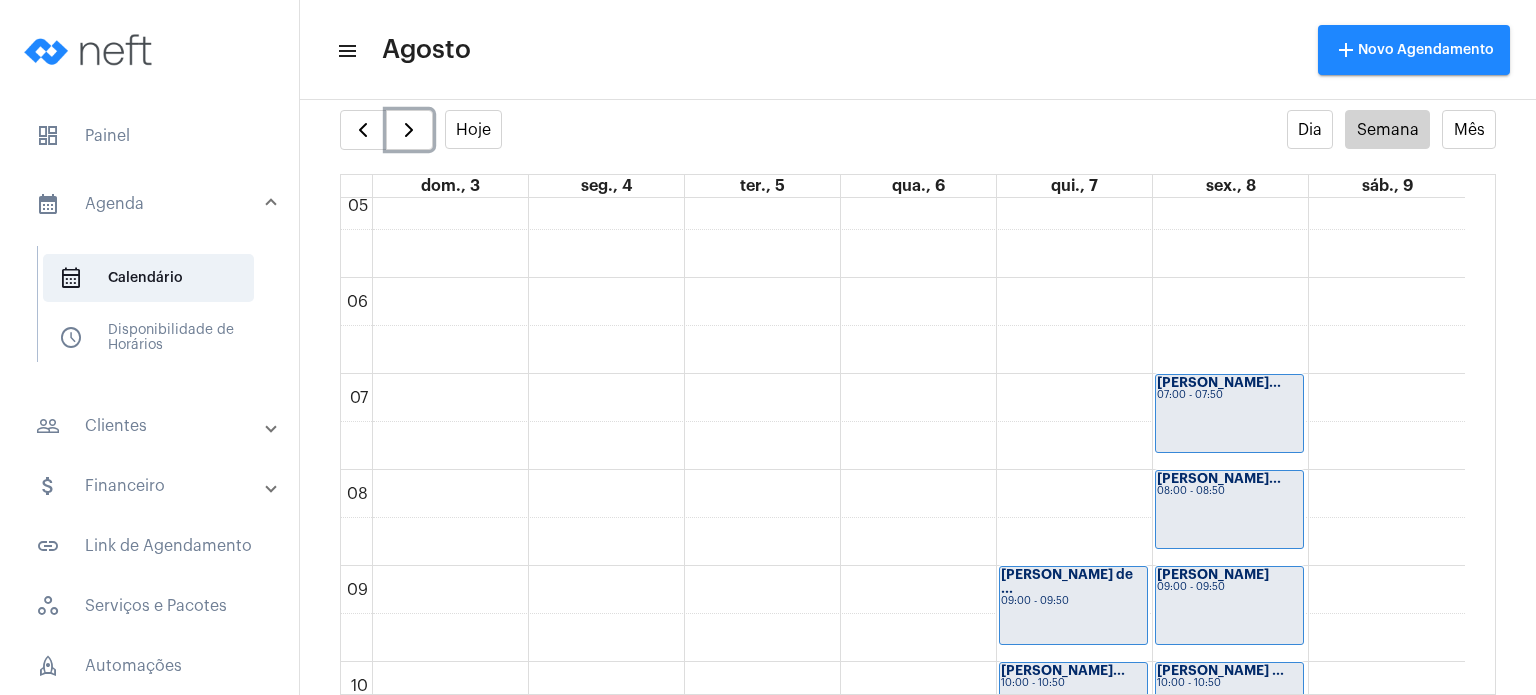 scroll, scrollTop: 480, scrollLeft: 0, axis: vertical 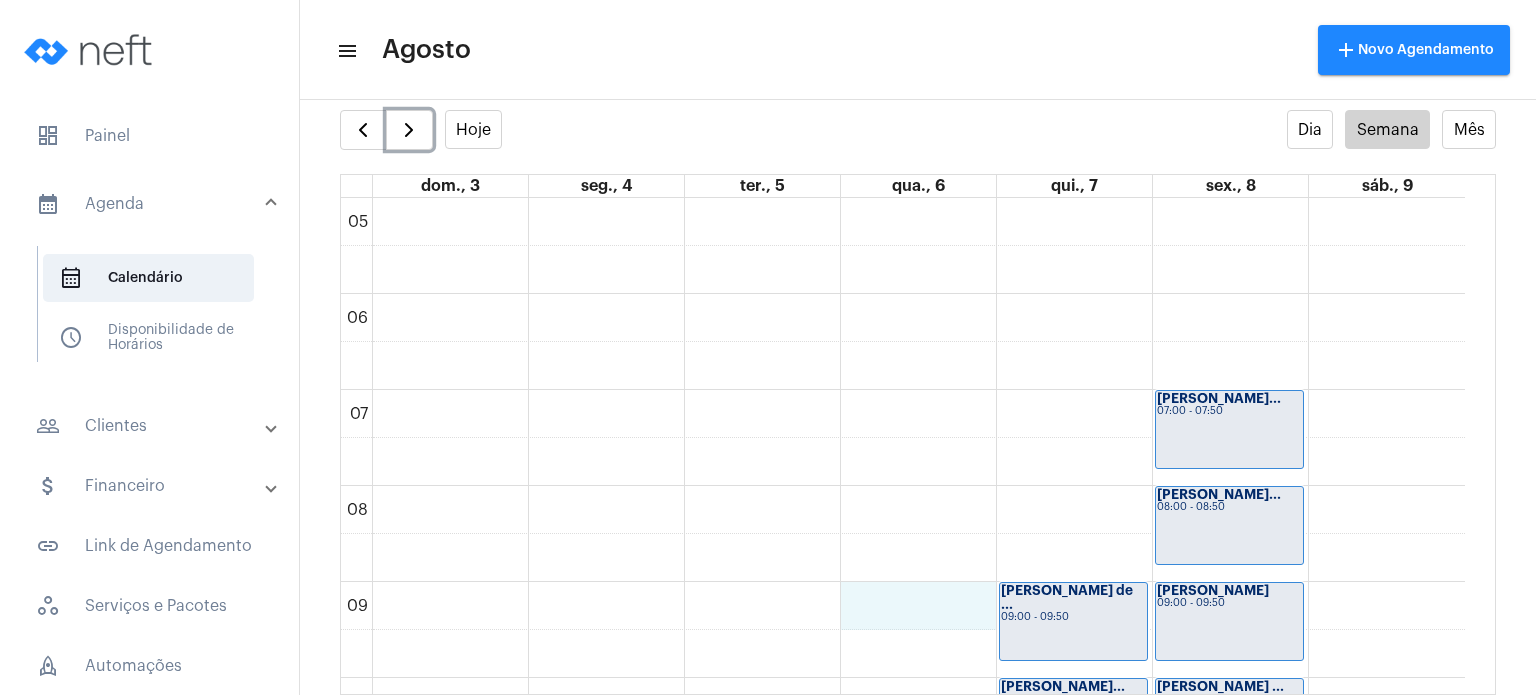 click on "00 01 02 03 04 05 06 07 08 09 10 11 12 13 14 15 16 17 18 19 20 21 22 23
[PERSON_NAME] ...
13:00 - 13:50
[PERSON_NAME] Ne...
14:00 - 14:50
Davi Bassini
14:00 - 14:50
[PERSON_NAME] de ...
09:00 - 09:50
[PERSON_NAME]...
10:00 - 10:50
[PERSON_NAME] M...
11:00 - 11:50
[PERSON_NAME]...
13:00 - 13:50
[PERSON_NAME]
15:00 - 15:50
[PERSON_NAME]...
16:00 - 16:50
[PERSON_NAME]
18:00 - 18:50" 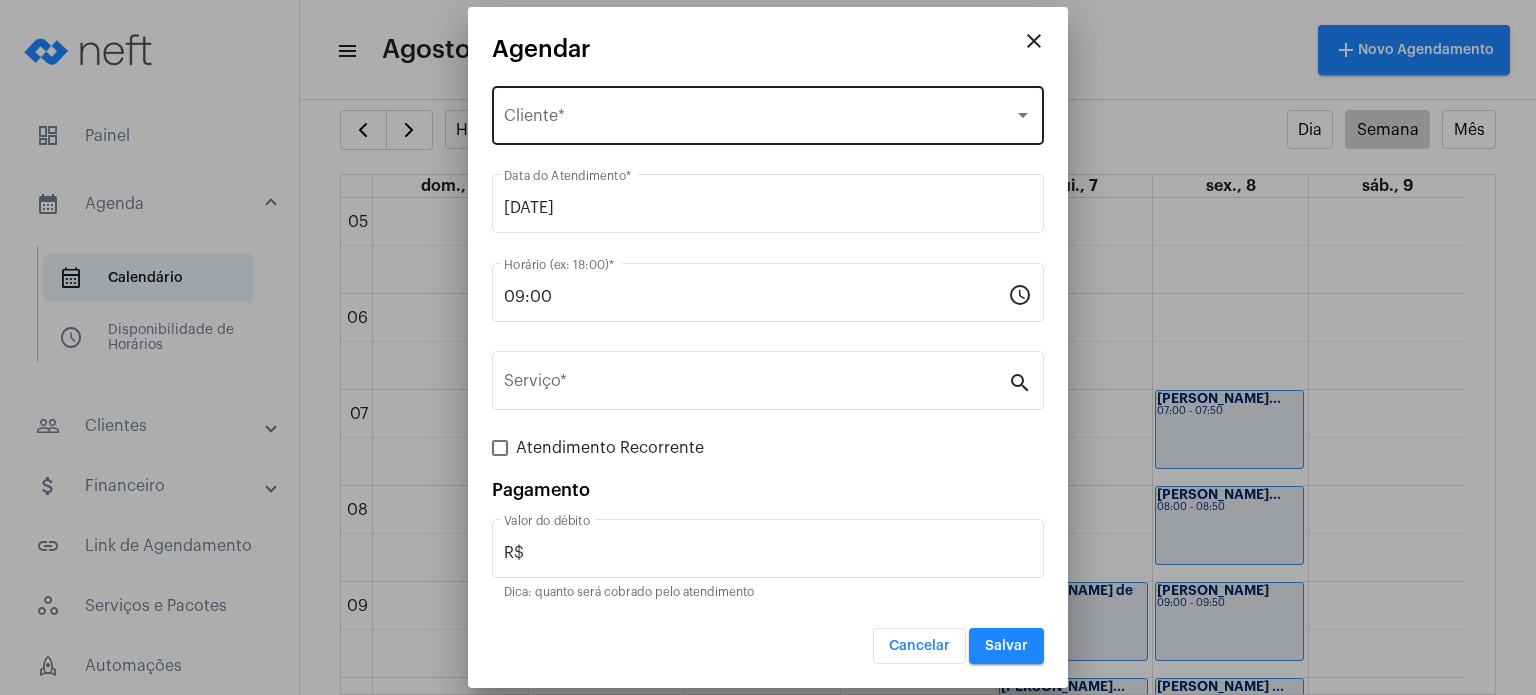 click on "Selecione o Cliente Cliente  *" at bounding box center (768, 113) 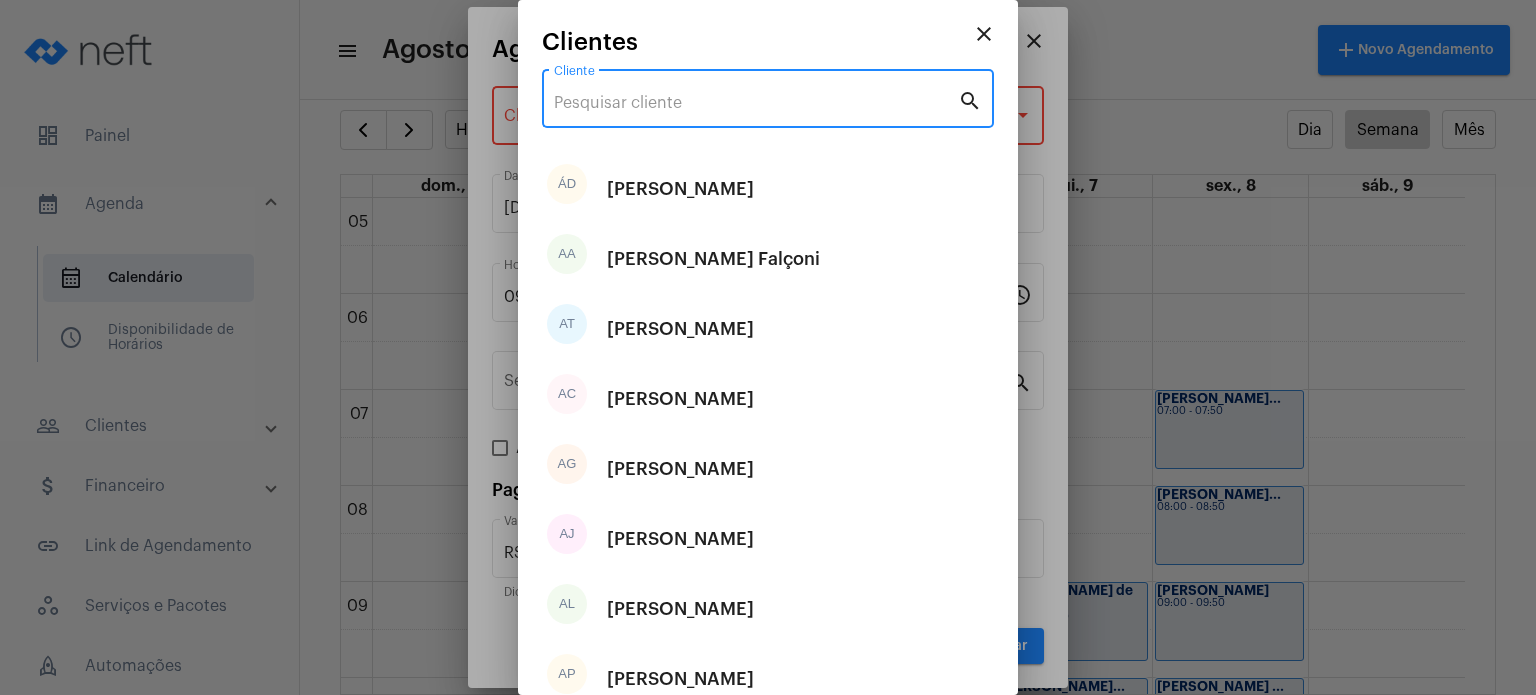 click on "Cliente" at bounding box center [756, 103] 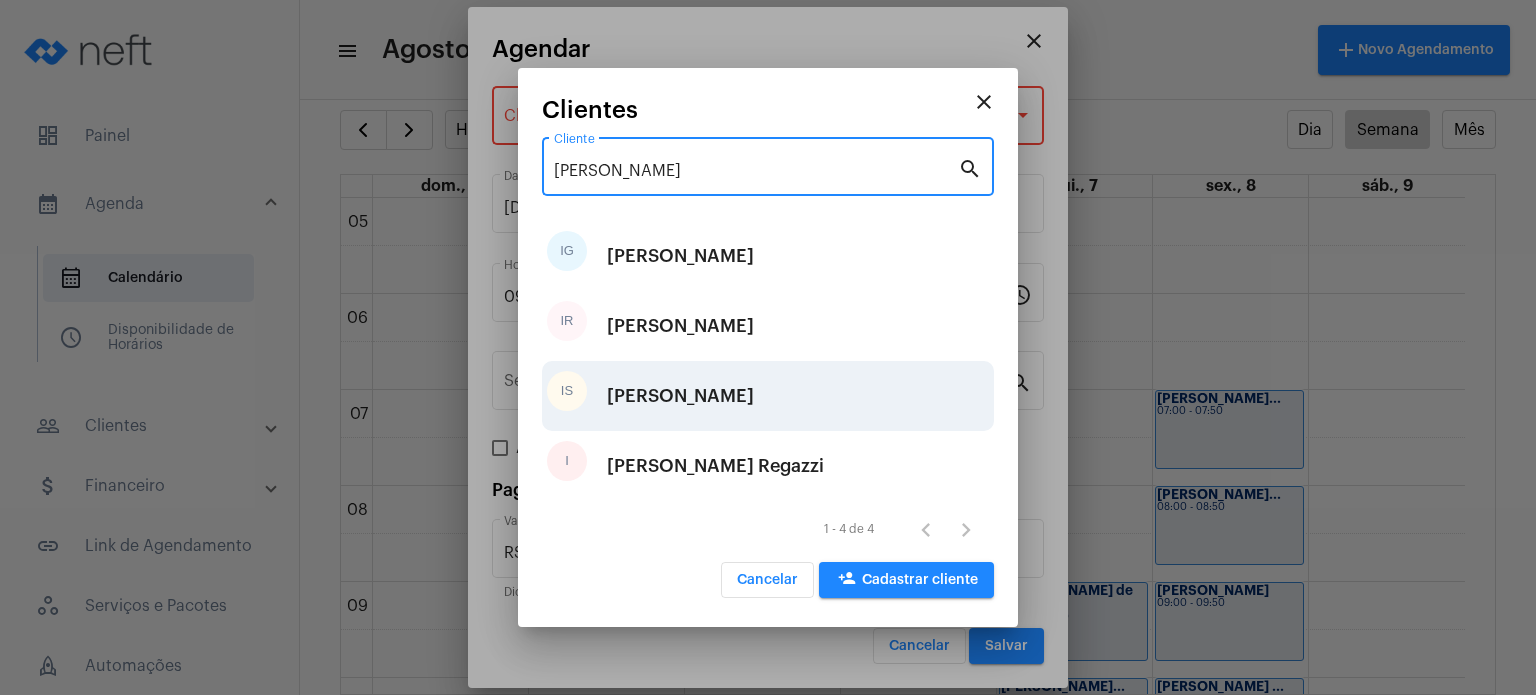 type on "[PERSON_NAME]" 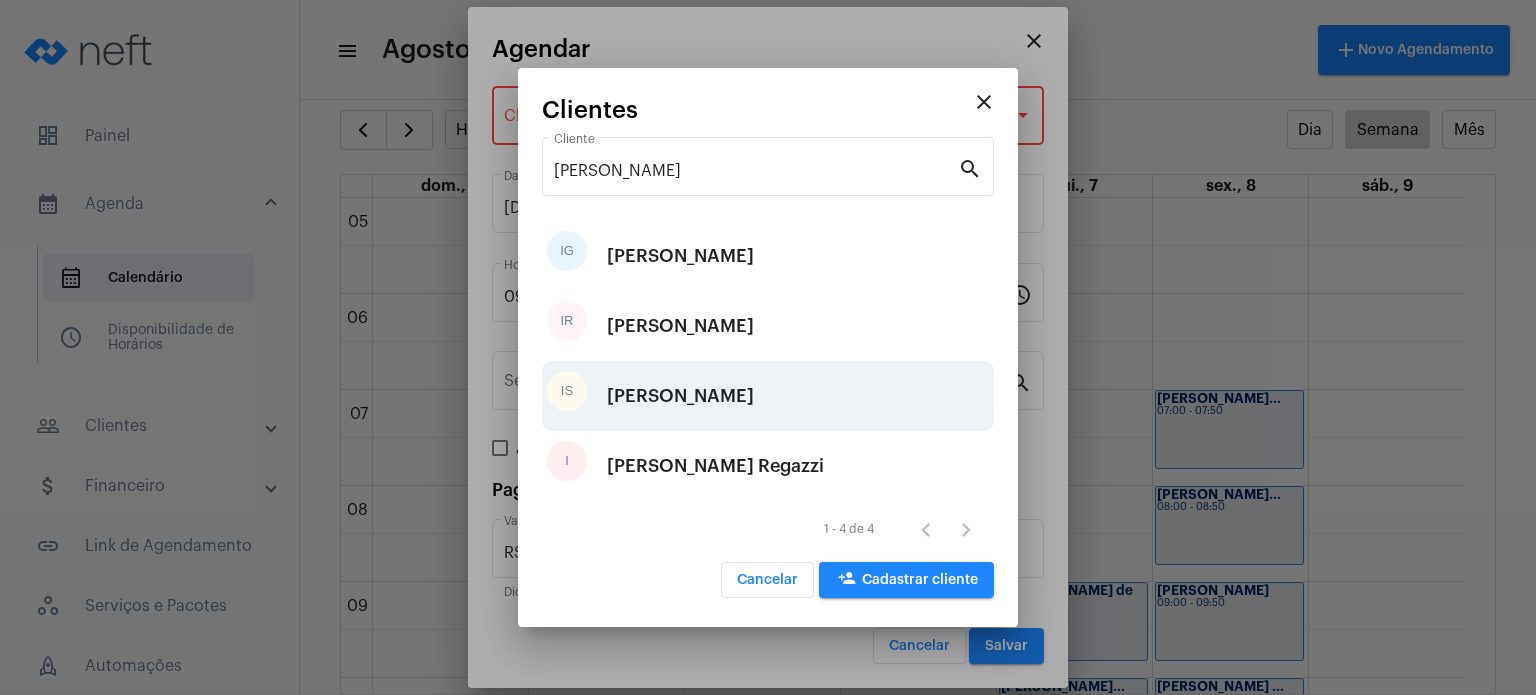click on "[PERSON_NAME]" at bounding box center (680, 396) 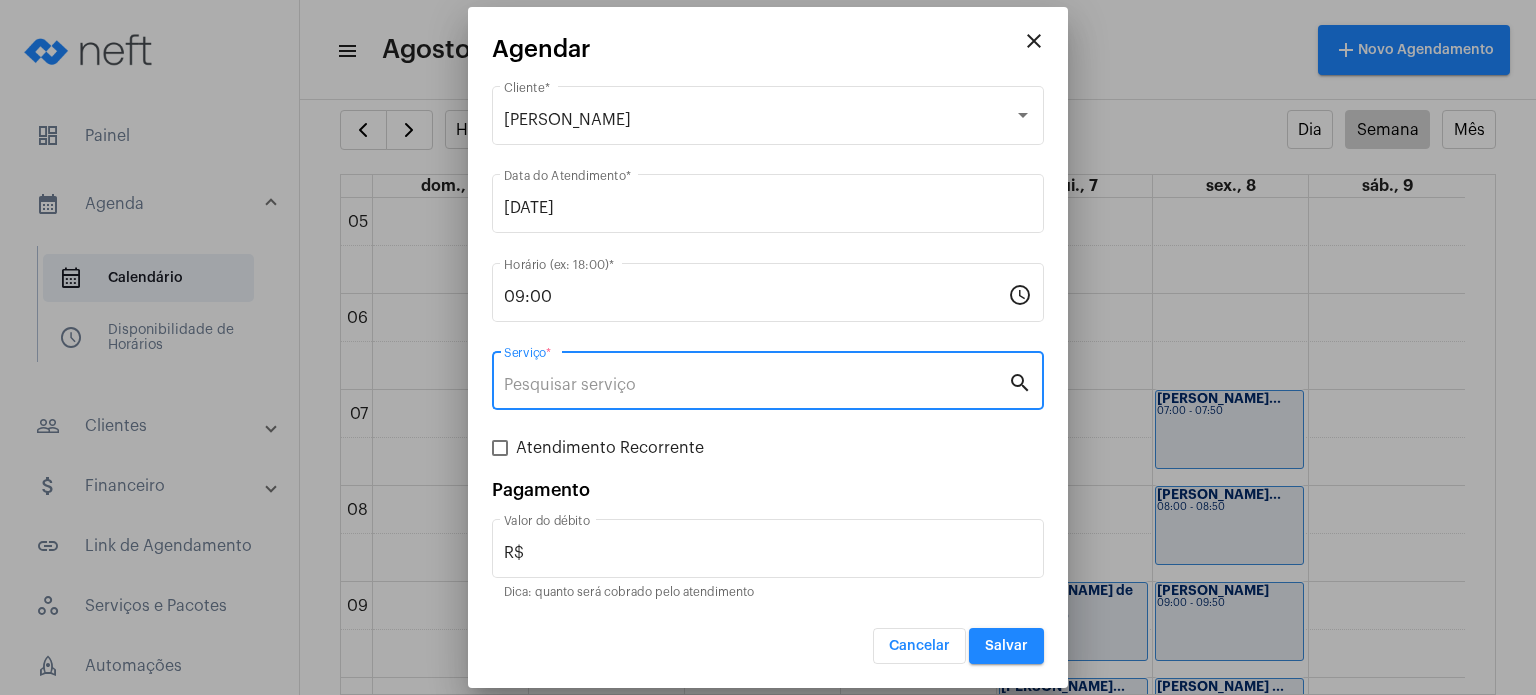 click on "Serviço  *" at bounding box center [756, 385] 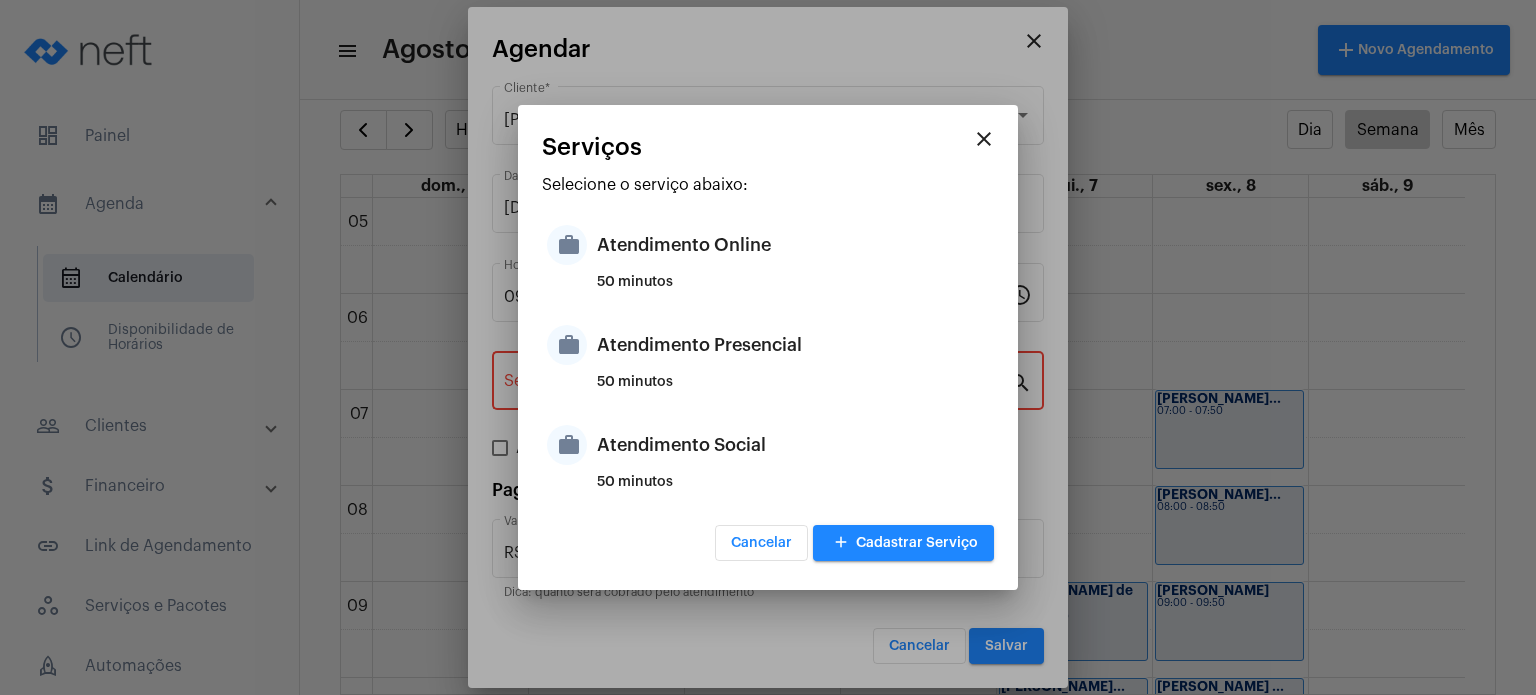 click on "50 minutos" at bounding box center (793, 390) 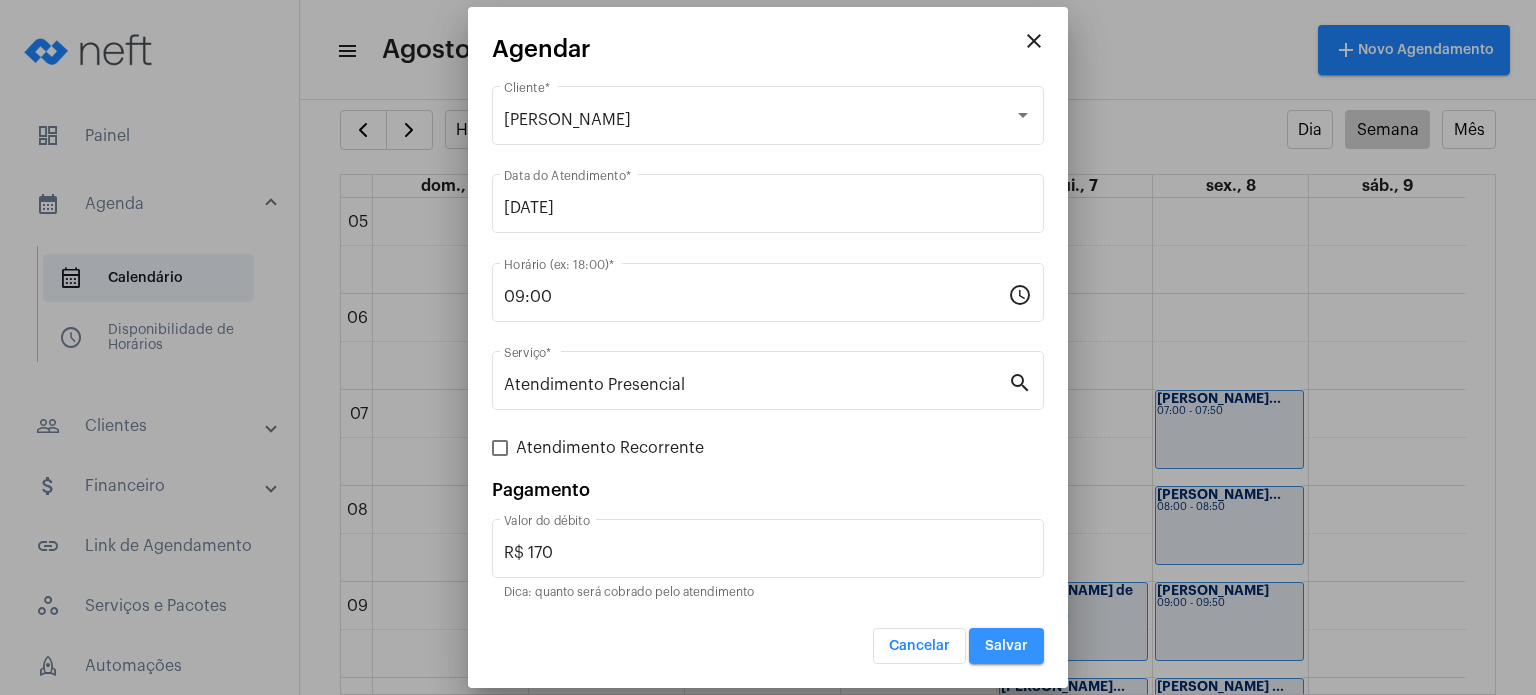 click on "Salvar" at bounding box center [1006, 646] 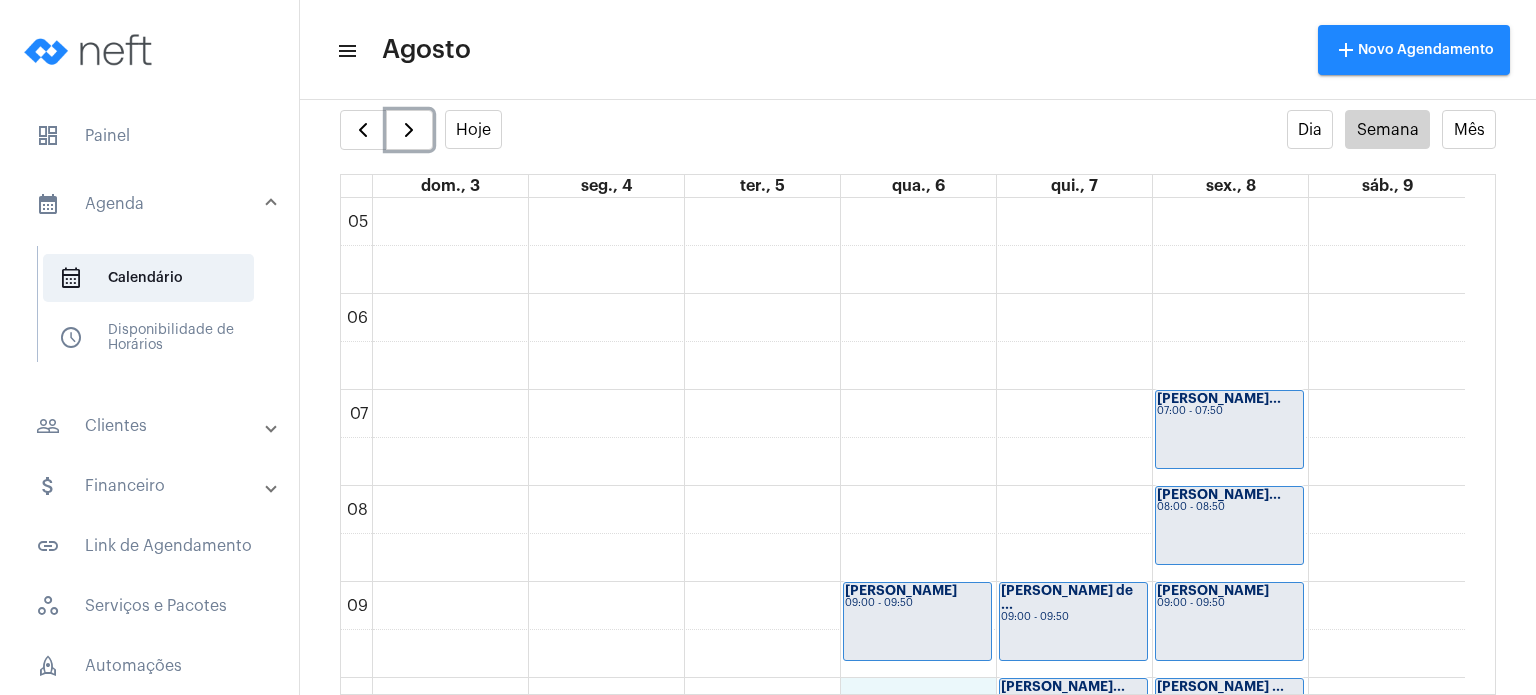 click on "00 01 02 03 04 05 06 07 08 09 10 11 12 13 14 15 16 17 18 19 20 21 22 23
[PERSON_NAME] ...
13:00 - 13:50
[PERSON_NAME] Ne...
14:00 - 14:50
Davi Bassini
14:00 - 14:50
[PERSON_NAME]
09:00 - 09:50
[PERSON_NAME] de ...
09:00 - 09:50
[PERSON_NAME]...
10:00 - 10:50
[PERSON_NAME] M...
11:00 - 11:50
[PERSON_NAME]...
13:00 - 13:50
[PERSON_NAME]
15:00 - 15:50
[PERSON_NAME]...
16:00 - 16:50" 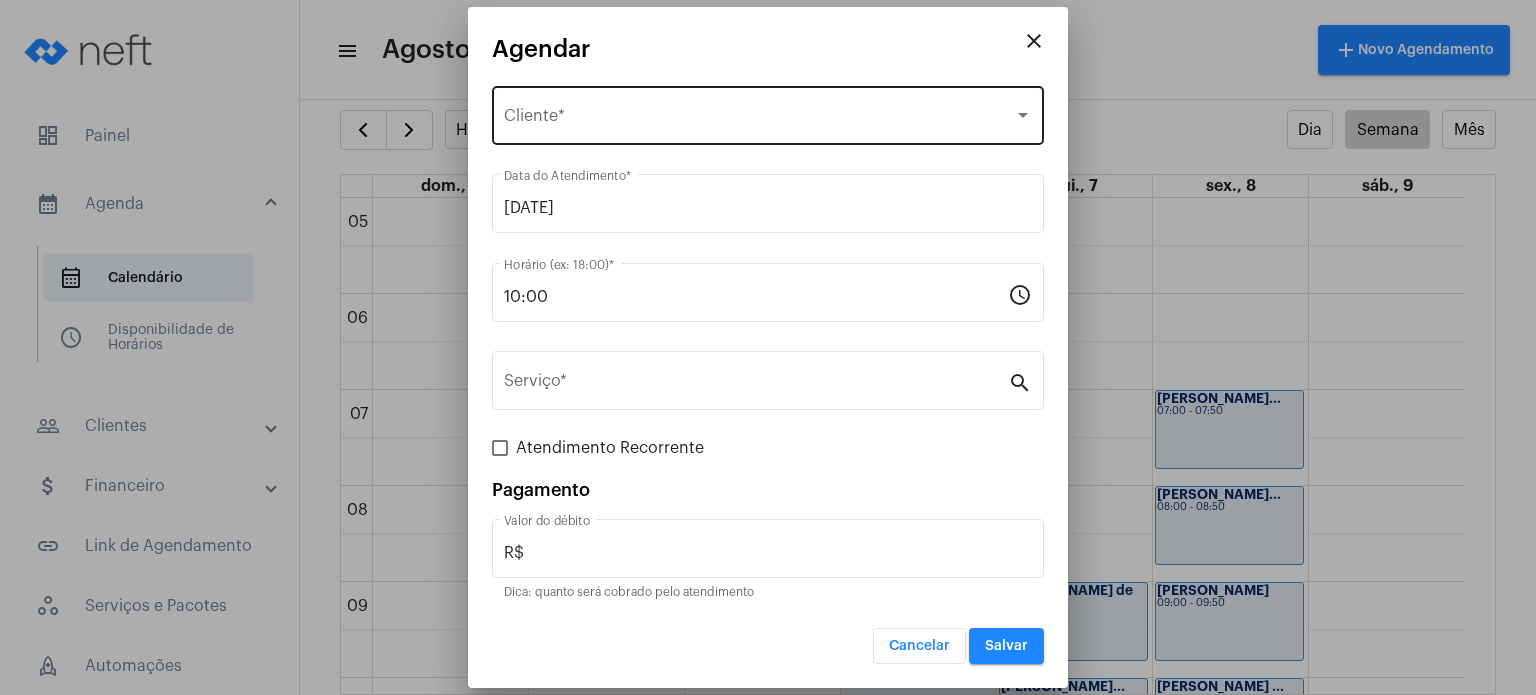 click on "Selecione o Cliente" at bounding box center (759, 120) 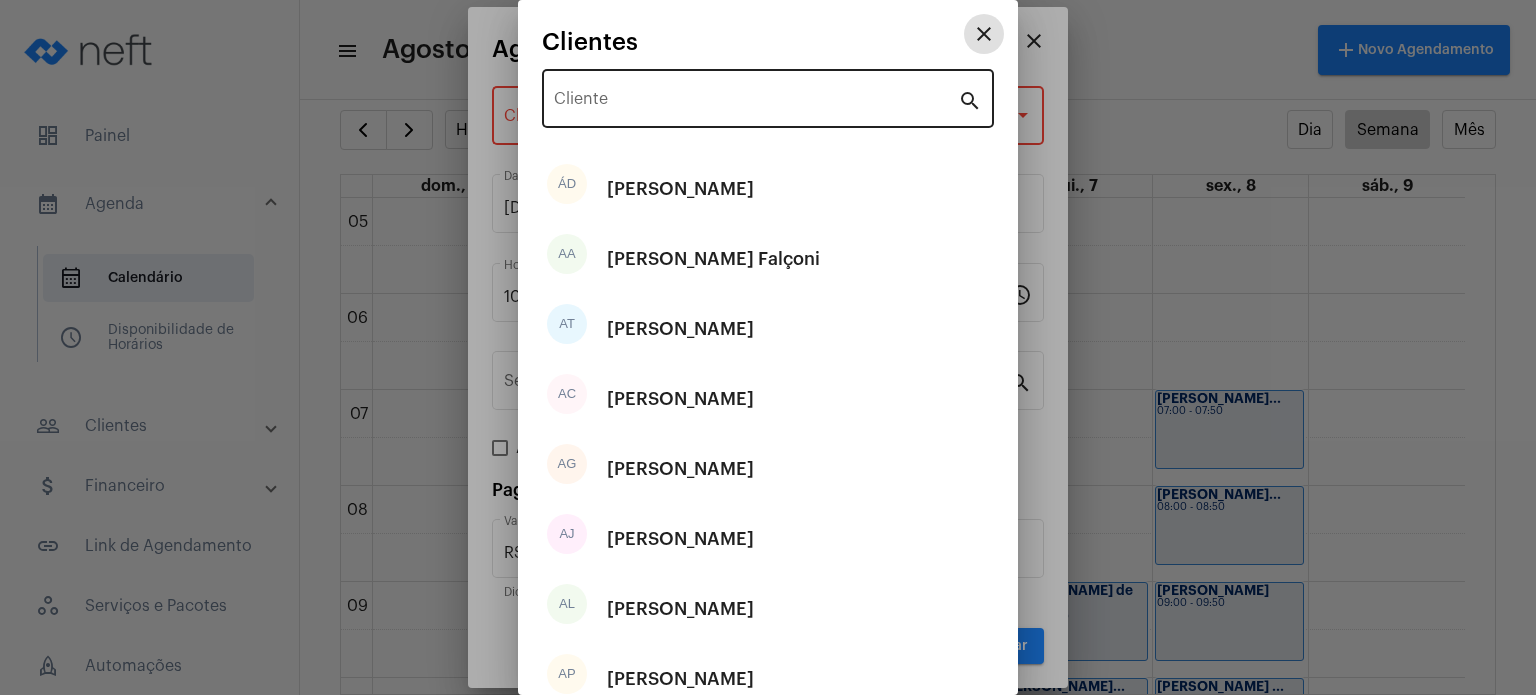 click on "Cliente" at bounding box center [756, 96] 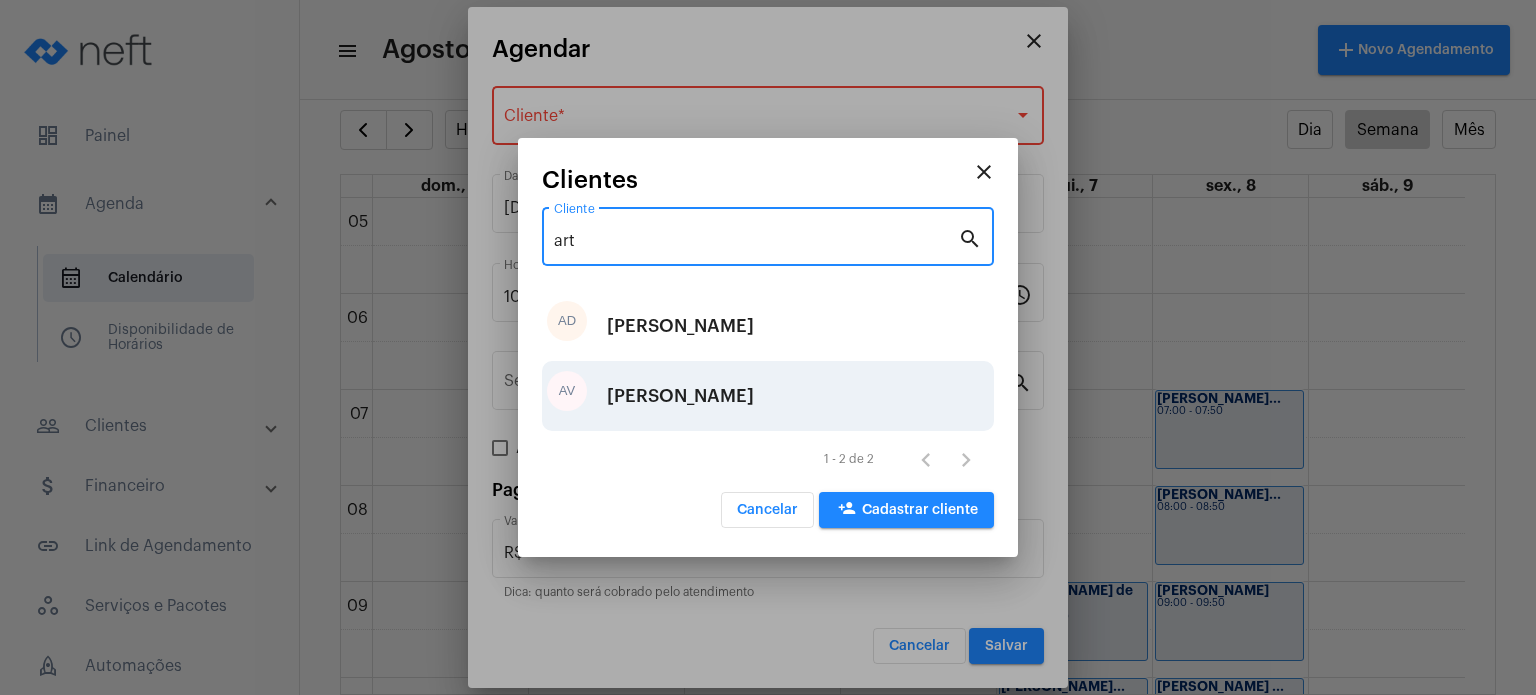 type on "art" 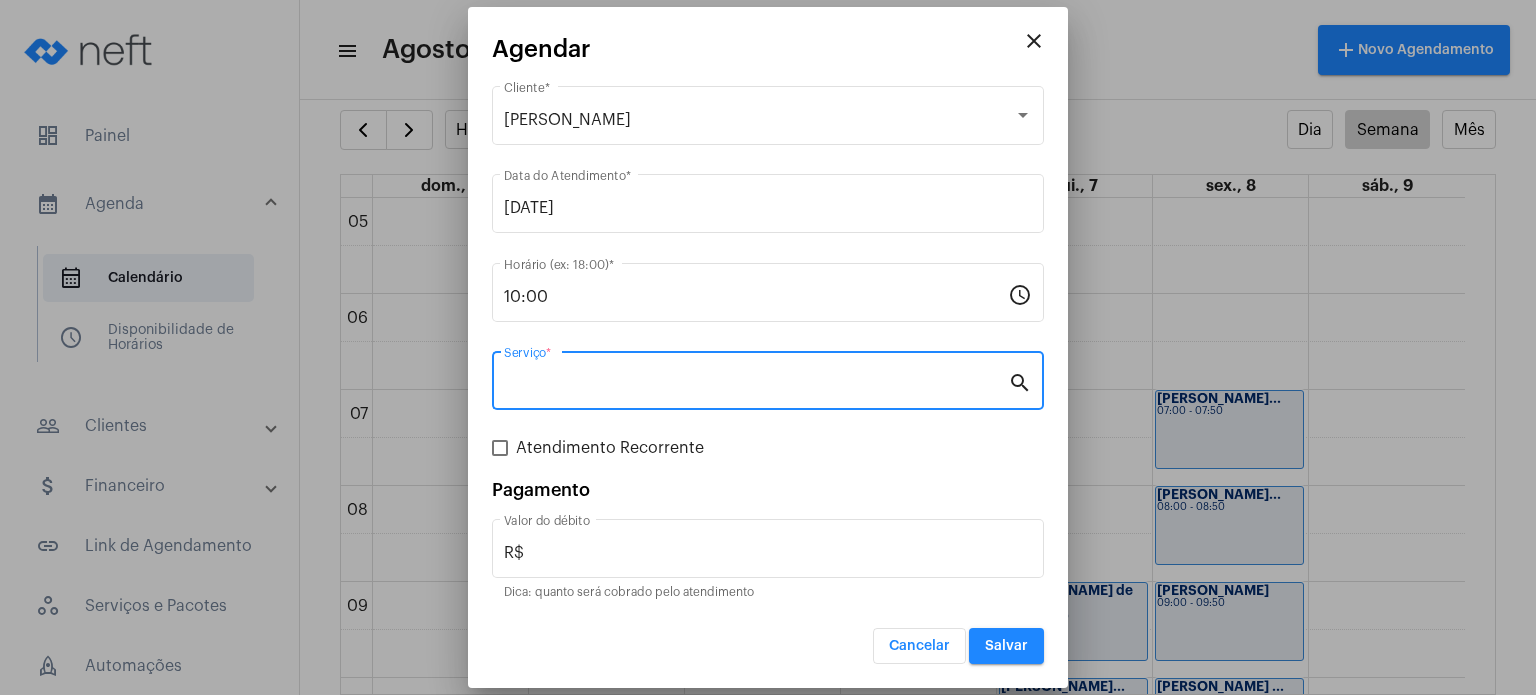 click on "Serviço  *" at bounding box center [756, 385] 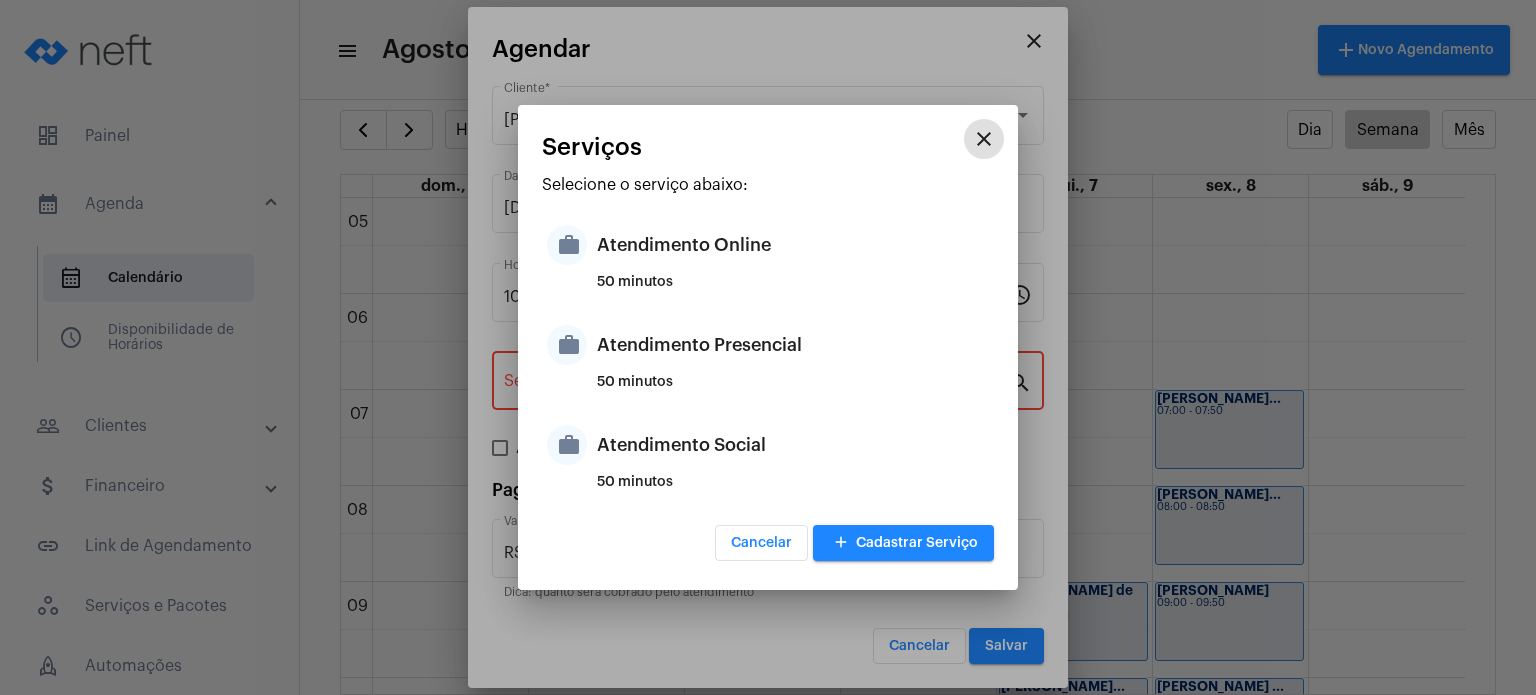 click on "50 minutos" at bounding box center [793, 390] 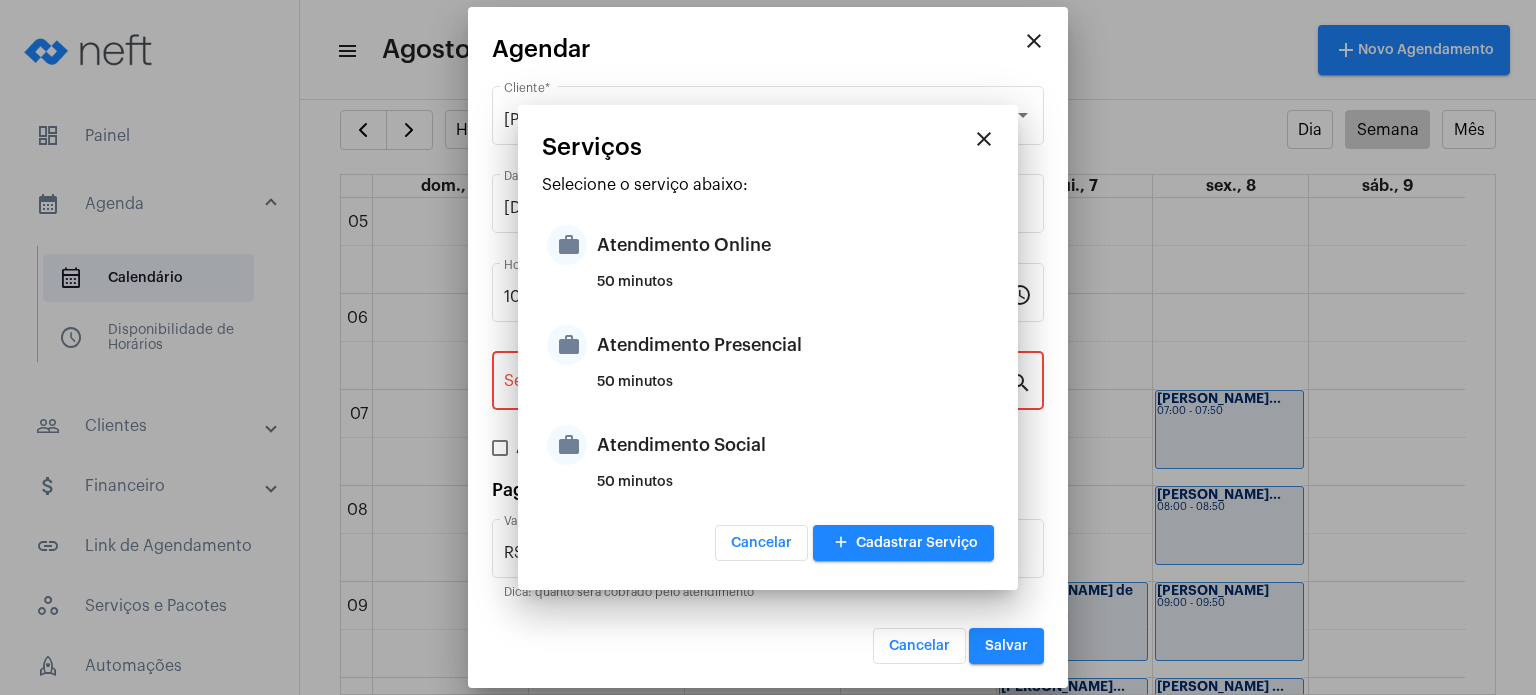 type on "Atendimento Presencial" 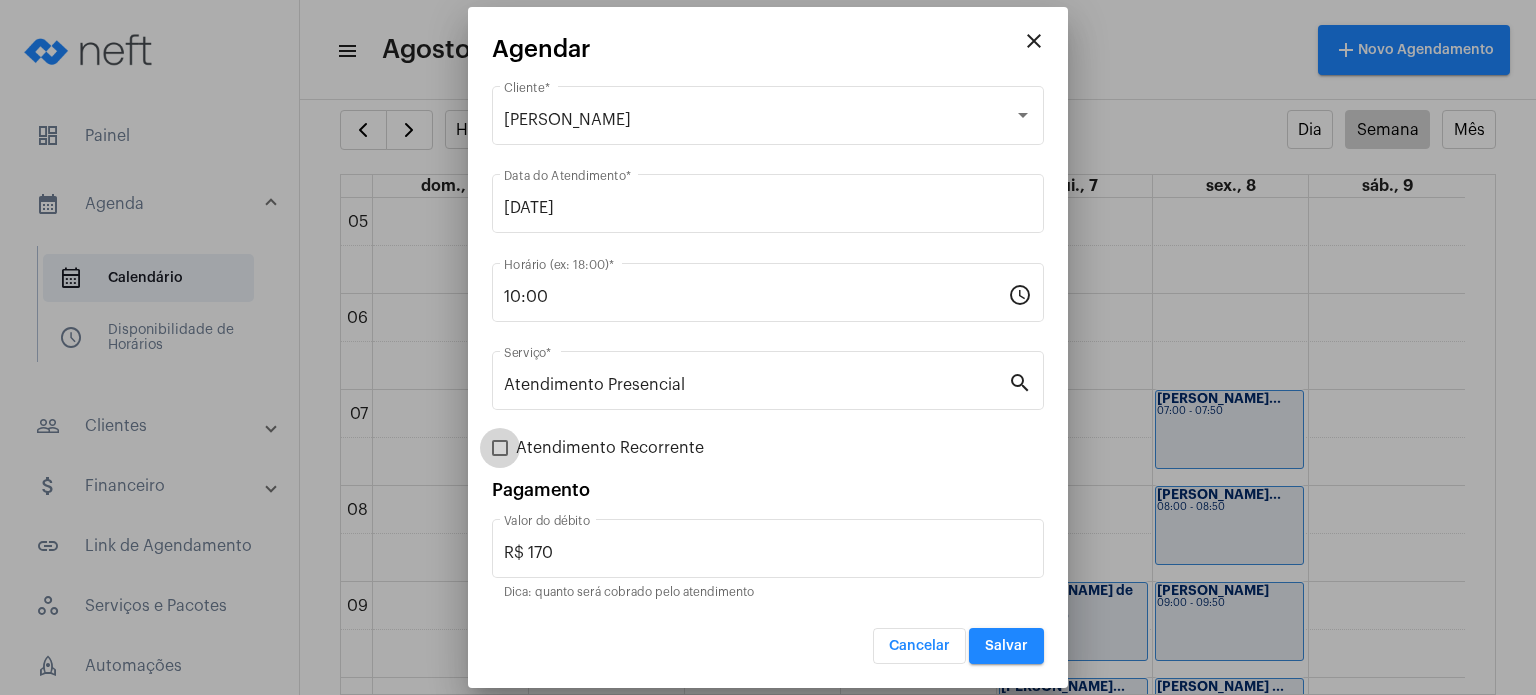 click on "Atendimento Recorrente" at bounding box center (610, 448) 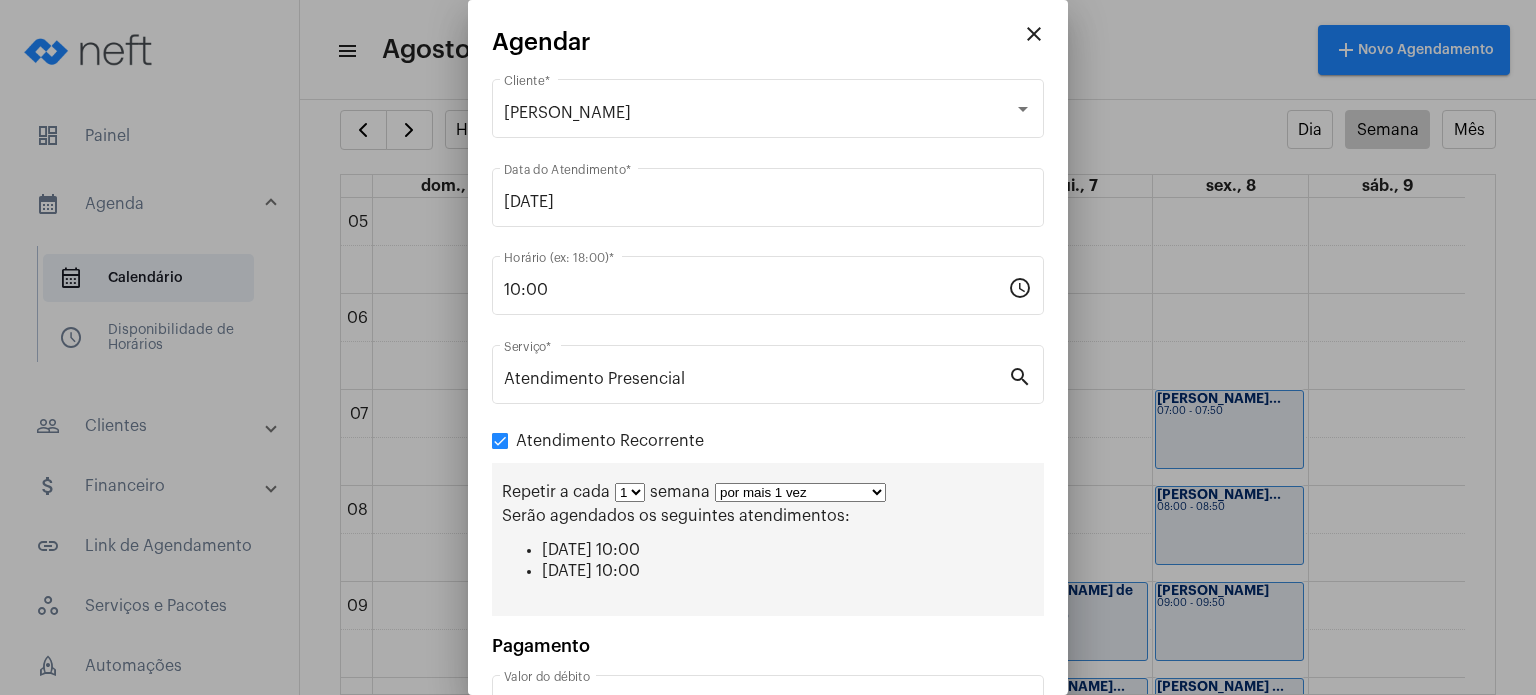 click on "por mais 1 vez por mais 2 vezes por mais 3 vezes por mais 4 vezes por mais 5 vezes por mais 6 vezes por mais 7 vezes por mais 8 vezes por mais 9 vezes por mais 10 vezes por tempo indeterminado" at bounding box center (800, 492) 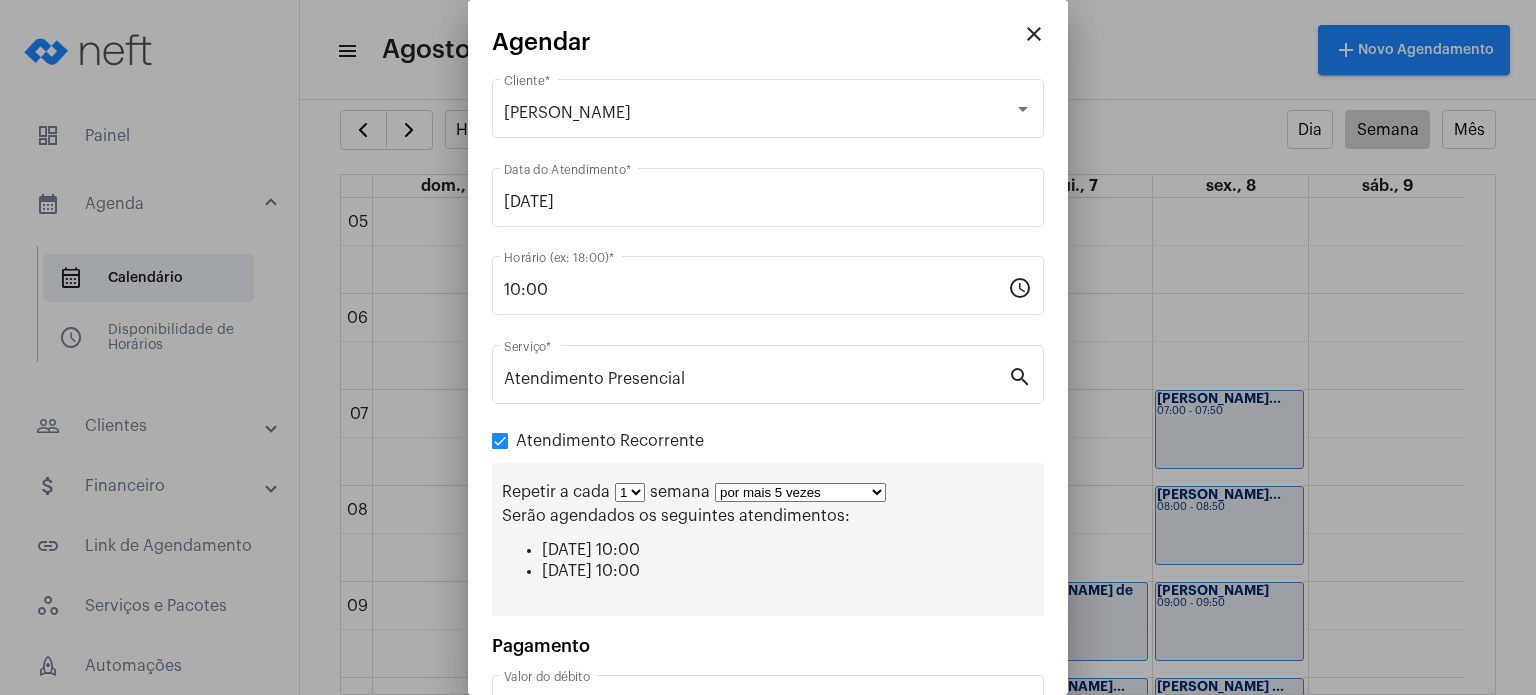 click on "por mais 1 vez por mais 2 vezes por mais 3 vezes por mais 4 vezes por mais 5 vezes por mais 6 vezes por mais 7 vezes por mais 8 vezes por mais 9 vezes por mais 10 vezes por tempo indeterminado" at bounding box center [800, 492] 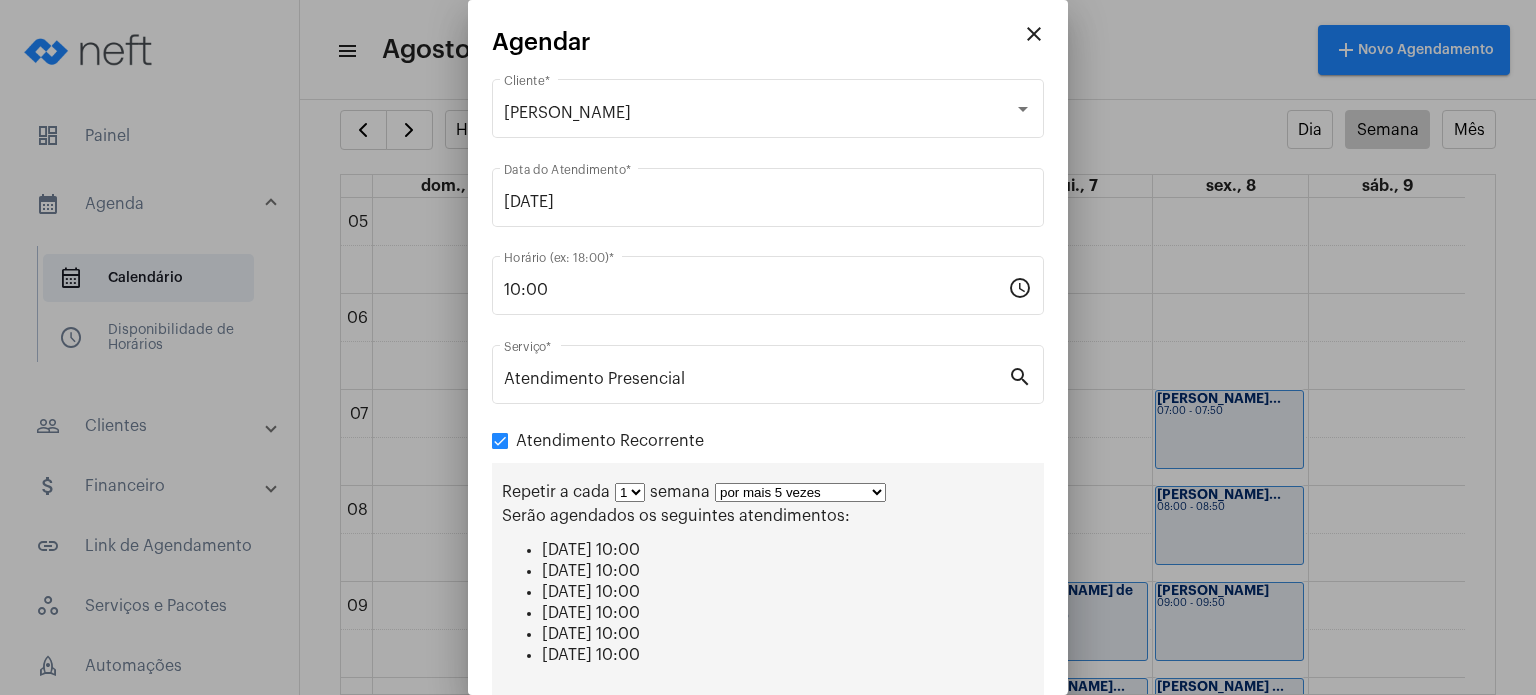 click on "1 2 3 4 5 6 7 8" at bounding box center [630, 492] 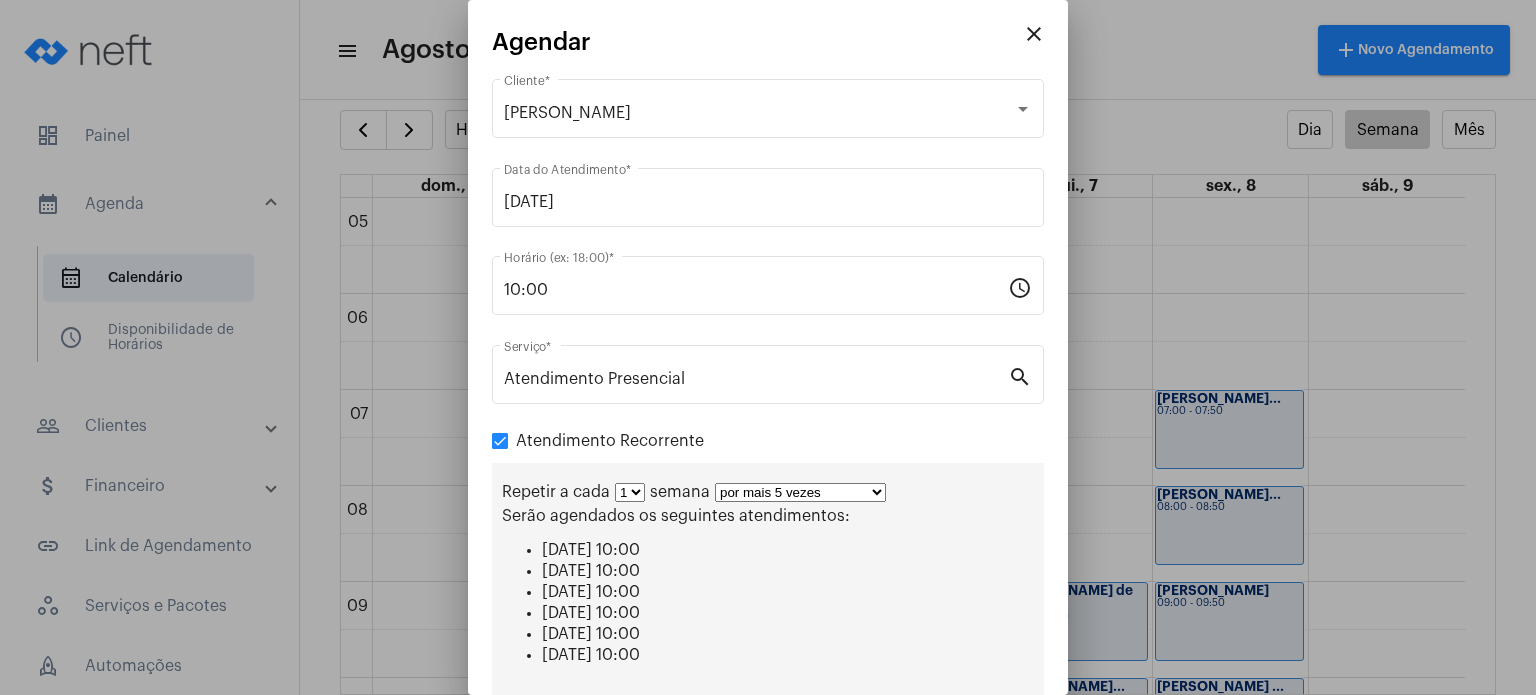 select on "1: 2" 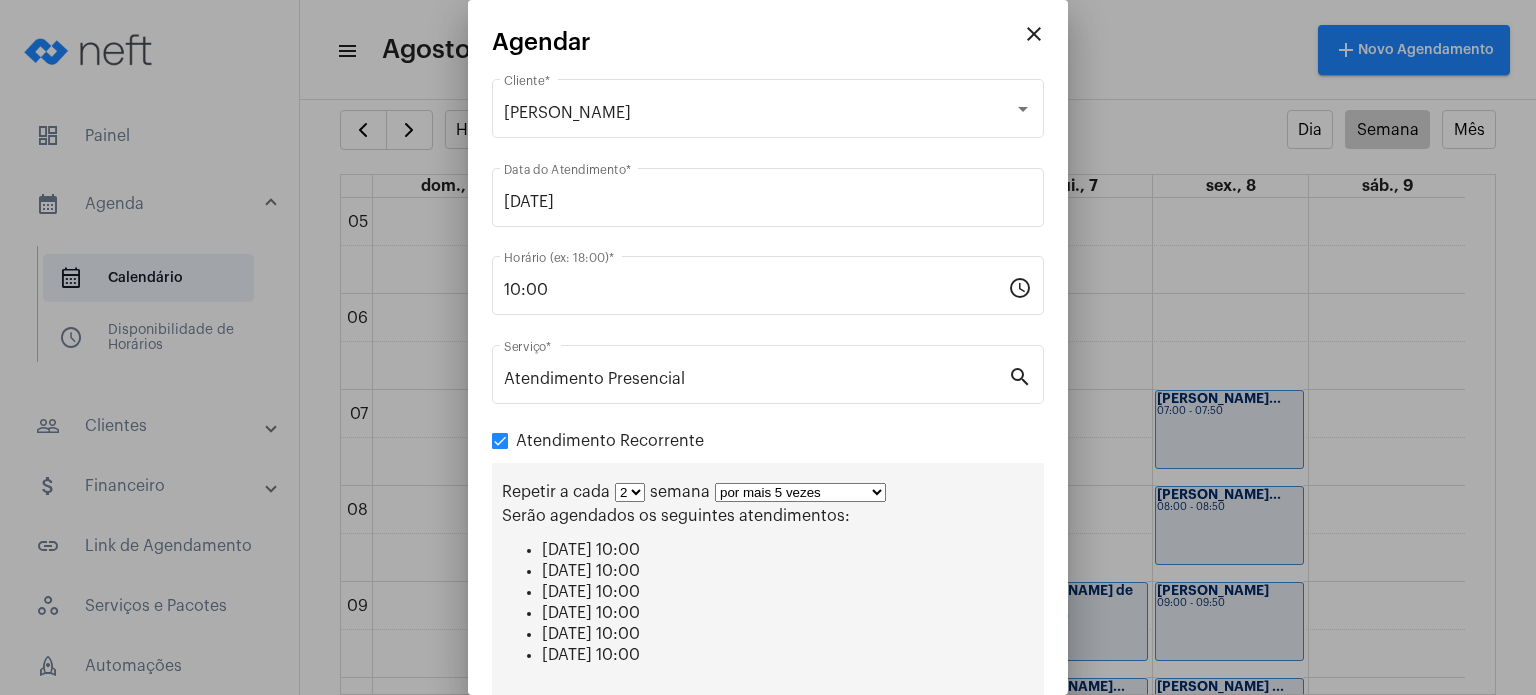 click on "1 2 3 4 5 6 7 8" at bounding box center (630, 492) 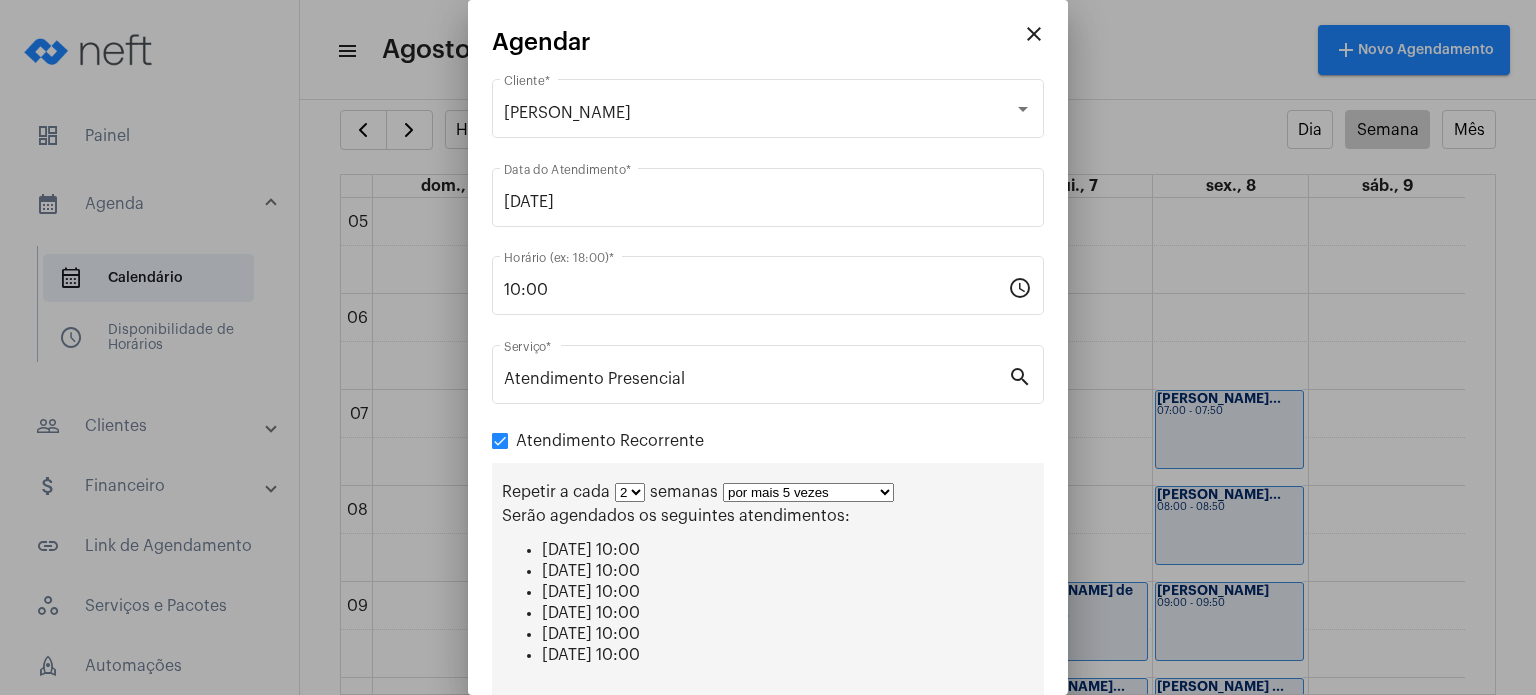 scroll, scrollTop: 228, scrollLeft: 0, axis: vertical 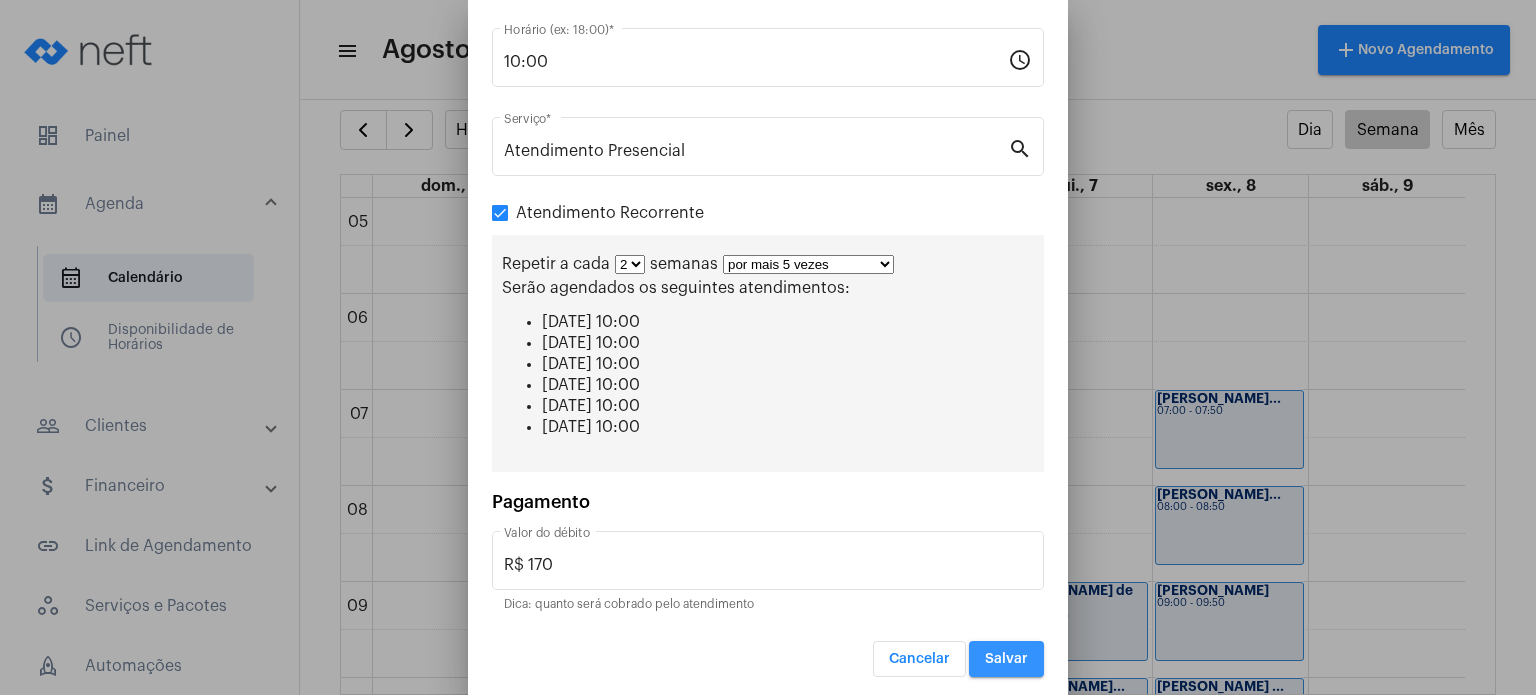 click on "Salvar" at bounding box center (1006, 659) 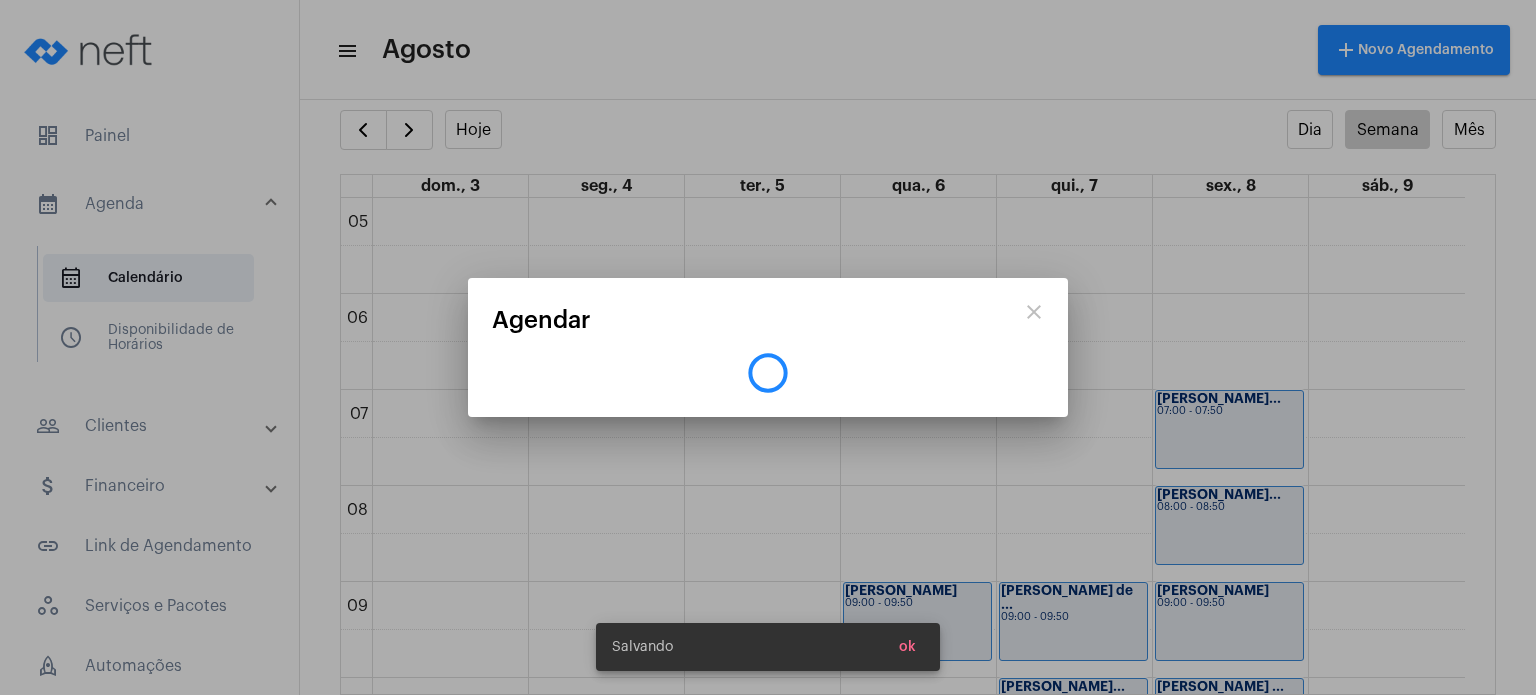 scroll, scrollTop: 0, scrollLeft: 0, axis: both 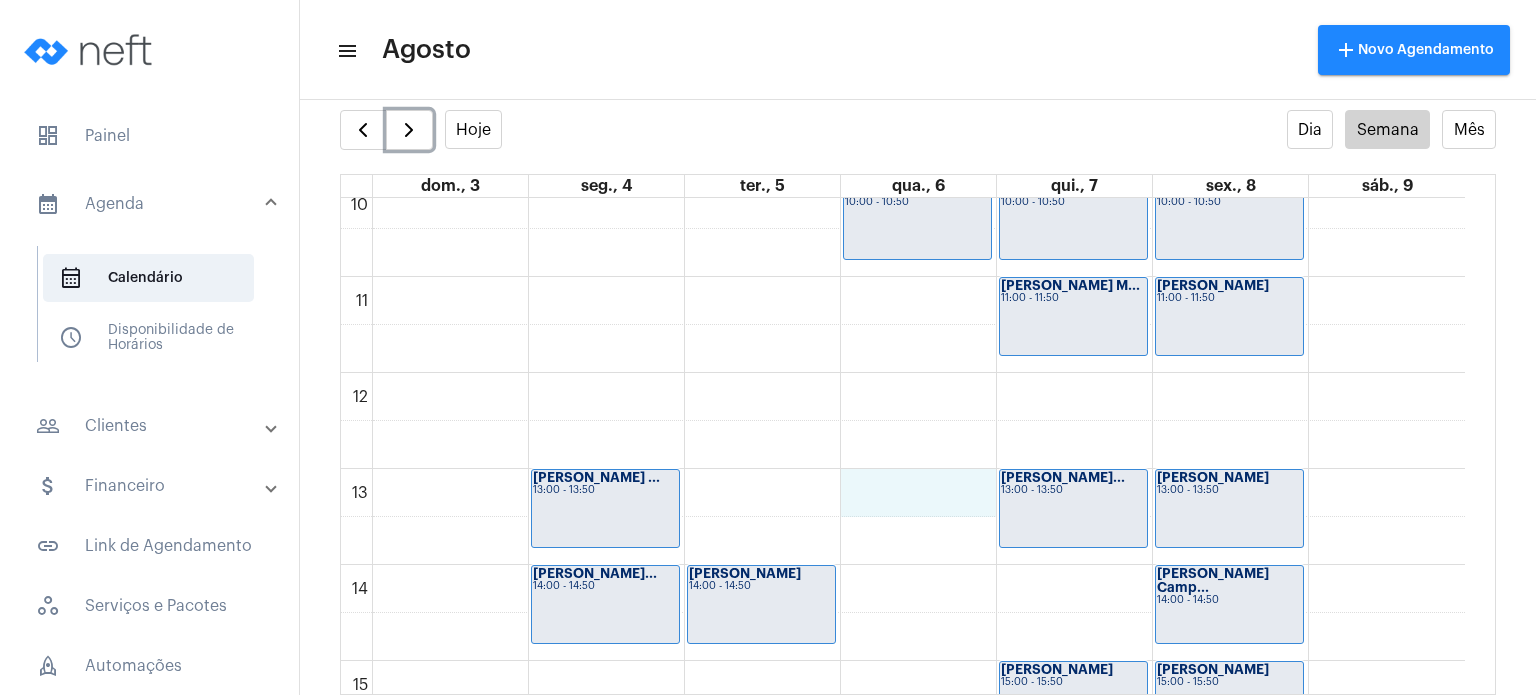 click on "00 01 02 03 04 05 06 07 08 09 10 11 12 13 14 15 16 17 18 19 20 21 22 23
[PERSON_NAME] ...
13:00 - 13:50
[PERSON_NAME] Ne...
14:00 - 14:50
Davi Bassini
14:00 - 14:50
[PERSON_NAME]
09:00 - 09:50
[PERSON_NAME]
10:00 - 10:50
[PERSON_NAME] de ...
09:00 - 09:50
[PERSON_NAME]...
10:00 - 10:50
[PERSON_NAME] M...
11:00 - 11:50
[PERSON_NAME]...
13:00 - 13:50
[PERSON_NAME]
15:00 - 15:50" 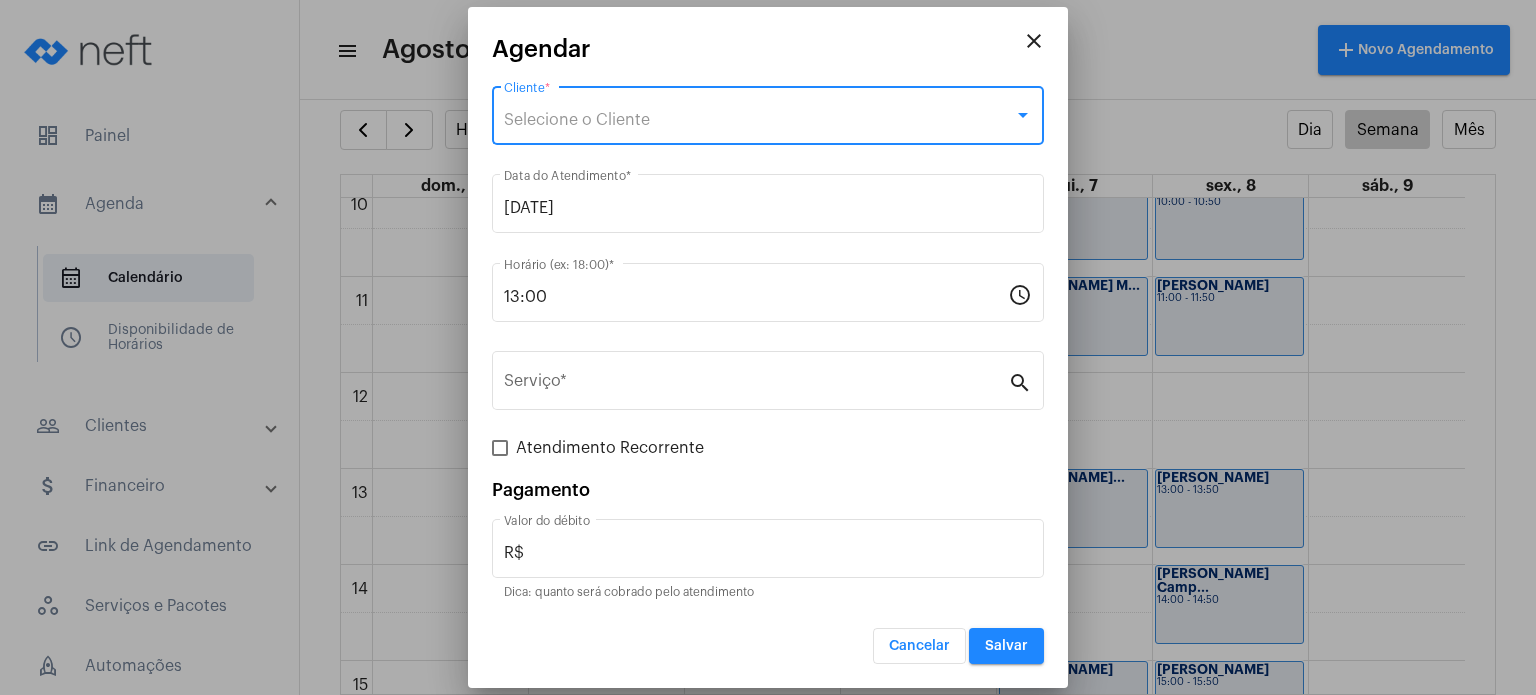 click on "Selecione o Cliente" at bounding box center [759, 120] 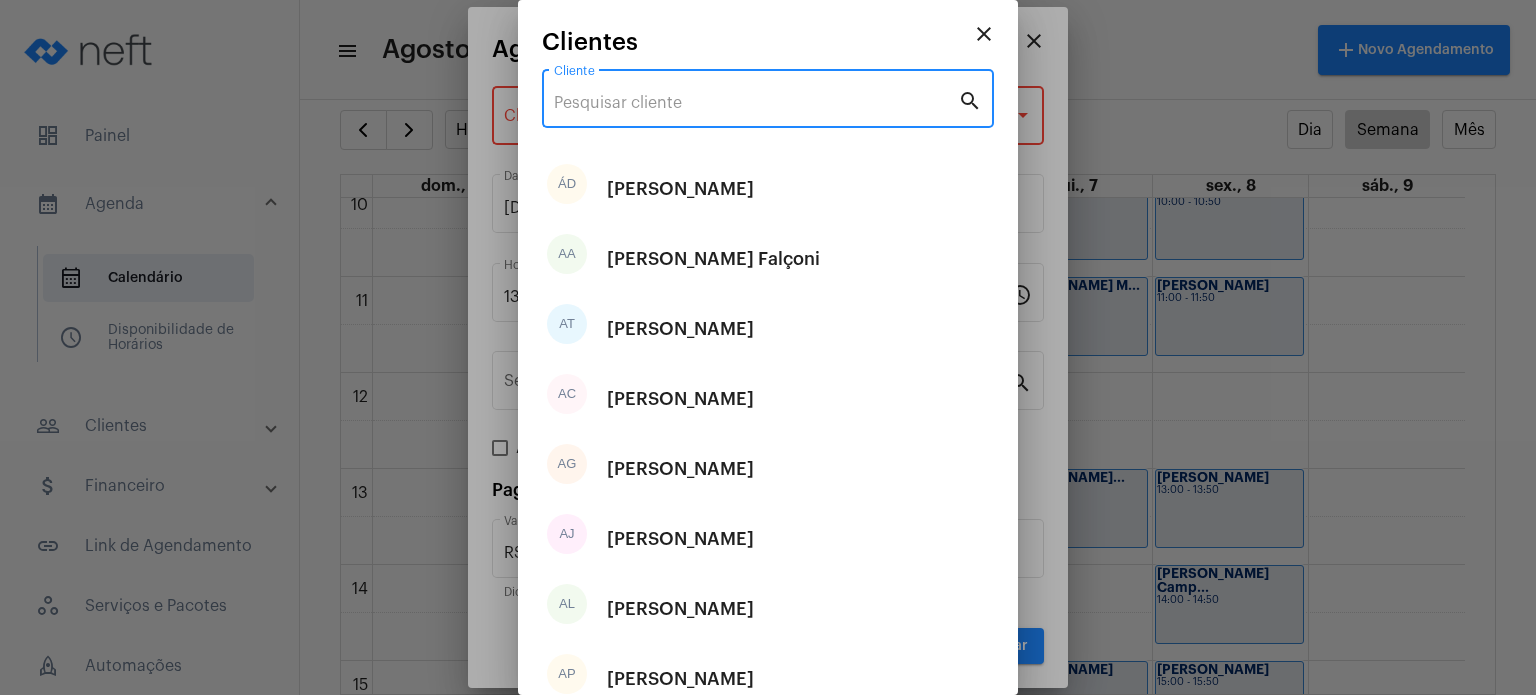 click on "Cliente" at bounding box center (756, 103) 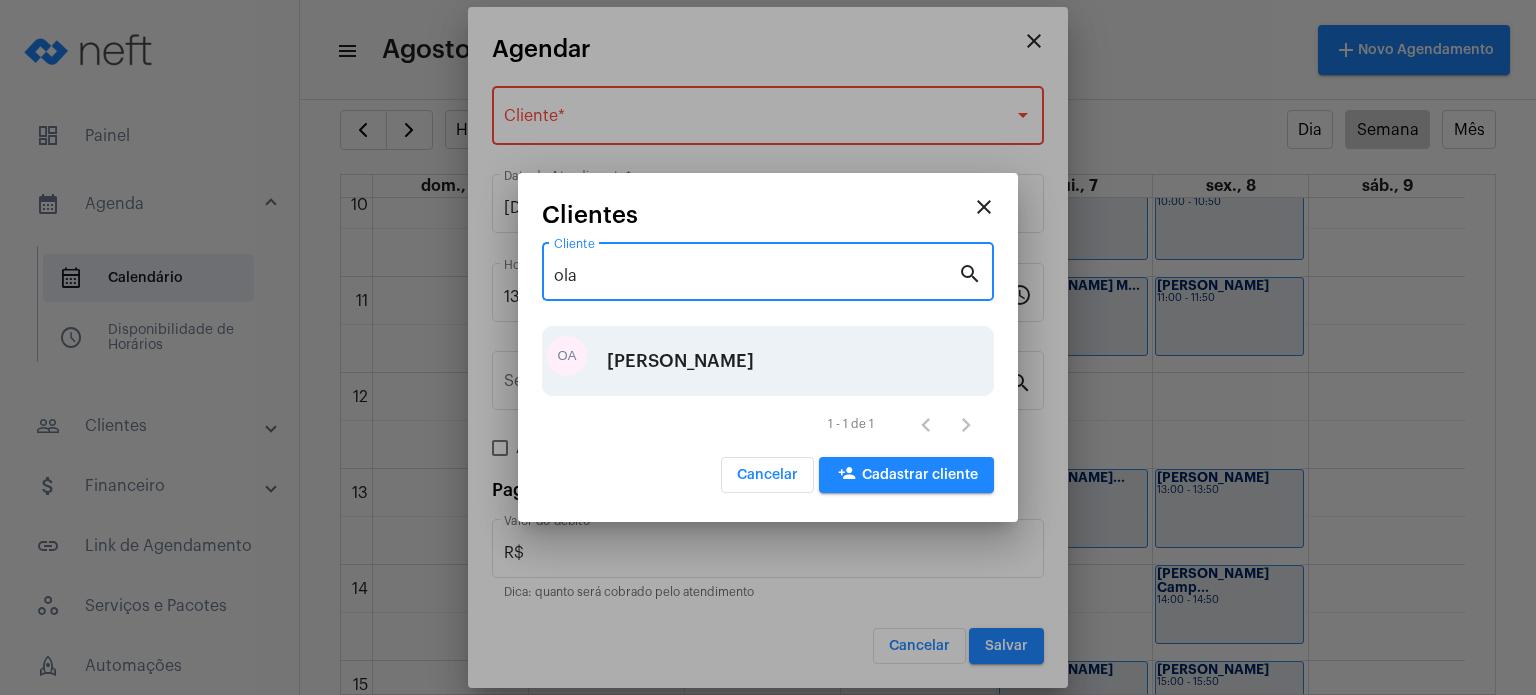 type on "ola" 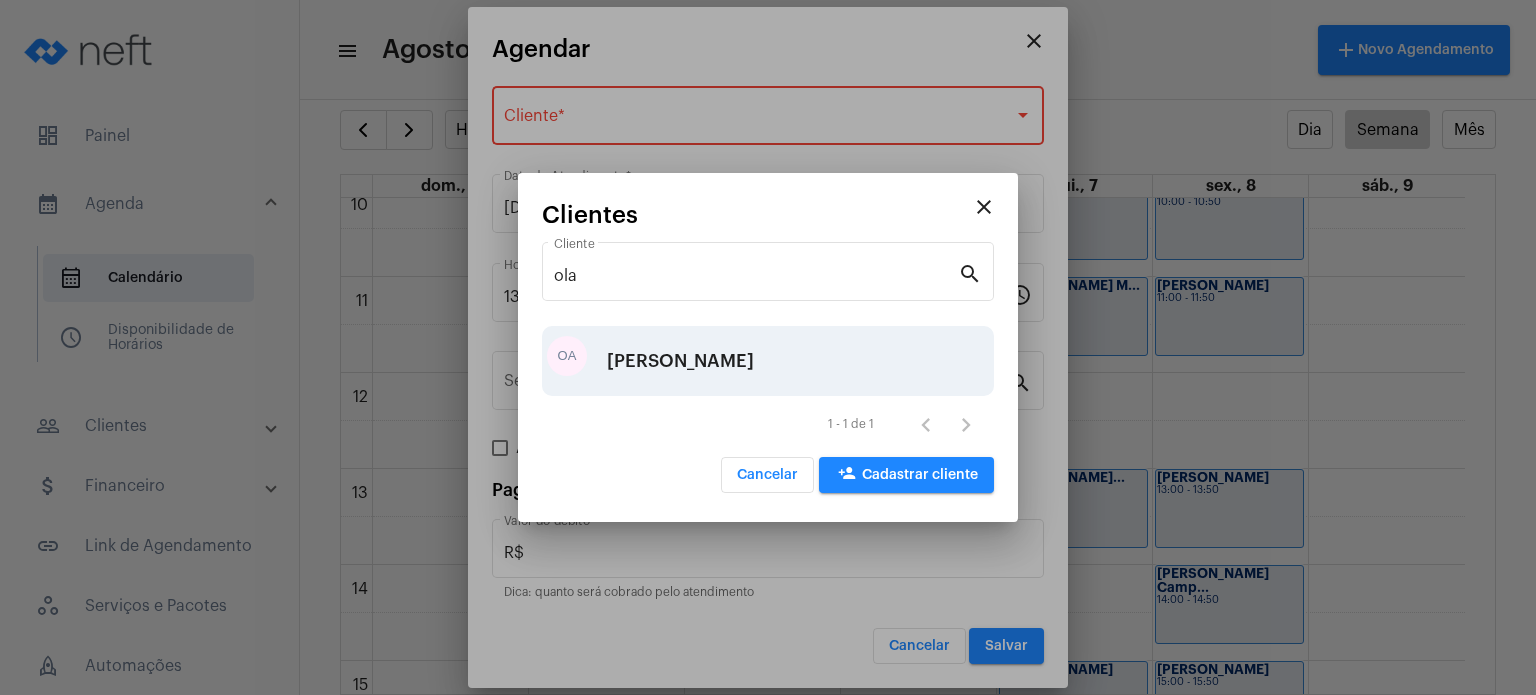click on "[PERSON_NAME]" at bounding box center (680, 361) 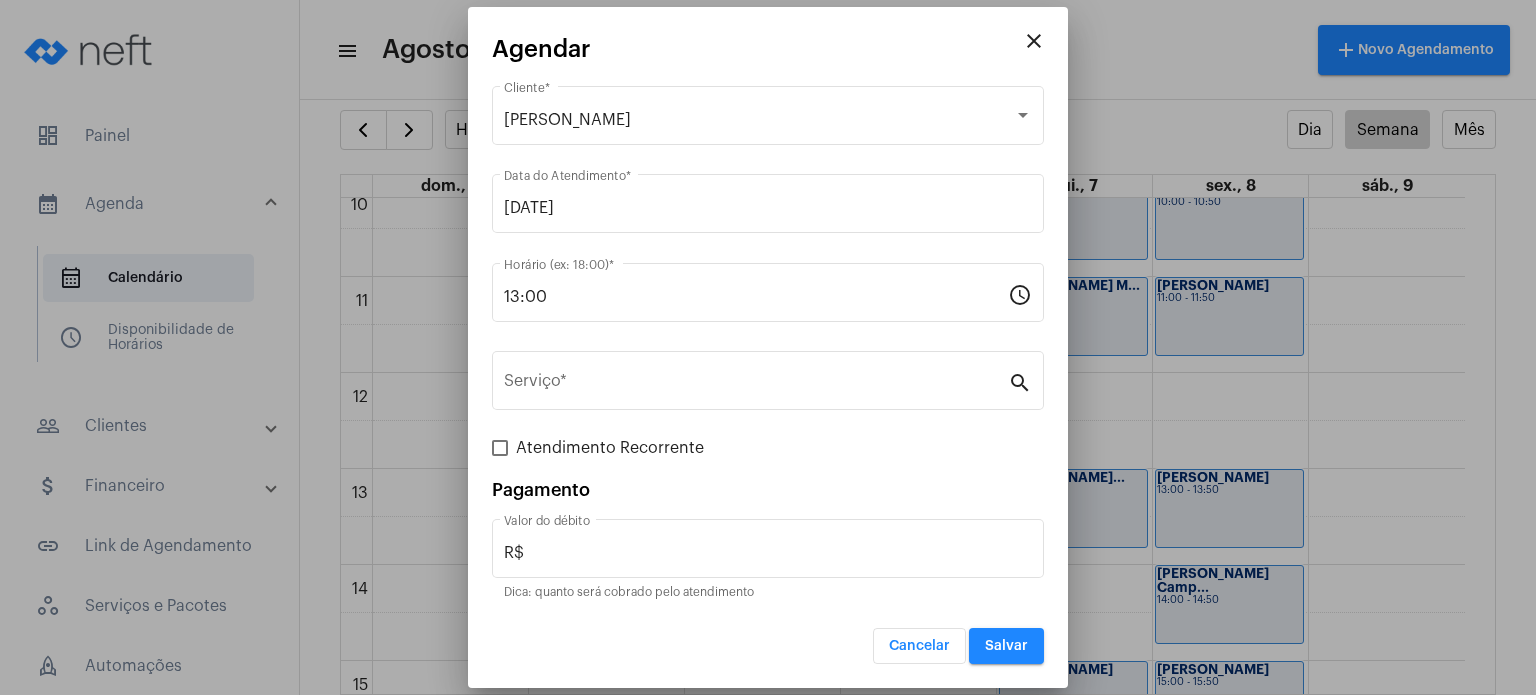 click on "Serviço  *" at bounding box center (756, 378) 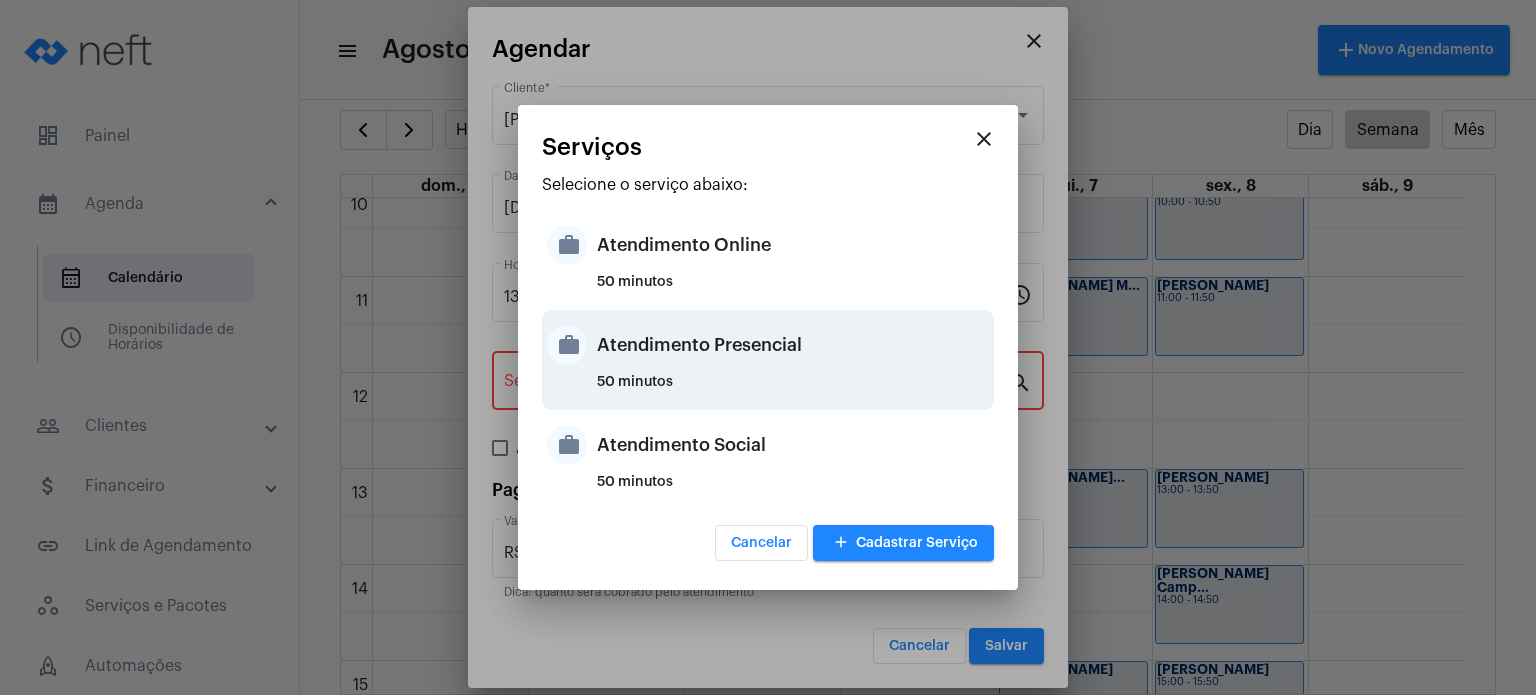click on "Atendimento Presencial" at bounding box center [793, 345] 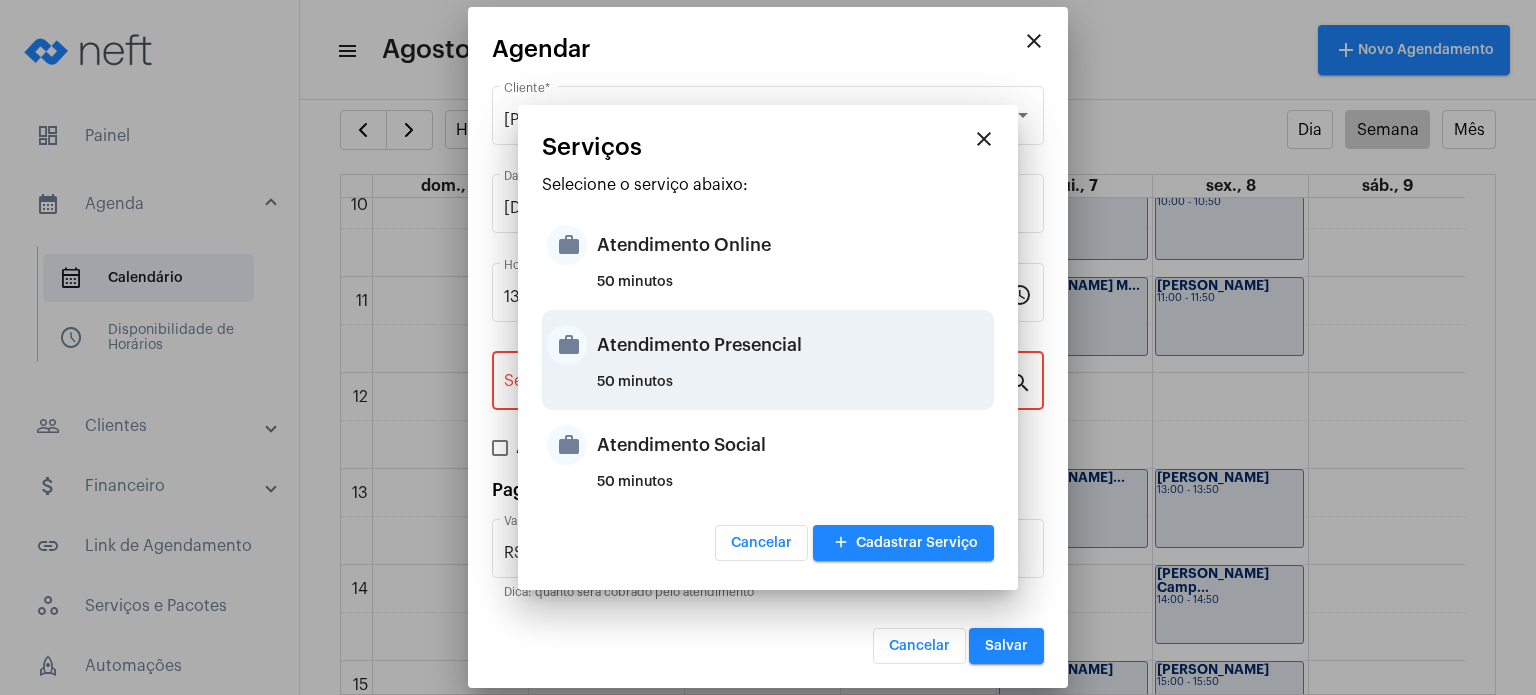 type on "Atendimento Presencial" 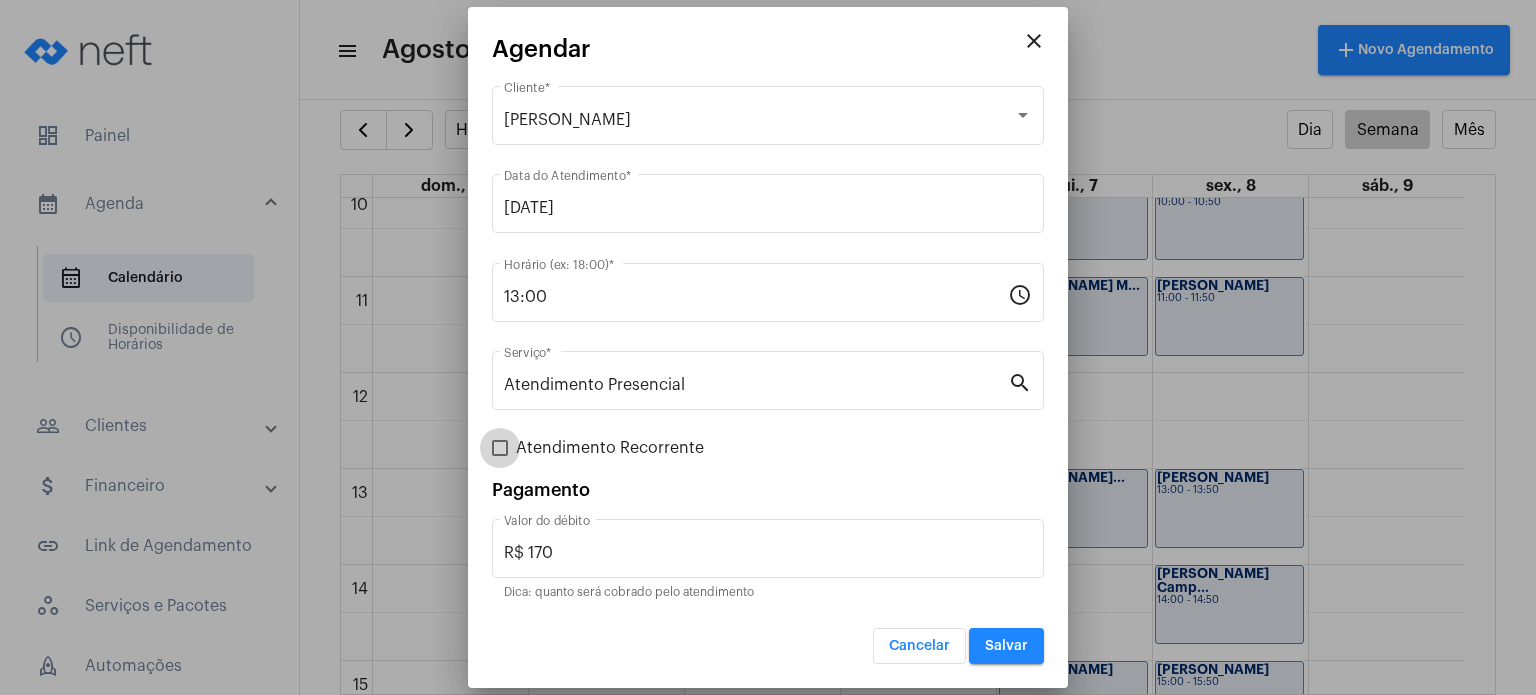 click on "Atendimento Recorrente" at bounding box center [610, 448] 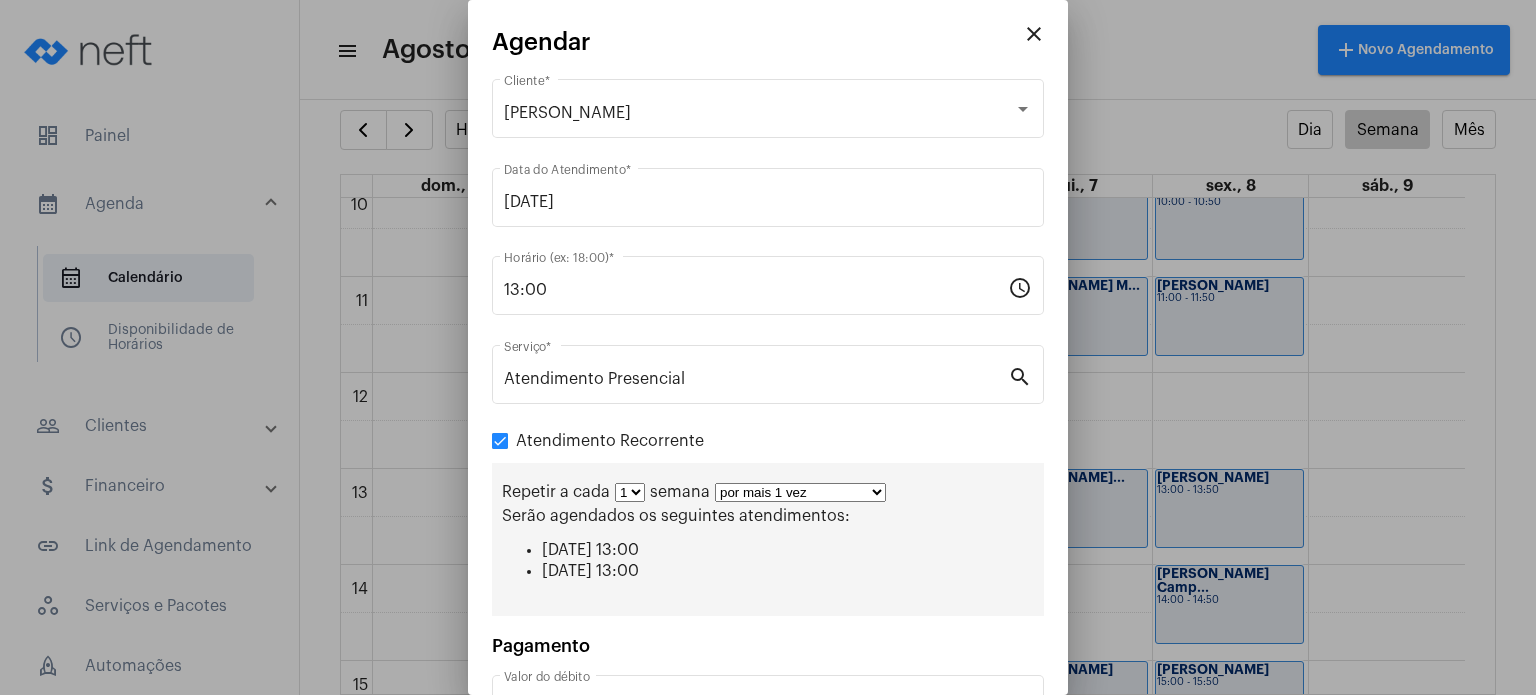 click on "1 2 3 4 5 6 7 8" at bounding box center [630, 492] 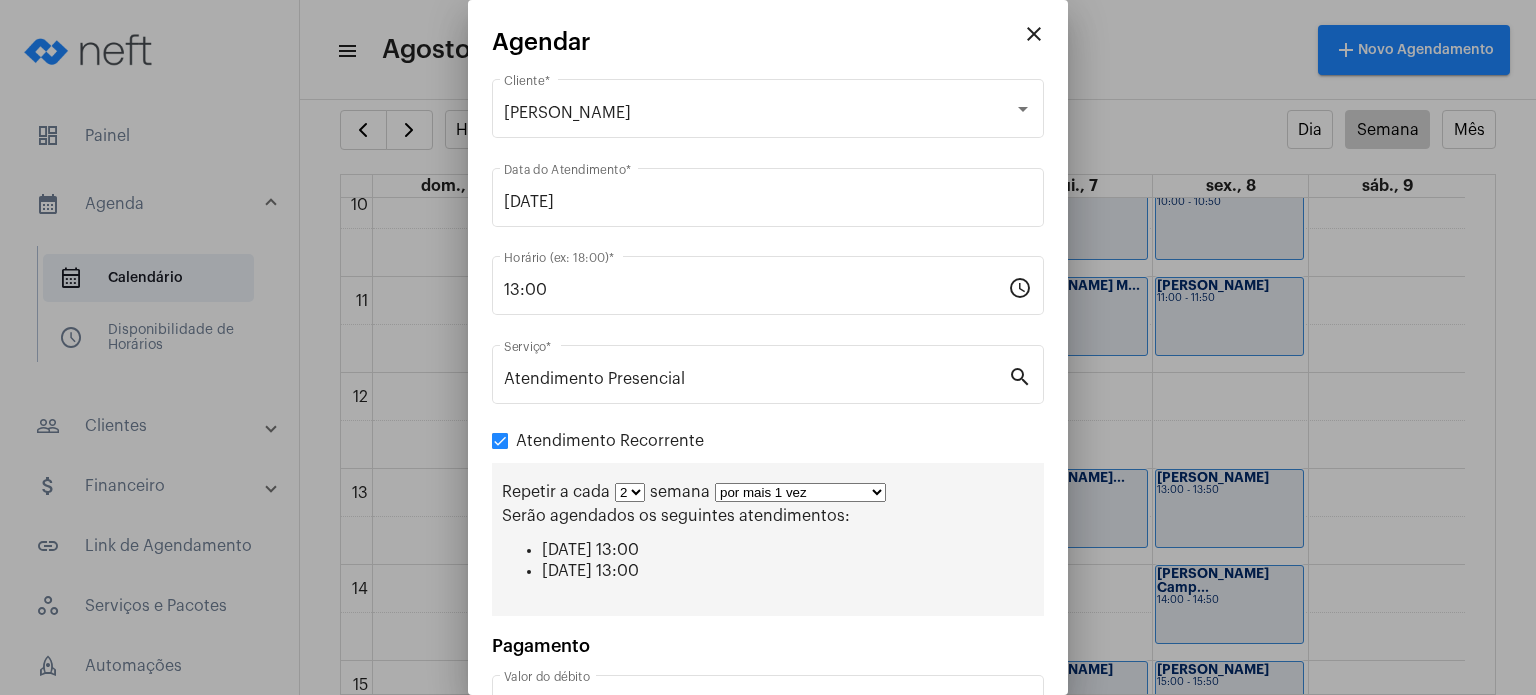 click on "1 2 3 4 5 6 7 8" at bounding box center (630, 492) 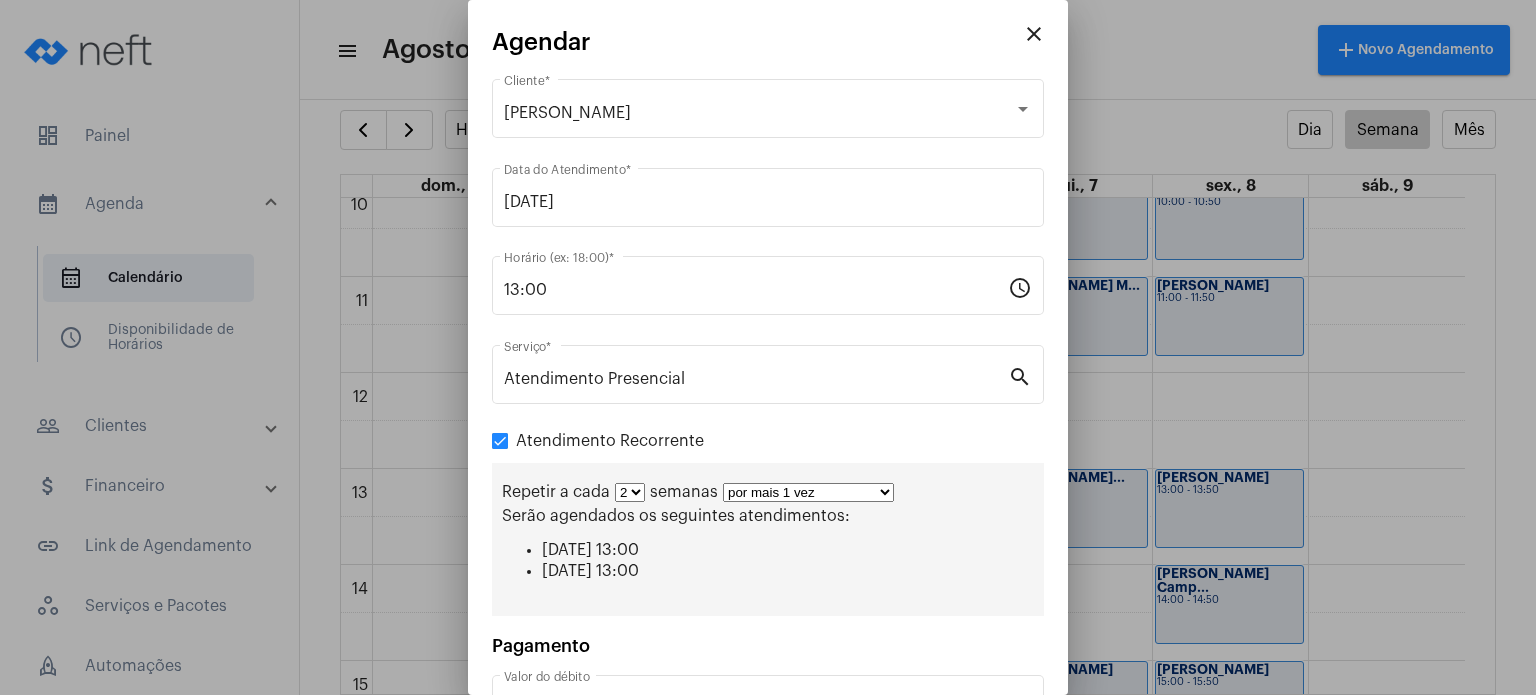 click on "por mais 1 vez por mais 2 vezes por mais 3 vezes por mais 4 vezes por mais 5 vezes por mais 6 vezes por mais 7 vezes por mais 8 vezes por mais 9 vezes por mais 10 vezes por tempo indeterminado" at bounding box center [808, 492] 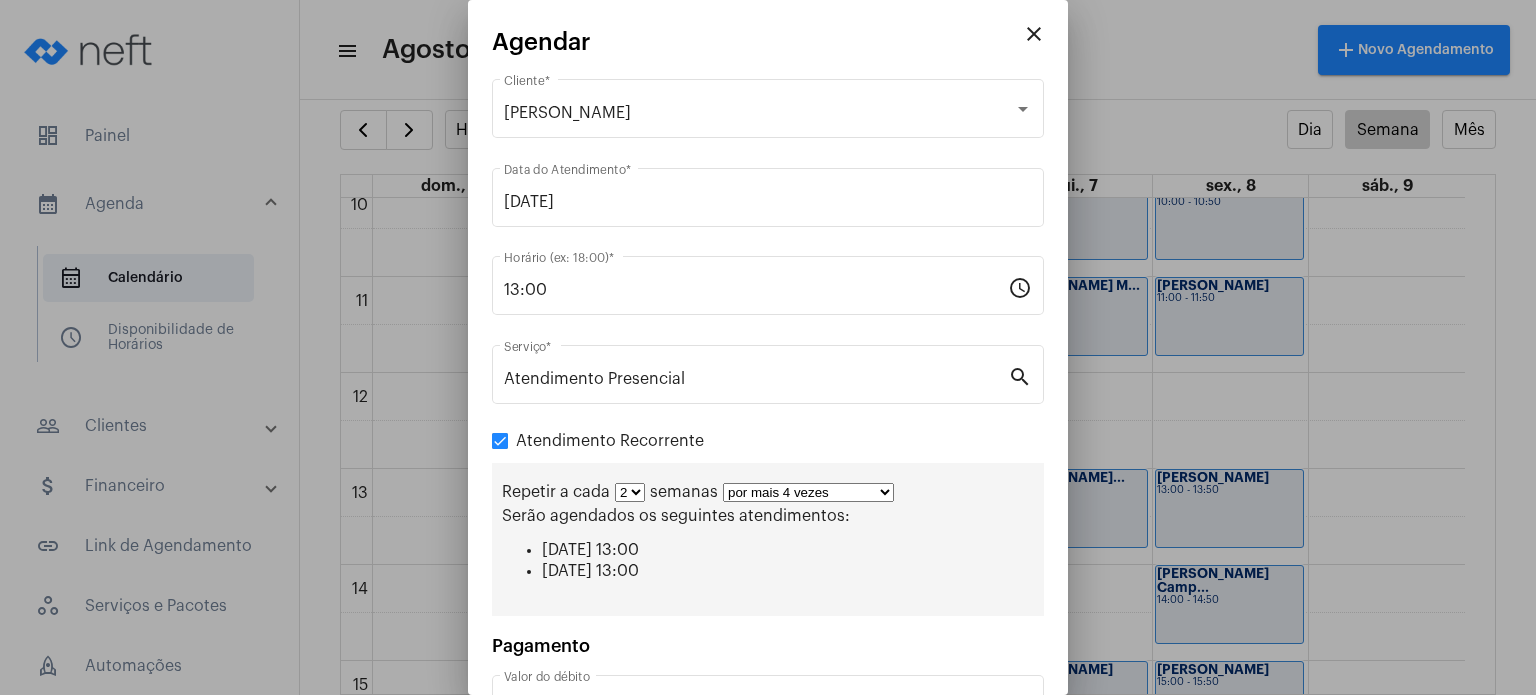 click on "por mais 1 vez por mais 2 vezes por mais 3 vezes por mais 4 vezes por mais 5 vezes por mais 6 vezes por mais 7 vezes por mais 8 vezes por mais 9 vezes por mais 10 vezes por tempo indeterminado" at bounding box center [808, 492] 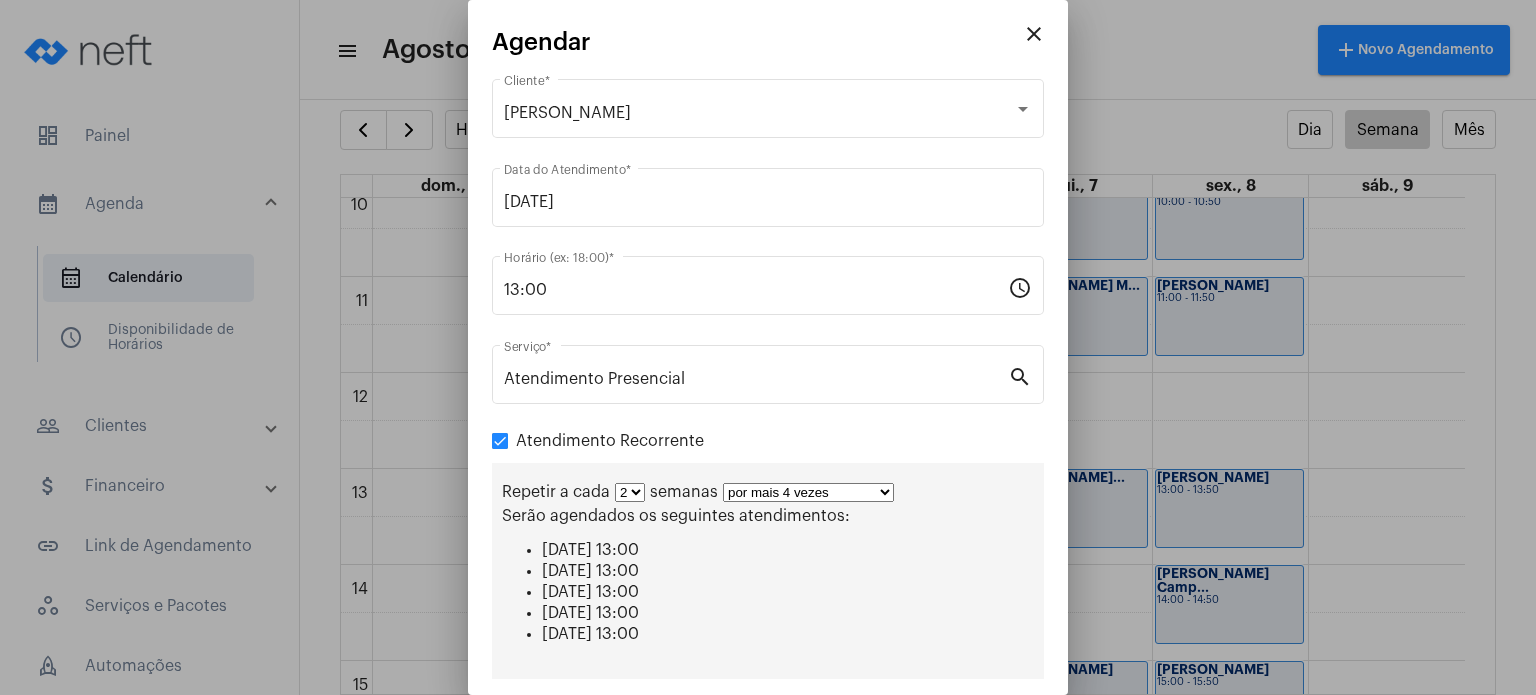 scroll, scrollTop: 208, scrollLeft: 0, axis: vertical 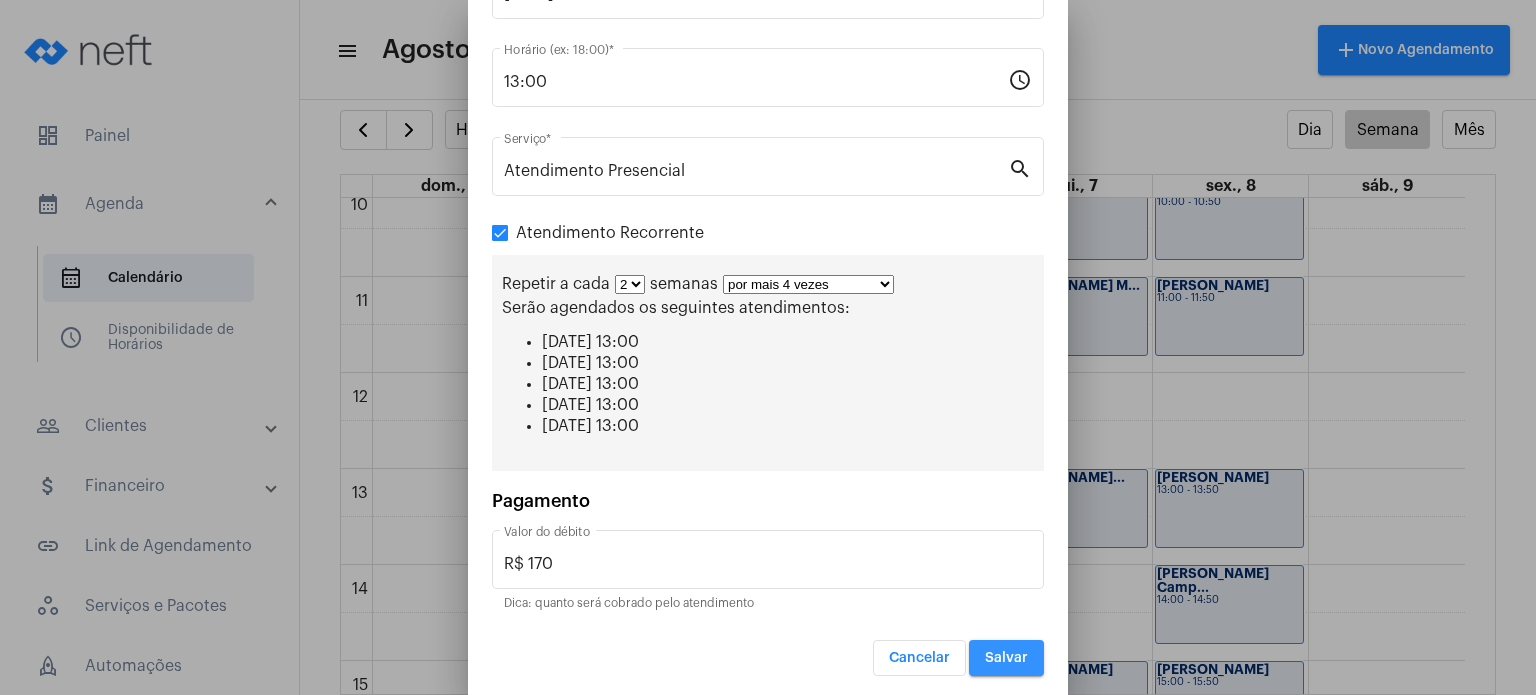 click on "Salvar" at bounding box center (1006, 658) 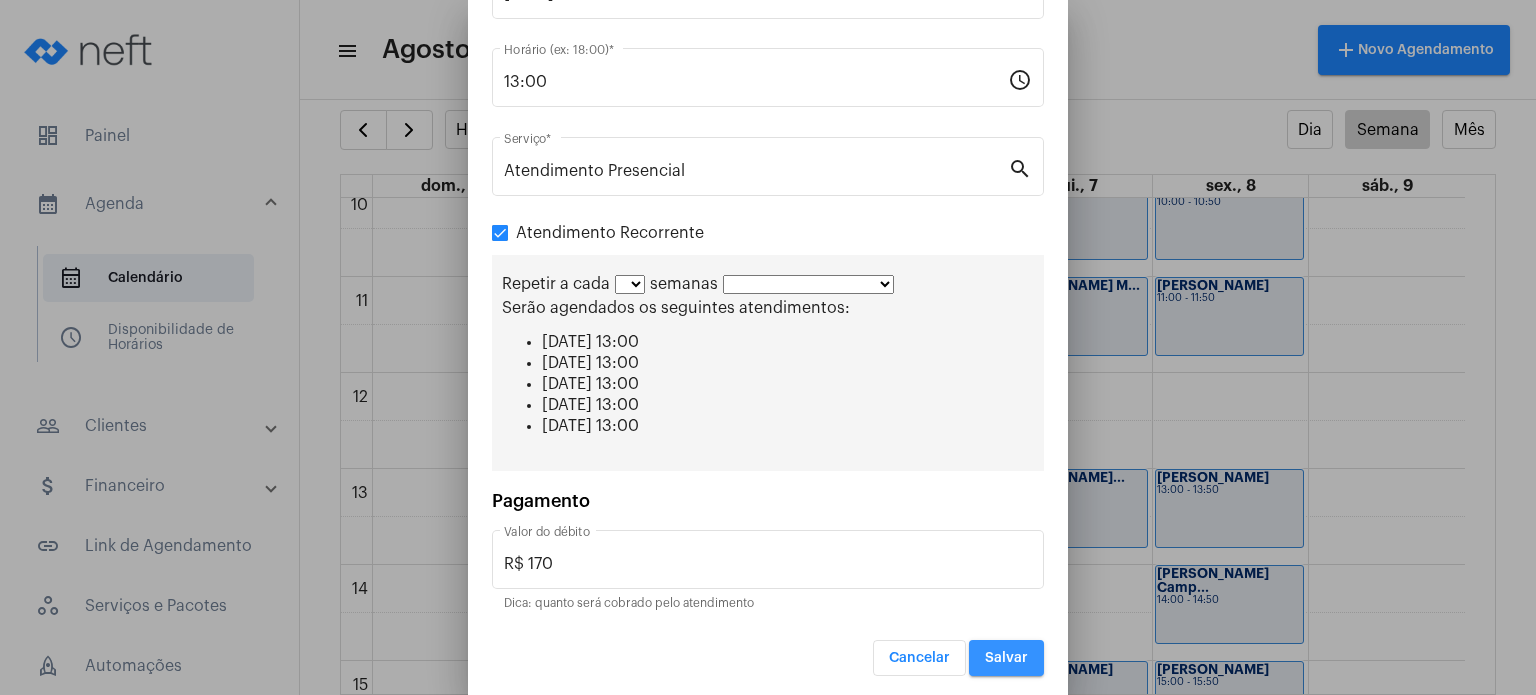 scroll, scrollTop: 0, scrollLeft: 0, axis: both 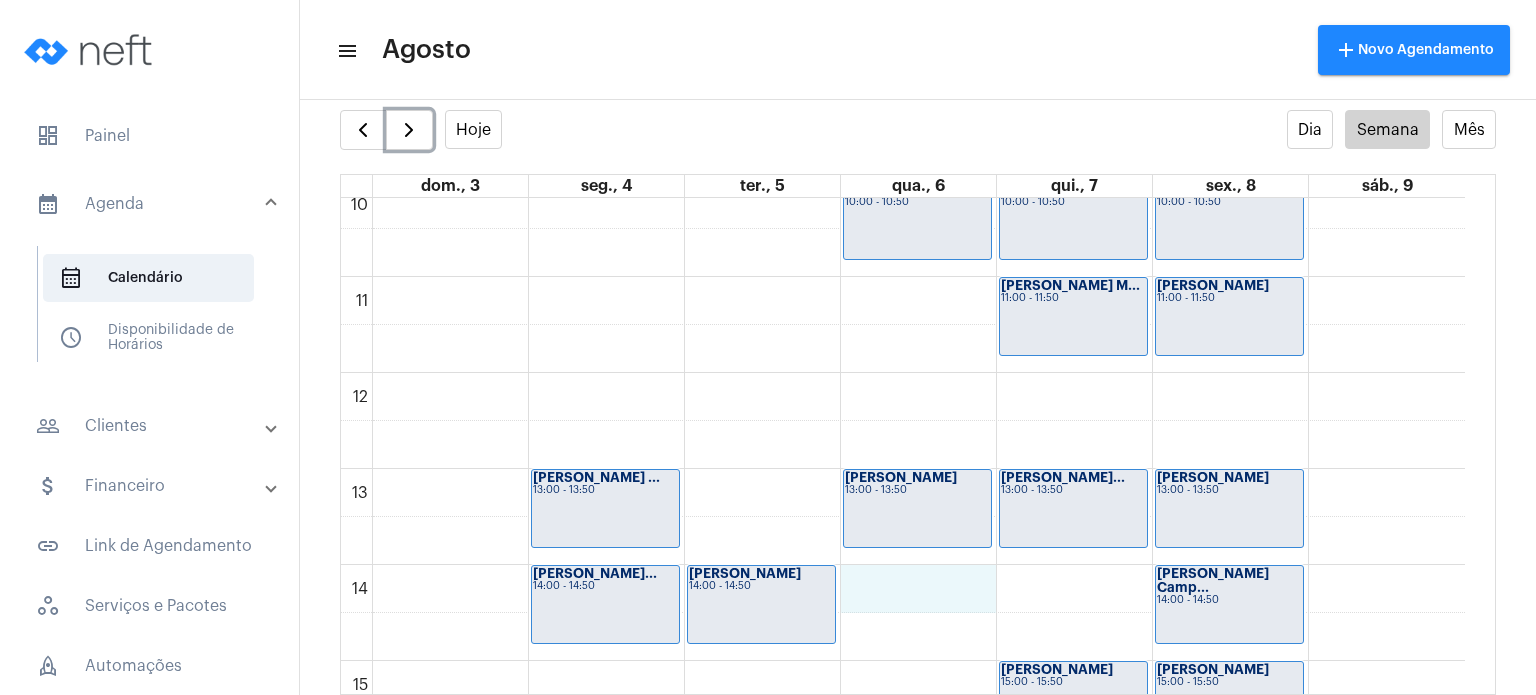click on "00 01 02 03 04 05 06 07 08 09 10 11 12 13 14 15 16 17 18 19 20 21 22 23
[PERSON_NAME] ...
13:00 - 13:50
[PERSON_NAME] Ne...
14:00 - 14:50
Davi Bassini
14:00 - 14:50
[PERSON_NAME]
09:00 - 09:50
[PERSON_NAME]
10:00 - 10:50
[PERSON_NAME]...
13:00 - 13:50
[PERSON_NAME] de ...
09:00 - 09:50
[PERSON_NAME]...
10:00 - 10:50
[PERSON_NAME] M...
11:00 - 11:50
[PERSON_NAME]...
13:00 - 13:50" 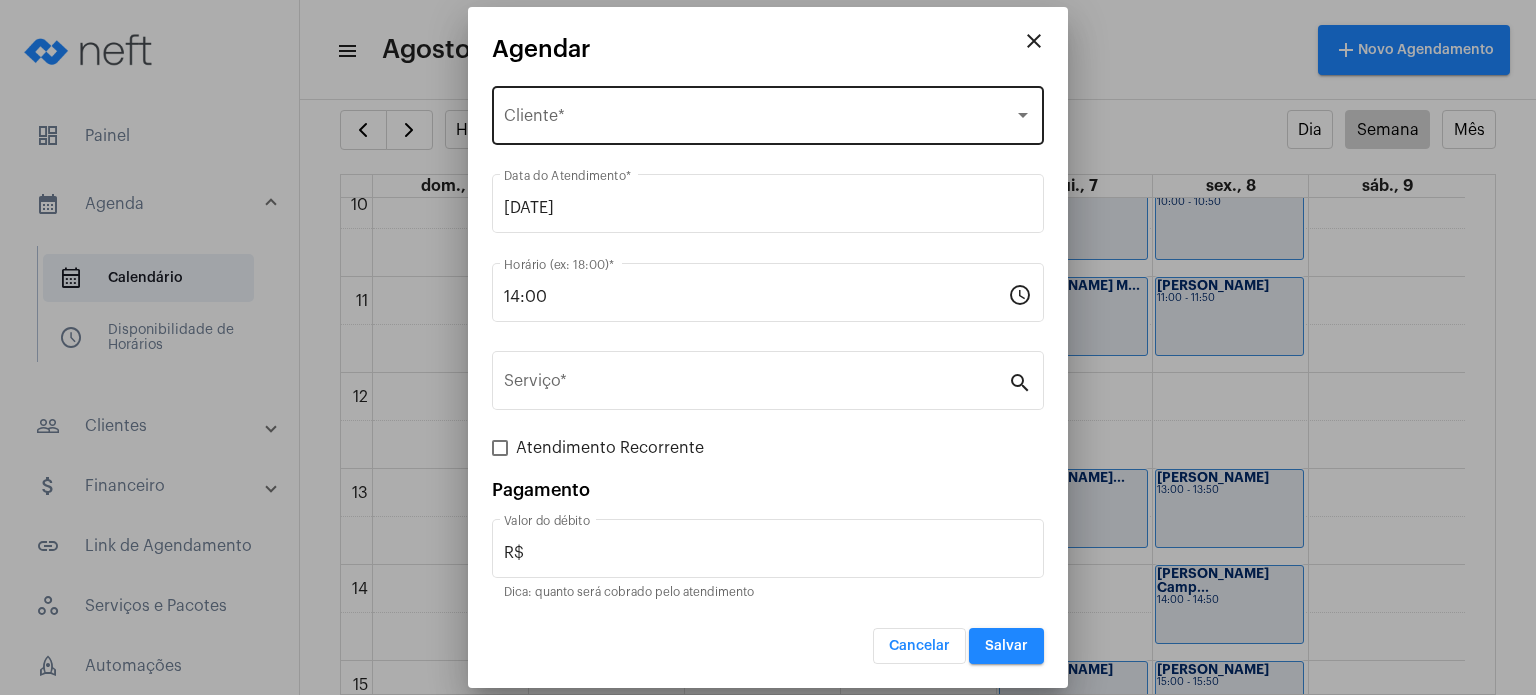 click on "Selecione o Cliente Cliente  *" at bounding box center [768, 113] 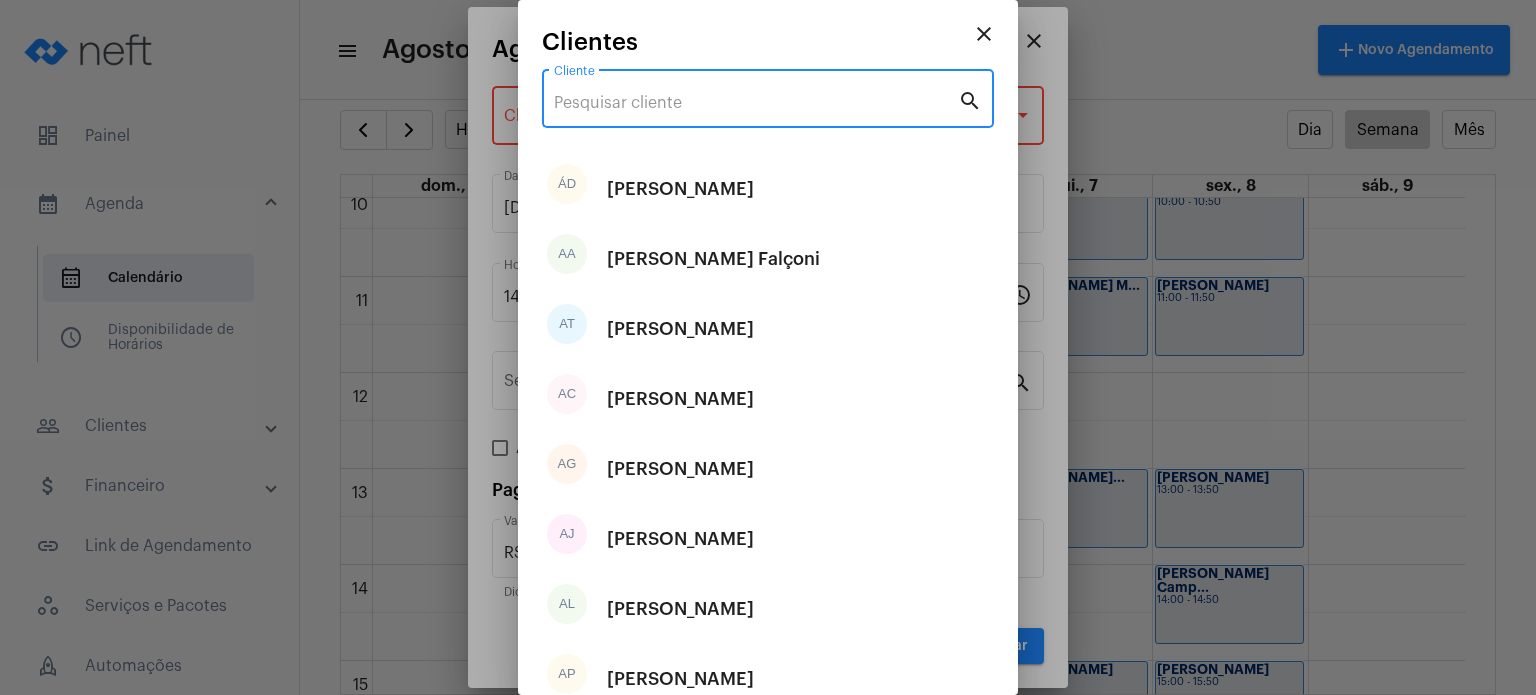 click on "Cliente" at bounding box center (756, 103) 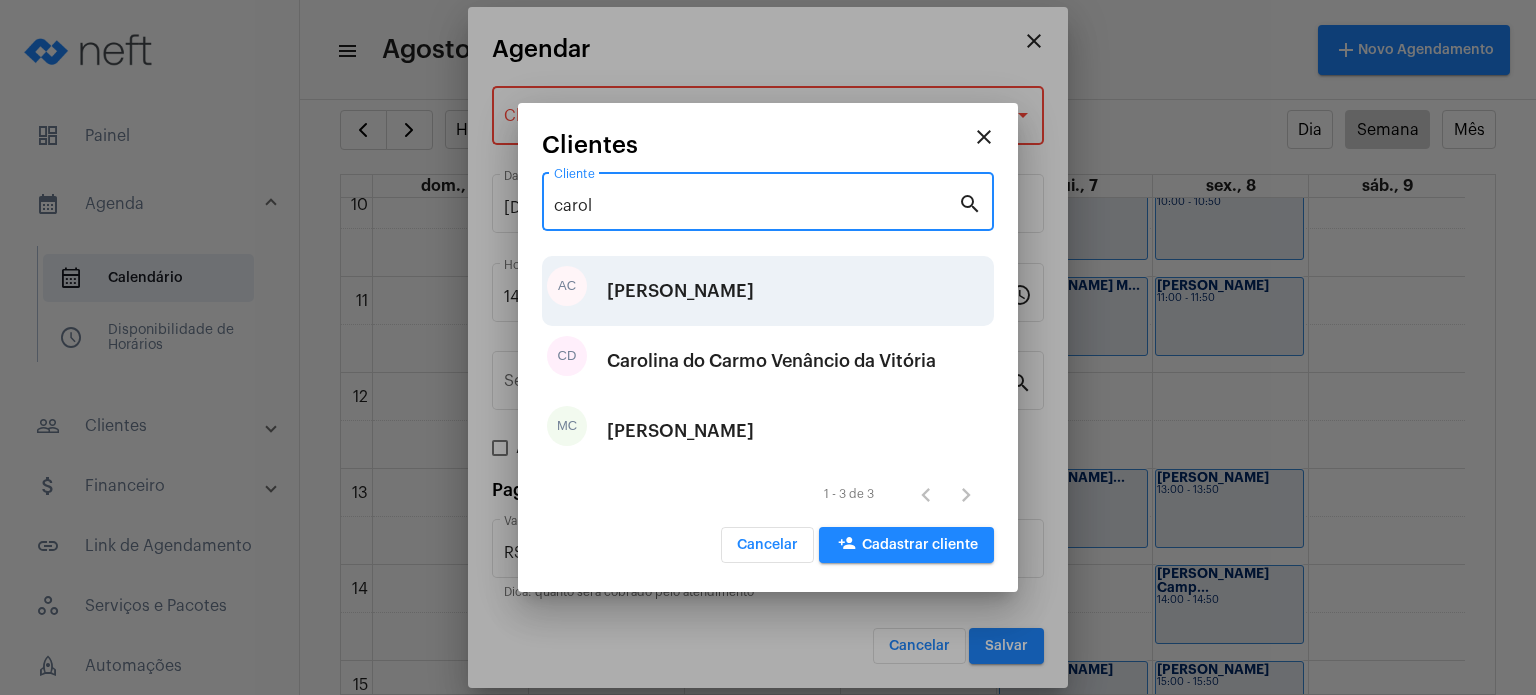 type on "carol" 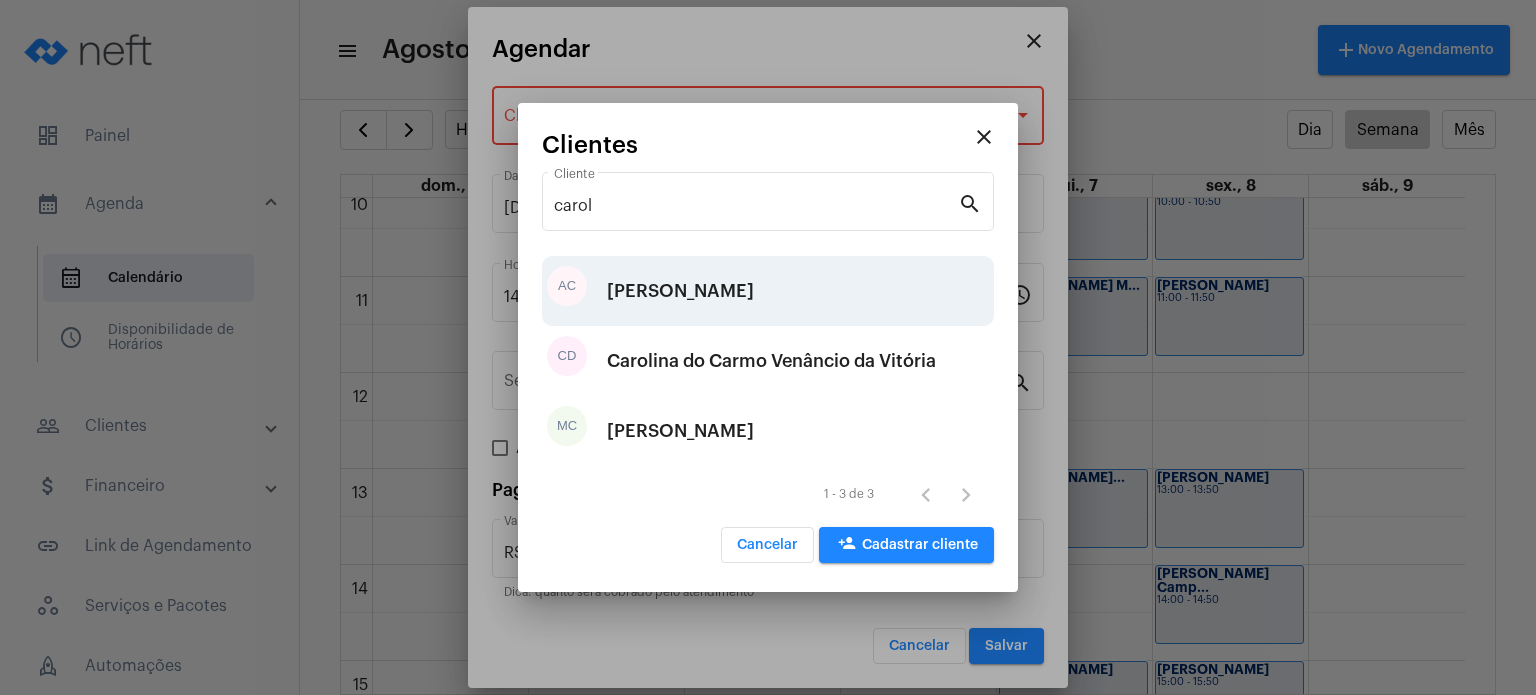 click on "[PERSON_NAME]" at bounding box center [680, 291] 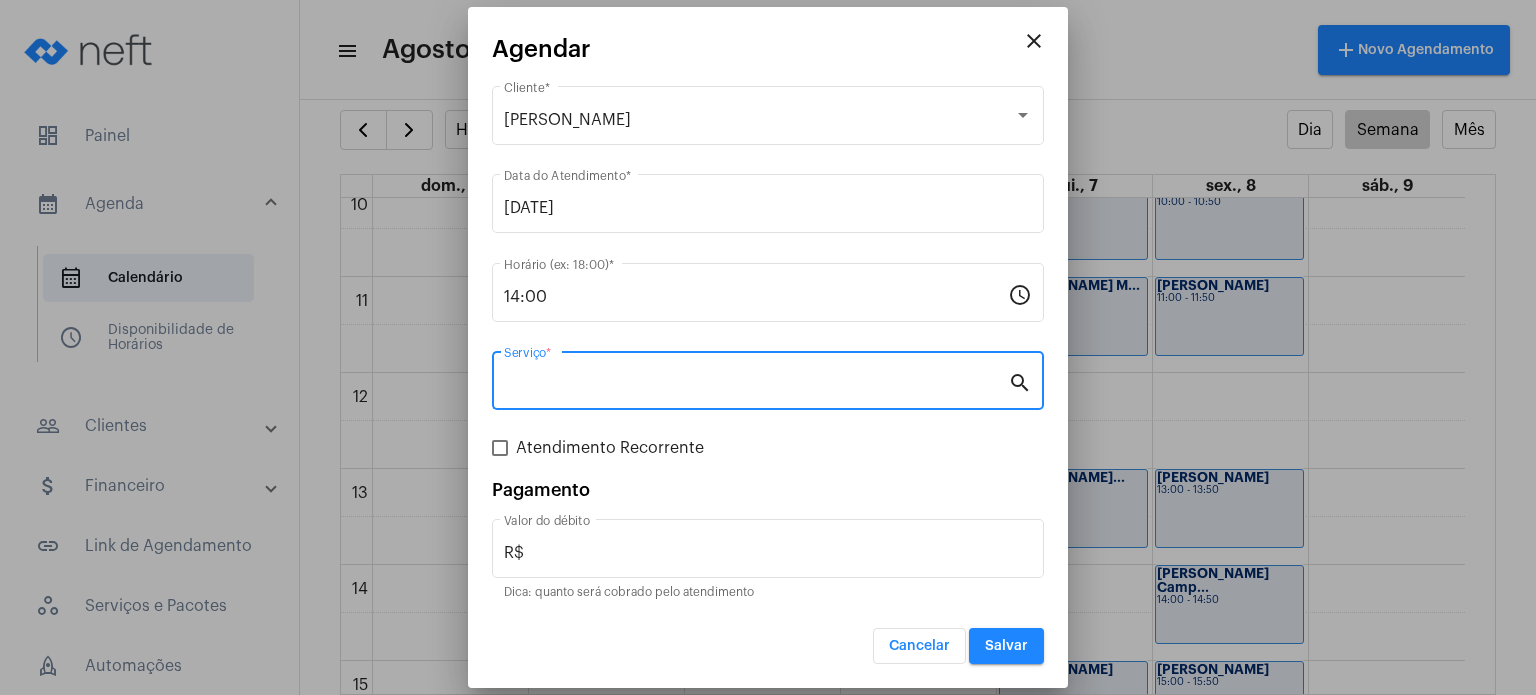 click on "Serviço  *" at bounding box center [756, 385] 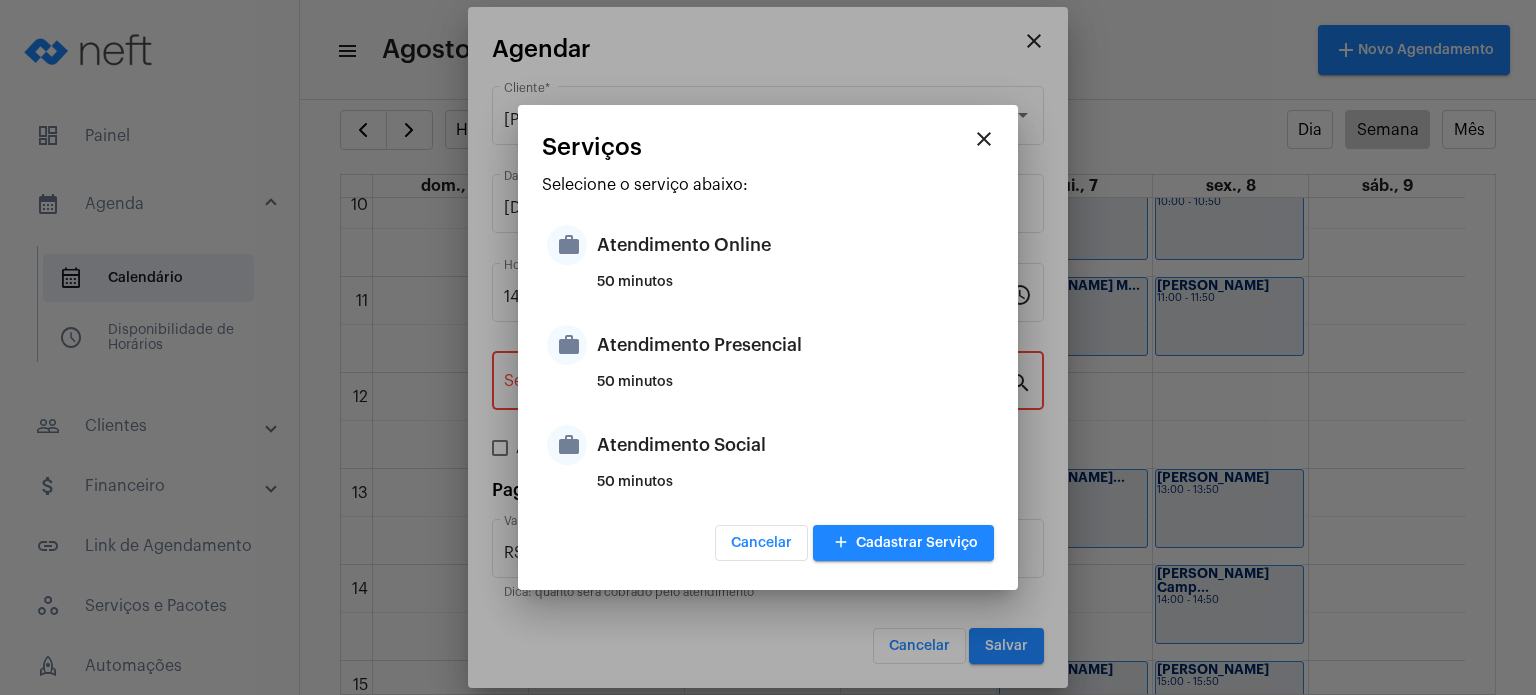 click on "50 minutos" at bounding box center [793, 390] 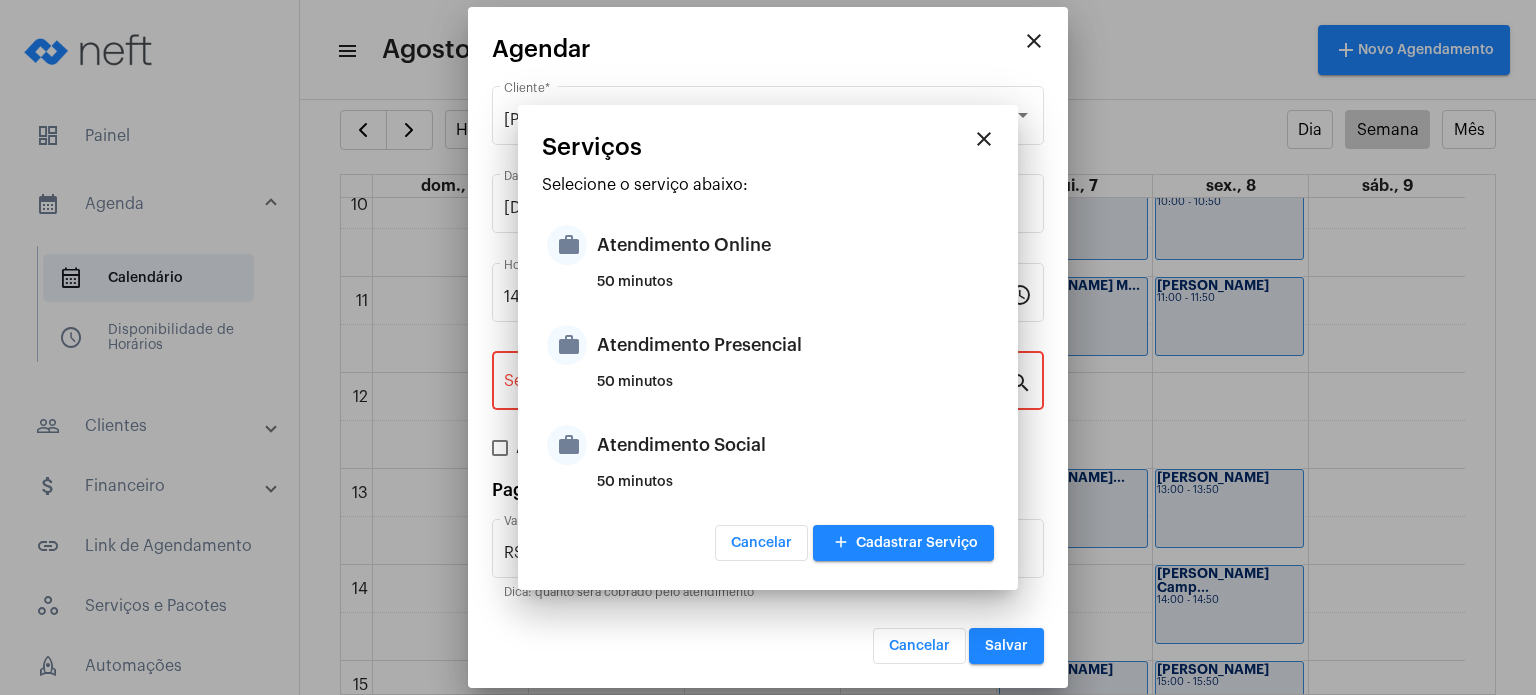 type on "Atendimento Presencial" 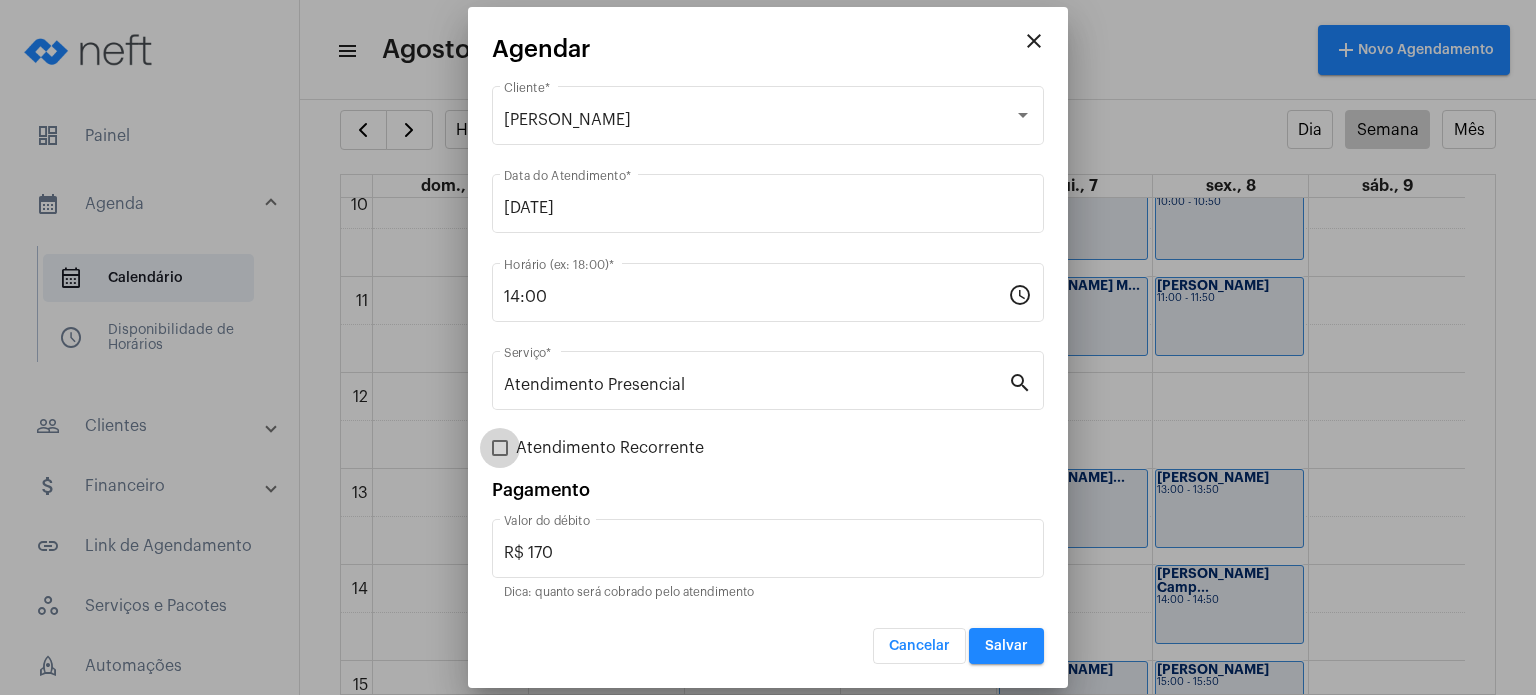 click on "Atendimento Recorrente" at bounding box center (610, 448) 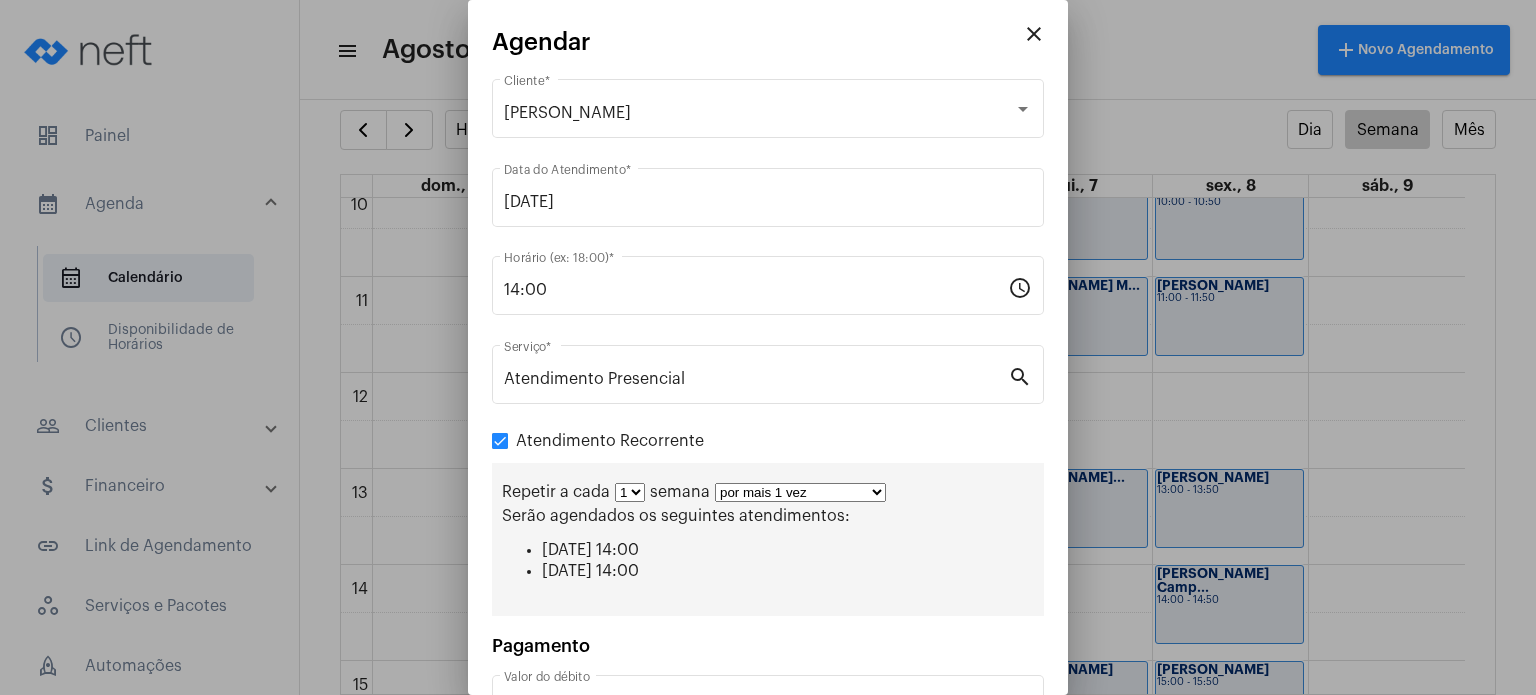 click on "1 2 3 4 5 6 7 8" at bounding box center [630, 492] 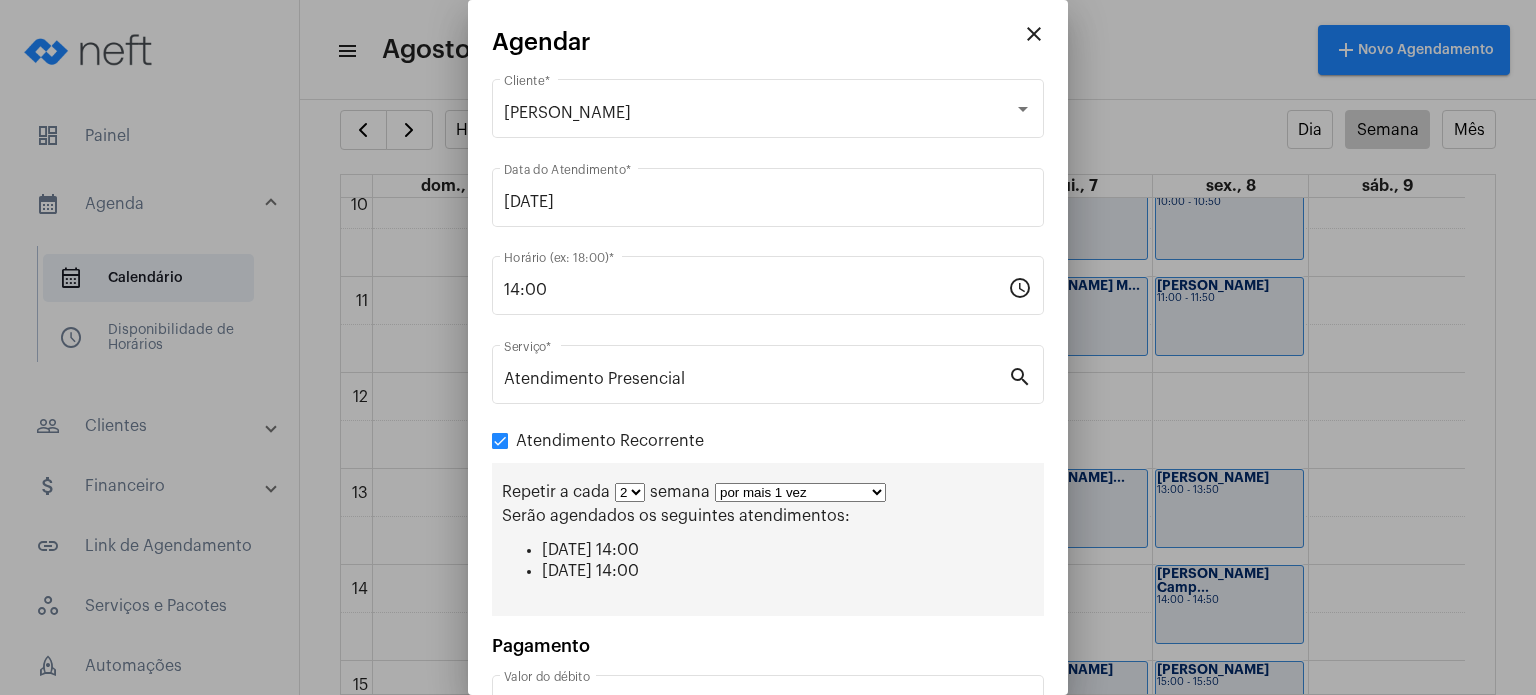 click on "1 2 3 4 5 6 7 8" at bounding box center (630, 492) 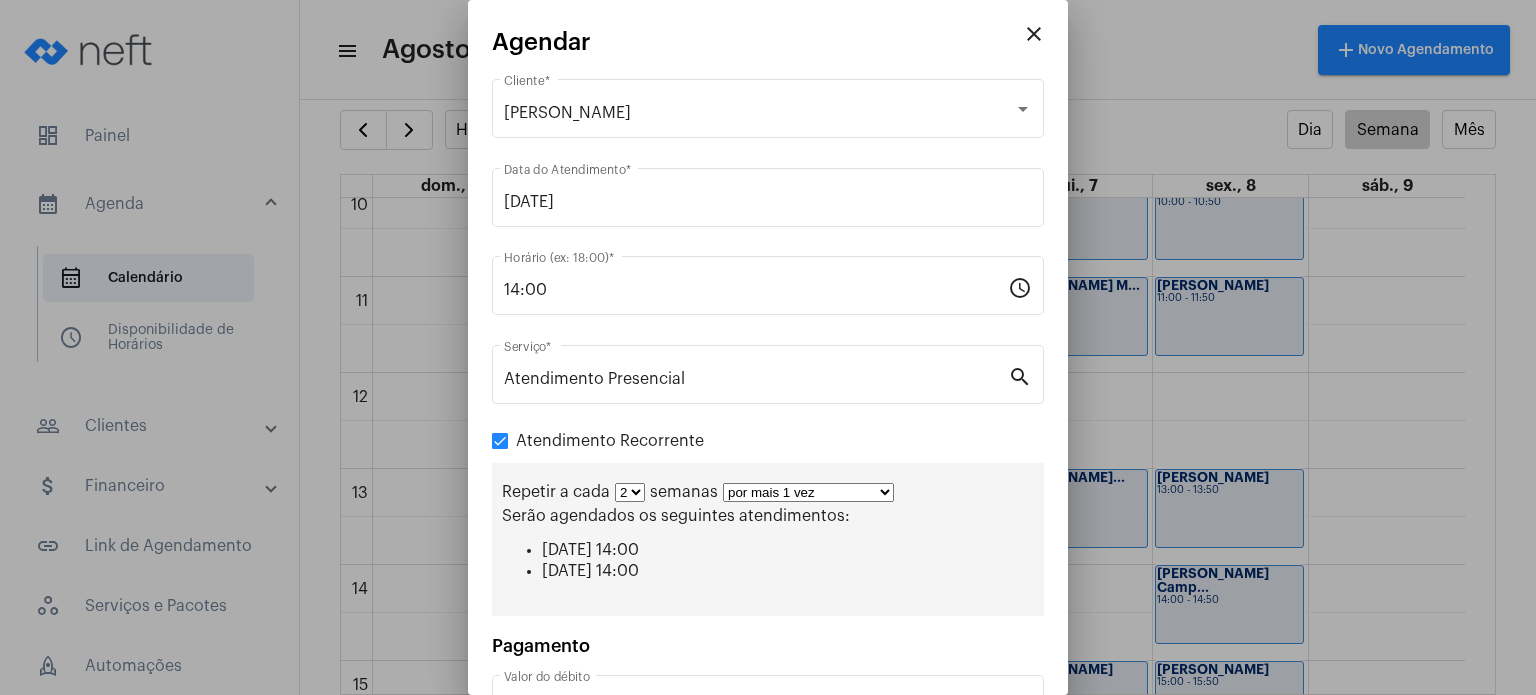click on "Repetir a cada 1 2 3 4 5 6 7 8 semanas por mais 1 vez por mais 2 vezes por mais 3 vezes por mais 4 vezes por mais 5 vezes por mais 6 vezes por mais 7 vezes por mais 8 vezes por mais 9 vezes por mais 10 vezes por tempo indeterminado Serão agendados os seguintes atendimentos: [DATE] 14:00 [DATE] 14:00" at bounding box center (768, 539) 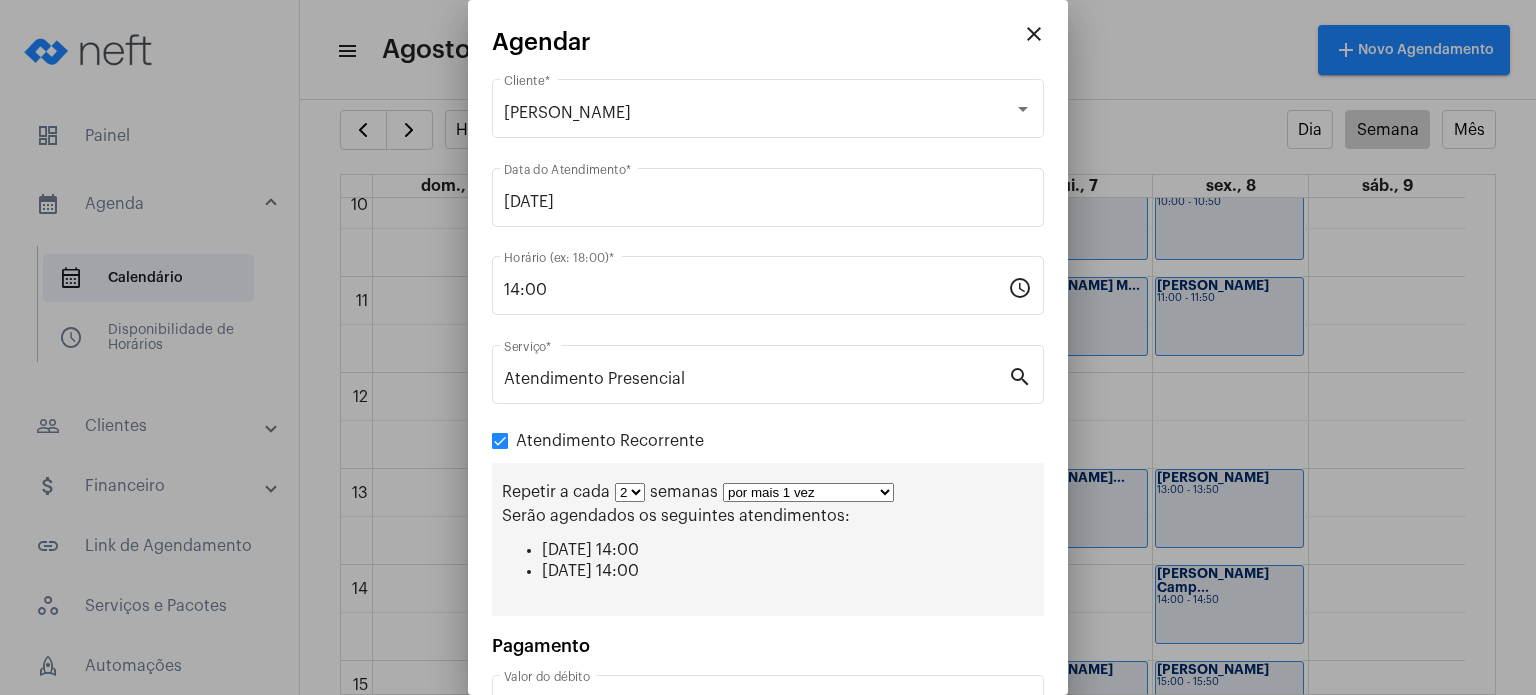 click on "por mais 1 vez por mais 2 vezes por mais 3 vezes por mais 4 vezes por mais 5 vezes por mais 6 vezes por mais 7 vezes por mais 8 vezes por mais 9 vezes por mais 10 vezes por tempo indeterminado" at bounding box center (808, 492) 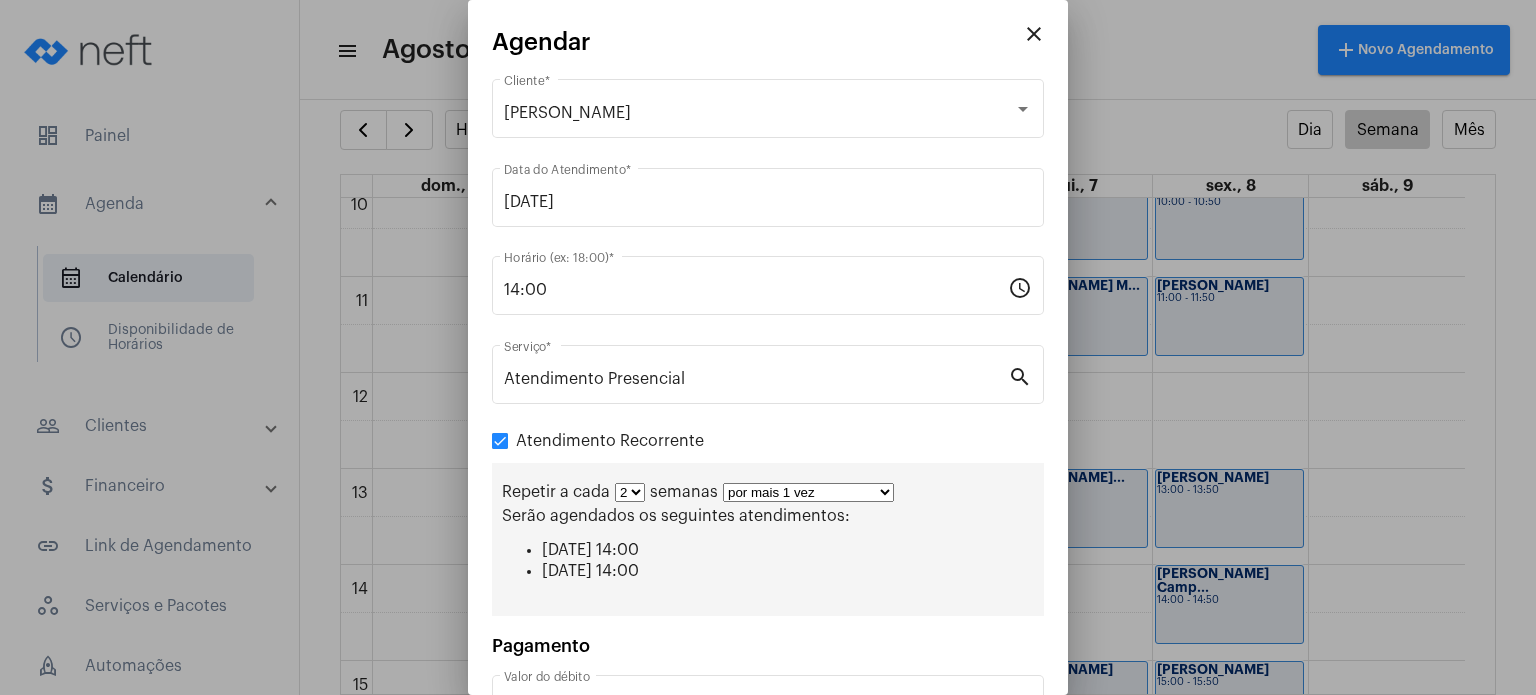 select on "3: 4" 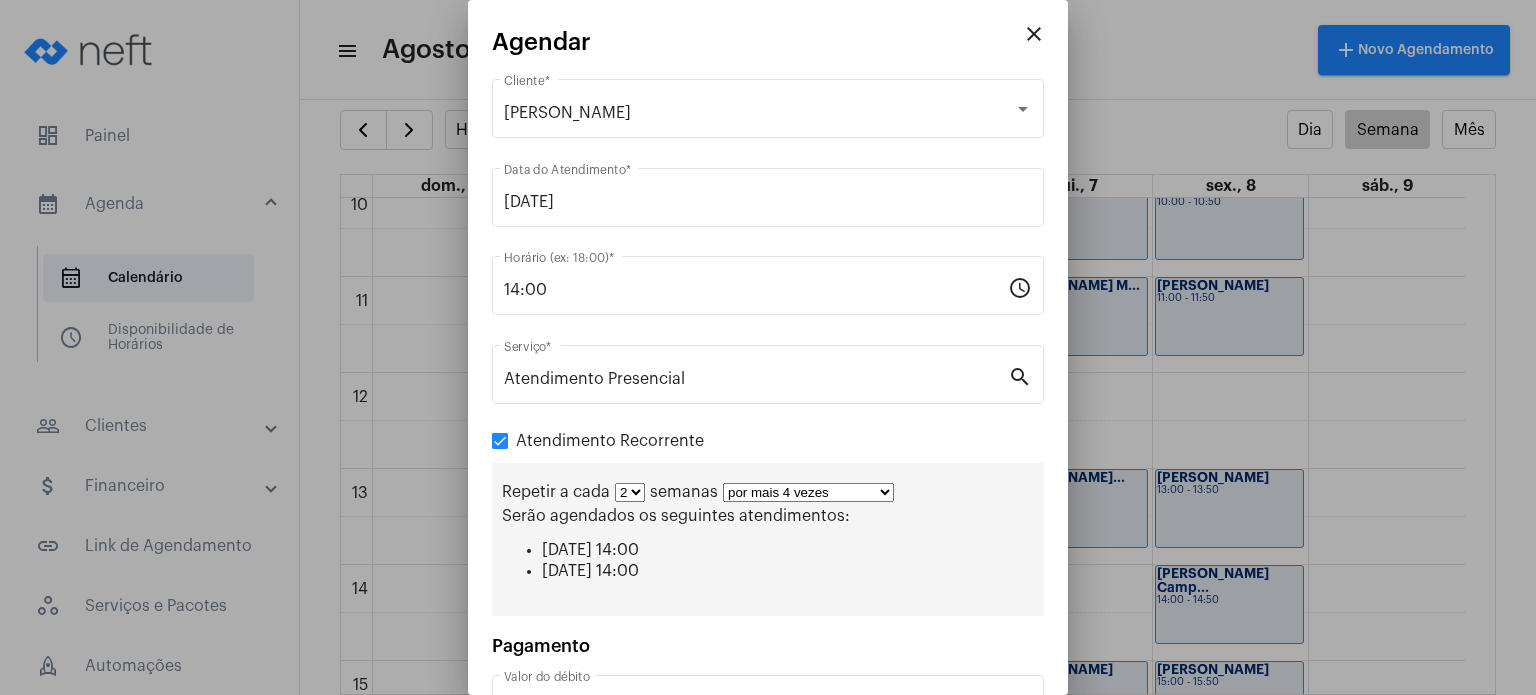 click on "por mais 1 vez por mais 2 vezes por mais 3 vezes por mais 4 vezes por mais 5 vezes por mais 6 vezes por mais 7 vezes por mais 8 vezes por mais 9 vezes por mais 10 vezes por tempo indeterminado" at bounding box center (808, 492) 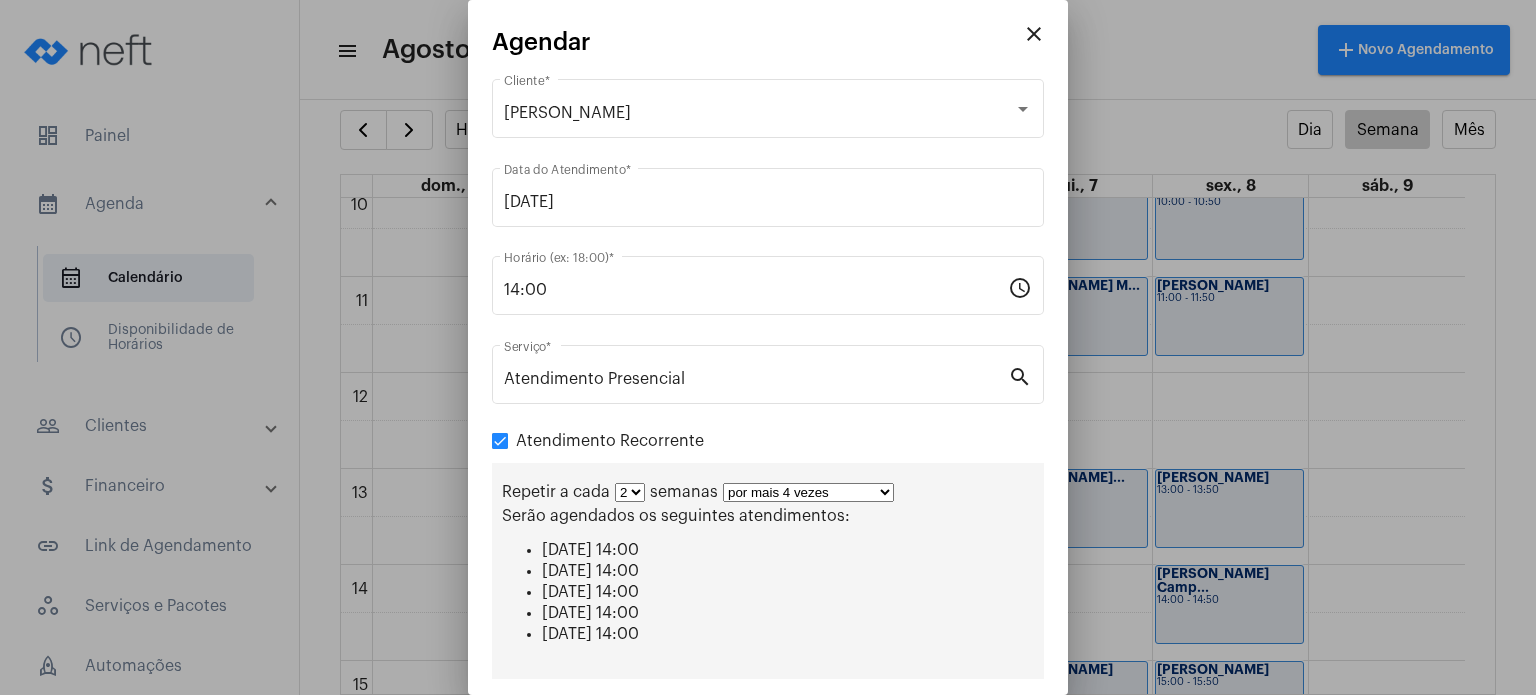 scroll, scrollTop: 208, scrollLeft: 0, axis: vertical 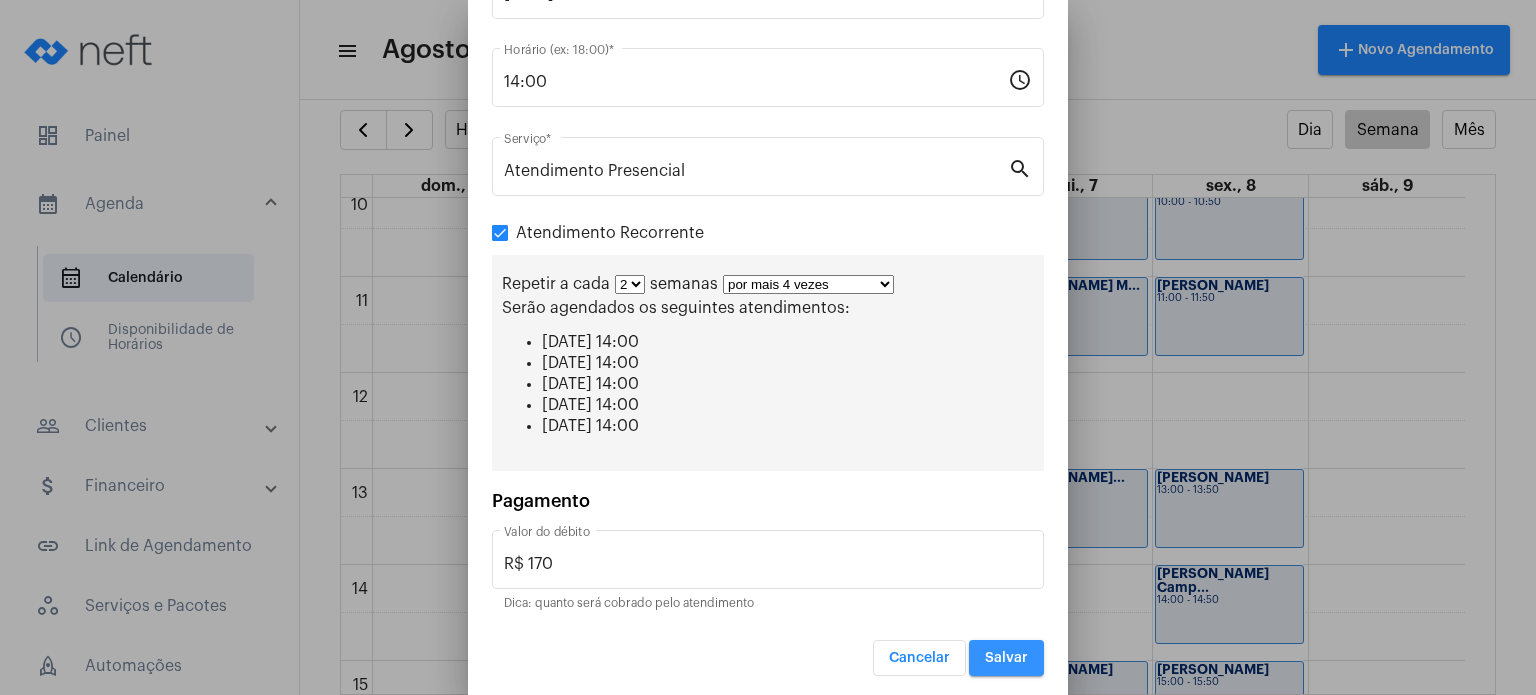 click on "Salvar" at bounding box center (1006, 658) 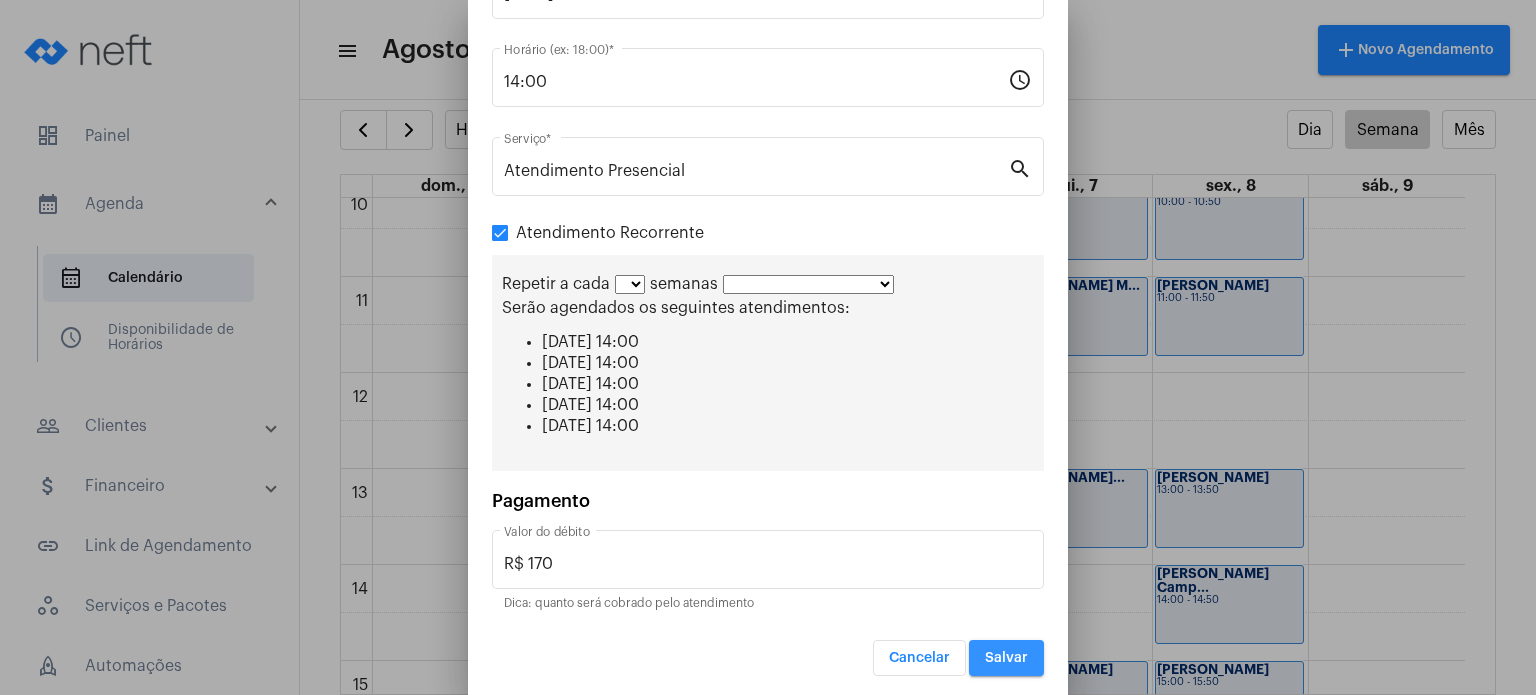 scroll, scrollTop: 0, scrollLeft: 0, axis: both 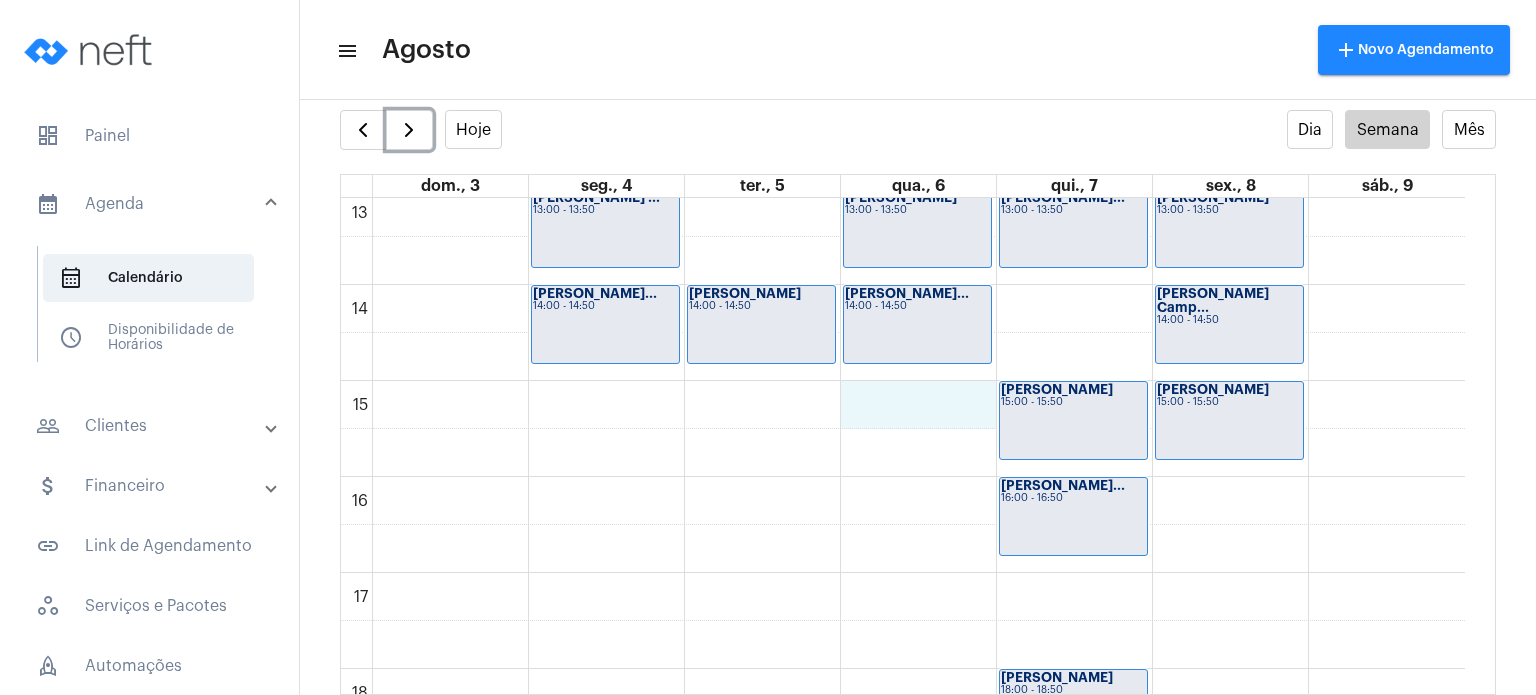 click on "00 01 02 03 04 05 06 07 08 09 10 11 12 13 14 15 16 17 18 19 20 21 22 23
[PERSON_NAME] ...
13:00 - 13:50
[PERSON_NAME] Ne...
14:00 - 14:50
Davi Bassini
14:00 - 14:50
[PERSON_NAME]
09:00 - 09:50
[PERSON_NAME]
10:00 - 10:50
[PERSON_NAME]...
13:00 - 13:50
Ana Carolina Pe...
14:00 - 14:50
[PERSON_NAME] de ...
09:00 - 09:50
[PERSON_NAME]...
10:00 - 10:50
[PERSON_NAME] M...
11:00 - 11:50" 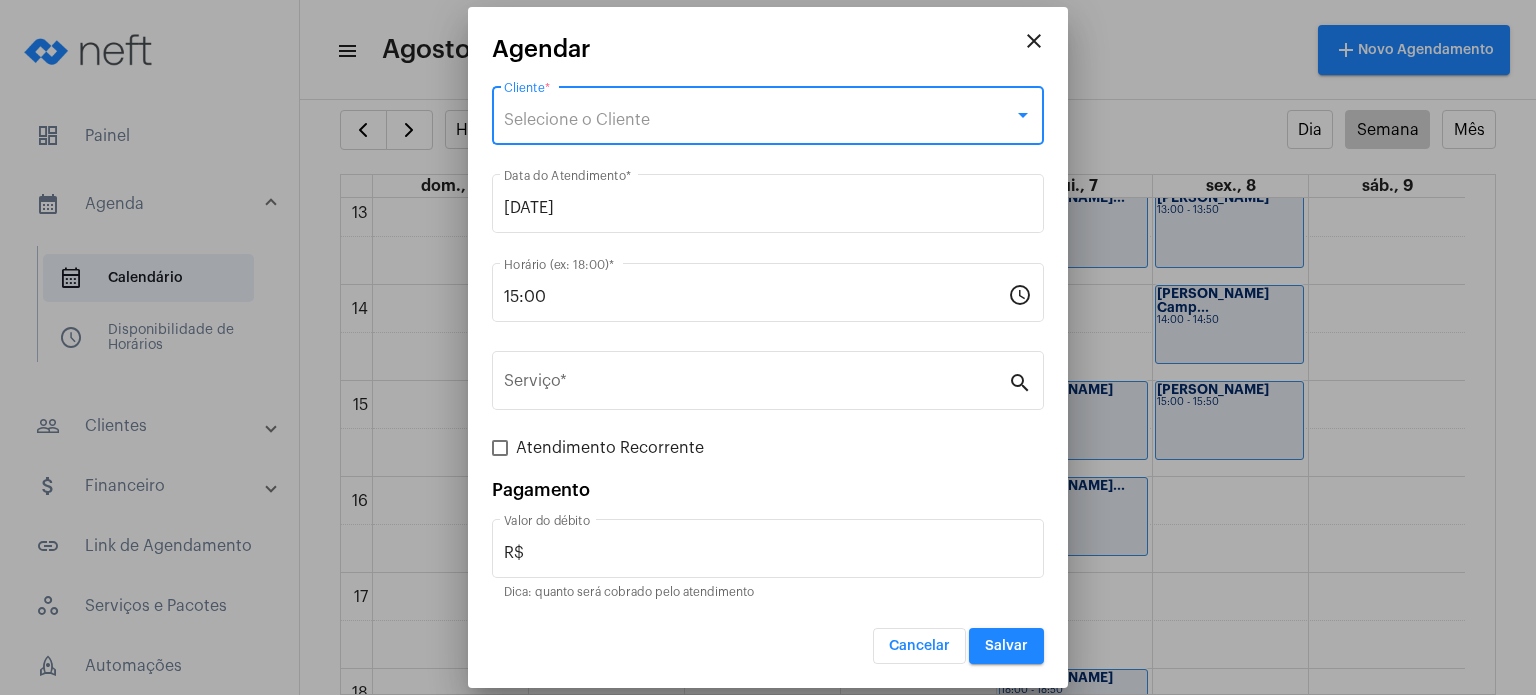 click on "Selecione o Cliente" at bounding box center [759, 120] 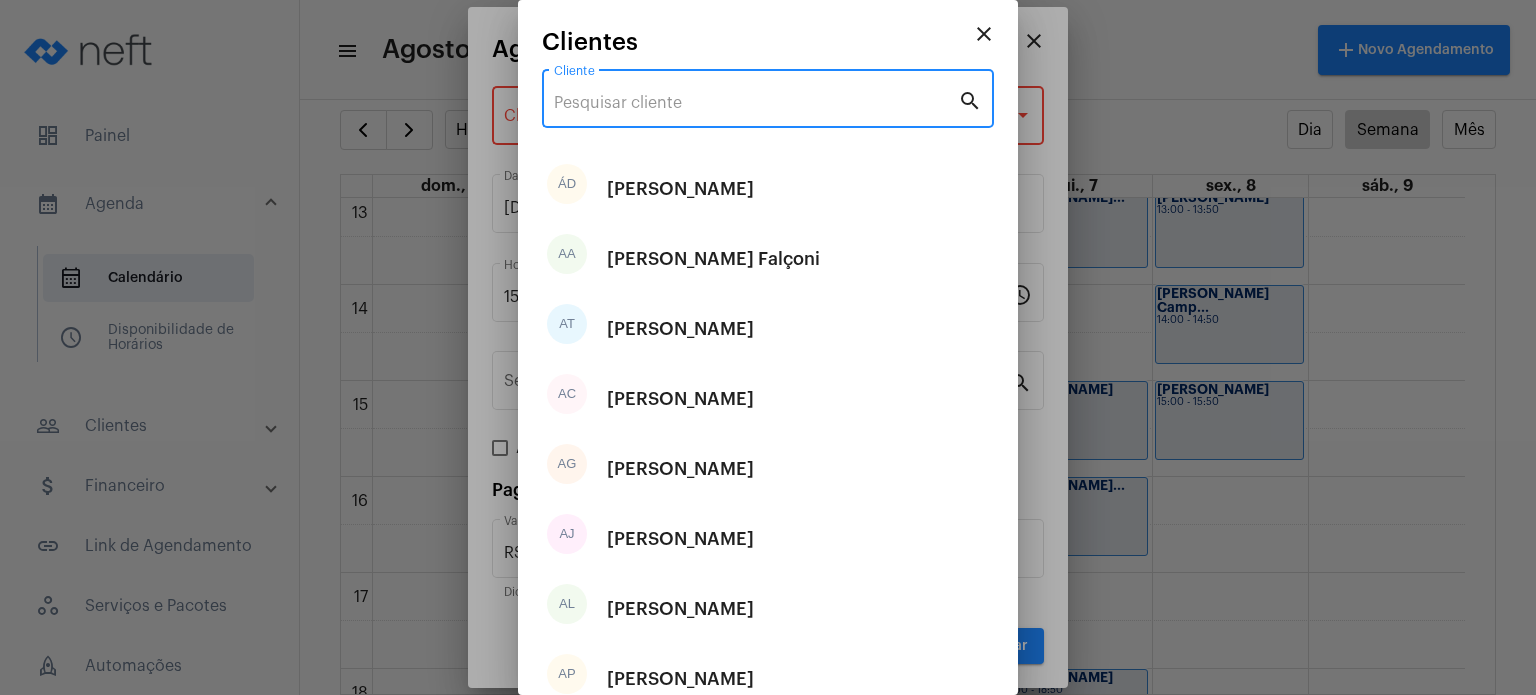 click on "Cliente" at bounding box center [756, 103] 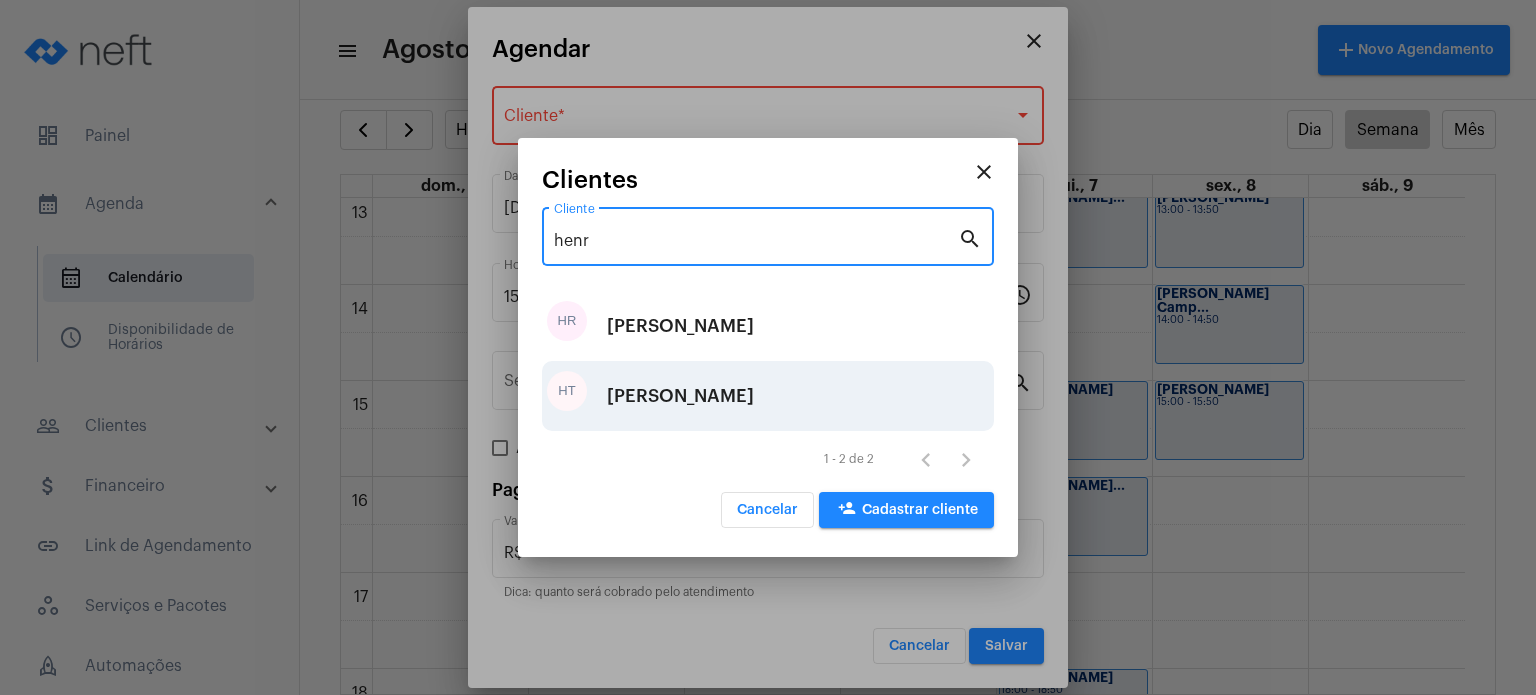 type on "henr" 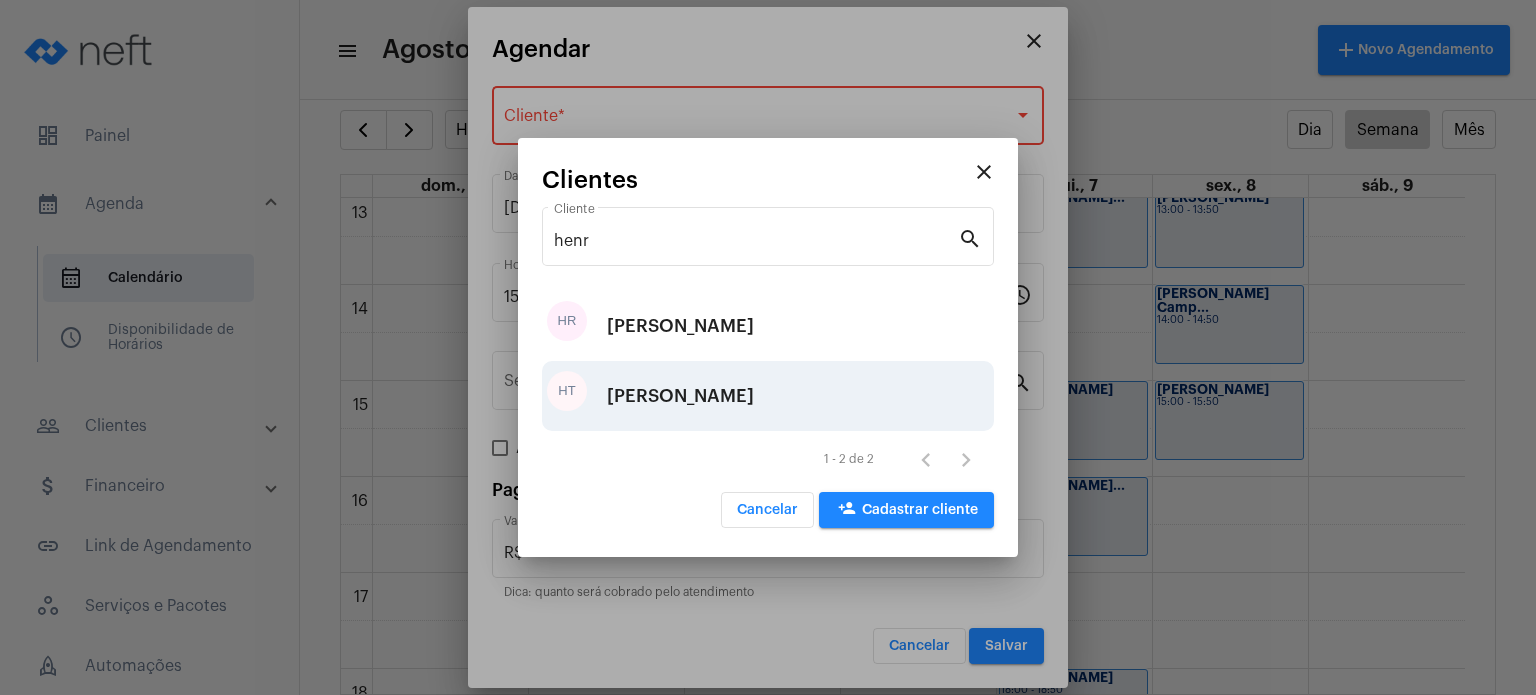 click on "[PERSON_NAME]" at bounding box center [680, 396] 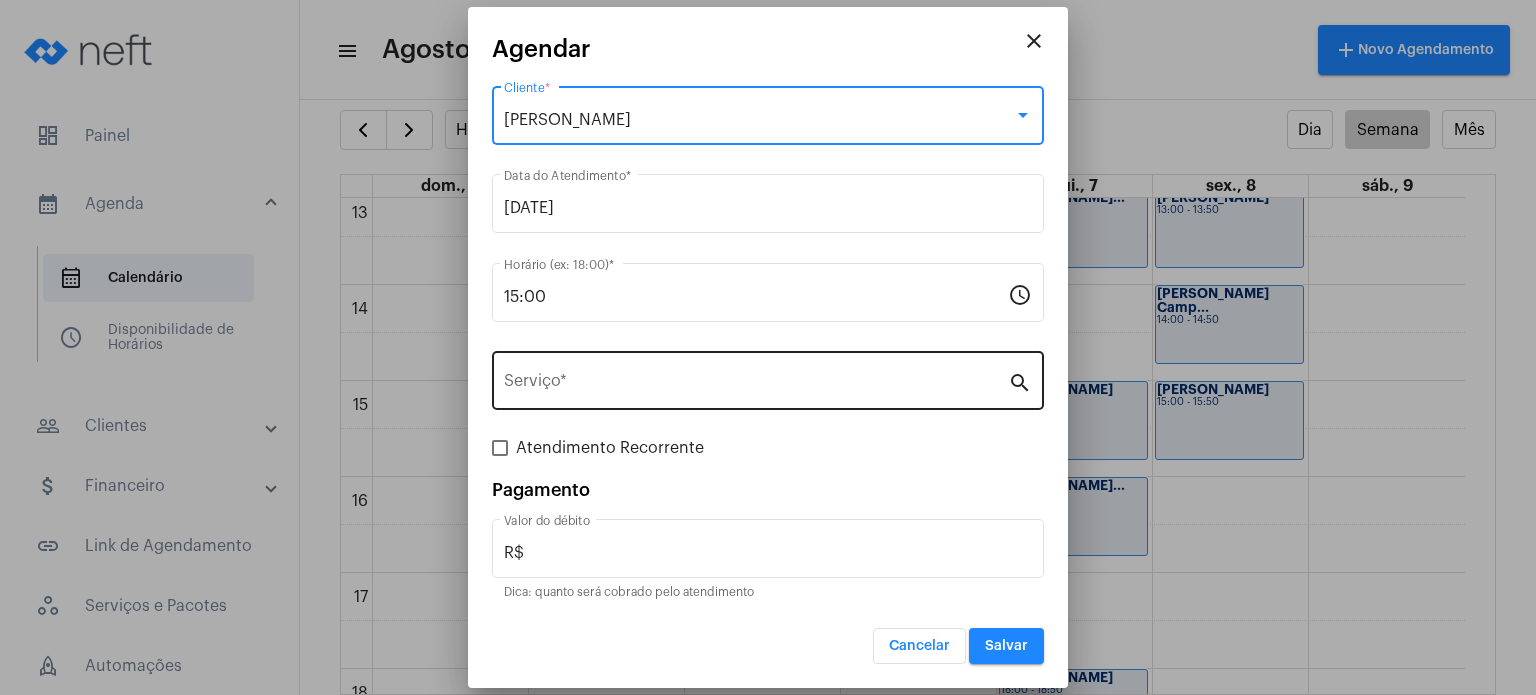 click on "Serviço  *" at bounding box center (756, 385) 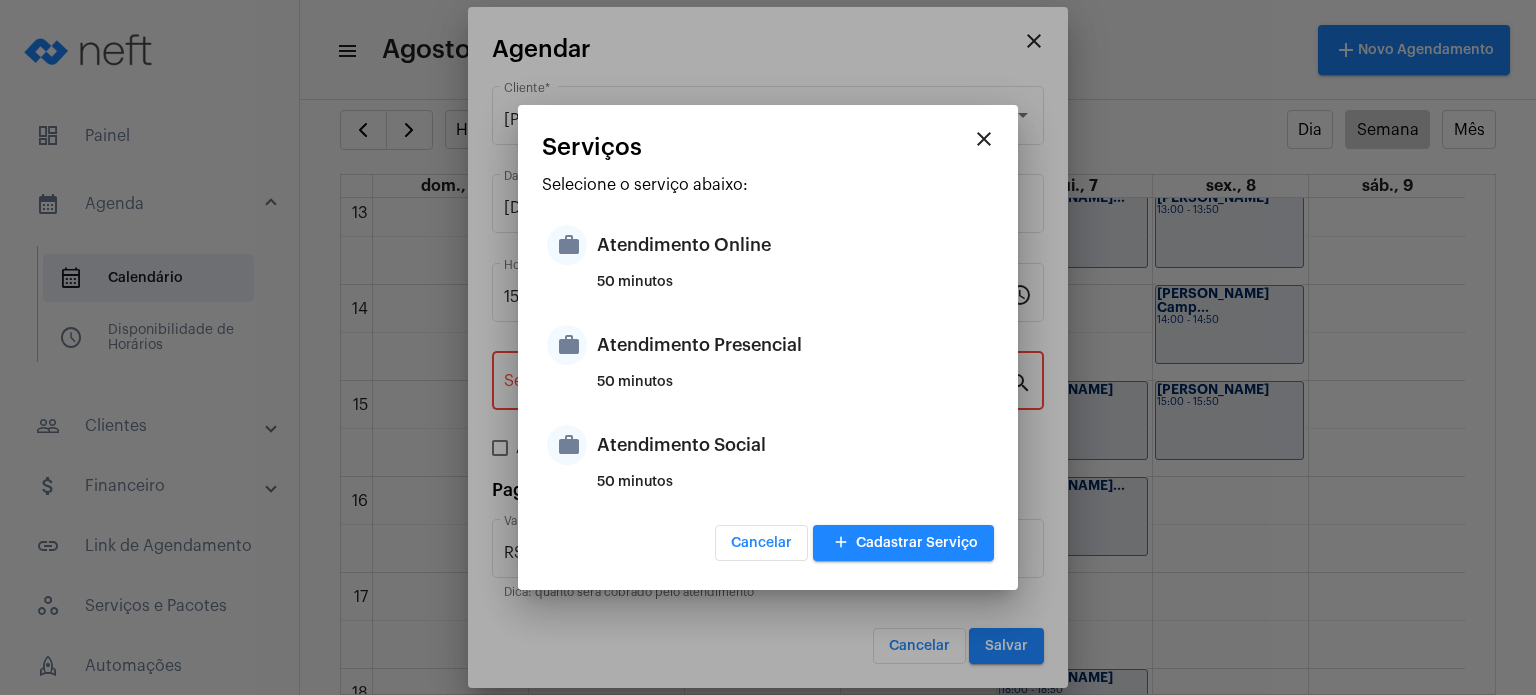 click on "50 minutos" at bounding box center (793, 390) 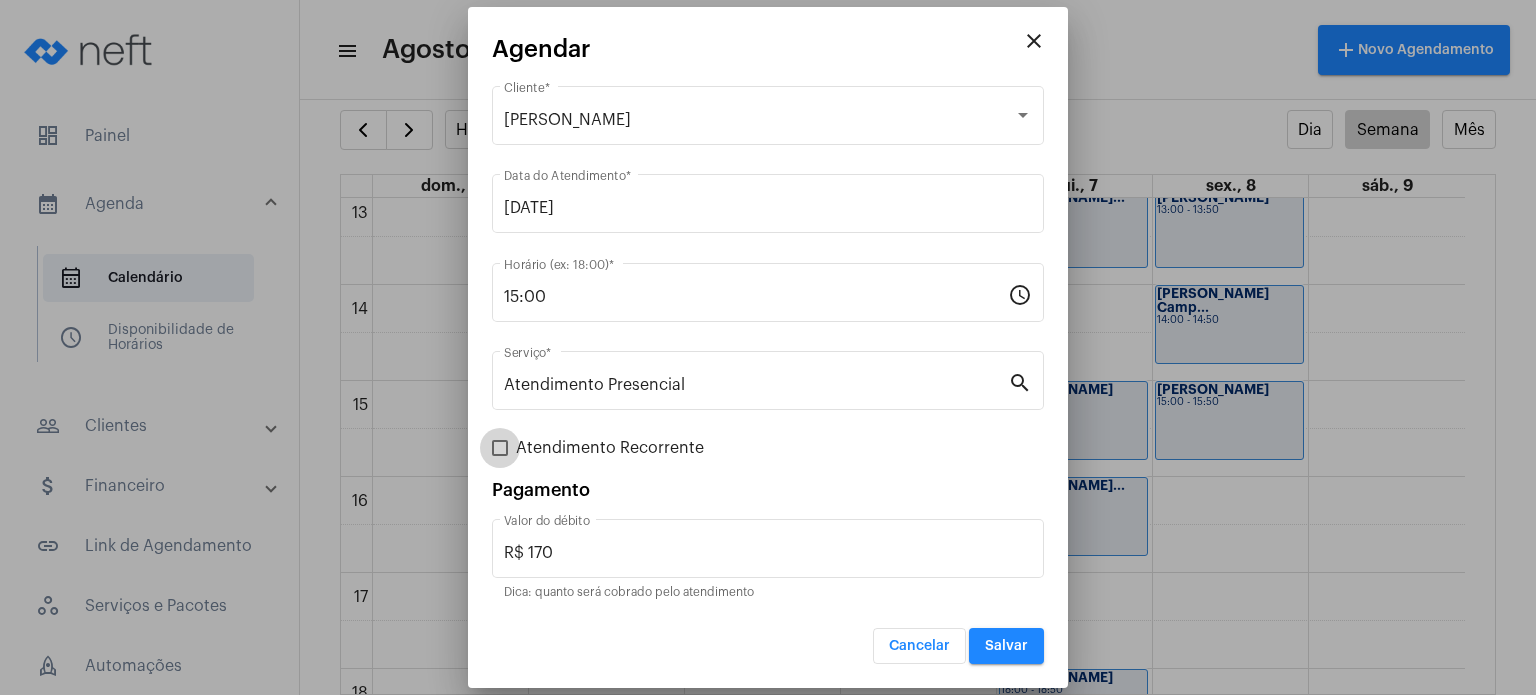 click on "Atendimento Recorrente" at bounding box center (610, 448) 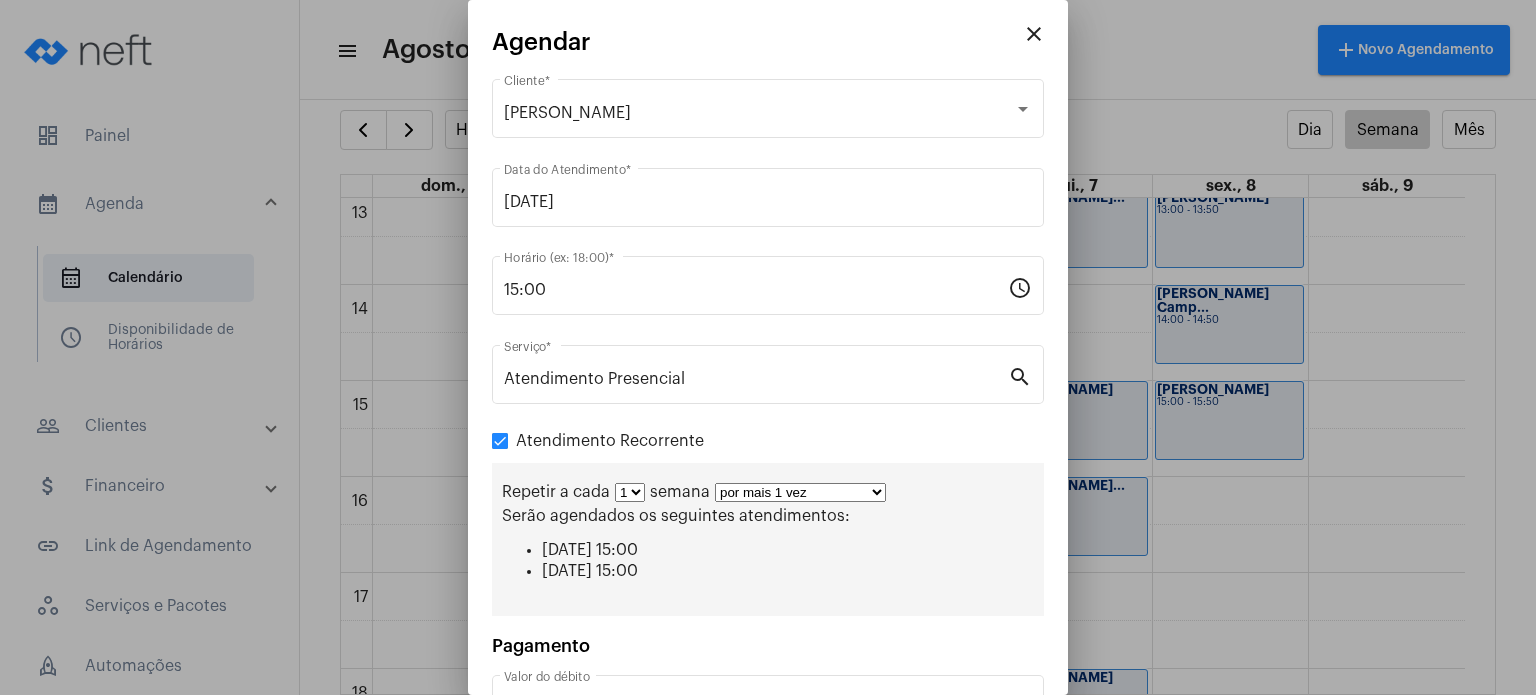 click on "1 2 3 4 5 6 7 8" at bounding box center (630, 492) 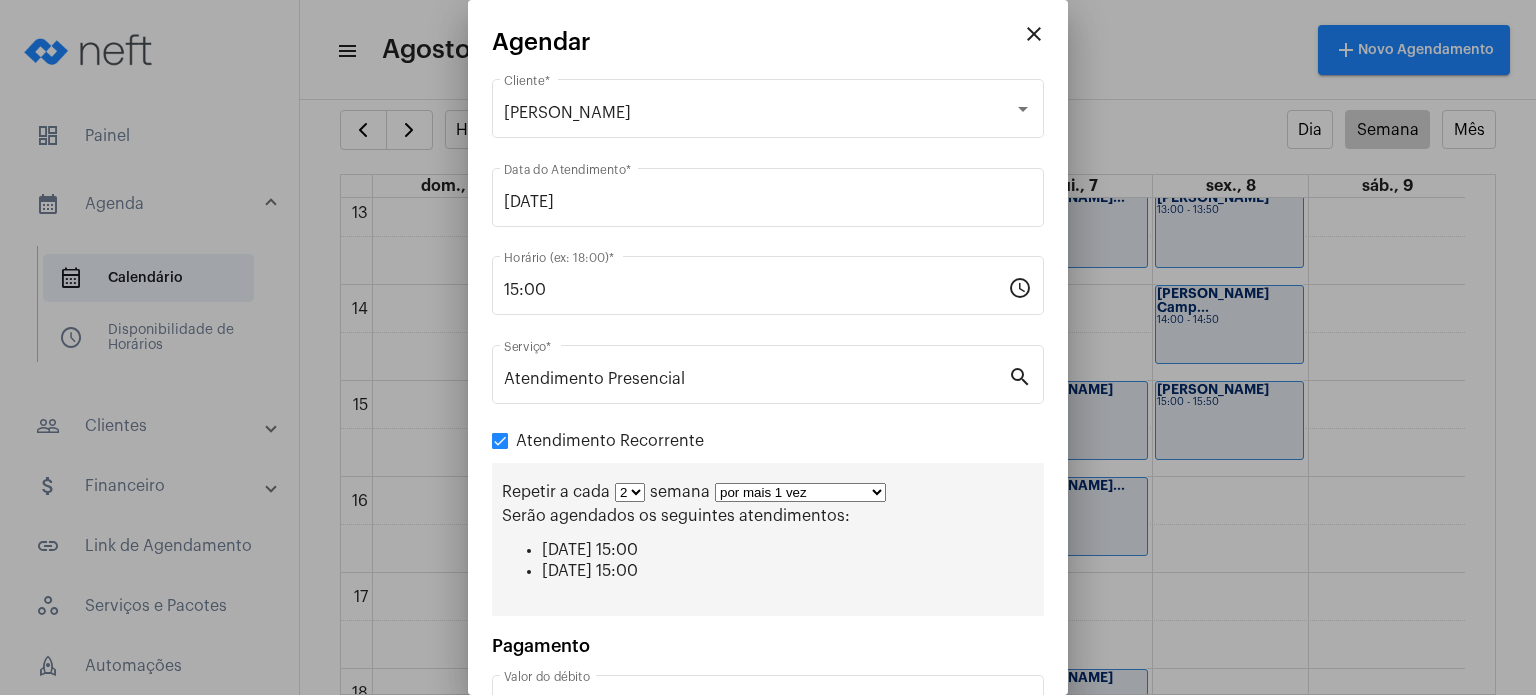 click on "1 2 3 4 5 6 7 8" at bounding box center (630, 492) 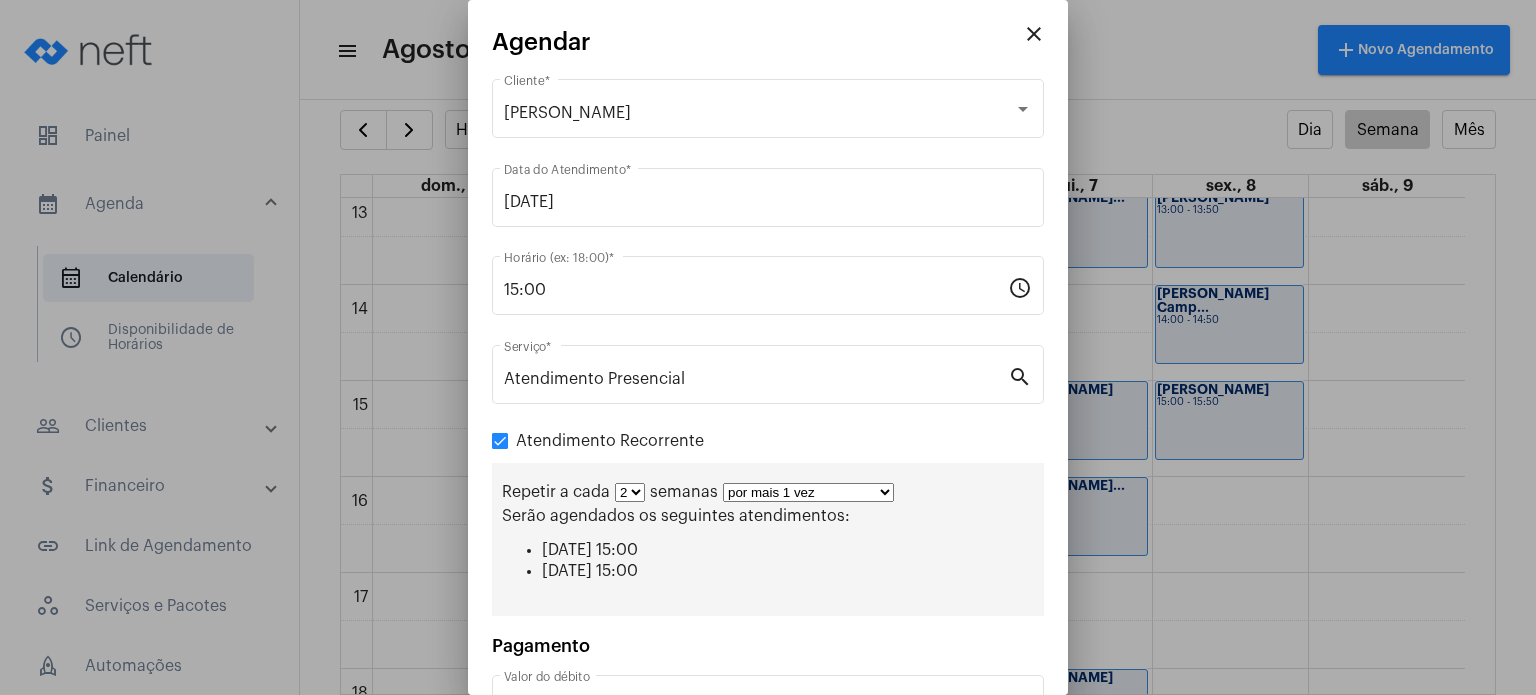 click on "por mais 1 vez por mais 2 vezes por mais 3 vezes por mais 4 vezes por mais 5 vezes por mais 6 vezes por mais 7 vezes por mais 8 vezes por mais 9 vezes por mais 10 vezes por tempo indeterminado" at bounding box center (808, 492) 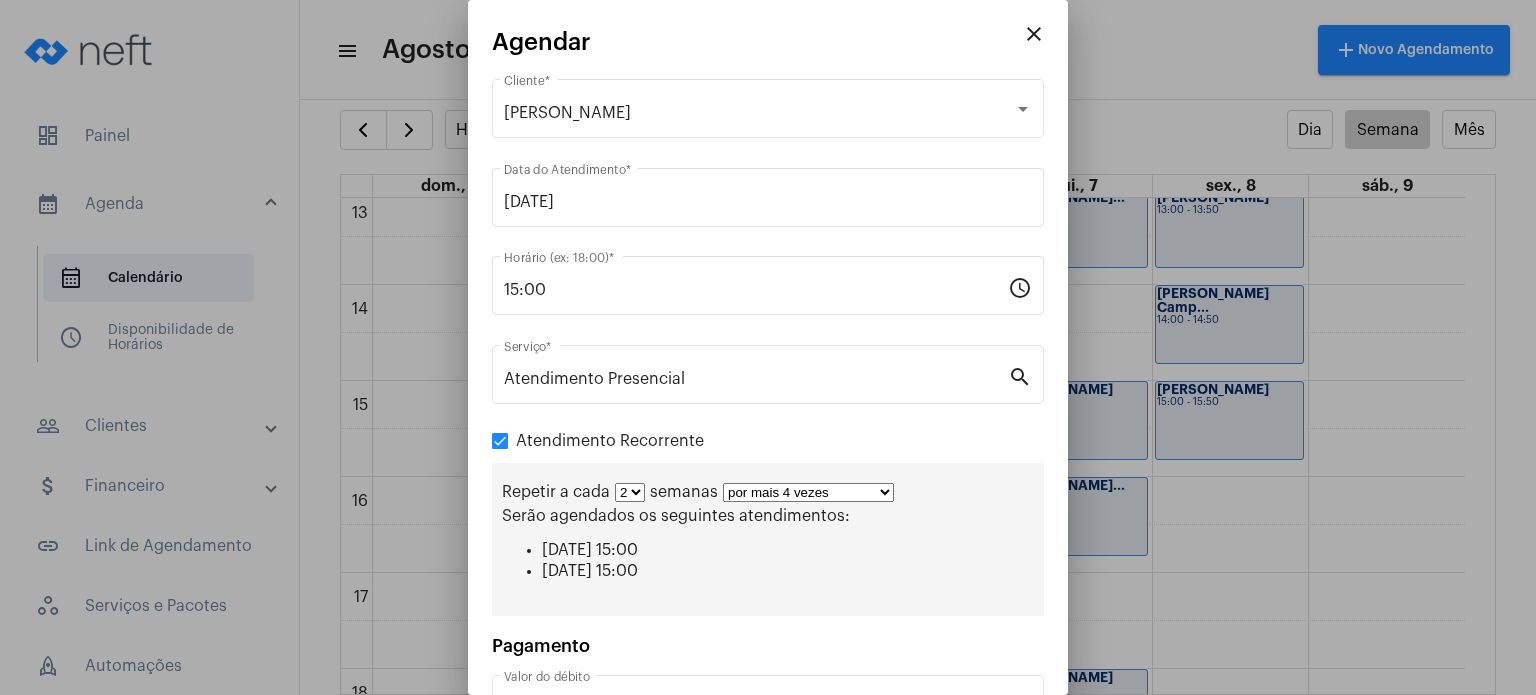click on "por mais 1 vez por mais 2 vezes por mais 3 vezes por mais 4 vezes por mais 5 vezes por mais 6 vezes por mais 7 vezes por mais 8 vezes por mais 9 vezes por mais 10 vezes por tempo indeterminado" at bounding box center (808, 492) 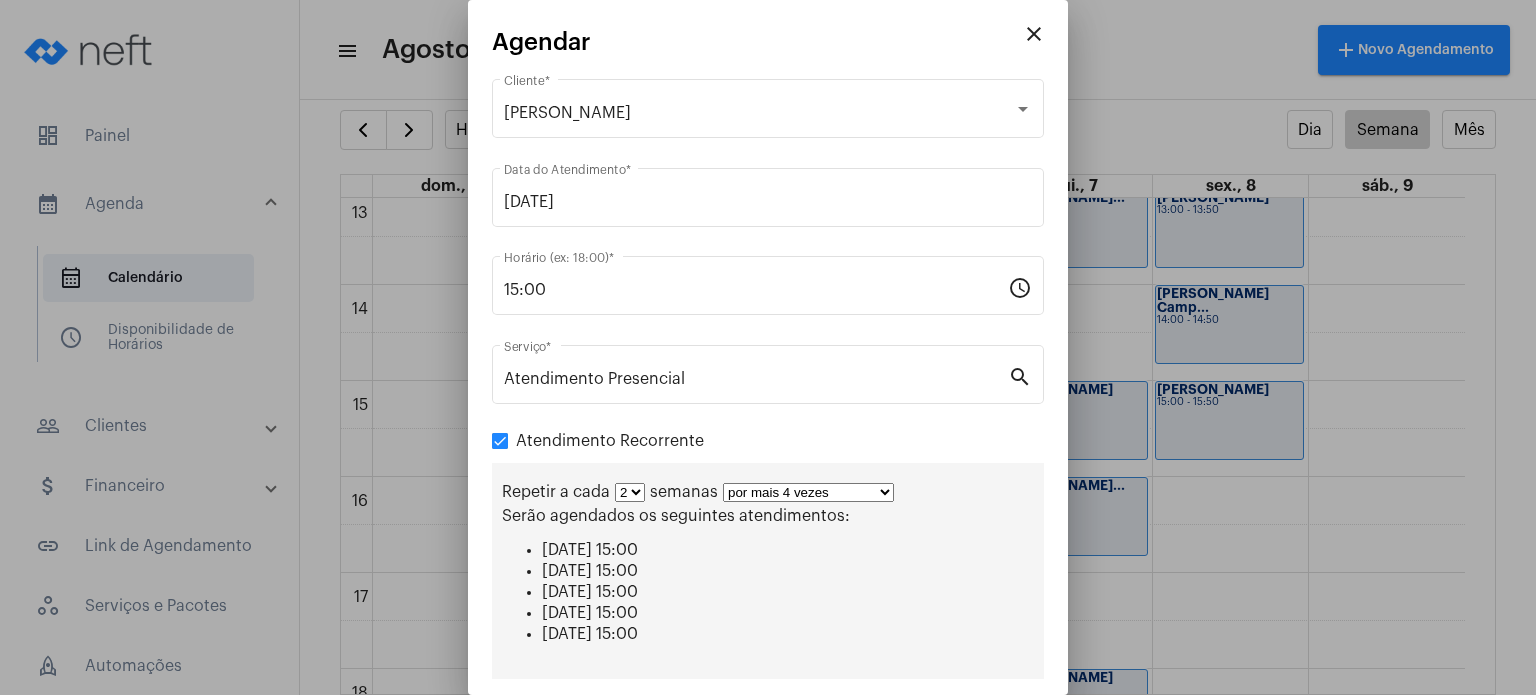 scroll, scrollTop: 208, scrollLeft: 0, axis: vertical 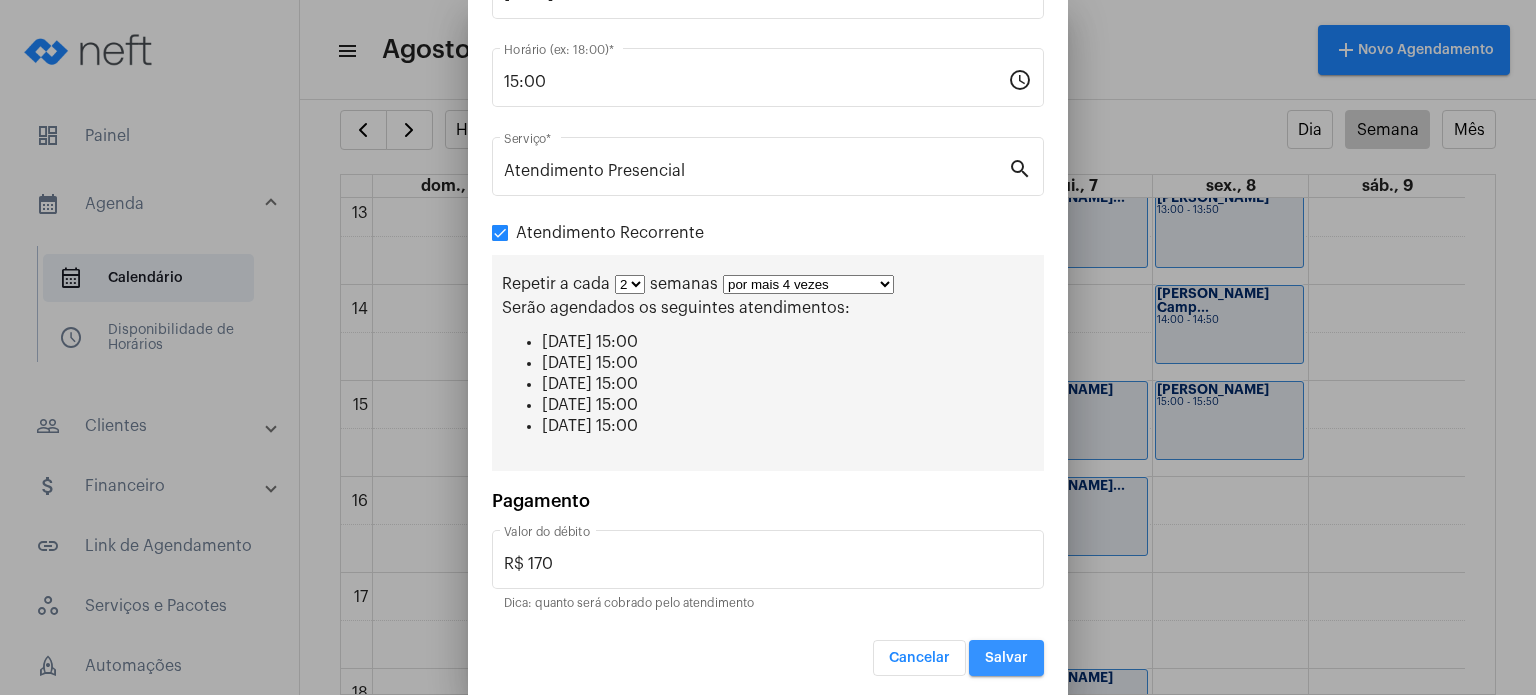 click on "Salvar" at bounding box center [1006, 658] 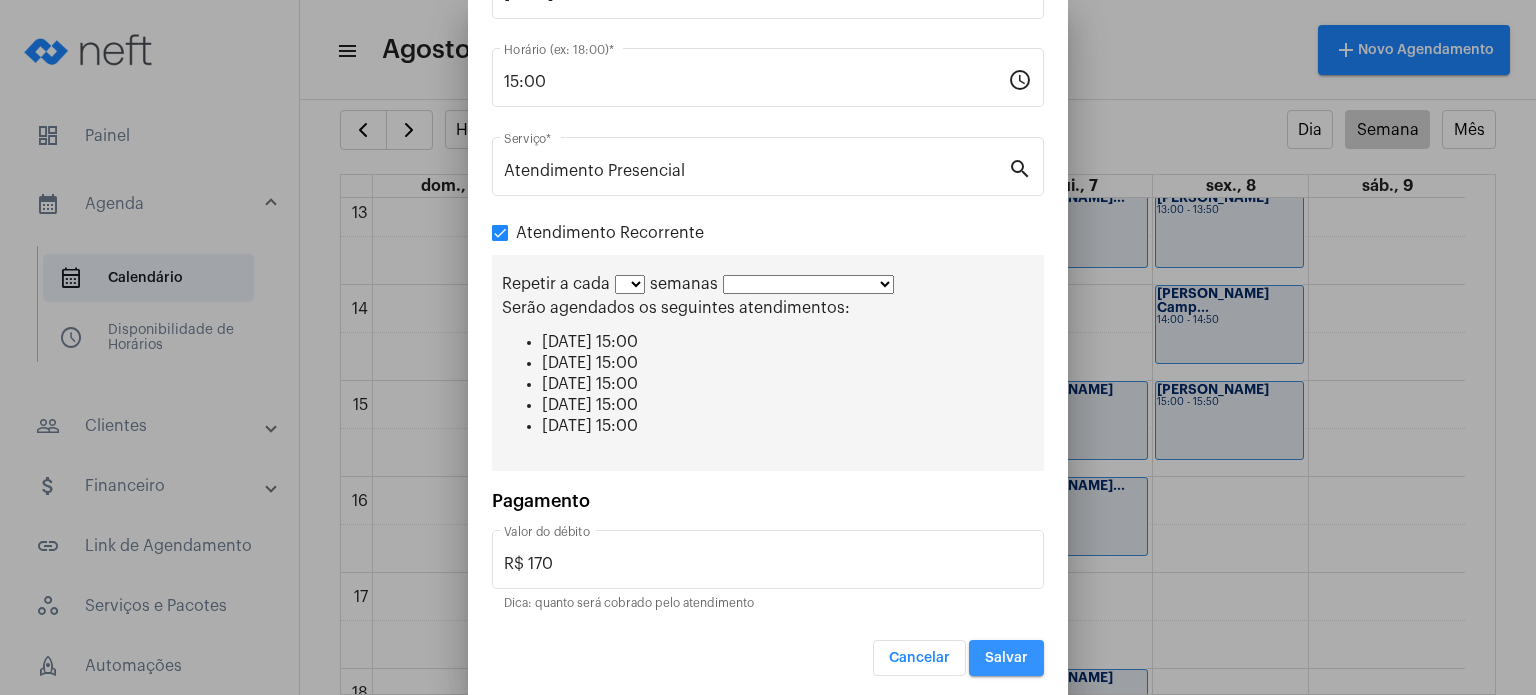 scroll, scrollTop: 0, scrollLeft: 0, axis: both 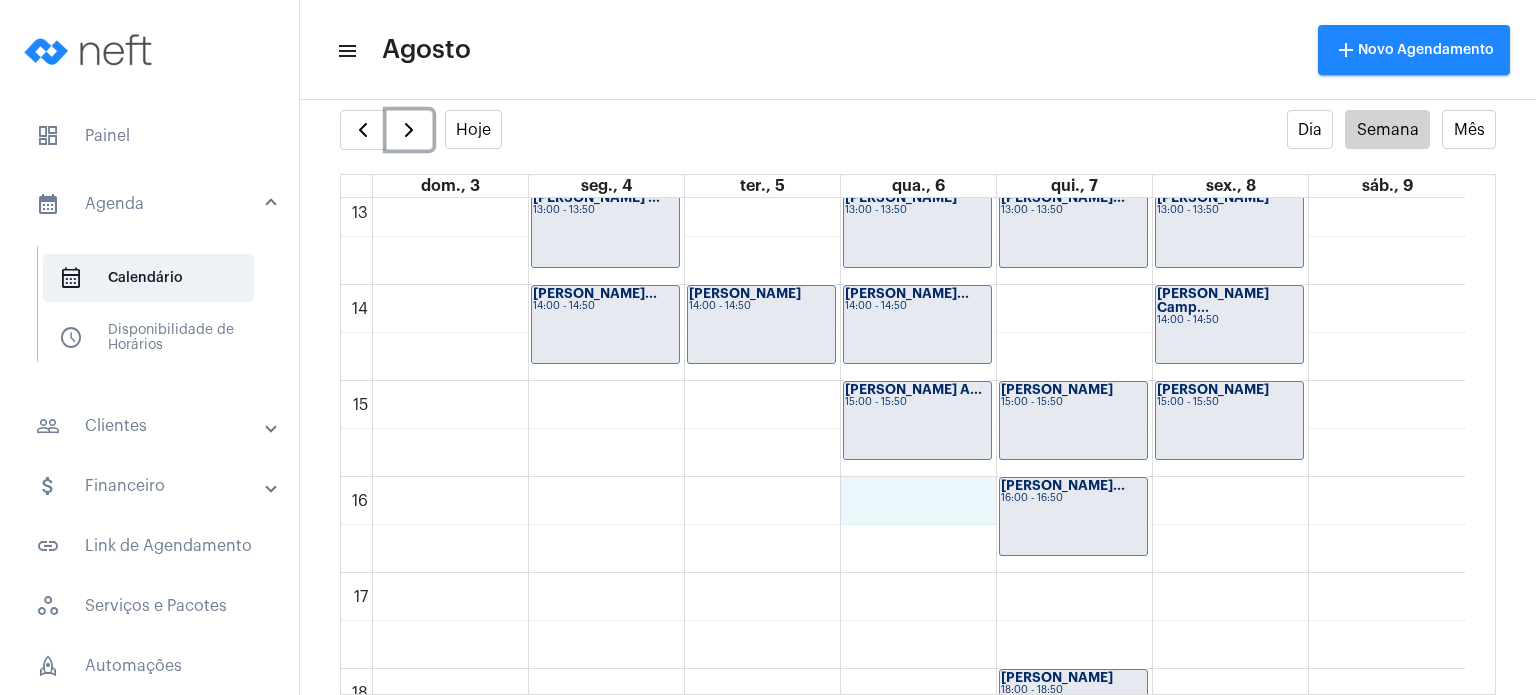 click on "00 01 02 03 04 05 06 07 08 09 10 11 12 13 14 15 16 17 18 19 20 21 22 23
[PERSON_NAME] ...
13:00 - 13:50
[PERSON_NAME] Ne...
14:00 - 14:50
Davi Bassini
14:00 - 14:50
[PERSON_NAME]
09:00 - 09:50
[PERSON_NAME]
10:00 - 10:50
[PERSON_NAME]...
13:00 - 13:50
Ana Carolina Pe...
14:00 - 14:50
[PERSON_NAME] A...
15:00 - 15:50
[PERSON_NAME] de ...
09:00 - 09:50
[PERSON_NAME]...
10:00 - 10:50" 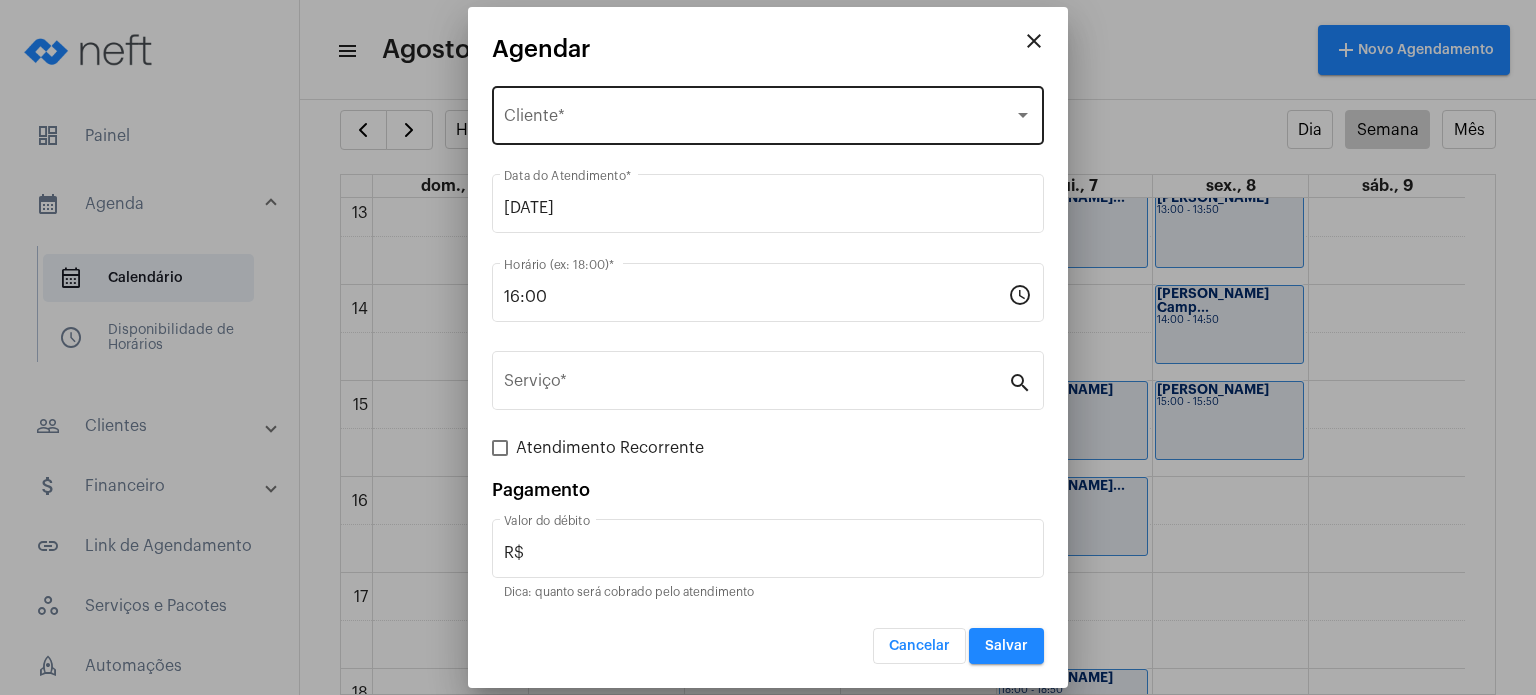 click on "Selecione o Cliente Cliente  *" at bounding box center (768, 113) 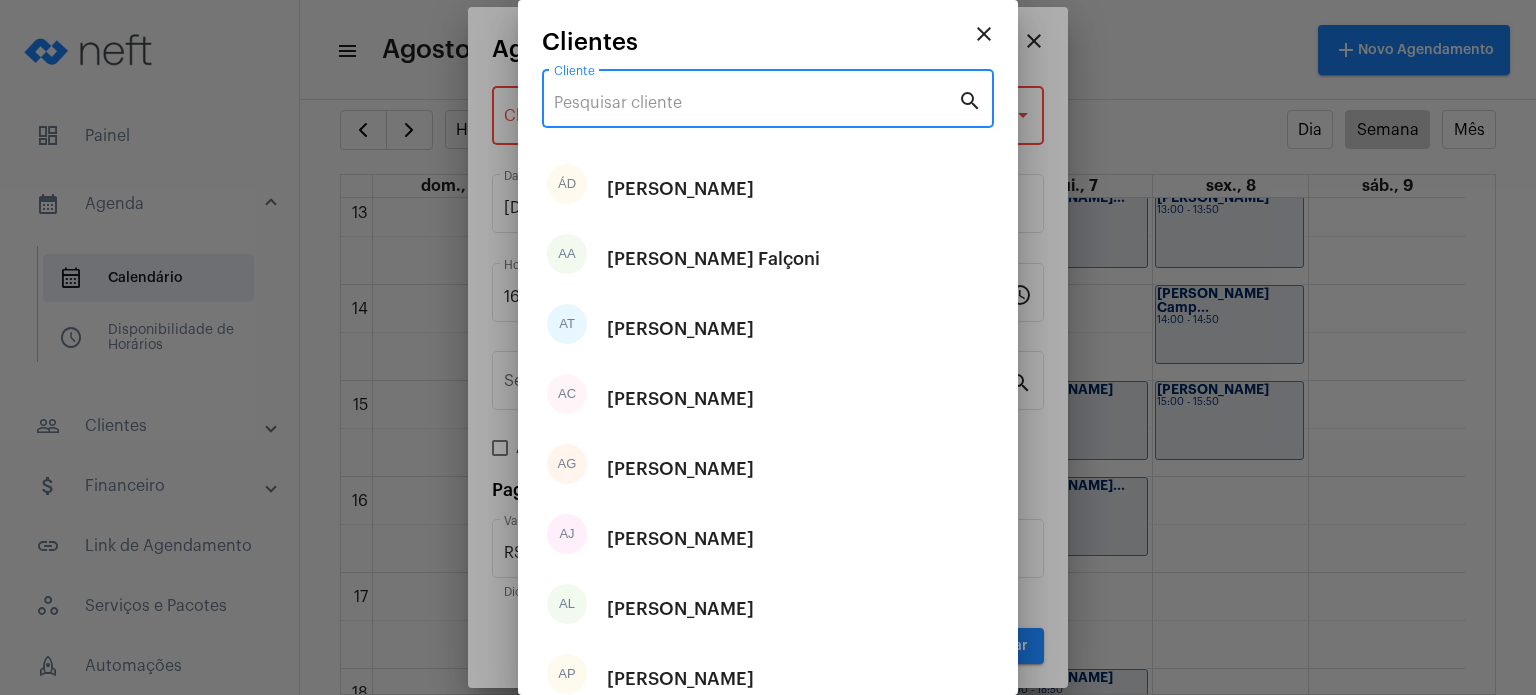 click on "Cliente" at bounding box center [756, 103] 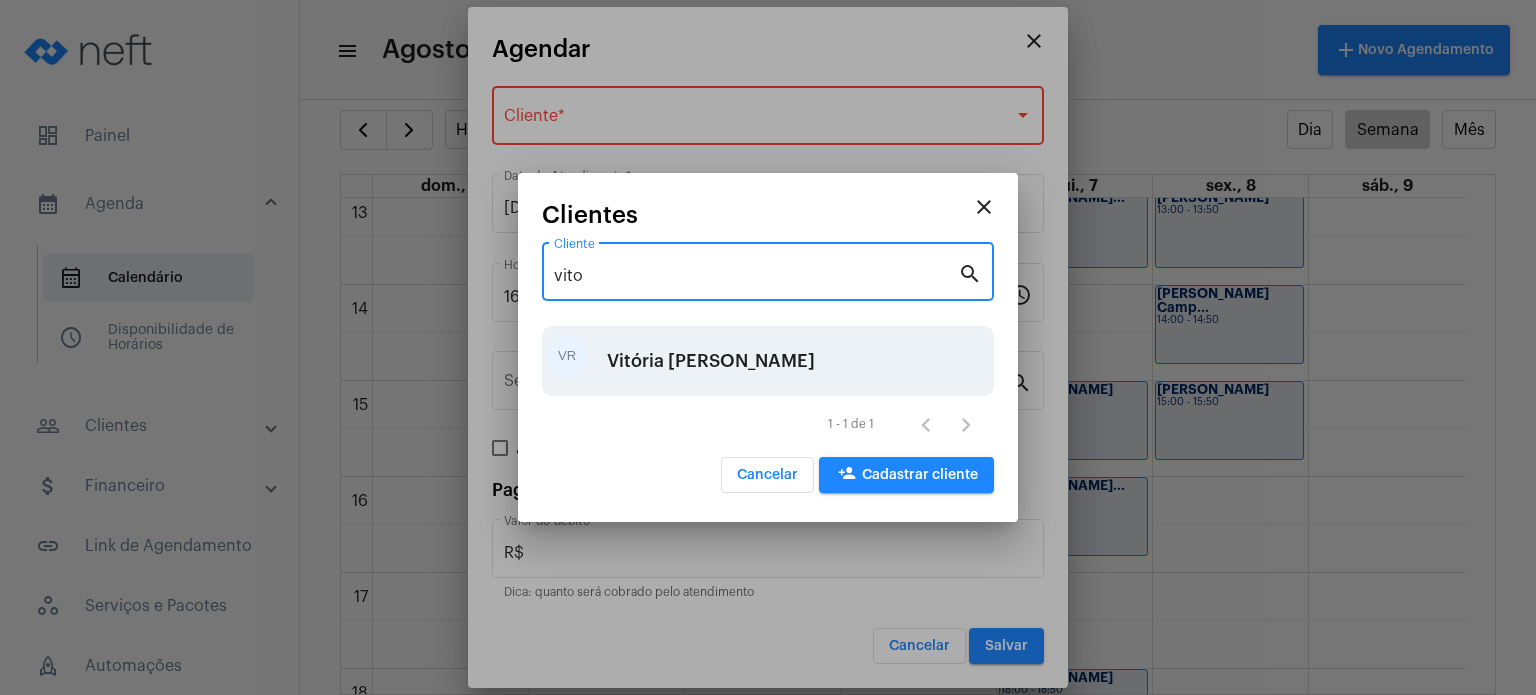 type on "vito" 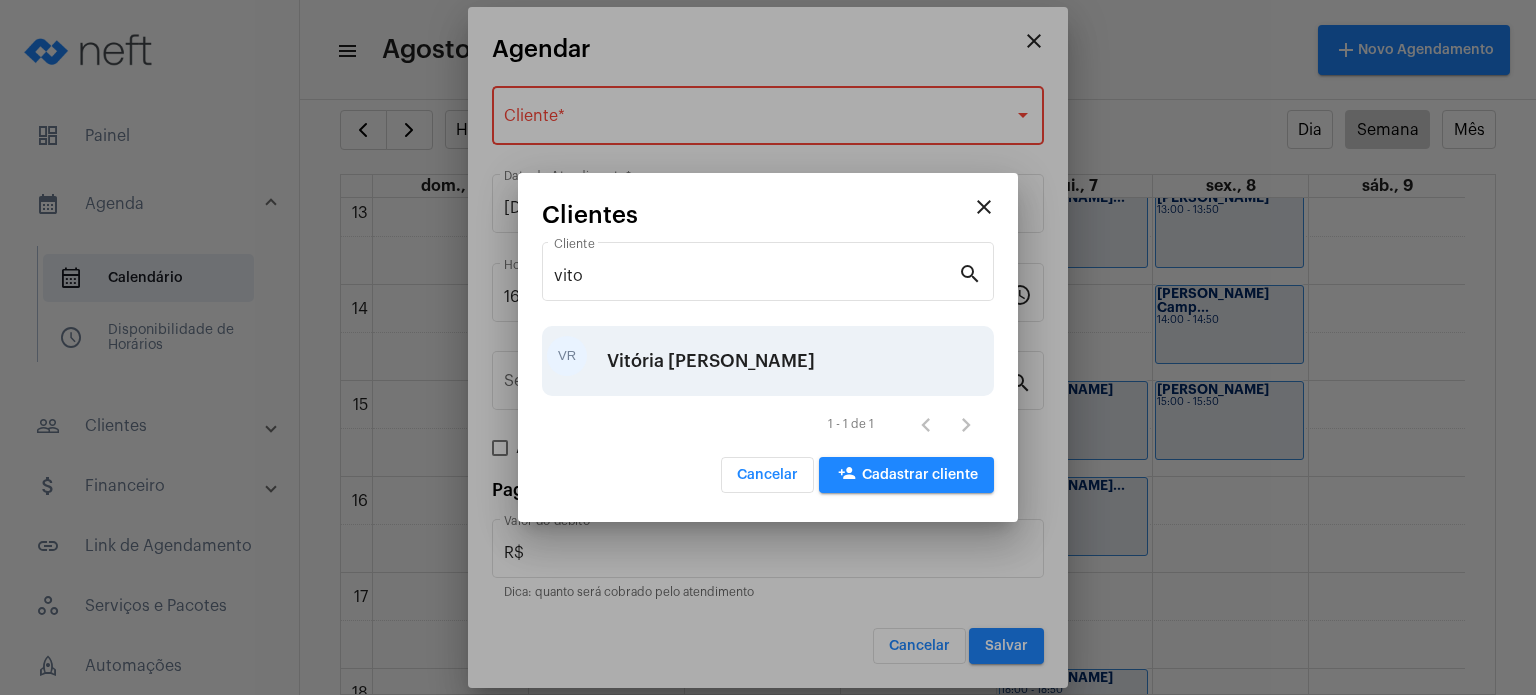 click on "Vitória [PERSON_NAME]" at bounding box center [711, 361] 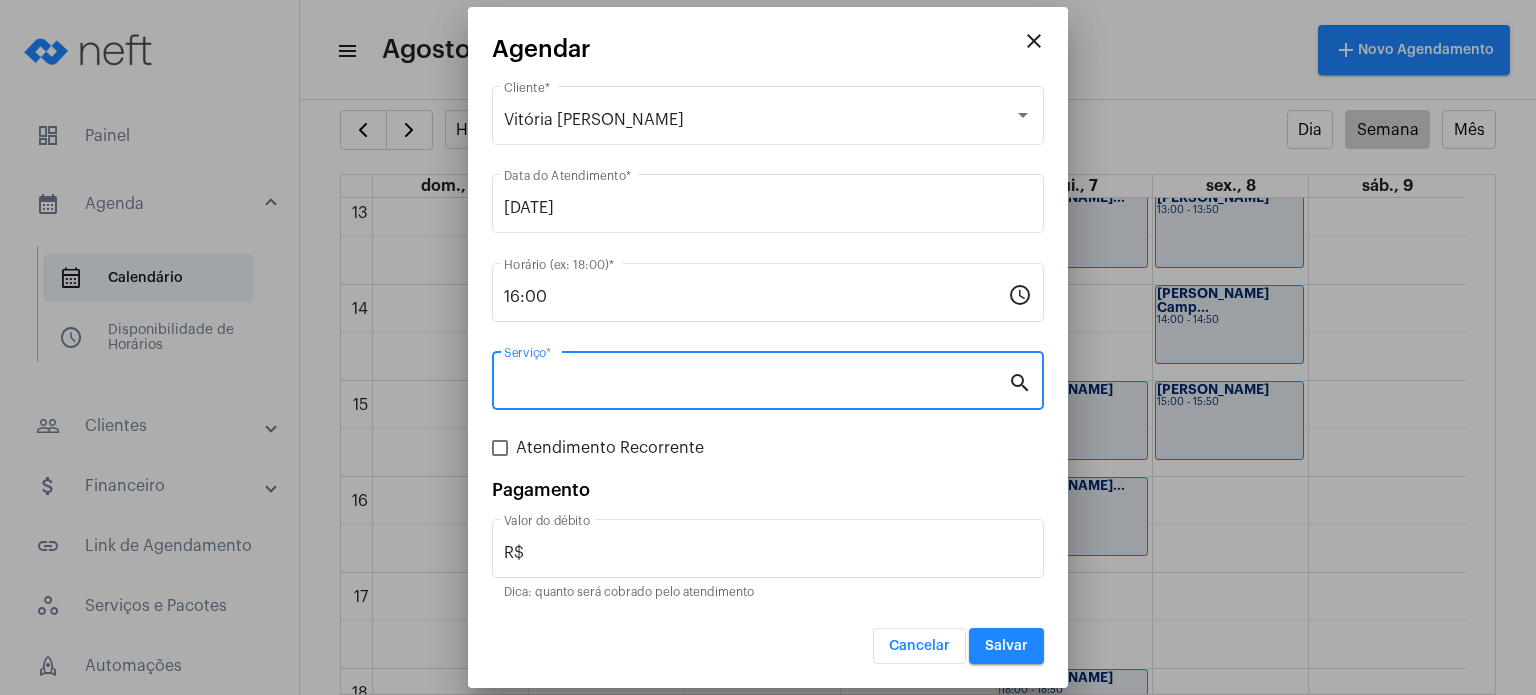 click on "Serviço  *" at bounding box center [756, 385] 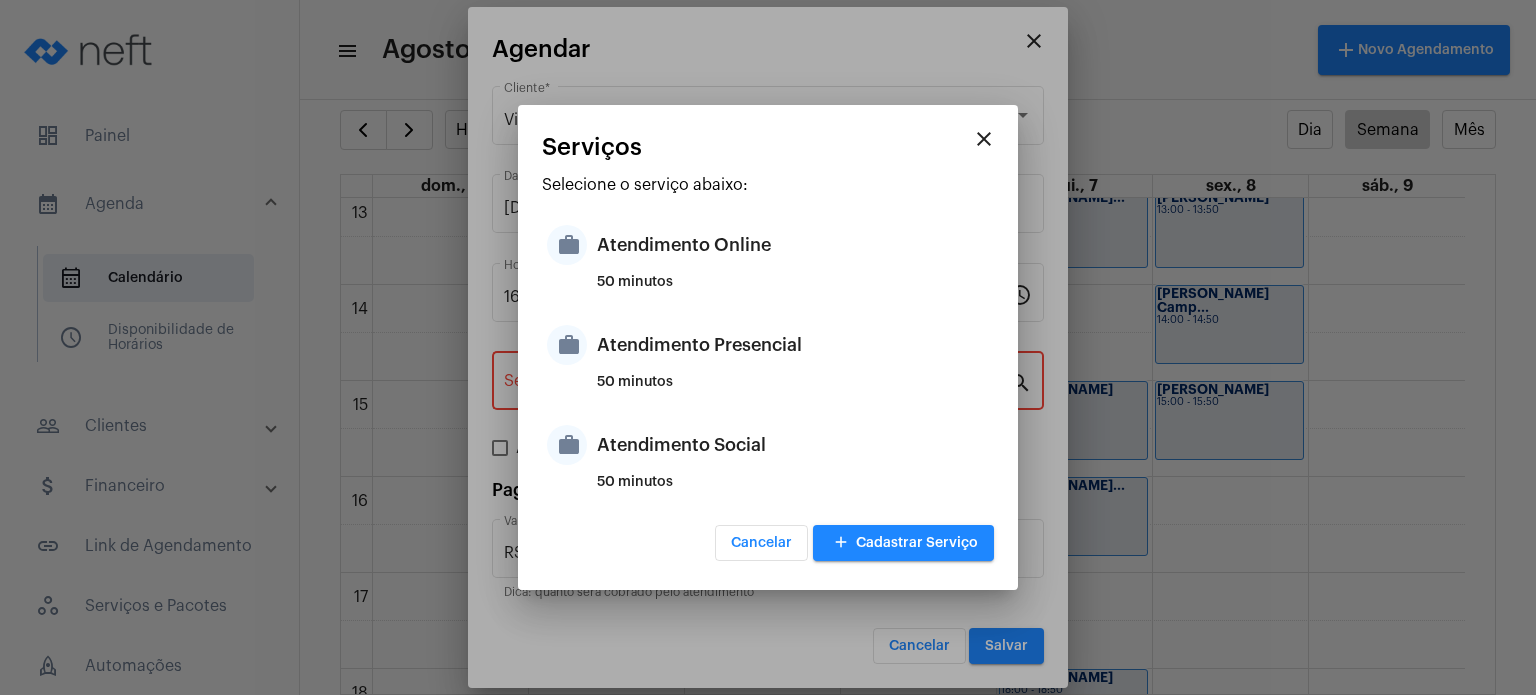 click on "50 minutos" at bounding box center [793, 390] 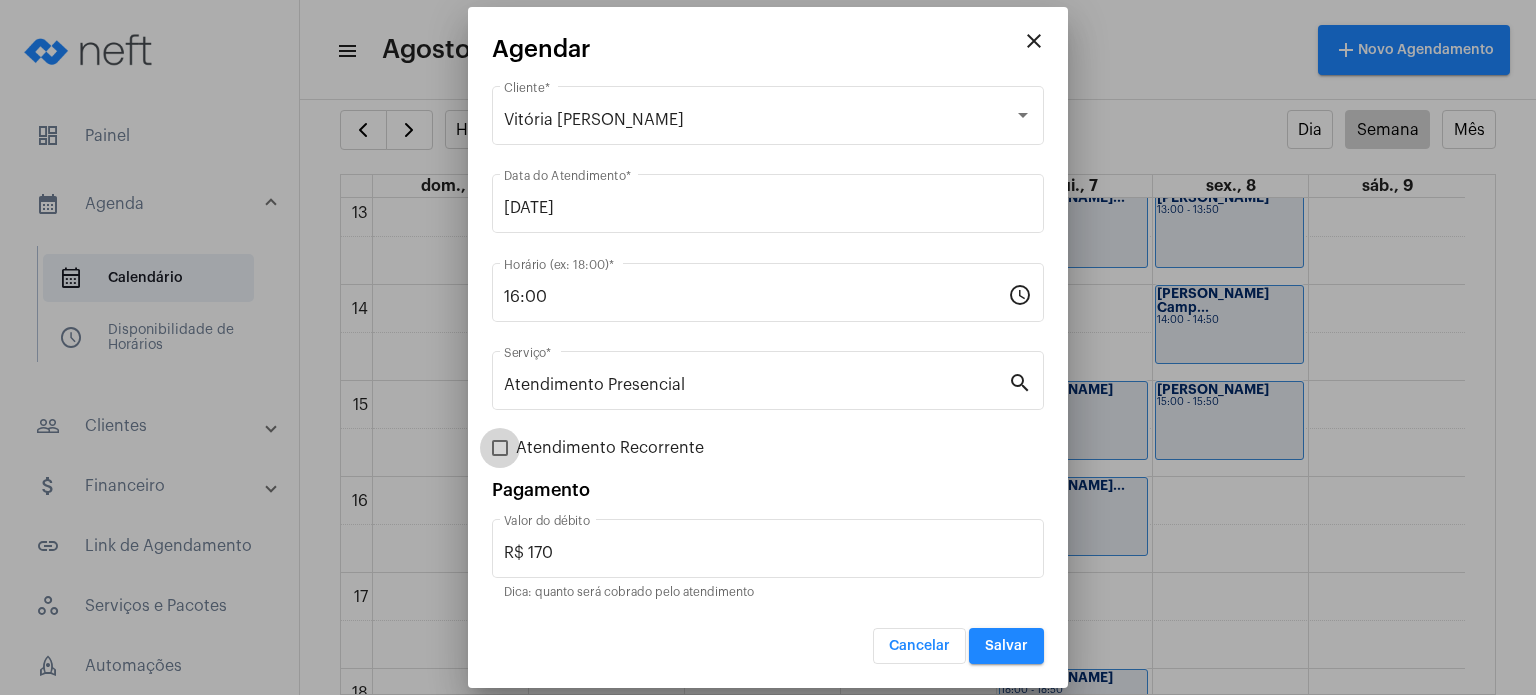 click on "Atendimento Recorrente" at bounding box center [610, 448] 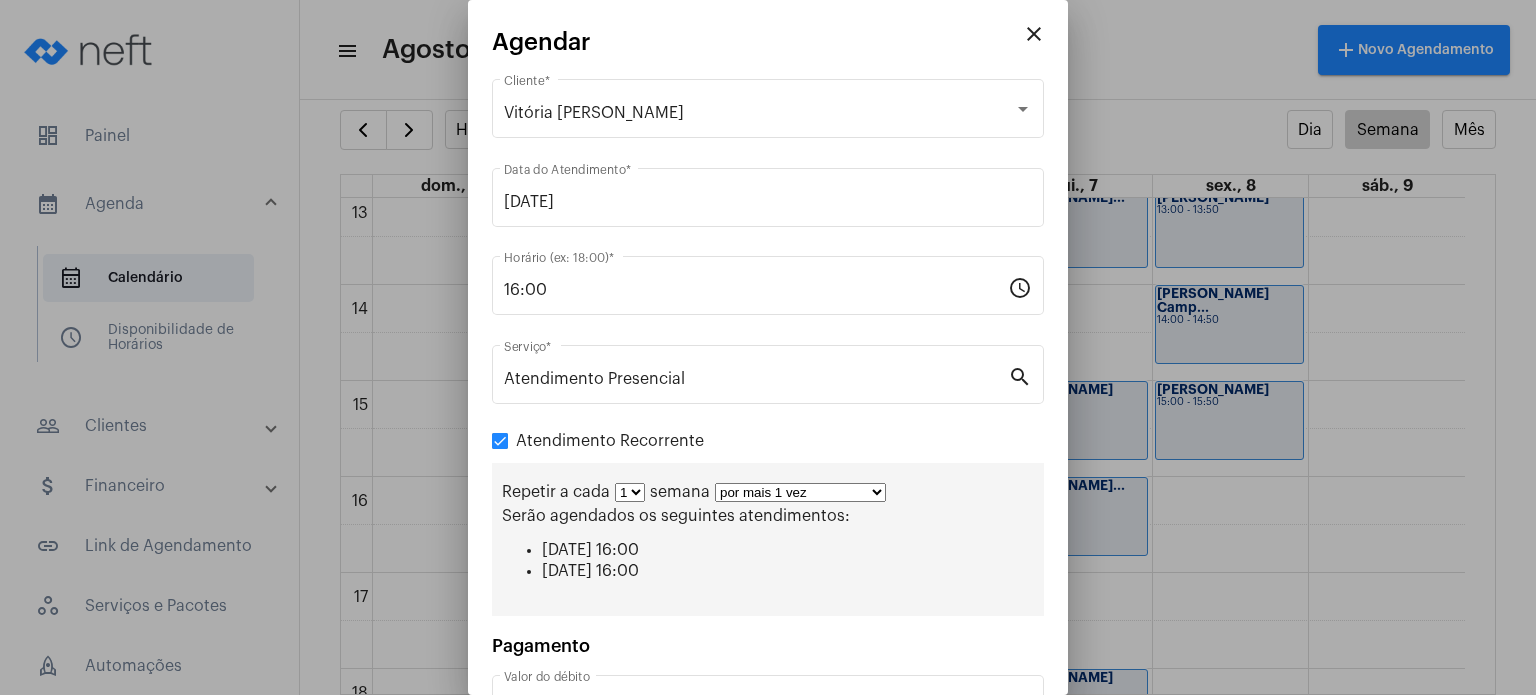 click on "por mais 1 vez por mais 2 vezes por mais 3 vezes por mais 4 vezes por mais 5 vezes por mais 6 vezes por mais 7 vezes por mais 8 vezes por mais 9 vezes por mais 10 vezes por tempo indeterminado" at bounding box center (800, 492) 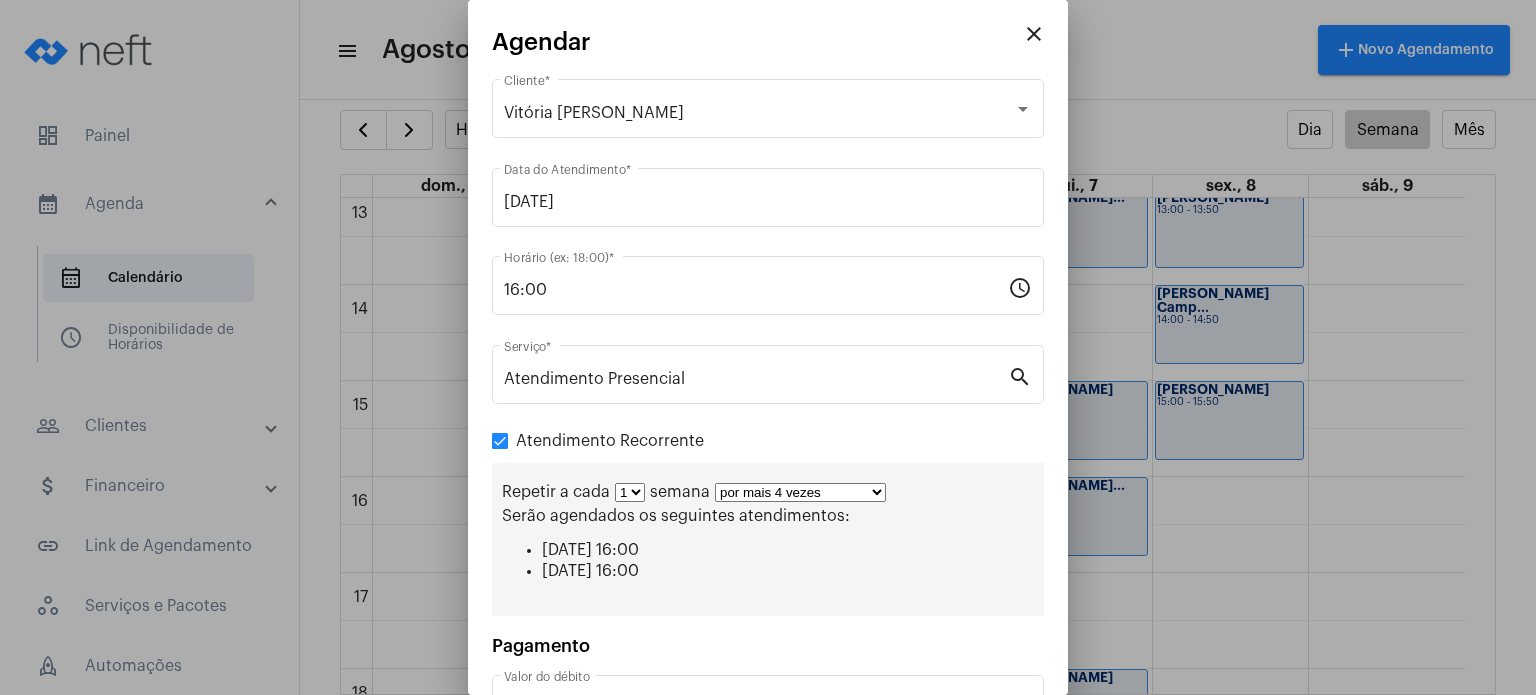 click on "por mais 1 vez por mais 2 vezes por mais 3 vezes por mais 4 vezes por mais 5 vezes por mais 6 vezes por mais 7 vezes por mais 8 vezes por mais 9 vezes por mais 10 vezes por tempo indeterminado" at bounding box center [800, 492] 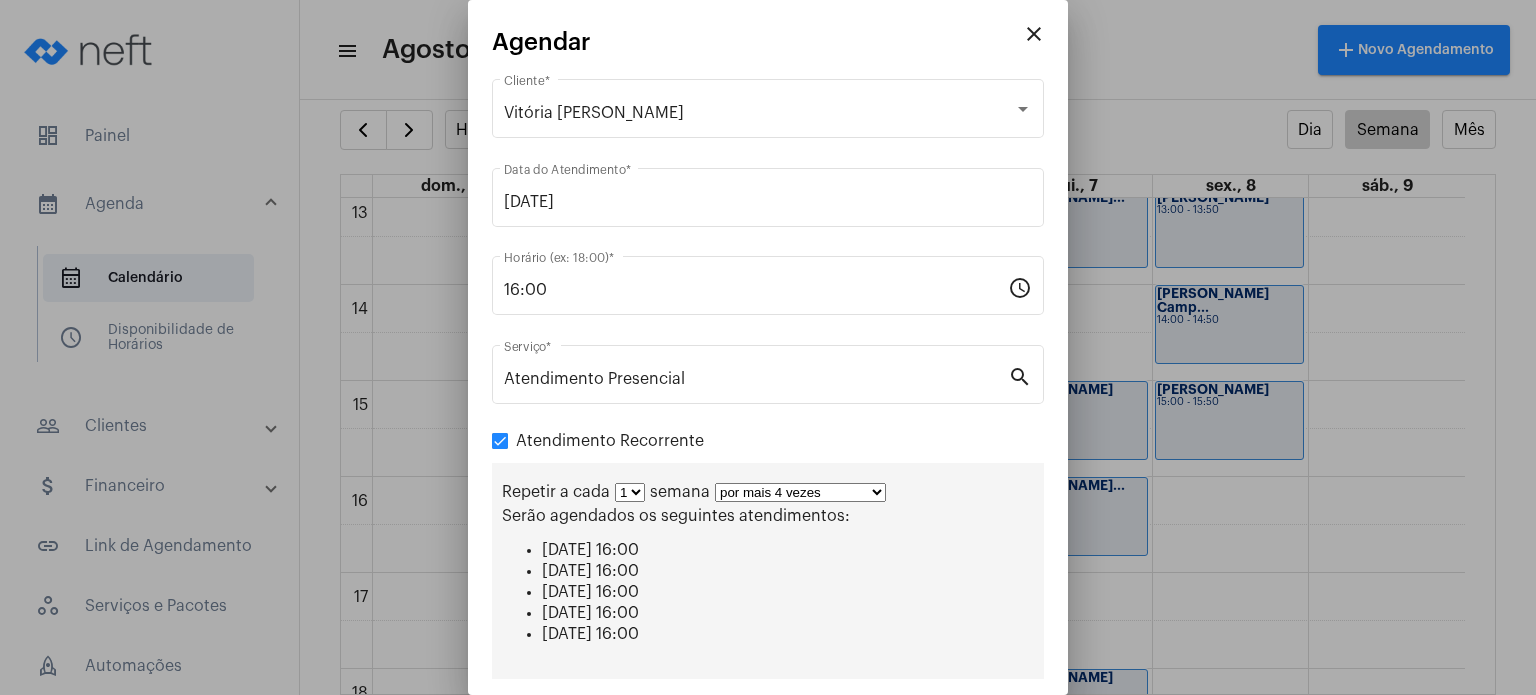 scroll, scrollTop: 208, scrollLeft: 0, axis: vertical 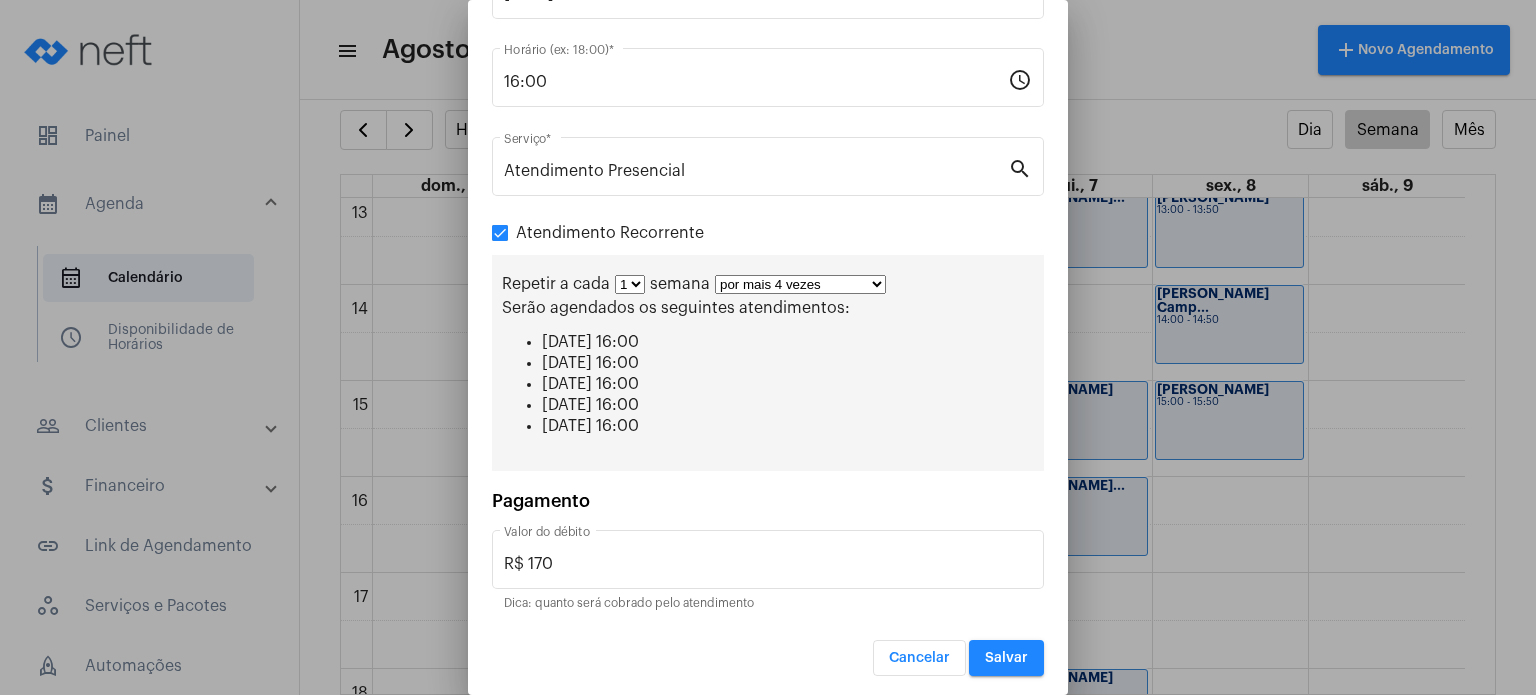 click on "Salvar" at bounding box center (1006, 658) 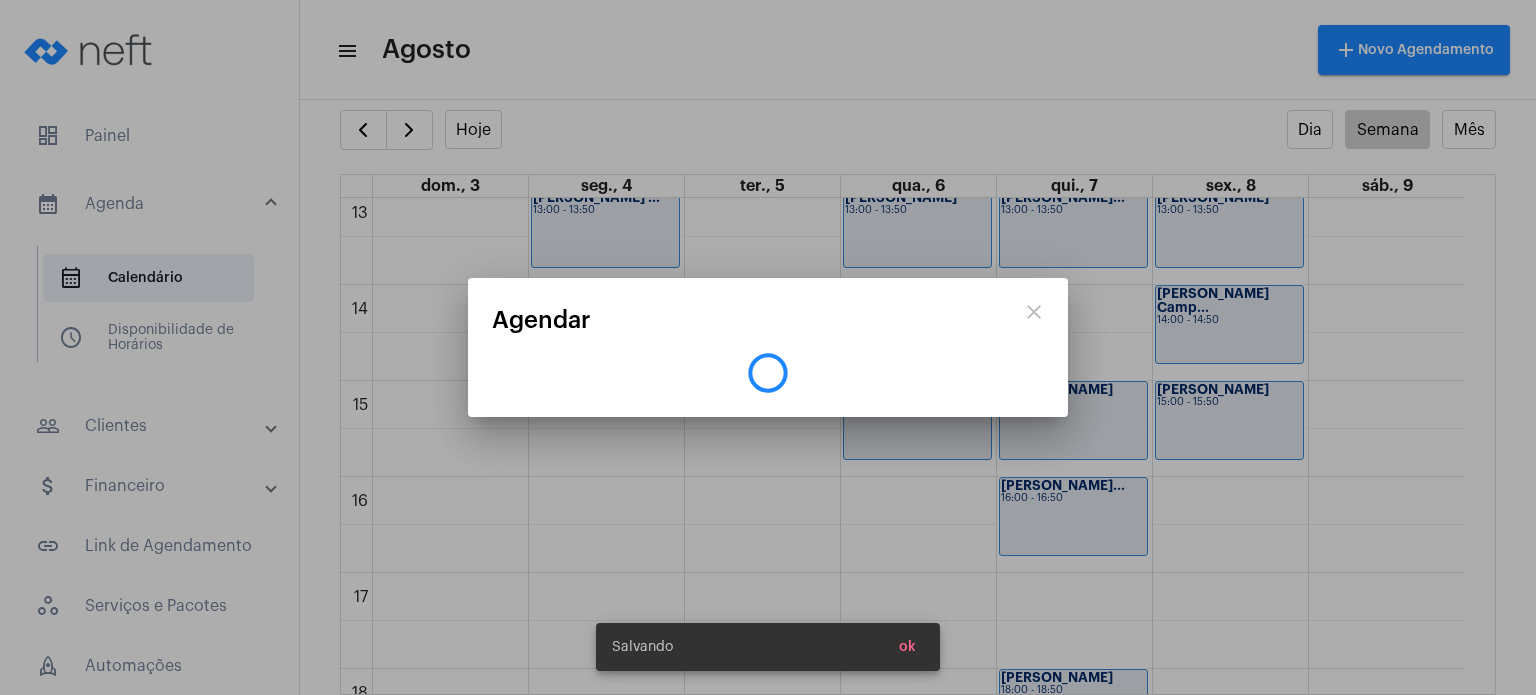 scroll, scrollTop: 0, scrollLeft: 0, axis: both 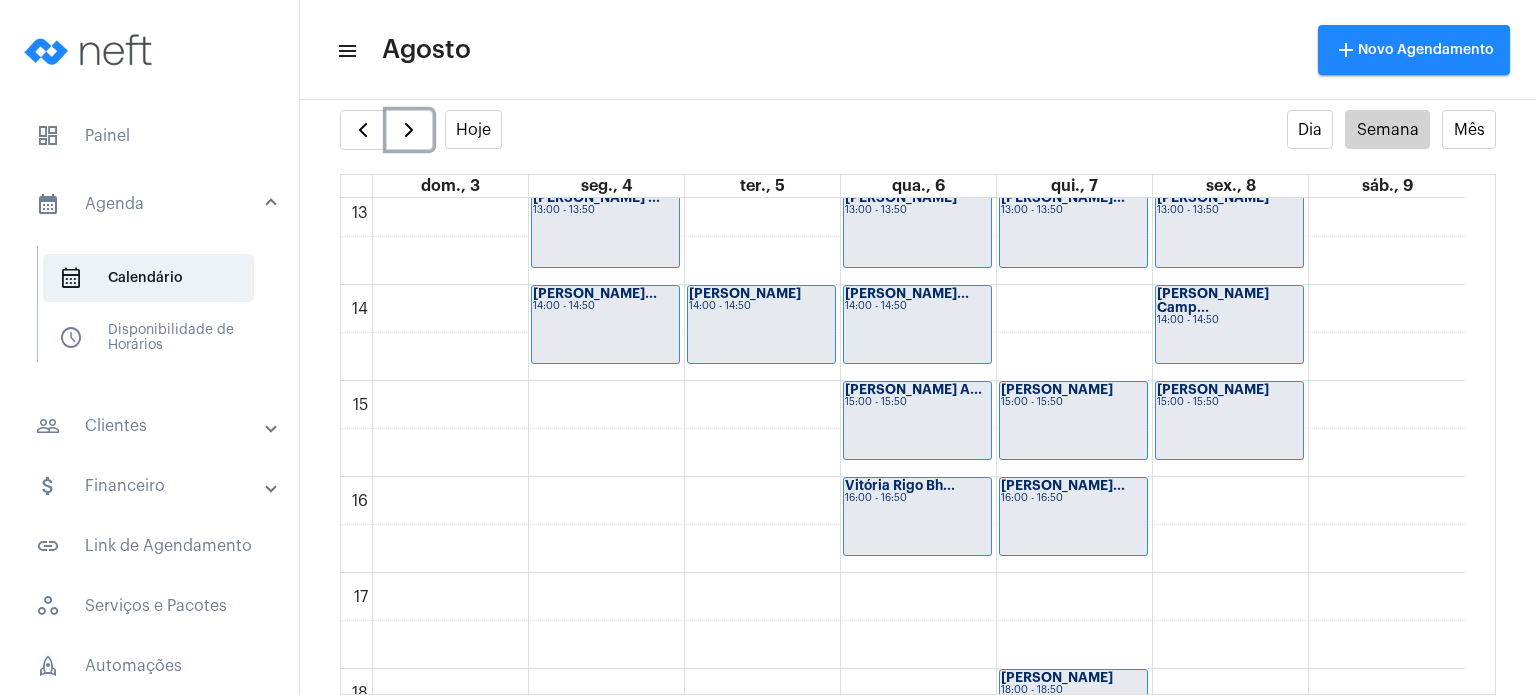 click on "00 01 02 03 04 05 06 07 08 09 10 11 12 13 14 15 16 17 18 19 20 21 22 23
[PERSON_NAME] ...
13:00 - 13:50
[PERSON_NAME] Ne...
14:00 - 14:50
Davi Bassini
14:00 - 14:50
[PERSON_NAME]
09:00 - 09:50
[PERSON_NAME]
10:00 - 10:50
[PERSON_NAME]...
13:00 - 13:50
Ana Carolina Pe...
14:00 - 14:50
[PERSON_NAME] A...
15:00 - 15:50
Vitória Rigo Bh...
16:00 - 16:50
[PERSON_NAME] de ...
09:00 - 09:50" 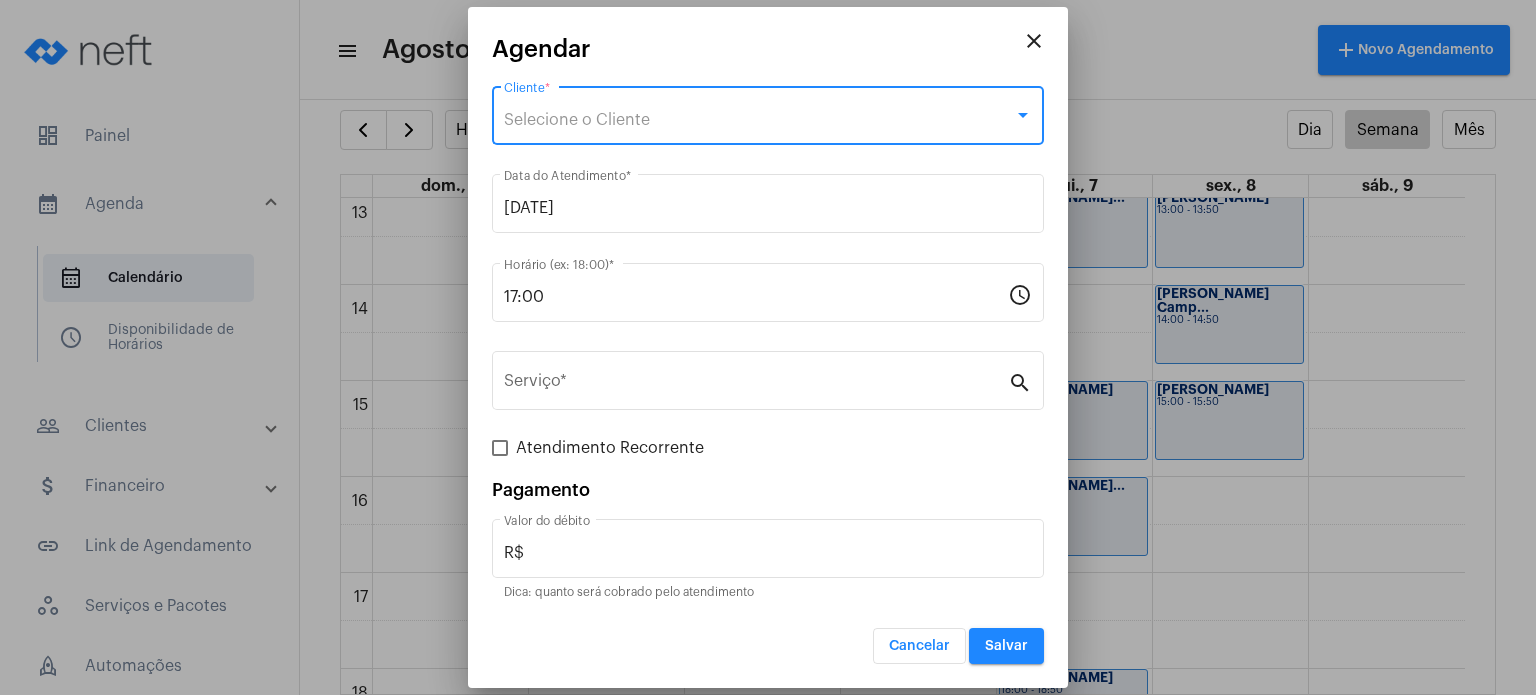 click on "Selecione o Cliente" at bounding box center (759, 120) 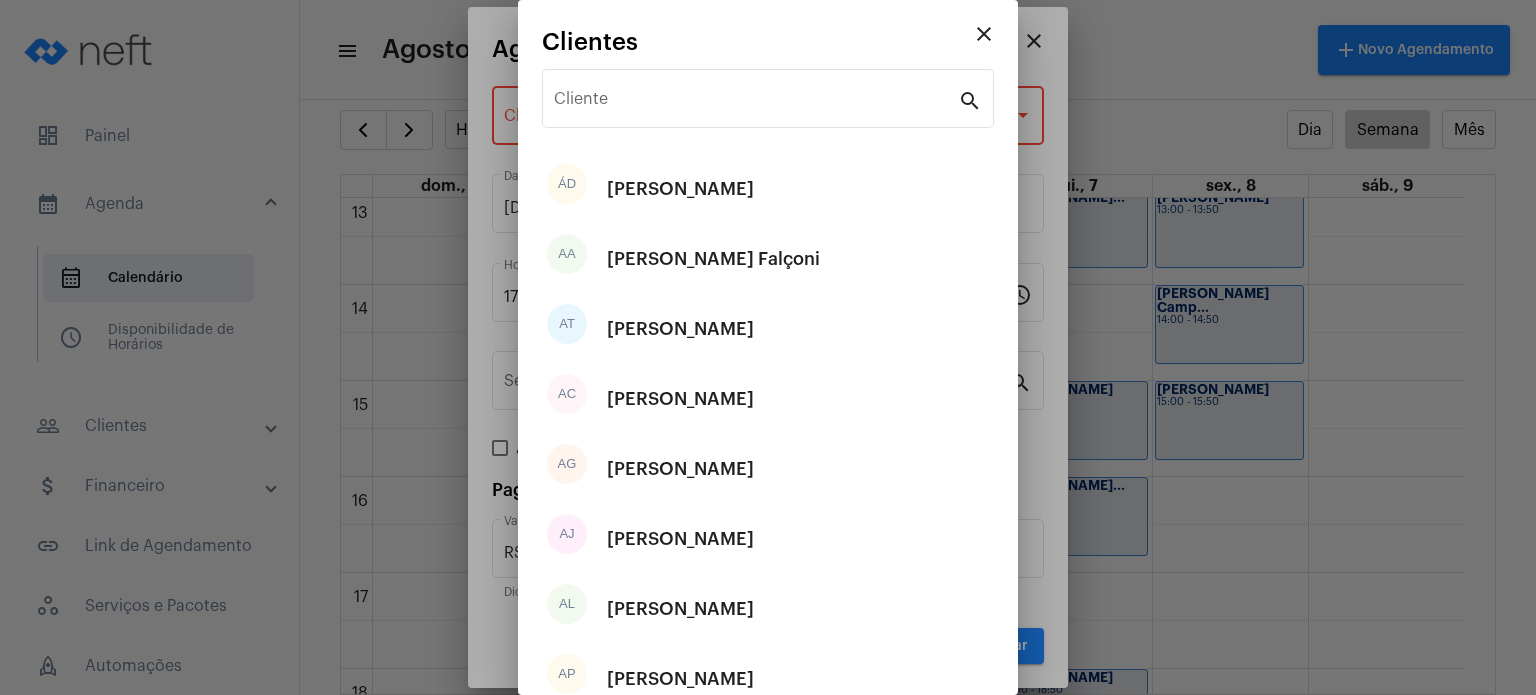 click on "Cliente" at bounding box center [756, 96] 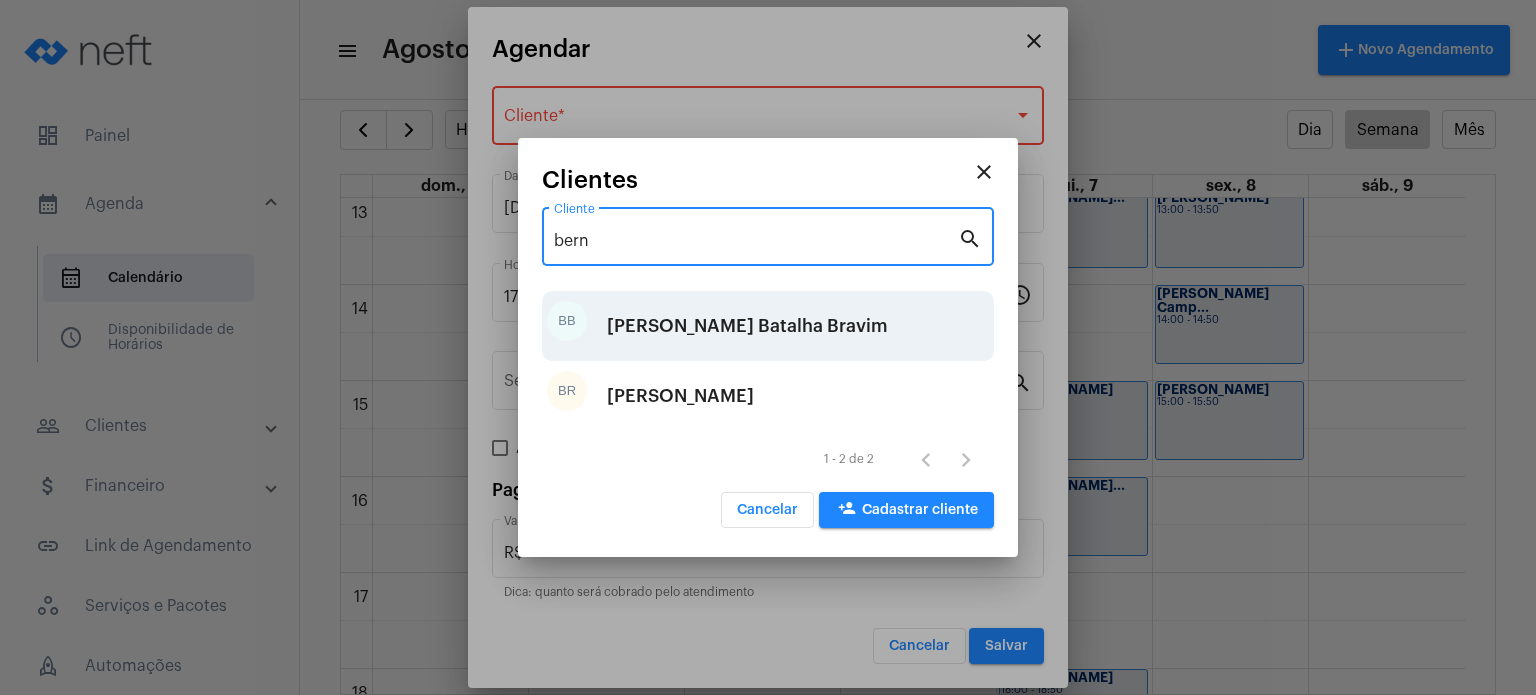 type on "bern" 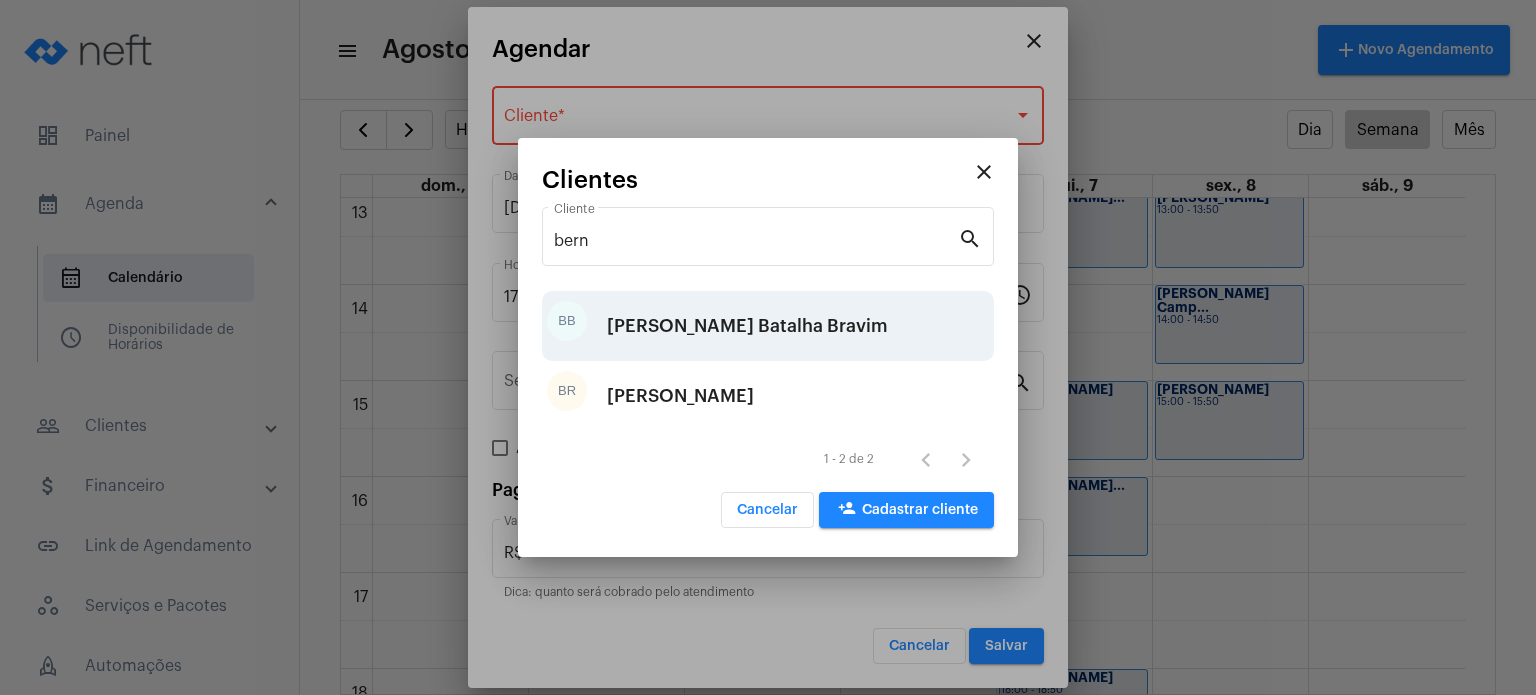 click on "[PERSON_NAME] Batalha Bravim" at bounding box center [747, 326] 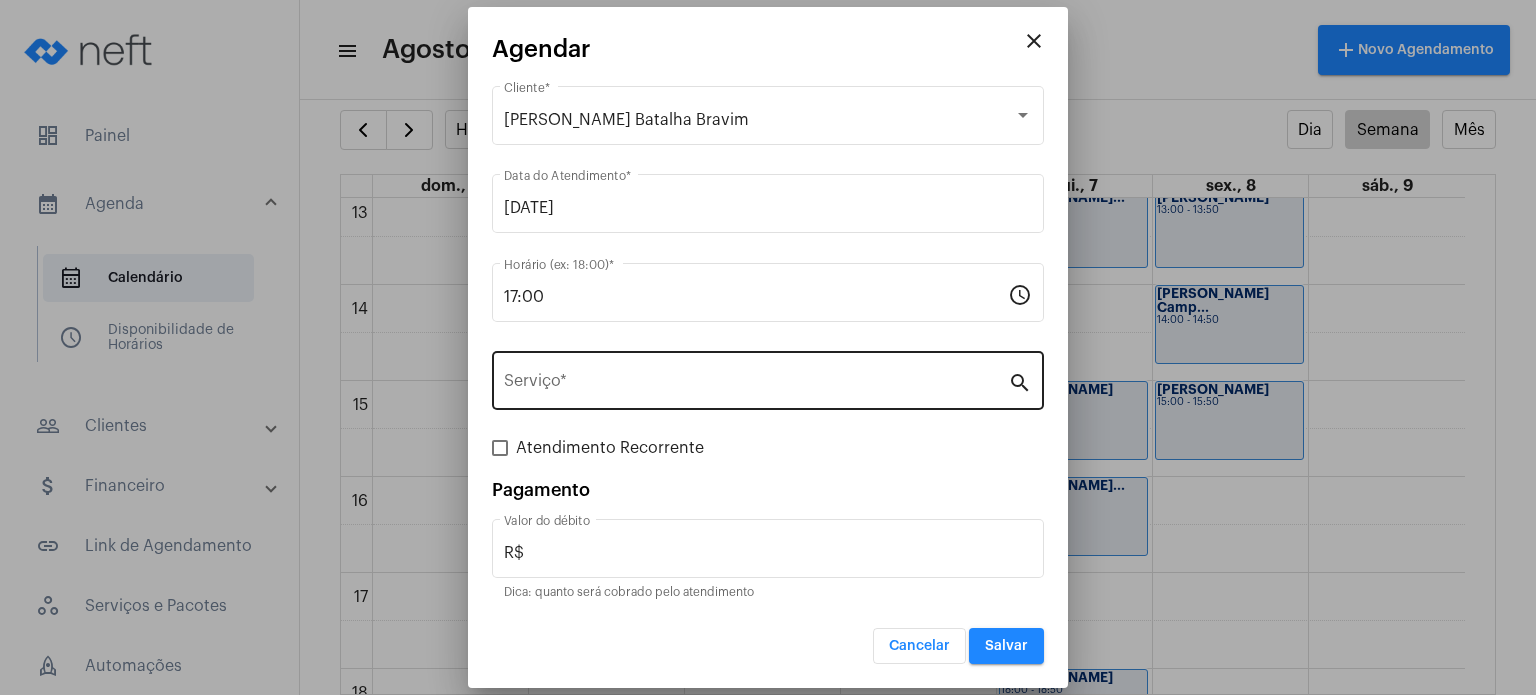 click on "Serviço  *" at bounding box center [756, 378] 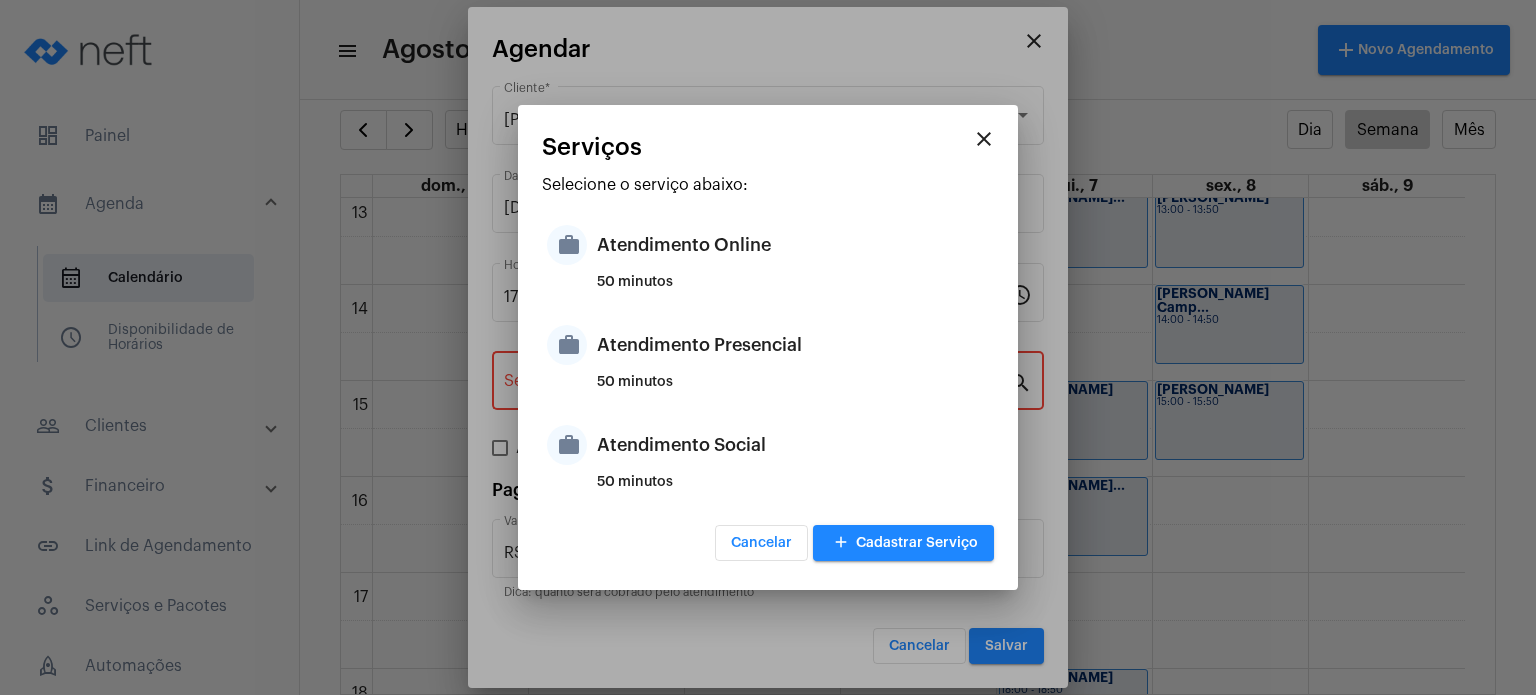 click on "Atendimento Presencial" at bounding box center [793, 345] 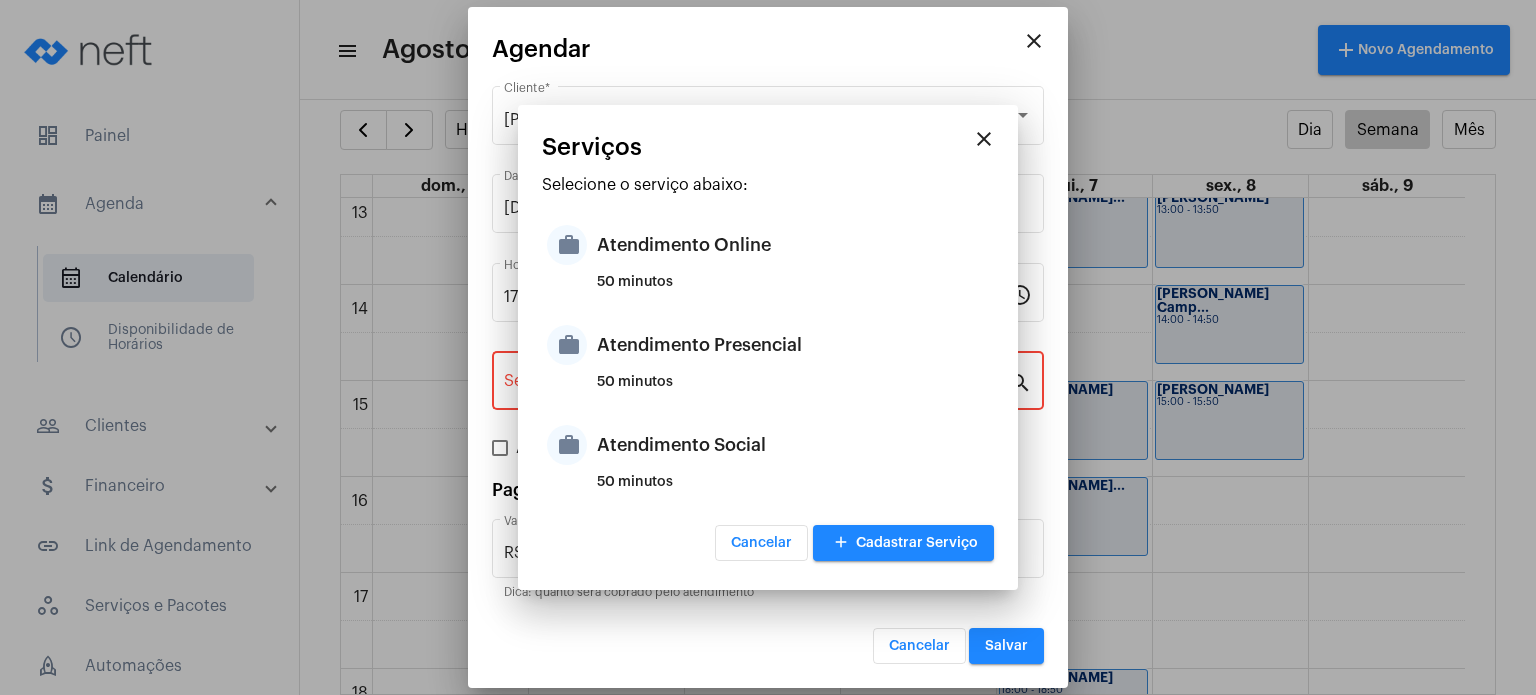 type on "Atendimento Presencial" 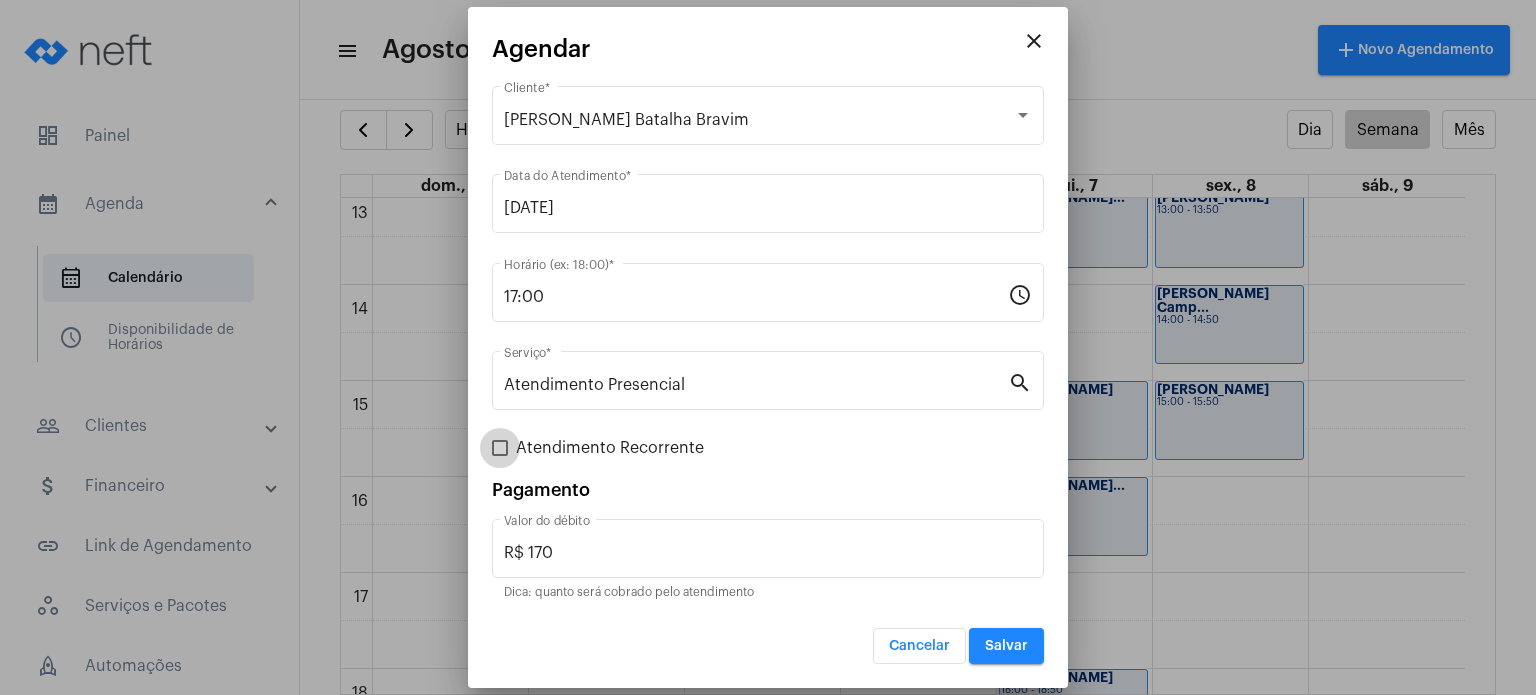 click on "Atendimento Recorrente" at bounding box center [610, 448] 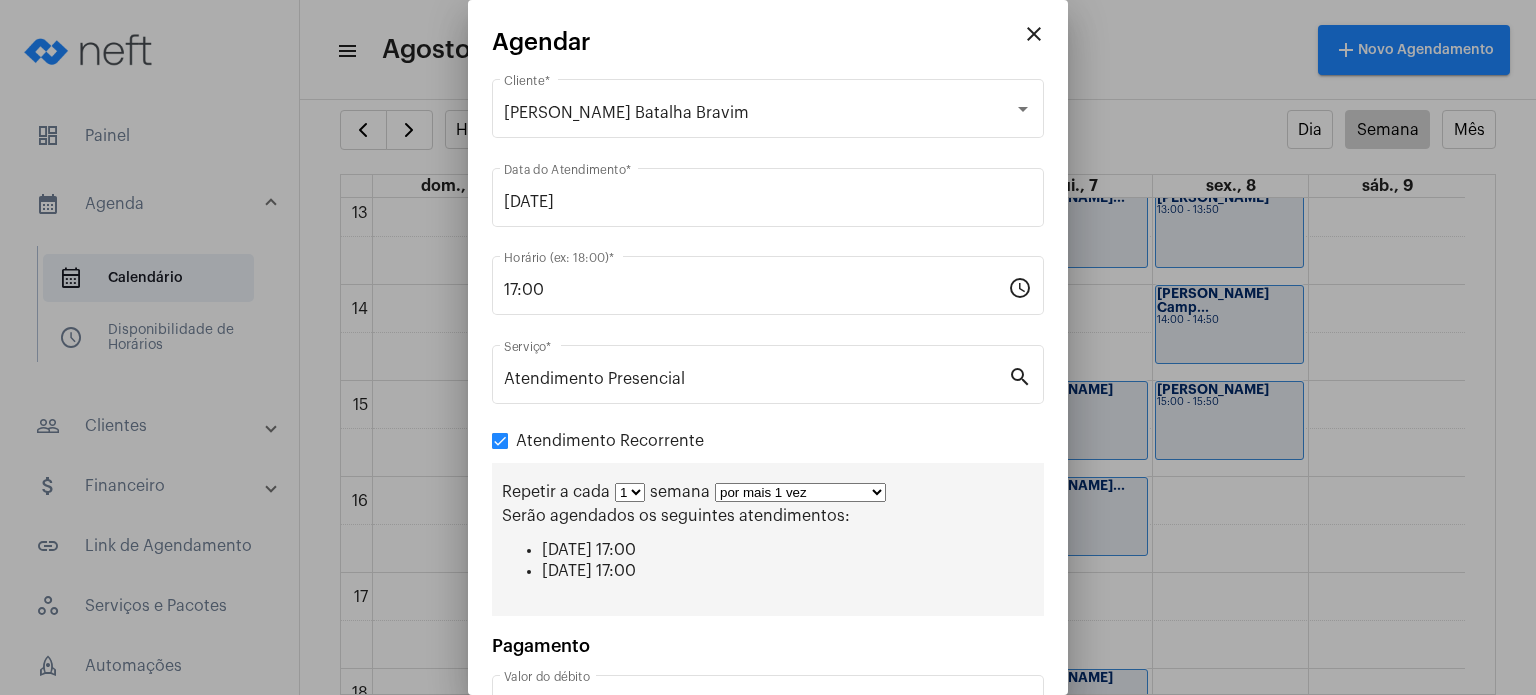 click on "1 2 3 4 5 6 7 8" at bounding box center [630, 492] 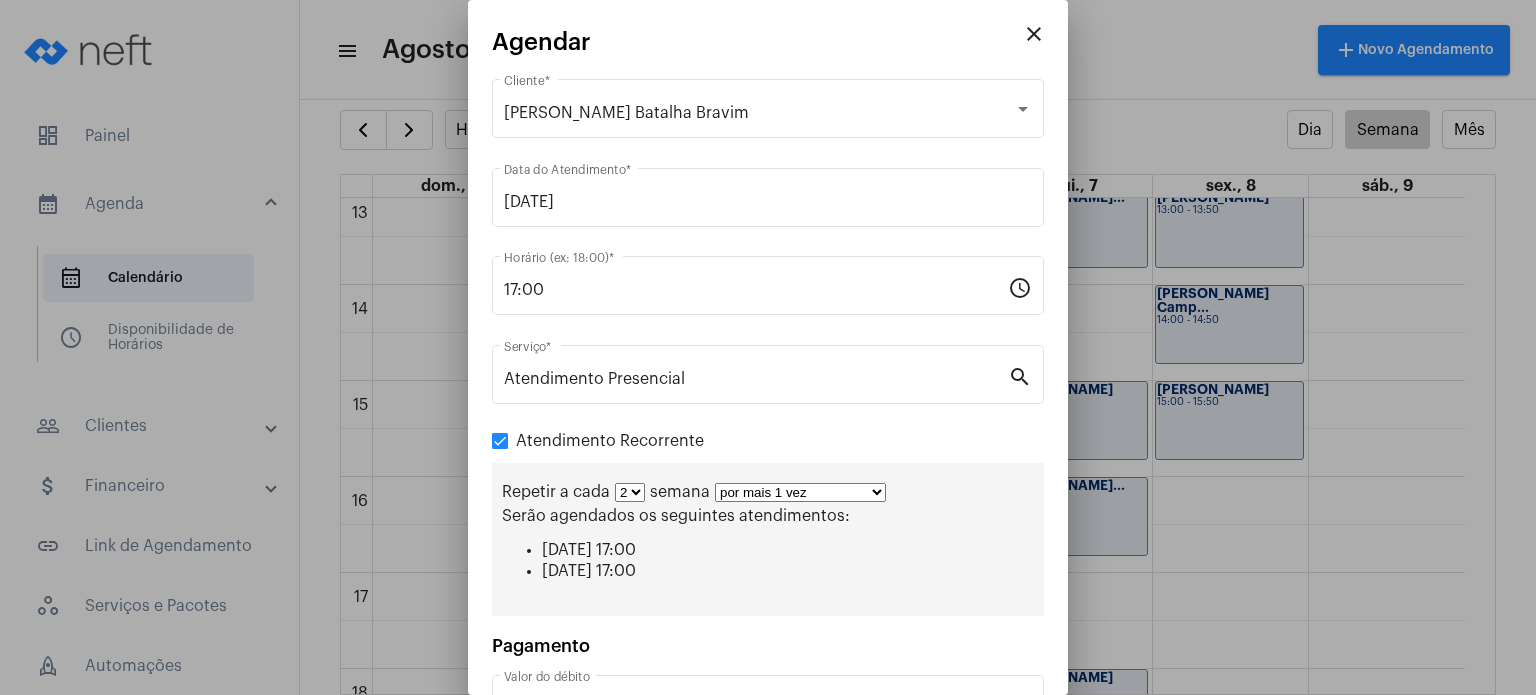 click on "1 2 3 4 5 6 7 8" at bounding box center [630, 492] 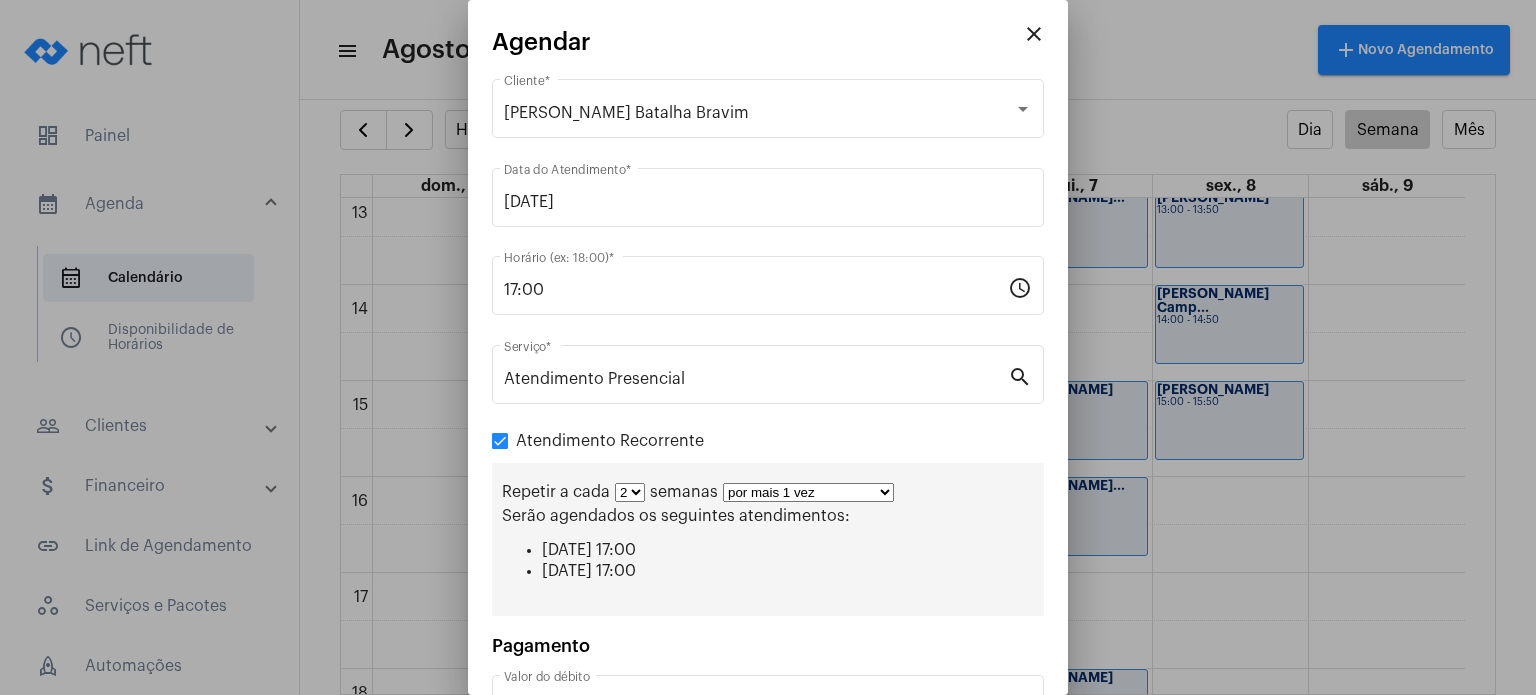 click on "por mais 1 vez por mais 2 vezes por mais 3 vezes por mais 4 vezes por mais 5 vezes por mais 6 vezes por mais 7 vezes por mais 8 vezes por mais 9 vezes por mais 10 vezes por tempo indeterminado" at bounding box center (808, 492) 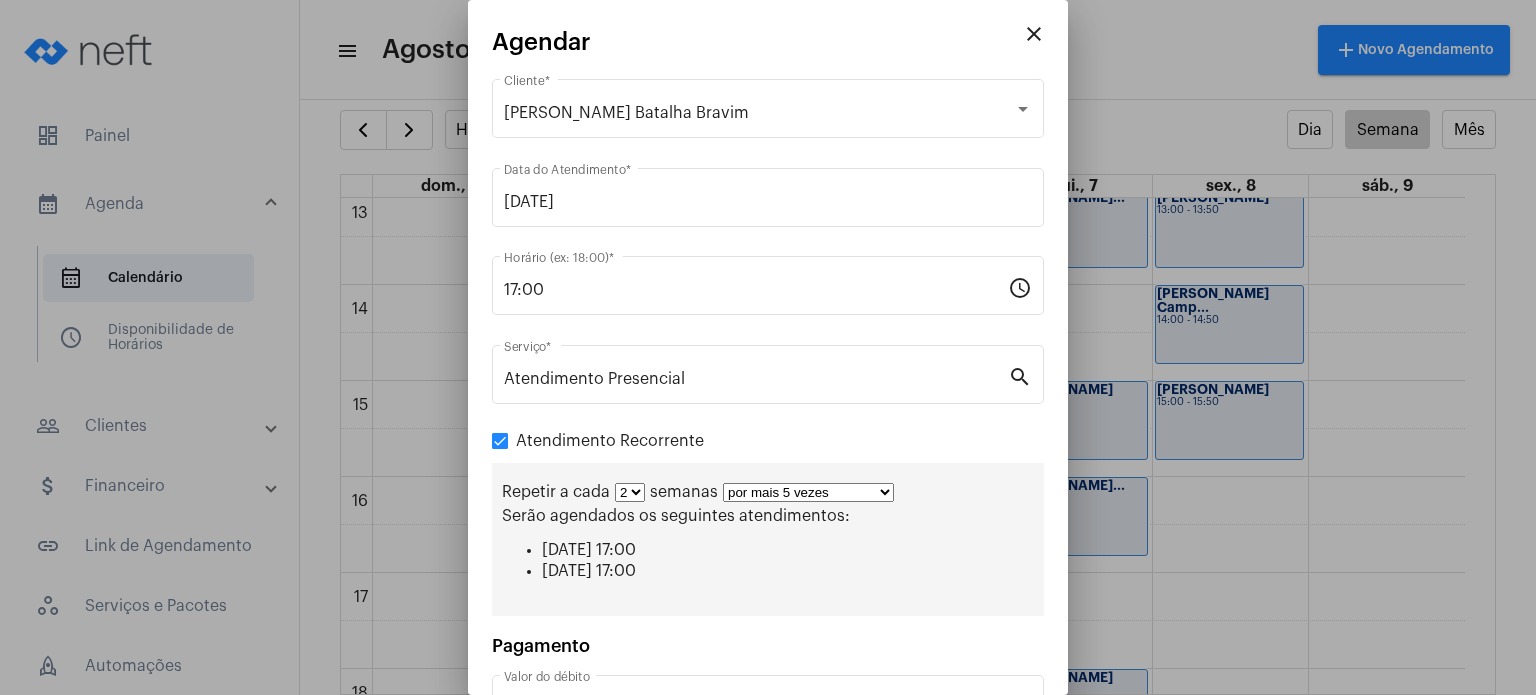 click on "por mais 1 vez por mais 2 vezes por mais 3 vezes por mais 4 vezes por mais 5 vezes por mais 6 vezes por mais 7 vezes por mais 8 vezes por mais 9 vezes por mais 10 vezes por tempo indeterminado" at bounding box center [808, 492] 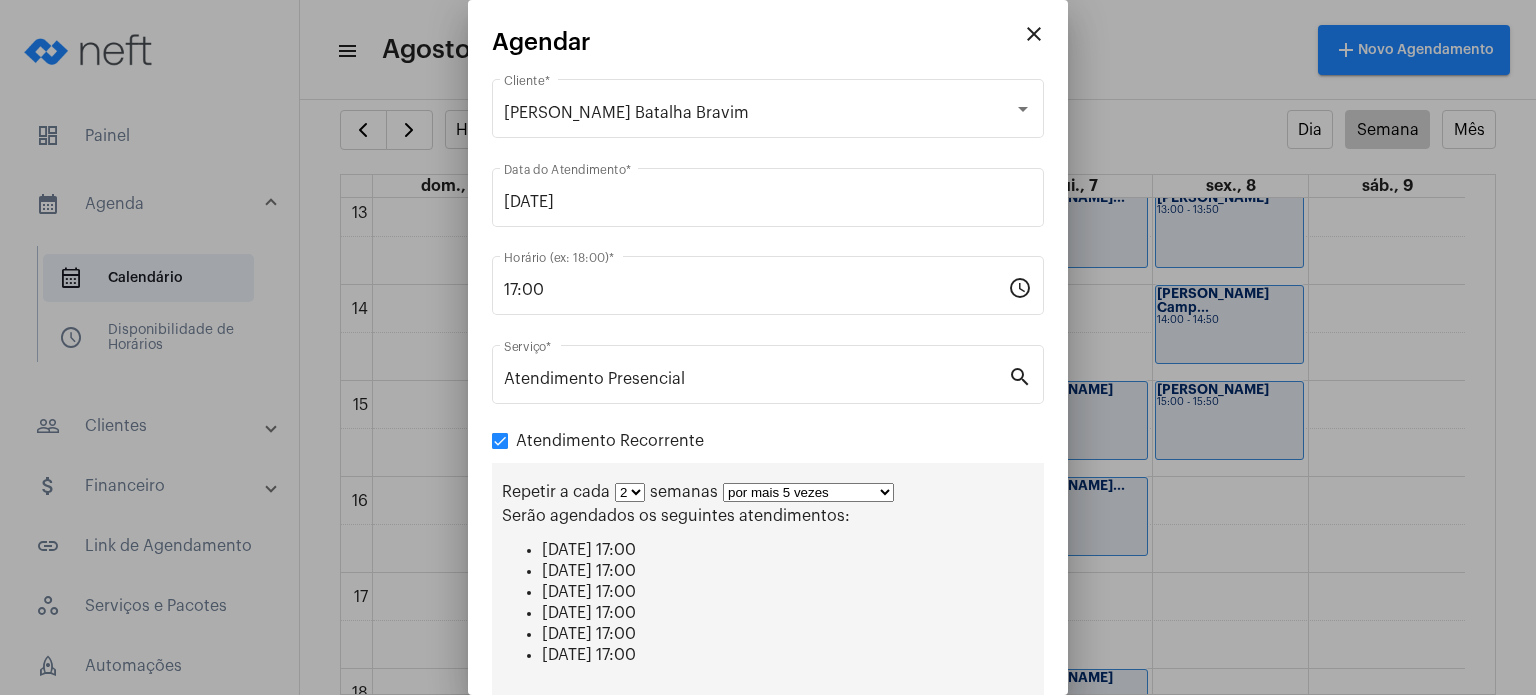 scroll, scrollTop: 228, scrollLeft: 0, axis: vertical 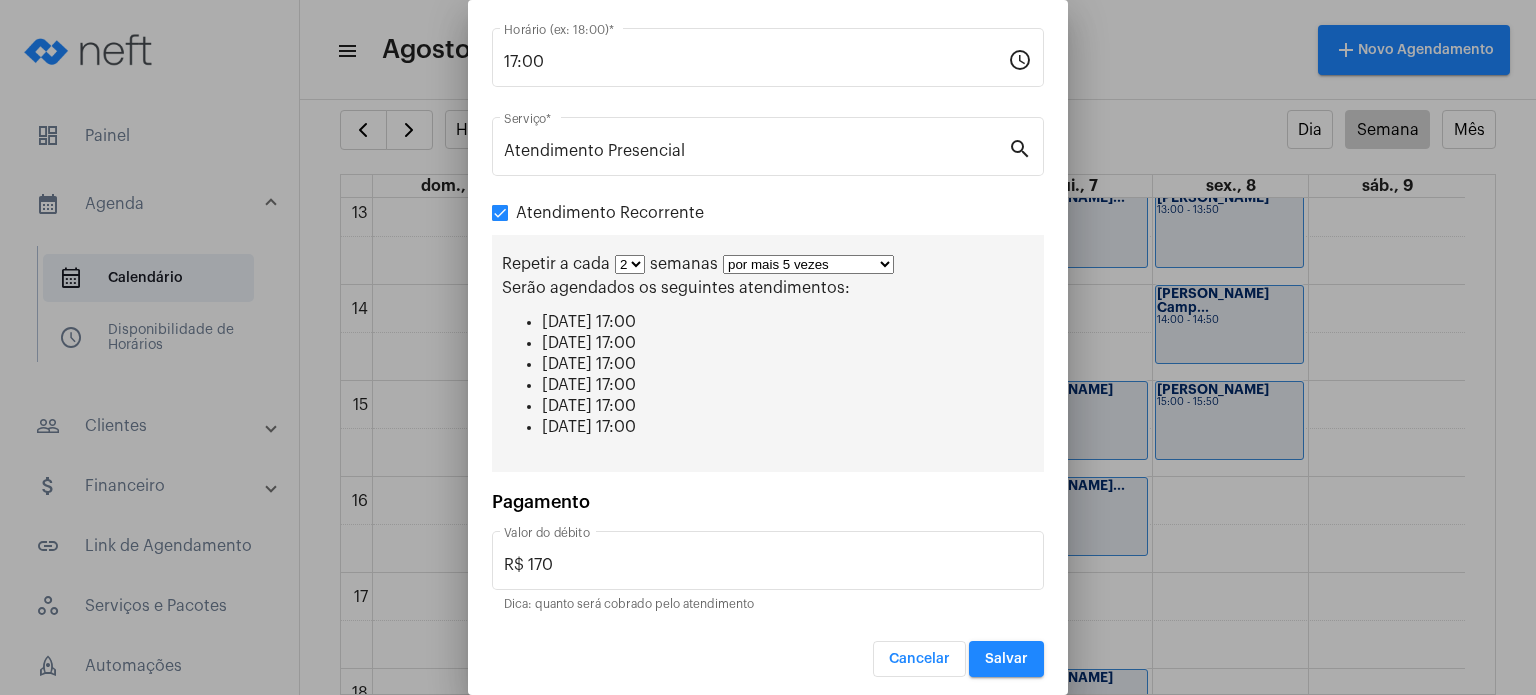 click on "Salvar" at bounding box center [1006, 659] 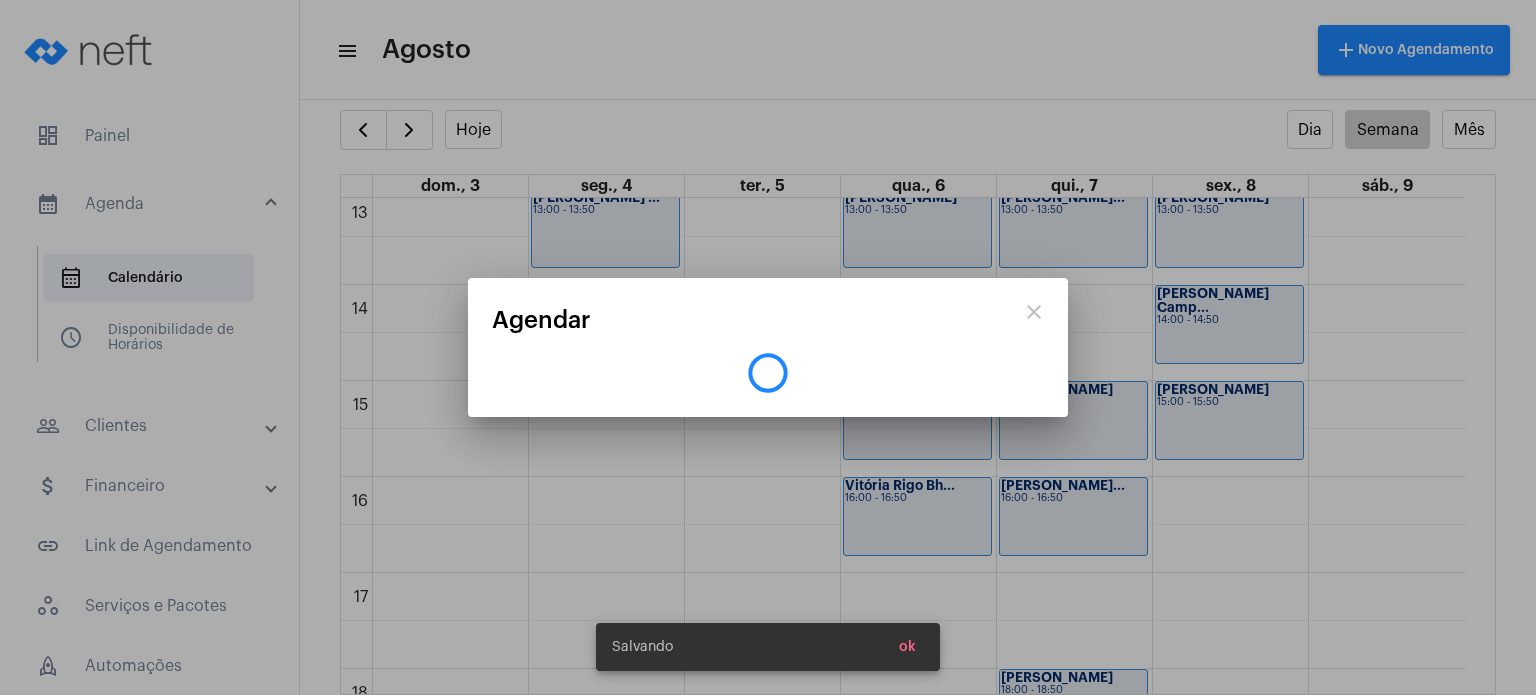 scroll, scrollTop: 0, scrollLeft: 0, axis: both 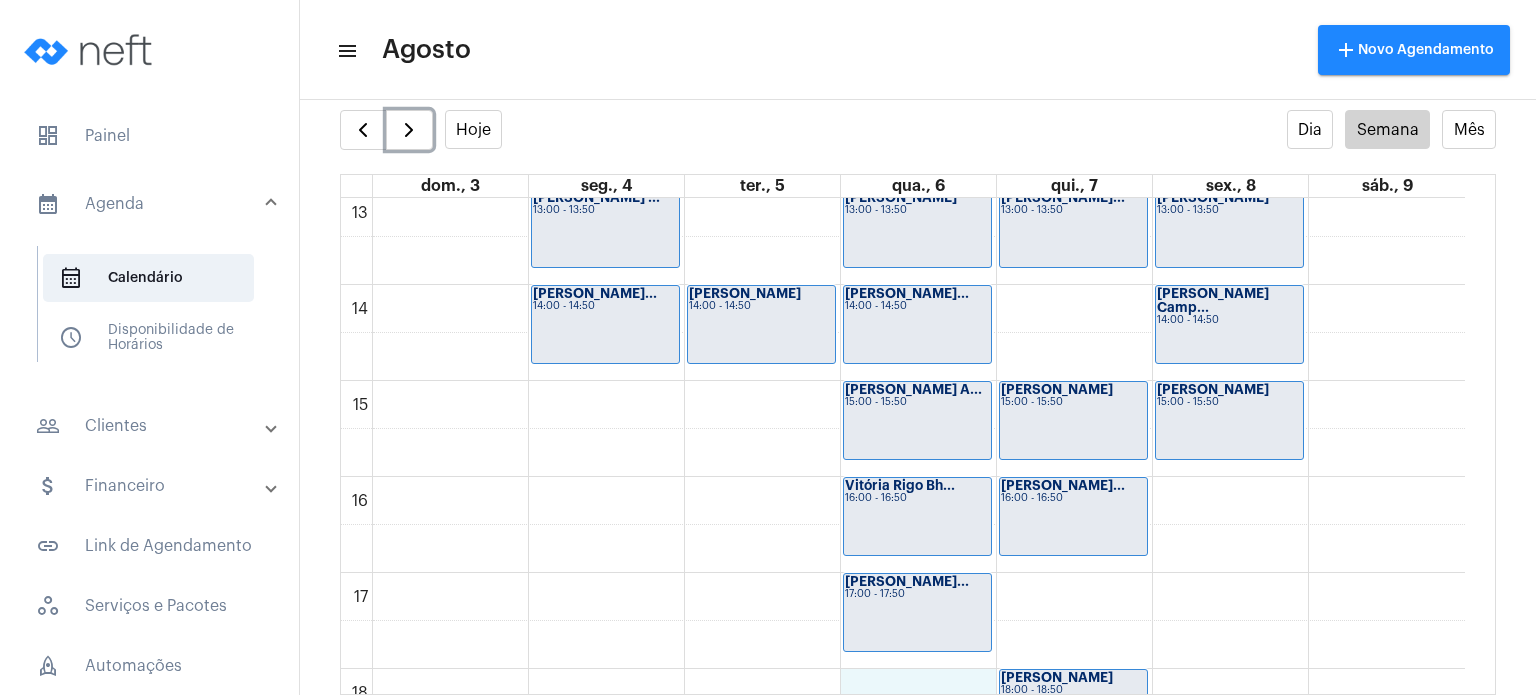 click on "00 01 02 03 04 05 06 07 08 09 10 11 12 13 14 15 16 17 18 19 20 21 22 23
[PERSON_NAME] ...
13:00 - 13:50
[PERSON_NAME] Ne...
14:00 - 14:50
Davi Bassini
14:00 - 14:50
[PERSON_NAME]
09:00 - 09:50
[PERSON_NAME]
10:00 - 10:50
[PERSON_NAME]...
13:00 - 13:50
Ana Carolina Pe...
14:00 - 14:50
[PERSON_NAME] A...
15:00 - 15:50
Vitória Rigo Bh...
16:00 - 16:50
[PERSON_NAME]...
17:00 - 17:50" 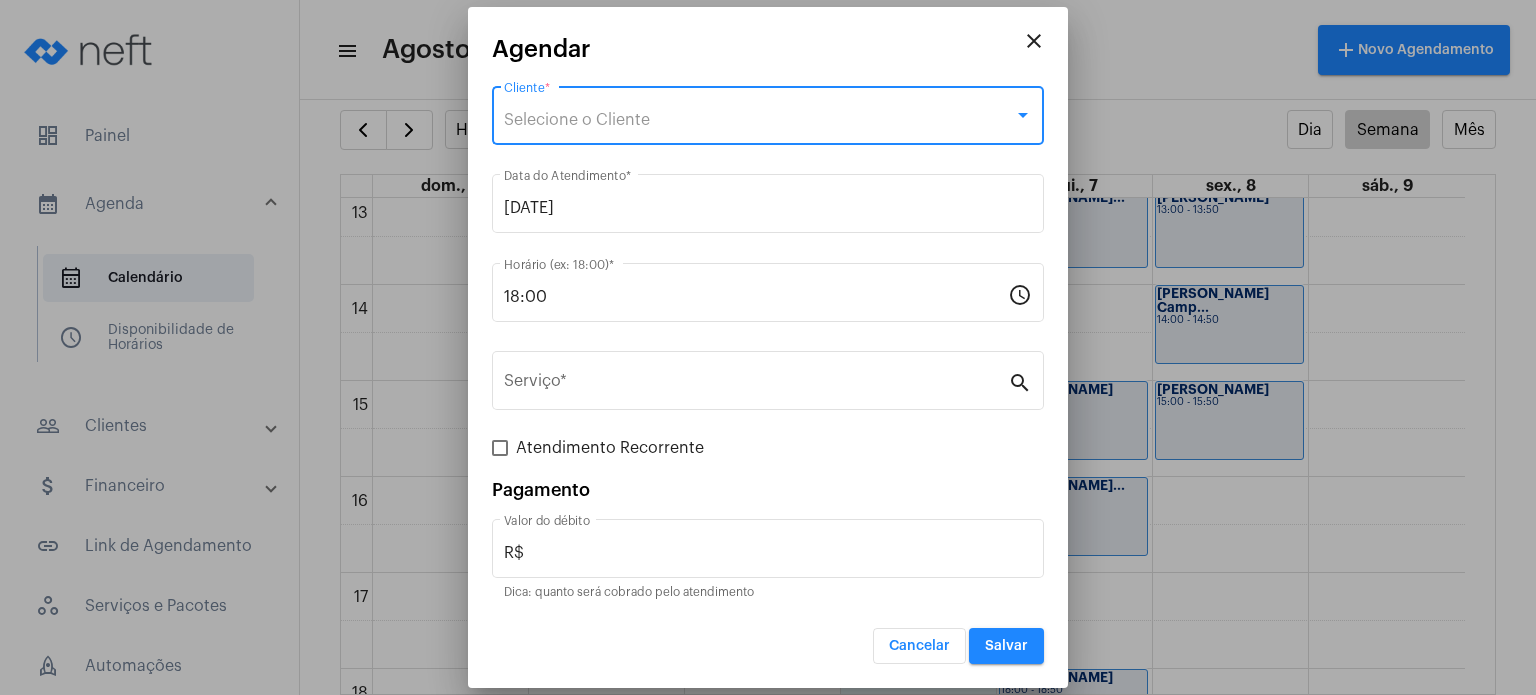 click on "Selecione o Cliente" at bounding box center [759, 120] 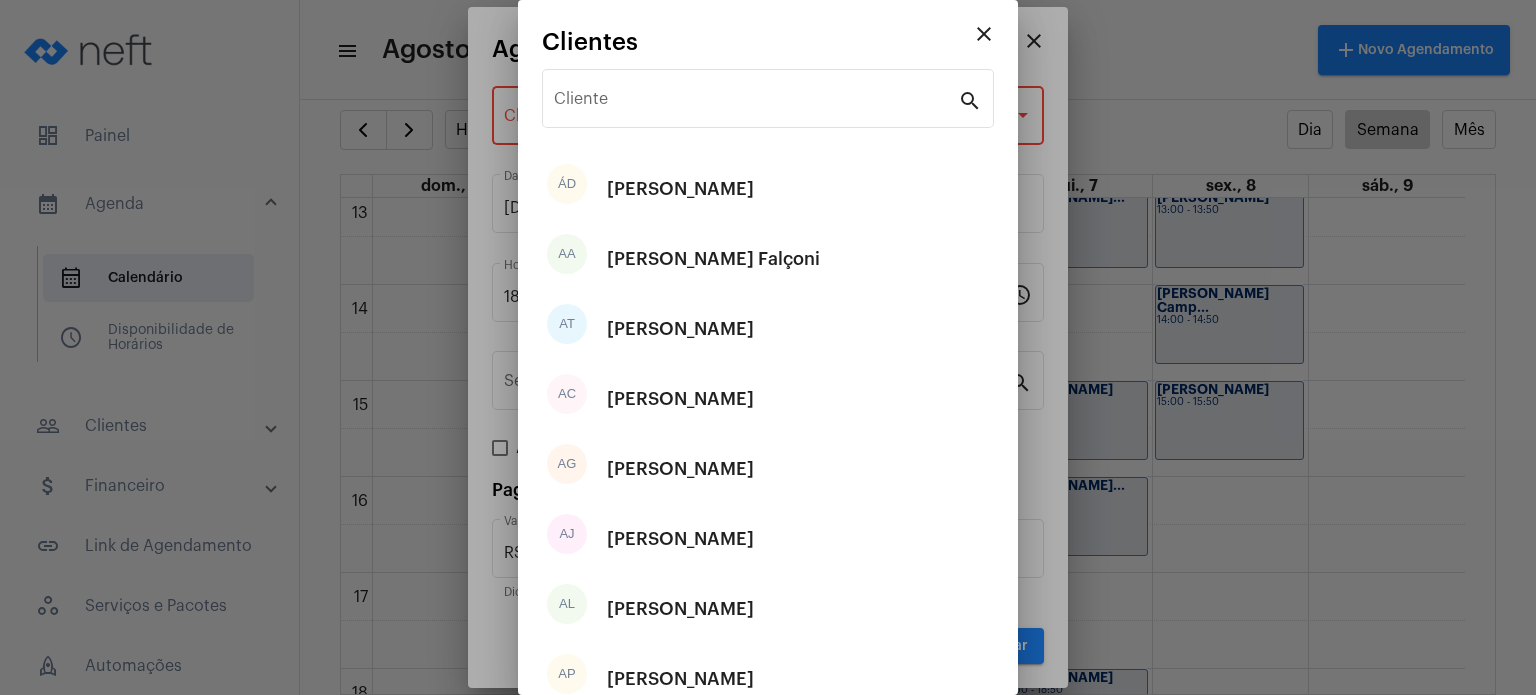 click on "Cliente" at bounding box center [756, 96] 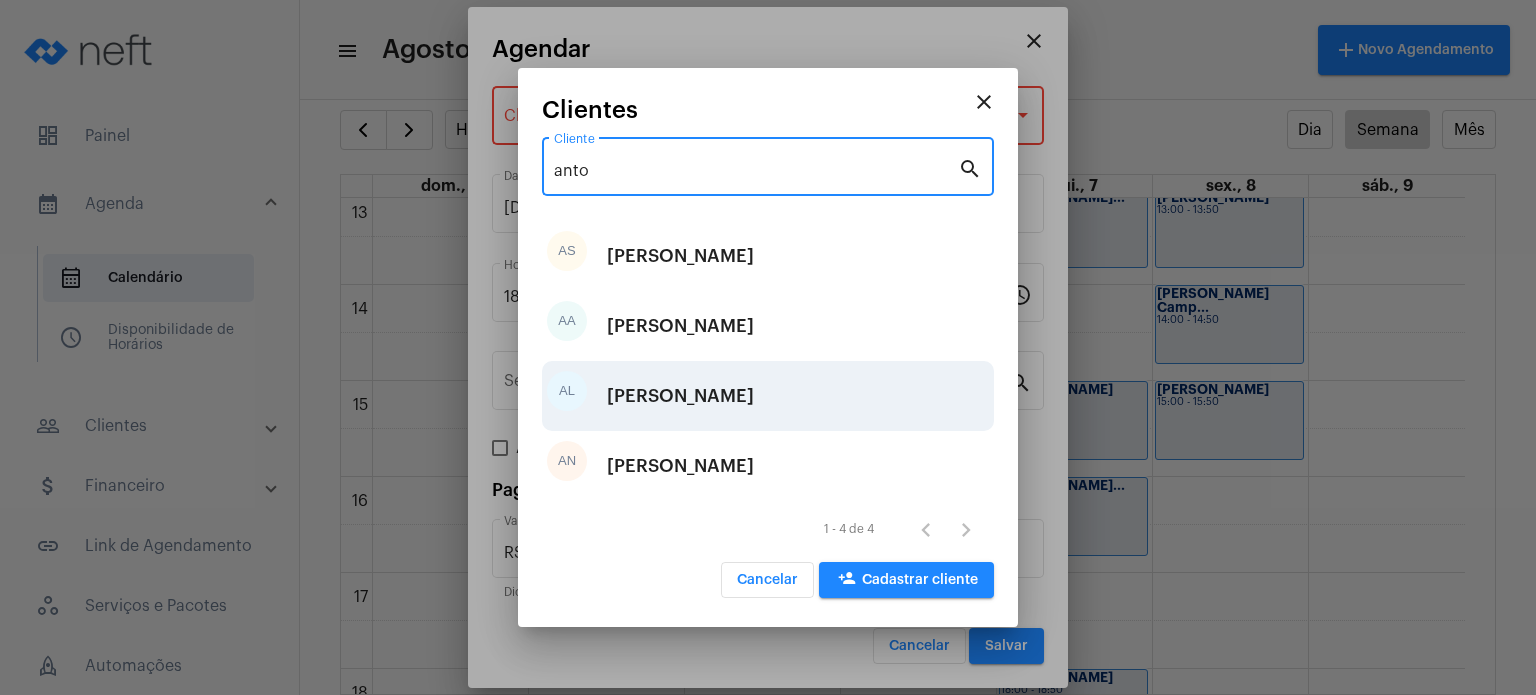 type on "anto" 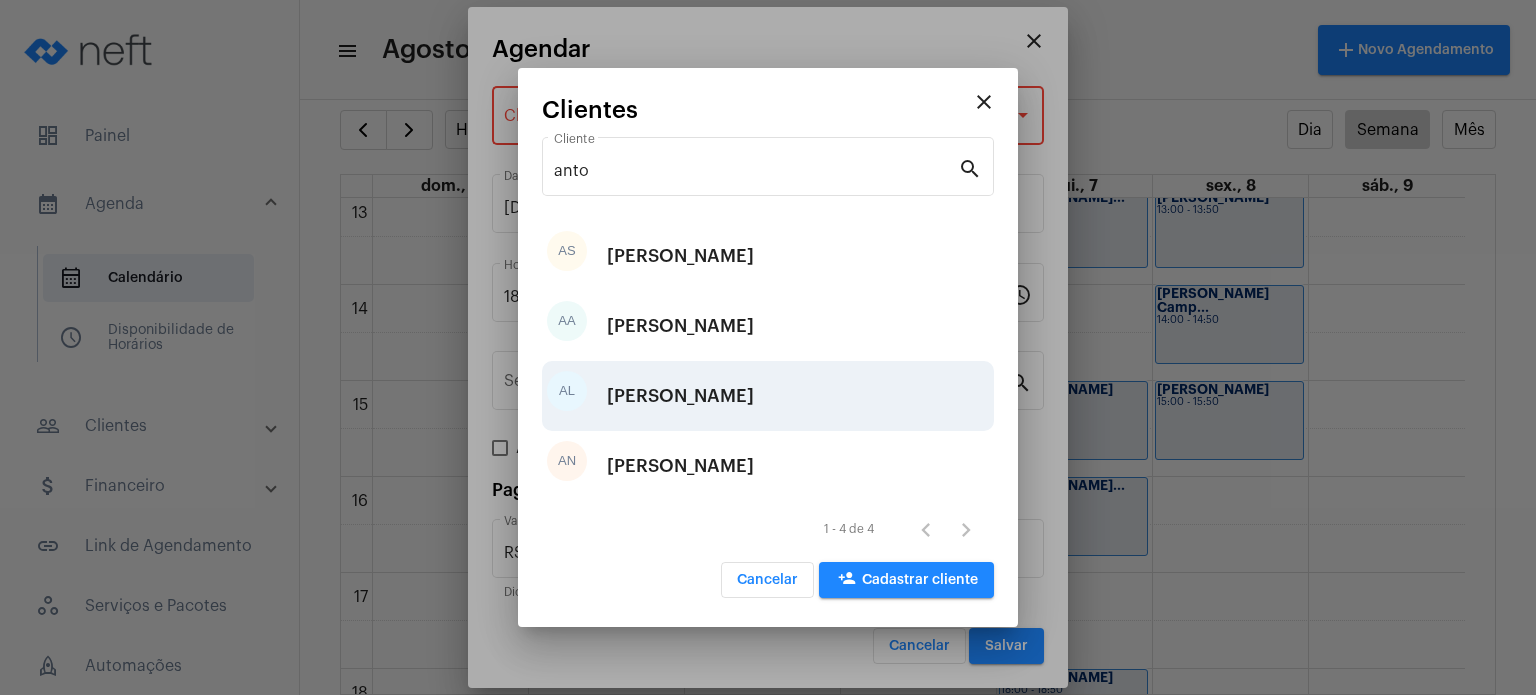 click on "[PERSON_NAME]" at bounding box center (680, 396) 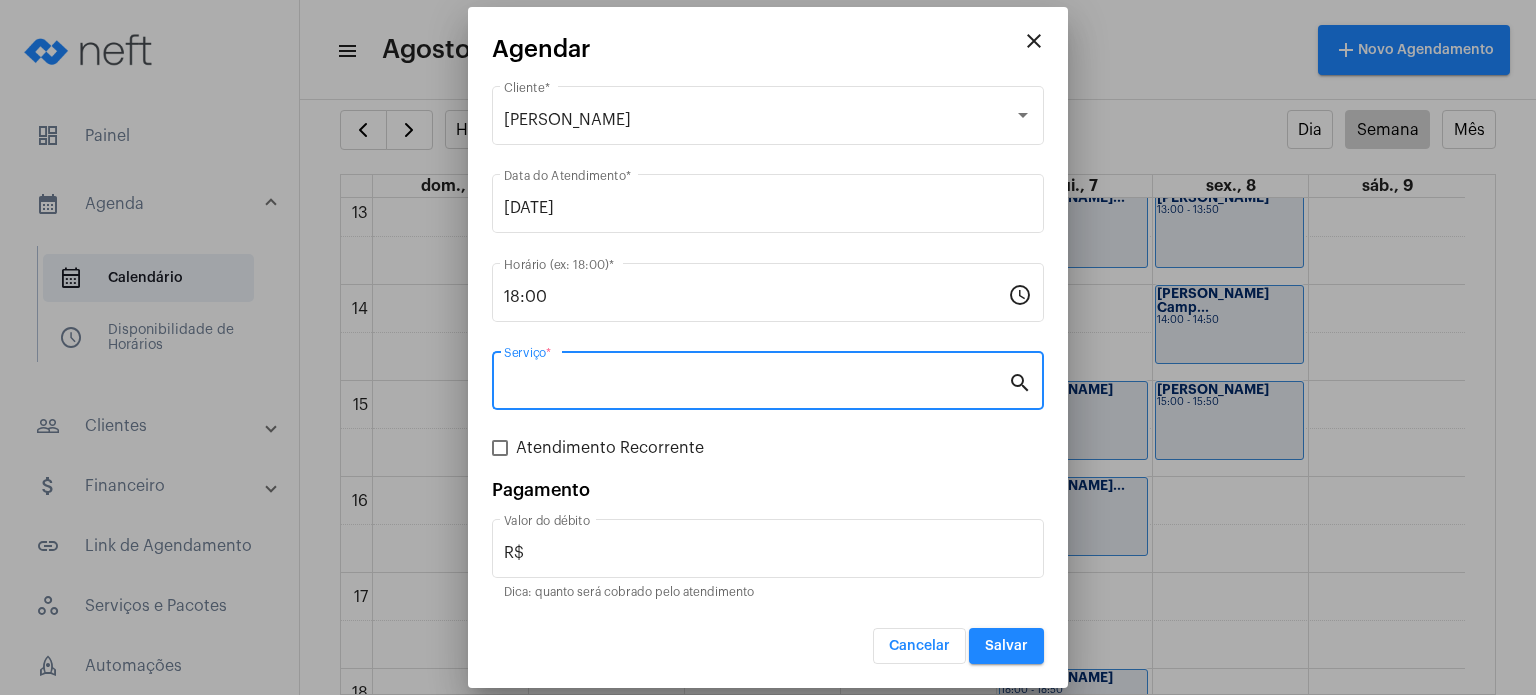 click on "Serviço  *" at bounding box center (756, 385) 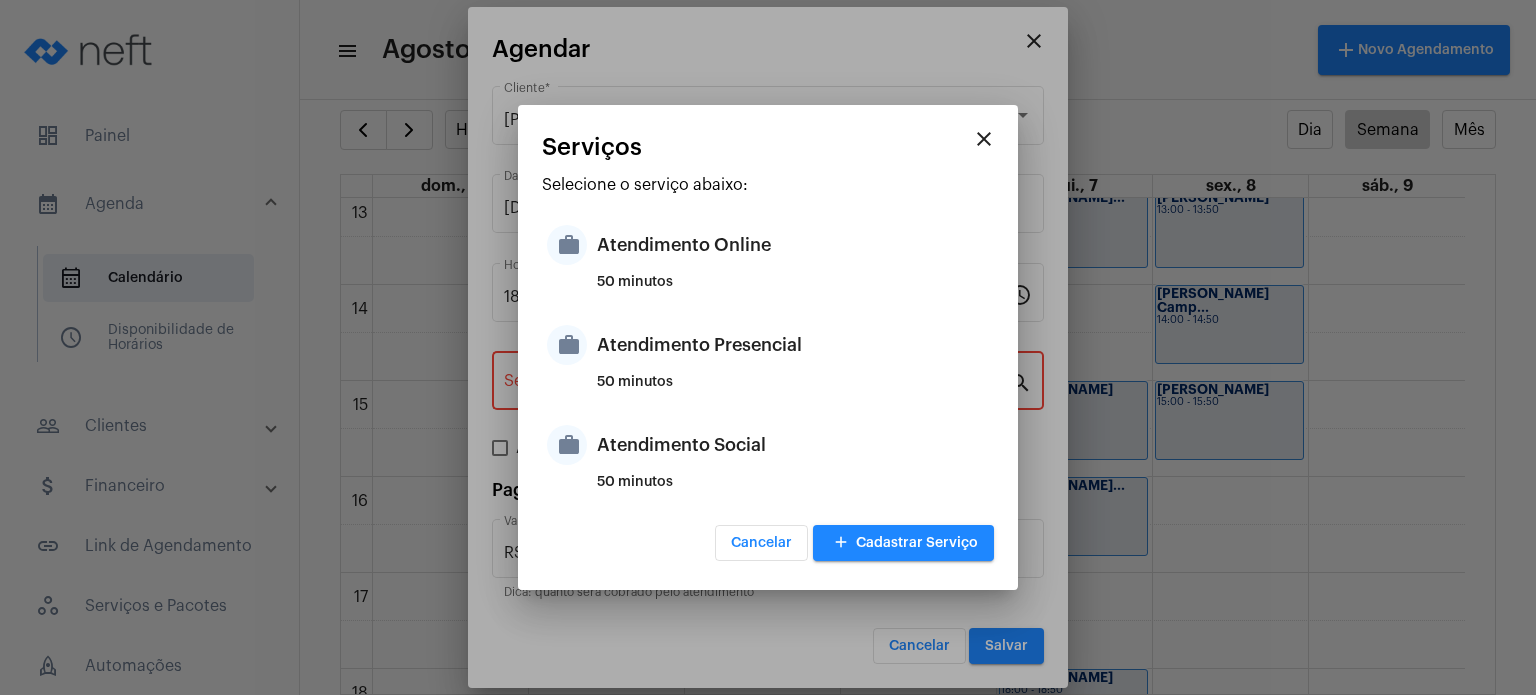 click on "50 minutos" at bounding box center (793, 390) 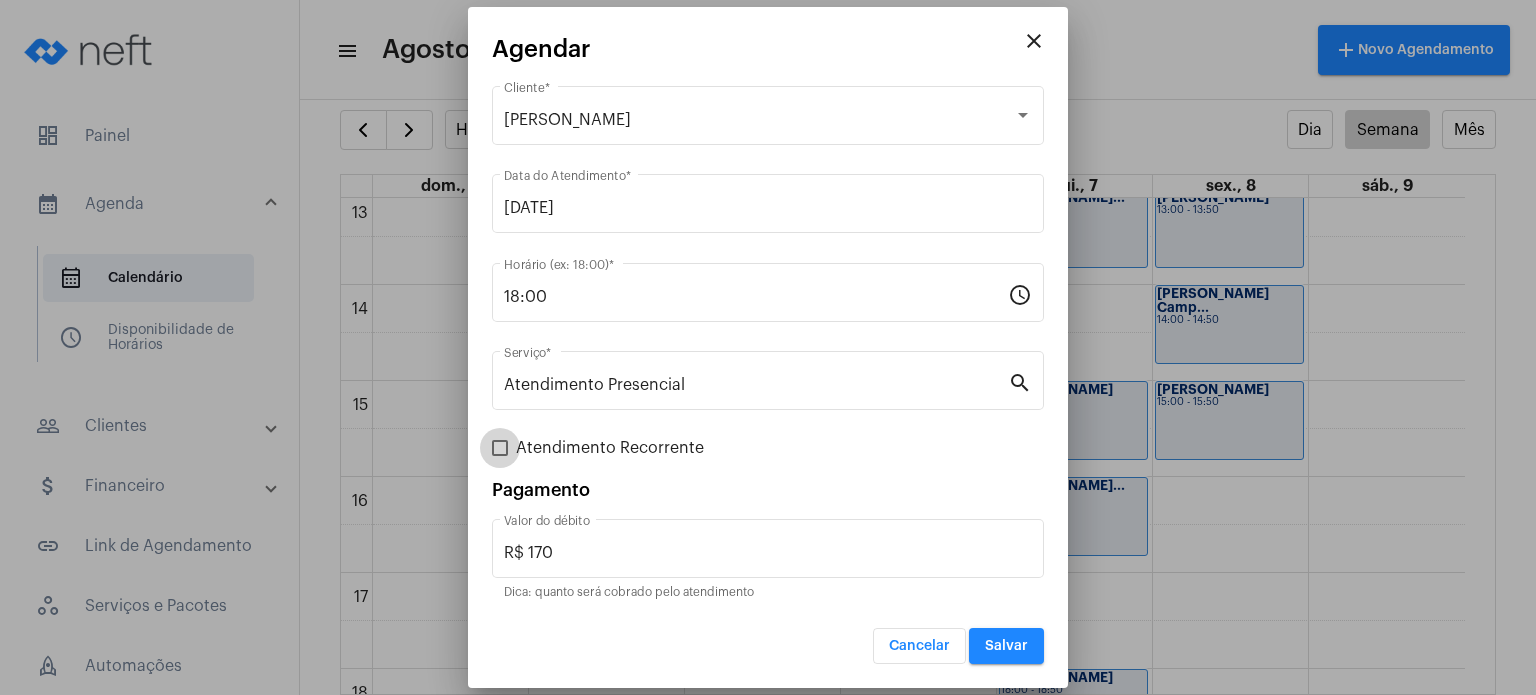 click on "Atendimento Recorrente" at bounding box center (610, 448) 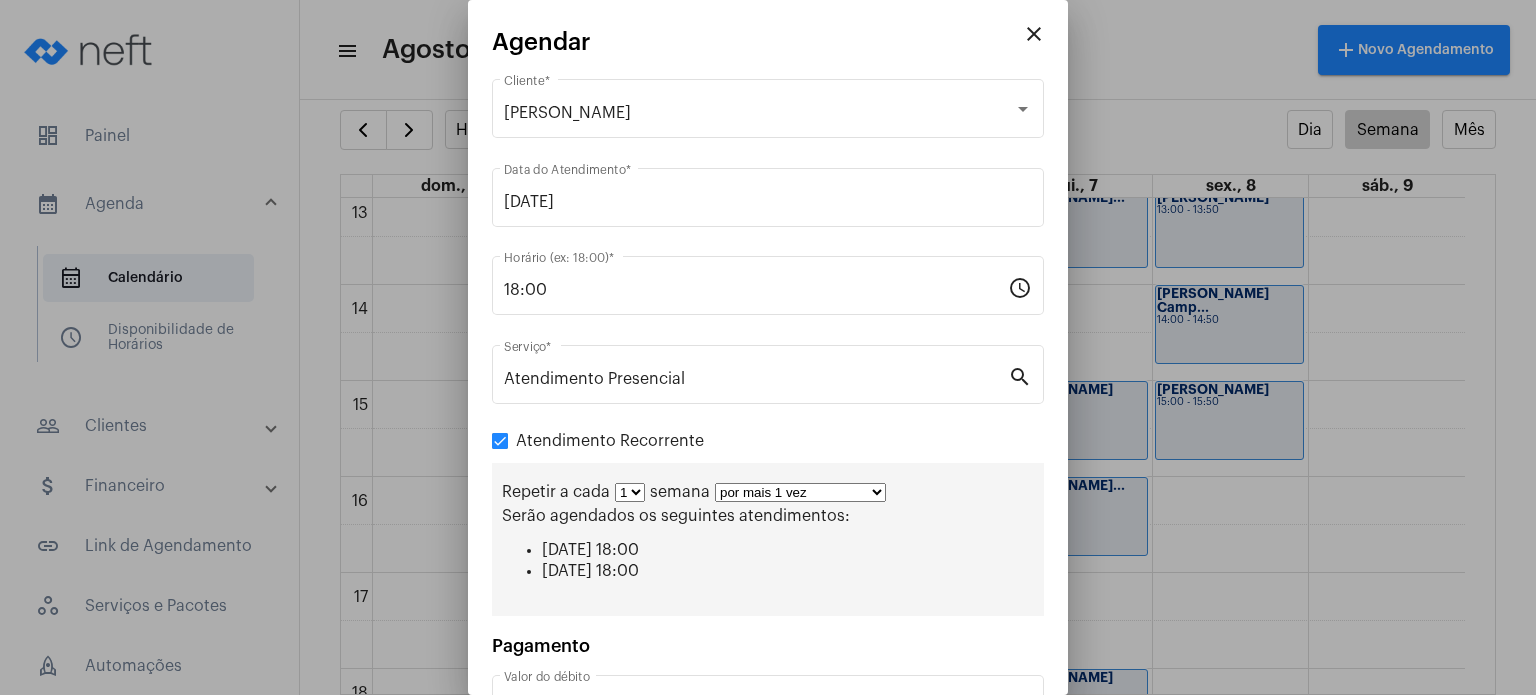 click on "por mais 1 vez por mais 2 vezes por mais 3 vezes por mais 4 vezes por mais 5 vezes por mais 6 vezes por mais 7 vezes por mais 8 vezes por mais 9 vezes por mais 10 vezes por tempo indeterminado" at bounding box center (800, 492) 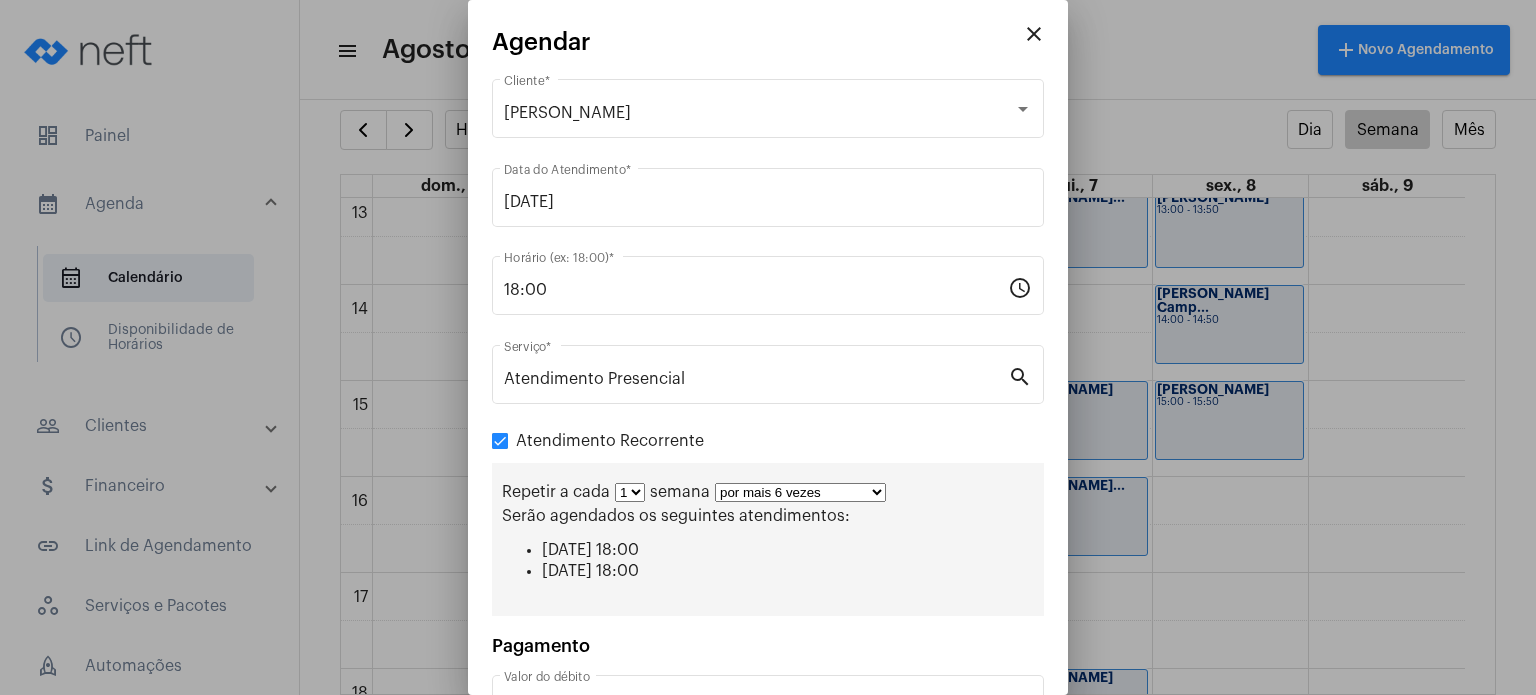 click on "por mais 1 vez por mais 2 vezes por mais 3 vezes por mais 4 vezes por mais 5 vezes por mais 6 vezes por mais 7 vezes por mais 8 vezes por mais 9 vezes por mais 10 vezes por tempo indeterminado" at bounding box center (800, 492) 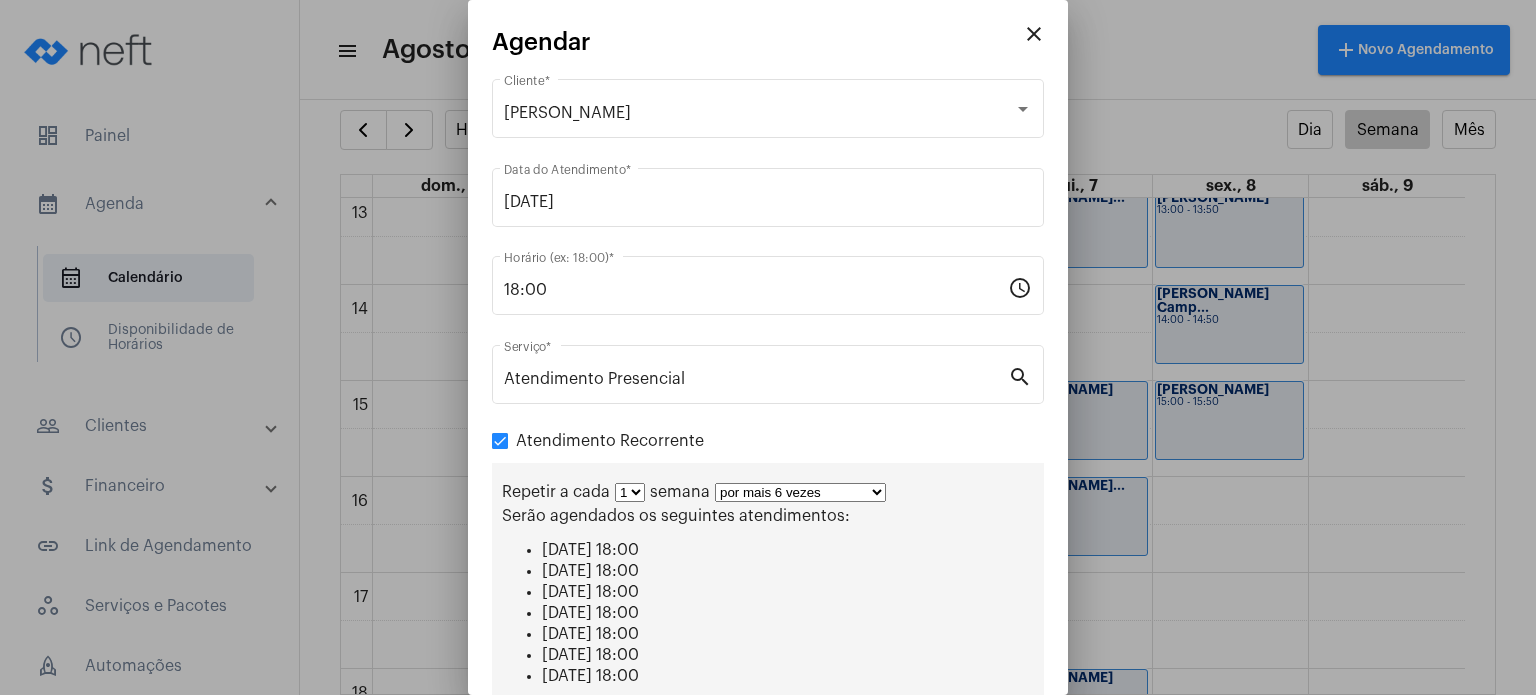 scroll, scrollTop: 249, scrollLeft: 0, axis: vertical 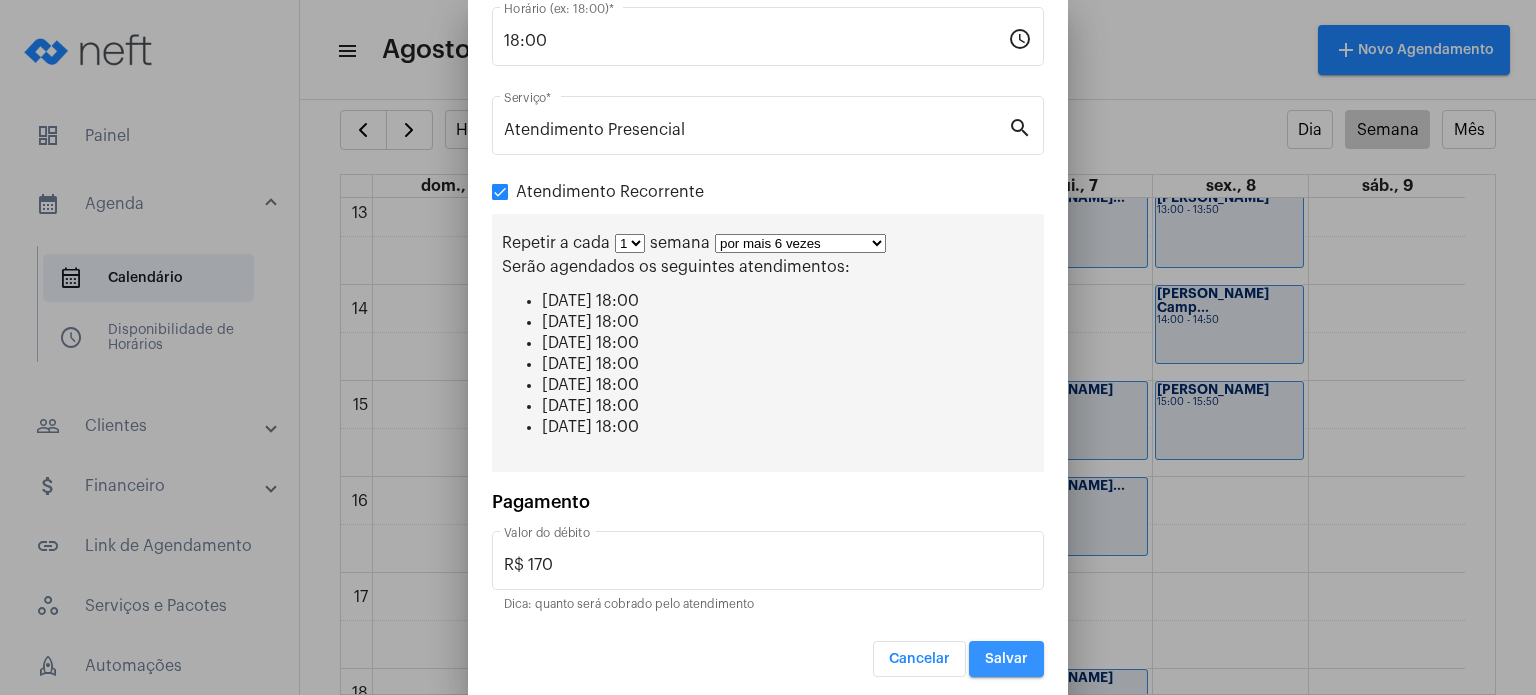 click on "Salvar" at bounding box center [1006, 659] 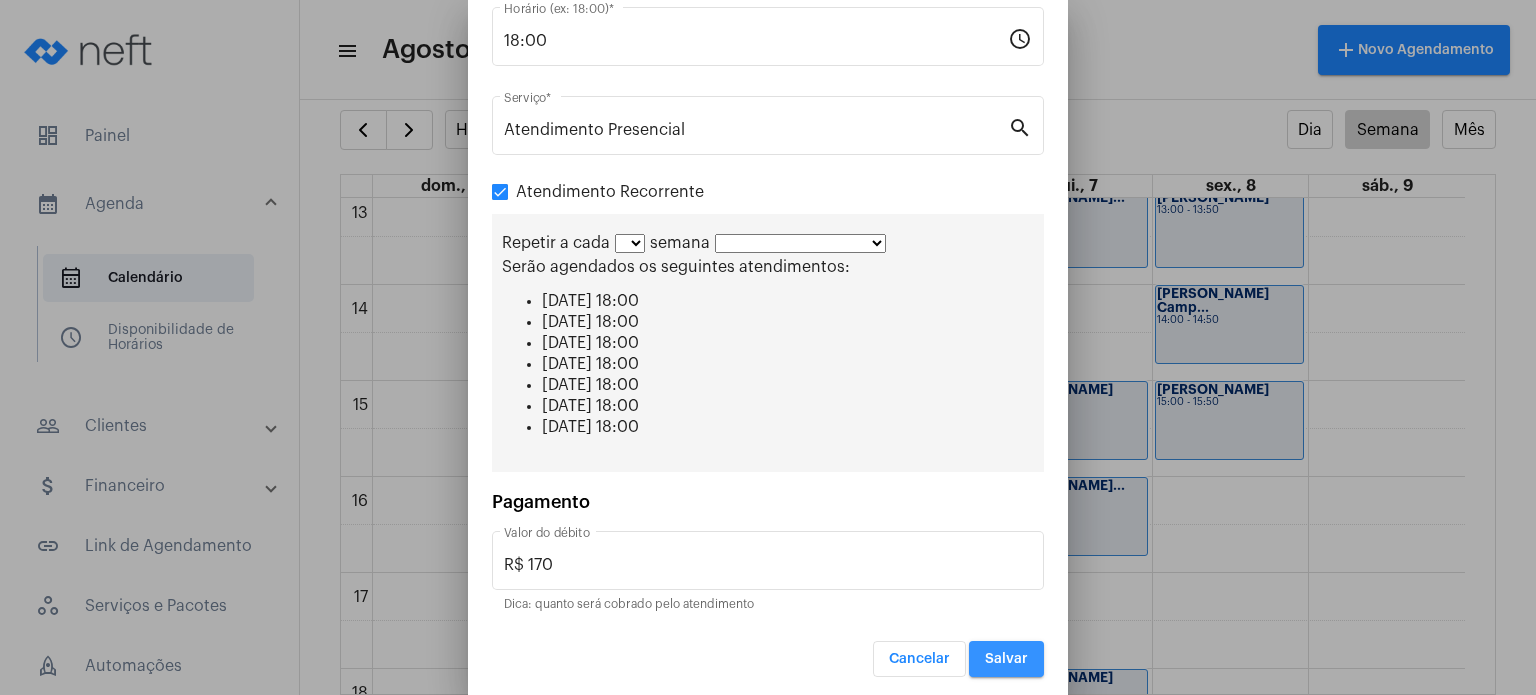 scroll, scrollTop: 0, scrollLeft: 0, axis: both 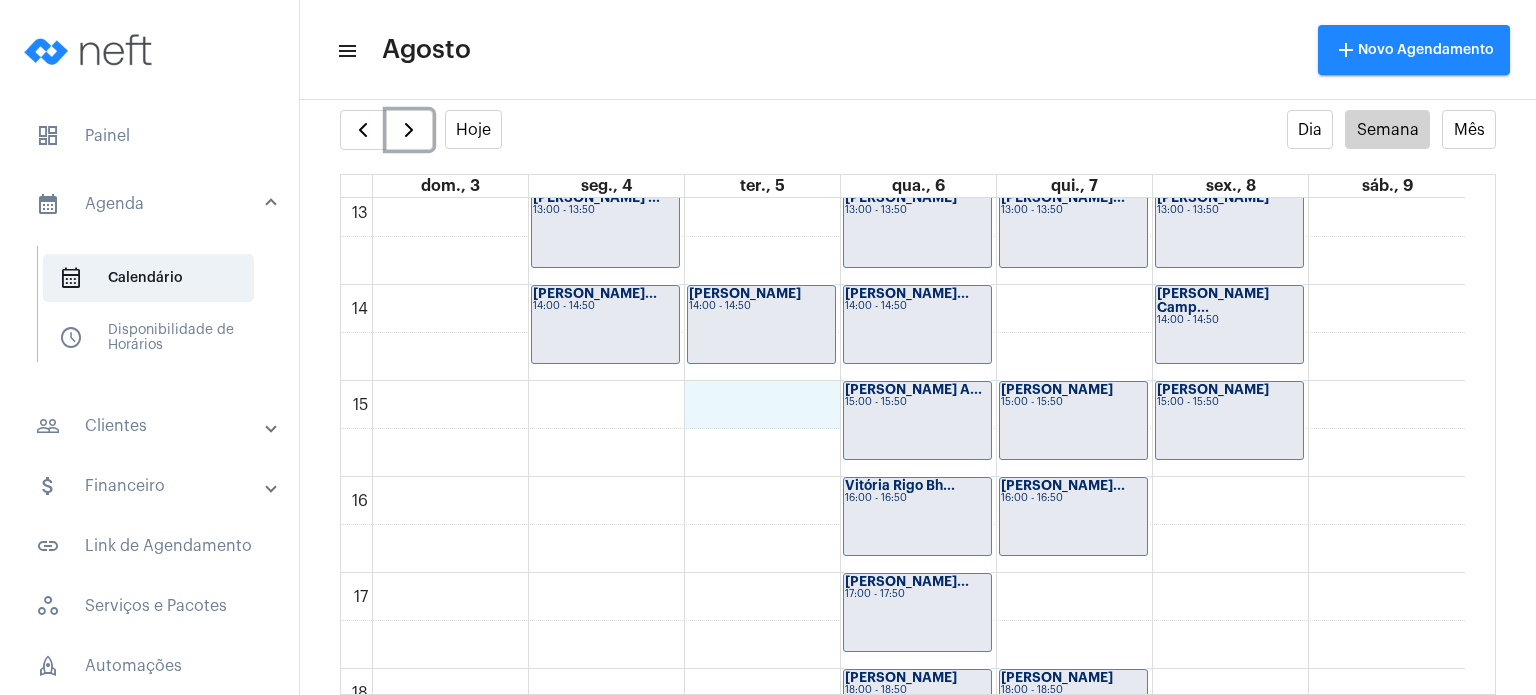 click on "00 01 02 03 04 05 06 07 08 09 10 11 12 13 14 15 16 17 18 19 20 21 22 23
[PERSON_NAME] ...
13:00 - 13:50
[PERSON_NAME] Ne...
14:00 - 14:50
Davi Bassini
14:00 - 14:50
[PERSON_NAME]
09:00 - 09:50
[PERSON_NAME]
10:00 - 10:50
[PERSON_NAME]...
13:00 - 13:50
Ana Carolina Pe...
14:00 - 14:50
[PERSON_NAME] A...
15:00 - 15:50
Vitória Rigo Bh...
16:00 - 16:50
[PERSON_NAME]...
17:00 - 17:50" 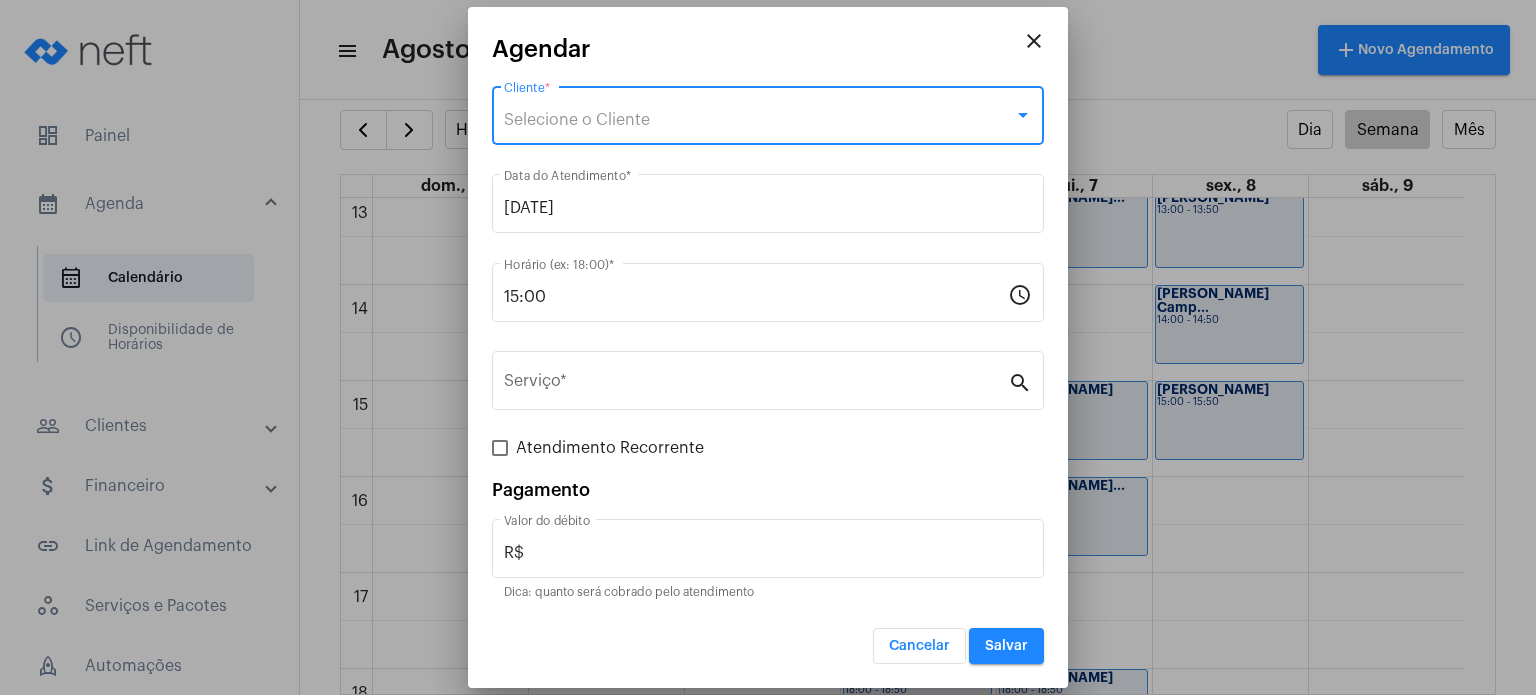 click on "Selecione o Cliente" at bounding box center [759, 120] 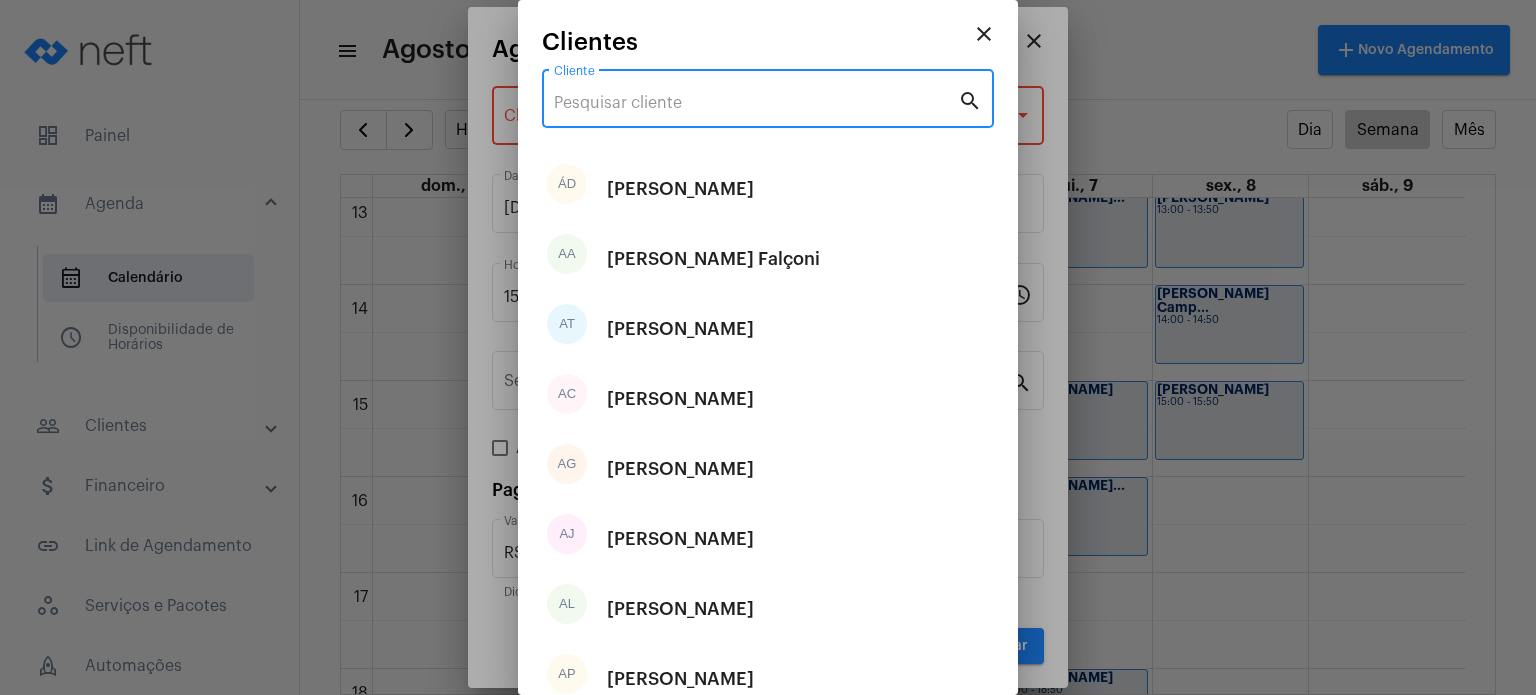 click on "Cliente" at bounding box center [756, 103] 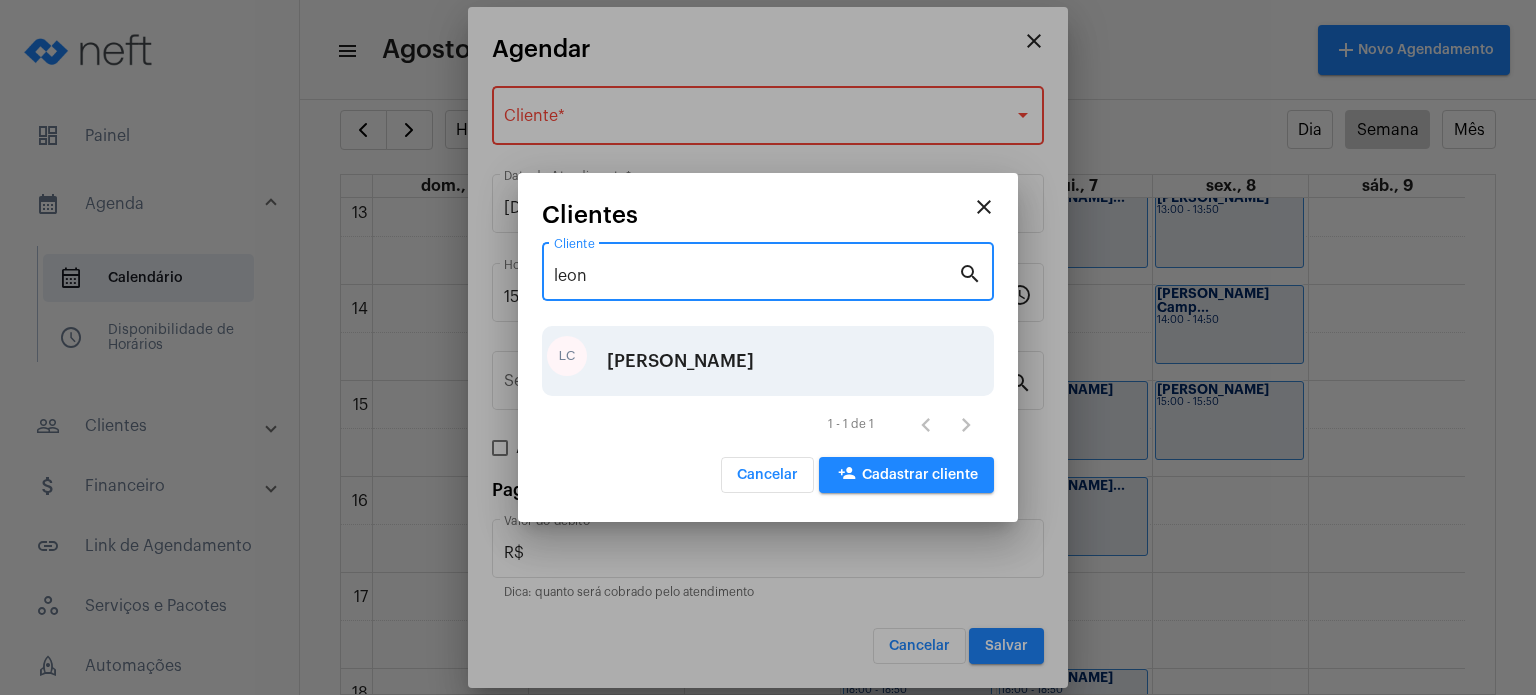 type on "leon" 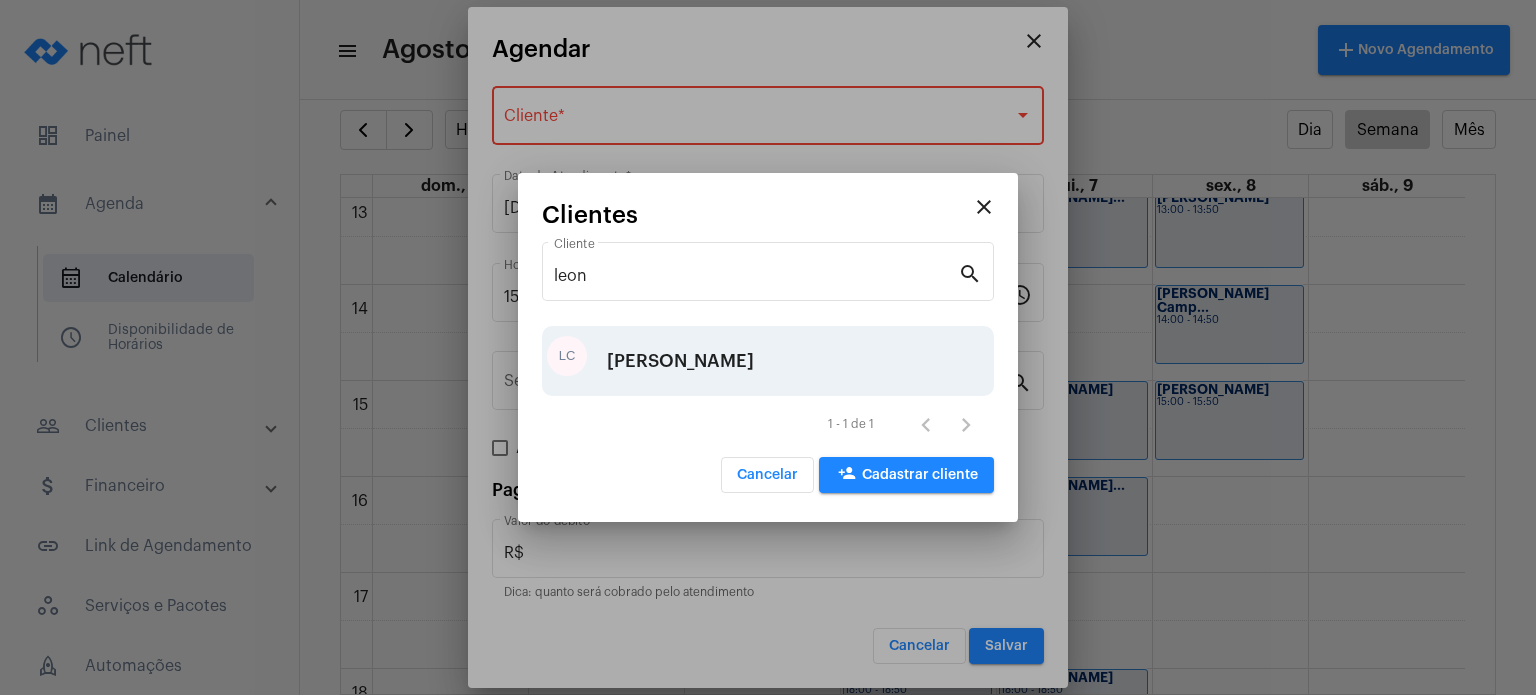 click on "[PERSON_NAME]" at bounding box center [680, 361] 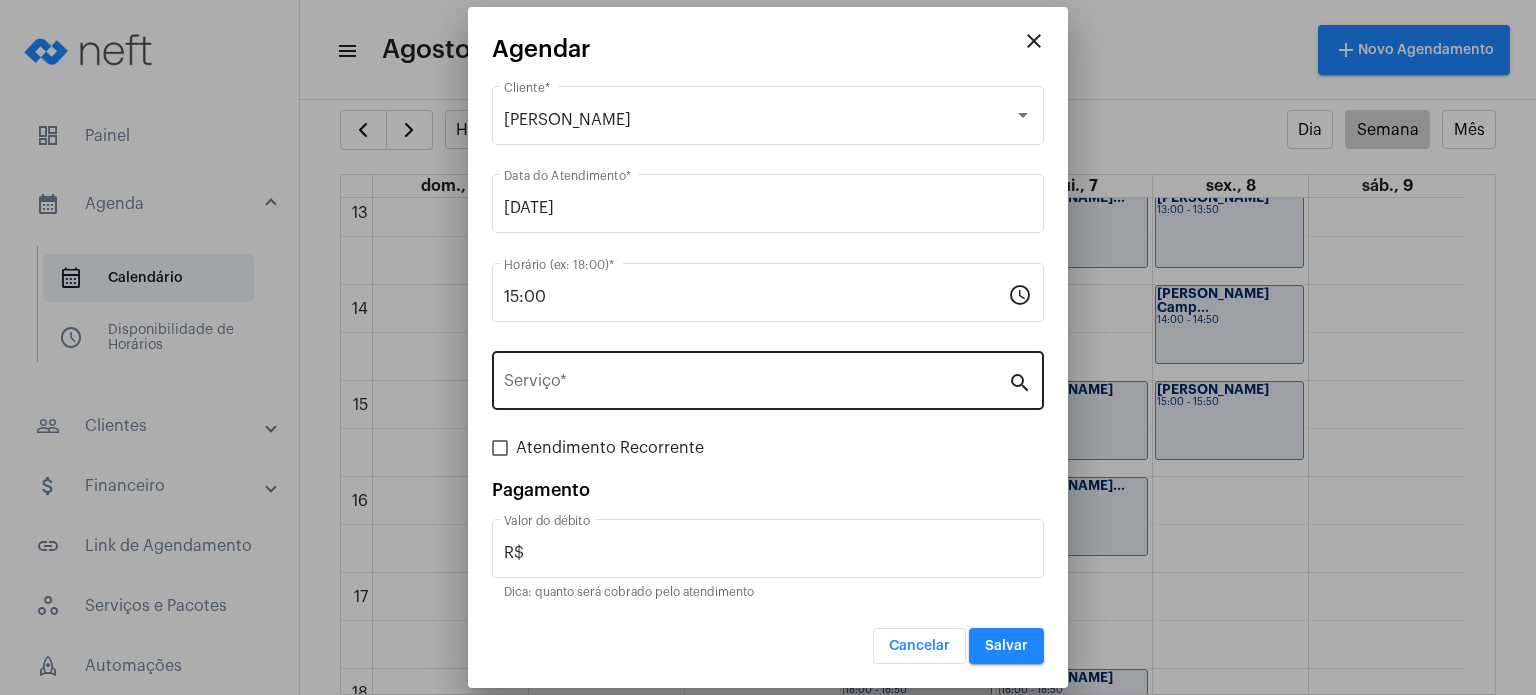 click on "Serviço  *" at bounding box center (756, 378) 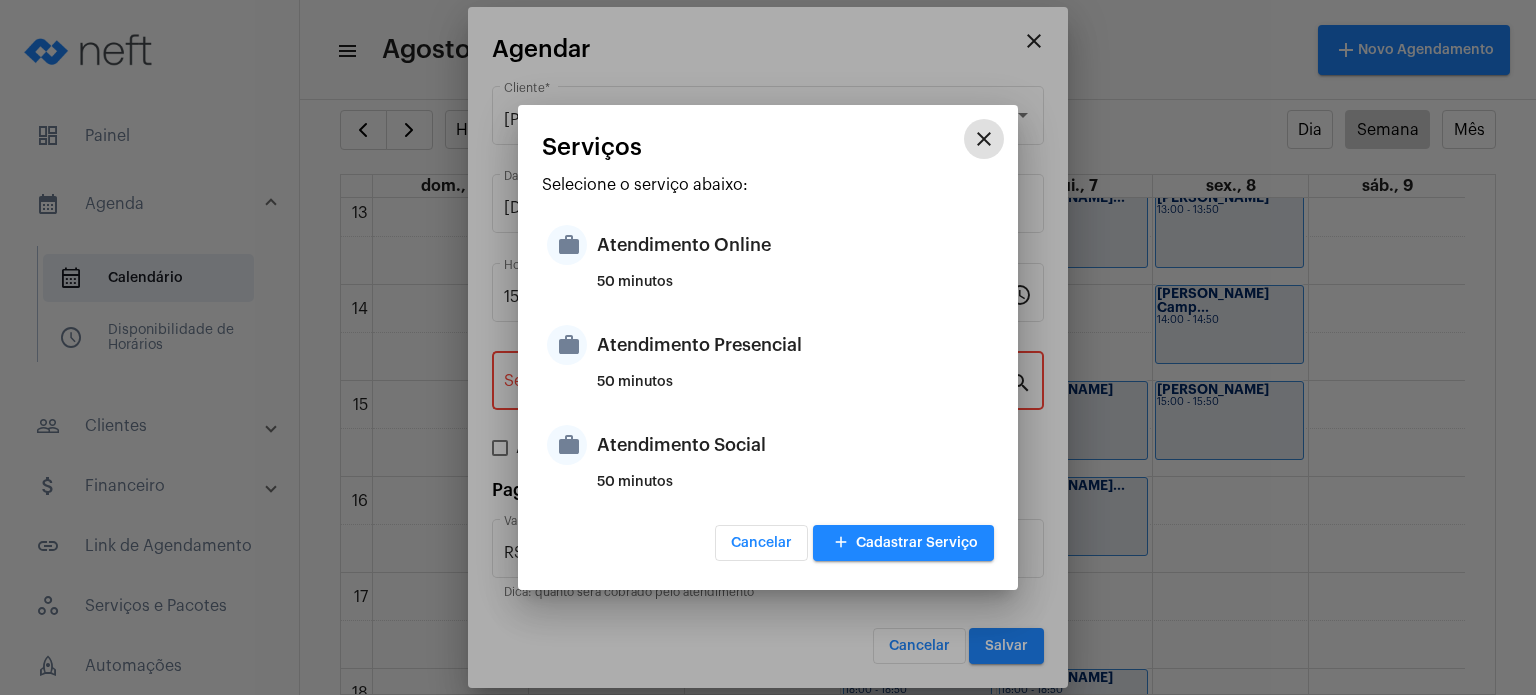 click on "Atendimento Presencial" at bounding box center (793, 345) 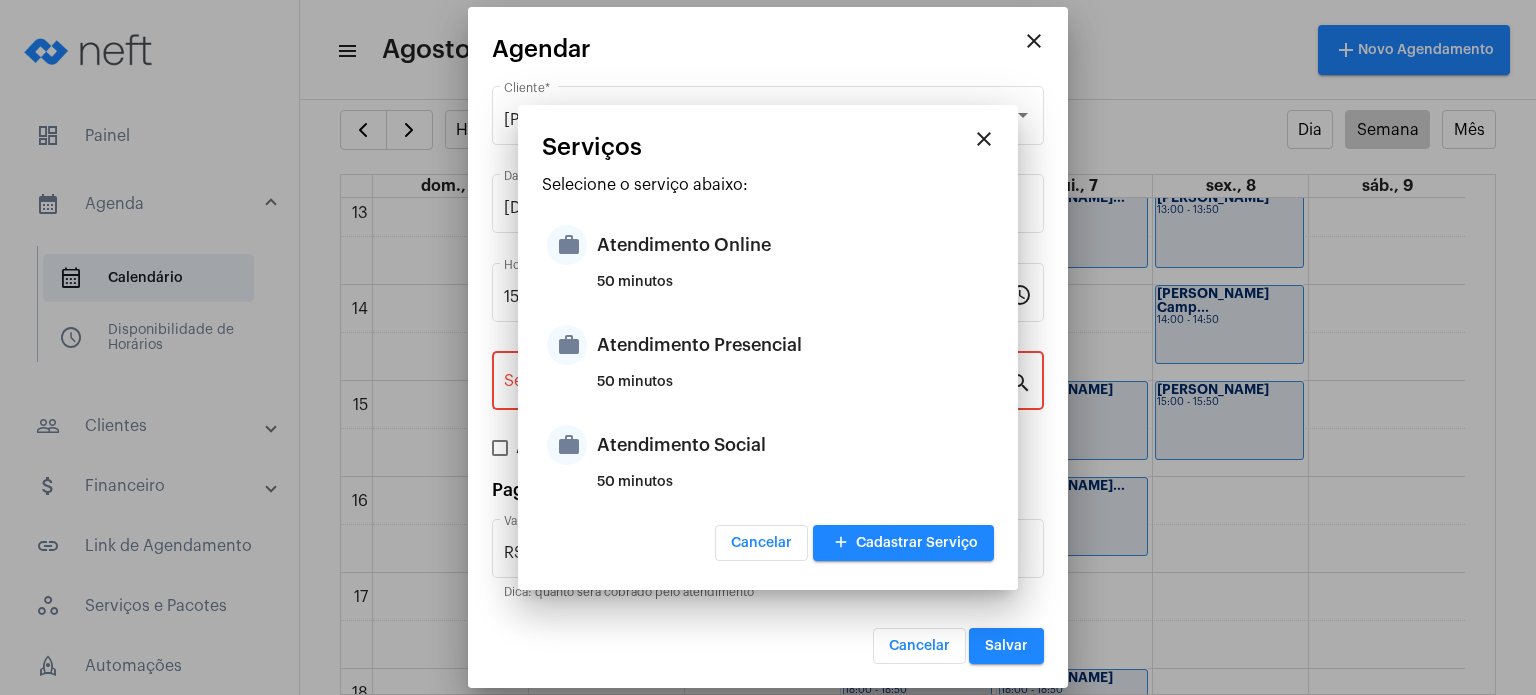 type on "Atendimento Presencial" 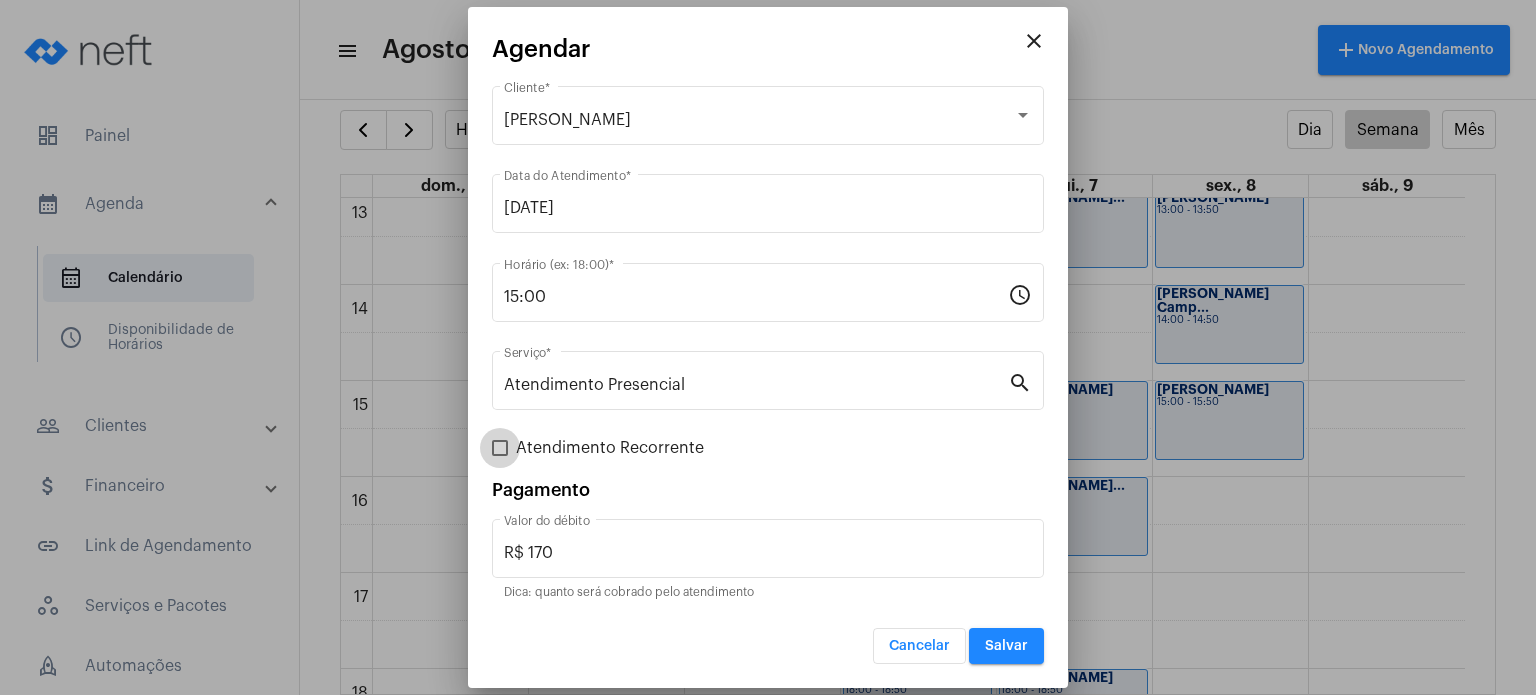 click on "Atendimento Recorrente" at bounding box center [610, 448] 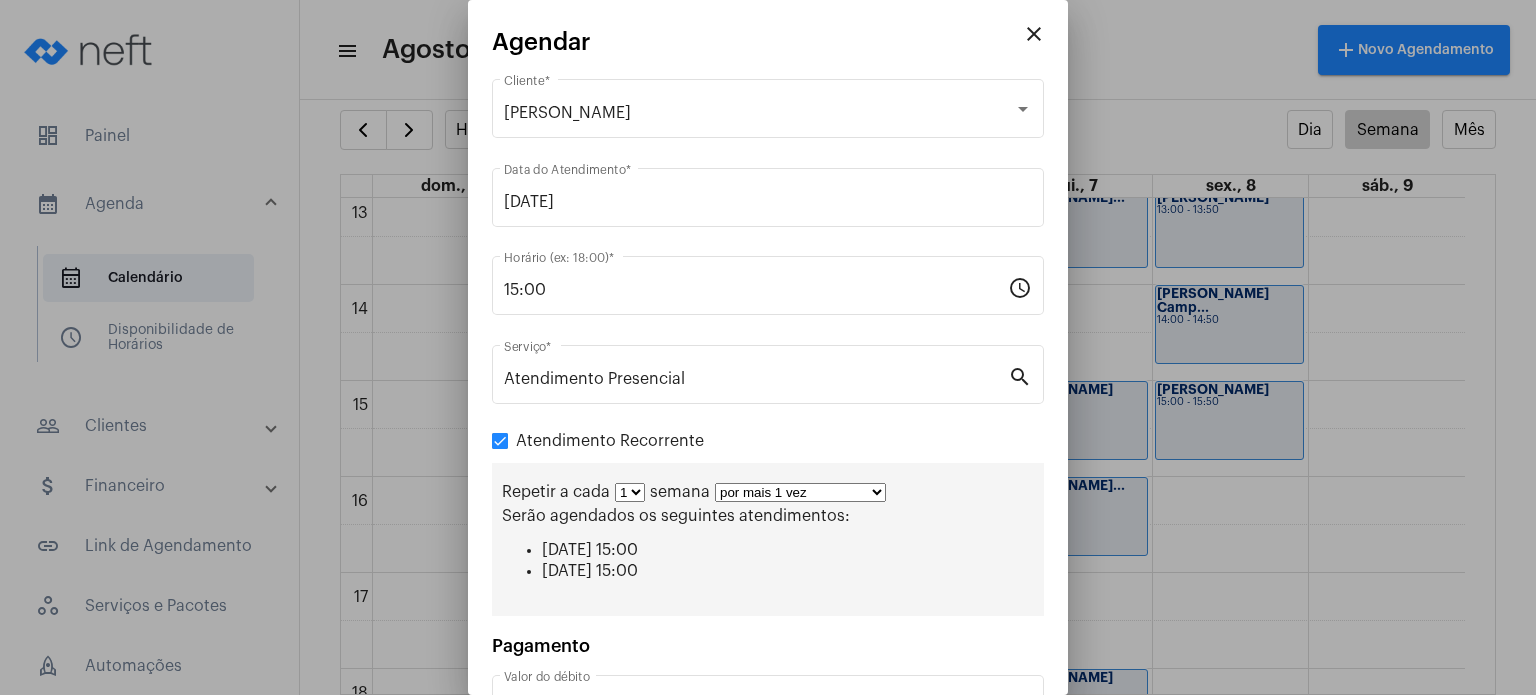 click on "por mais 1 vez por mais 2 vezes por mais 3 vezes por mais 4 vezes por mais 5 vezes por mais 6 vezes por mais 7 vezes por mais 8 vezes por mais 9 vezes por mais 10 vezes por tempo indeterminado" at bounding box center (800, 492) 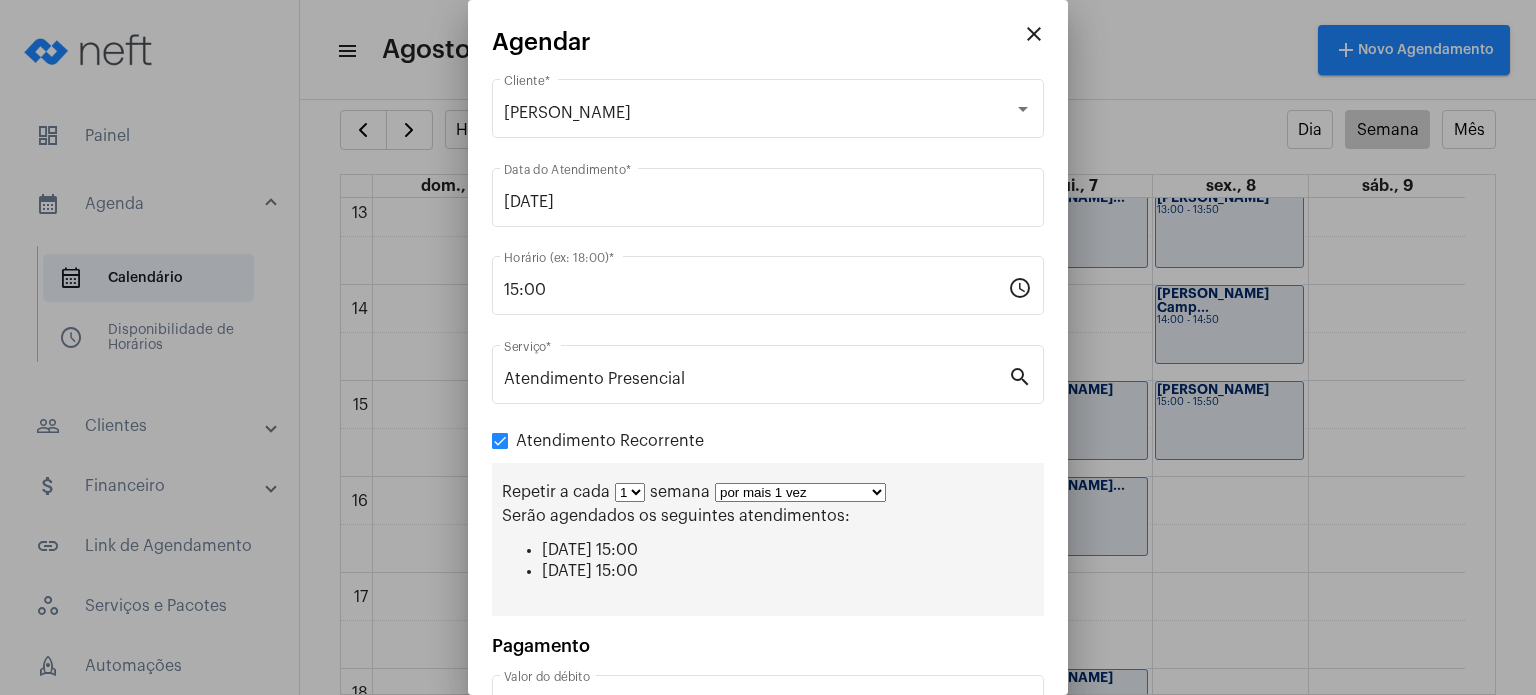 select on "4: 5" 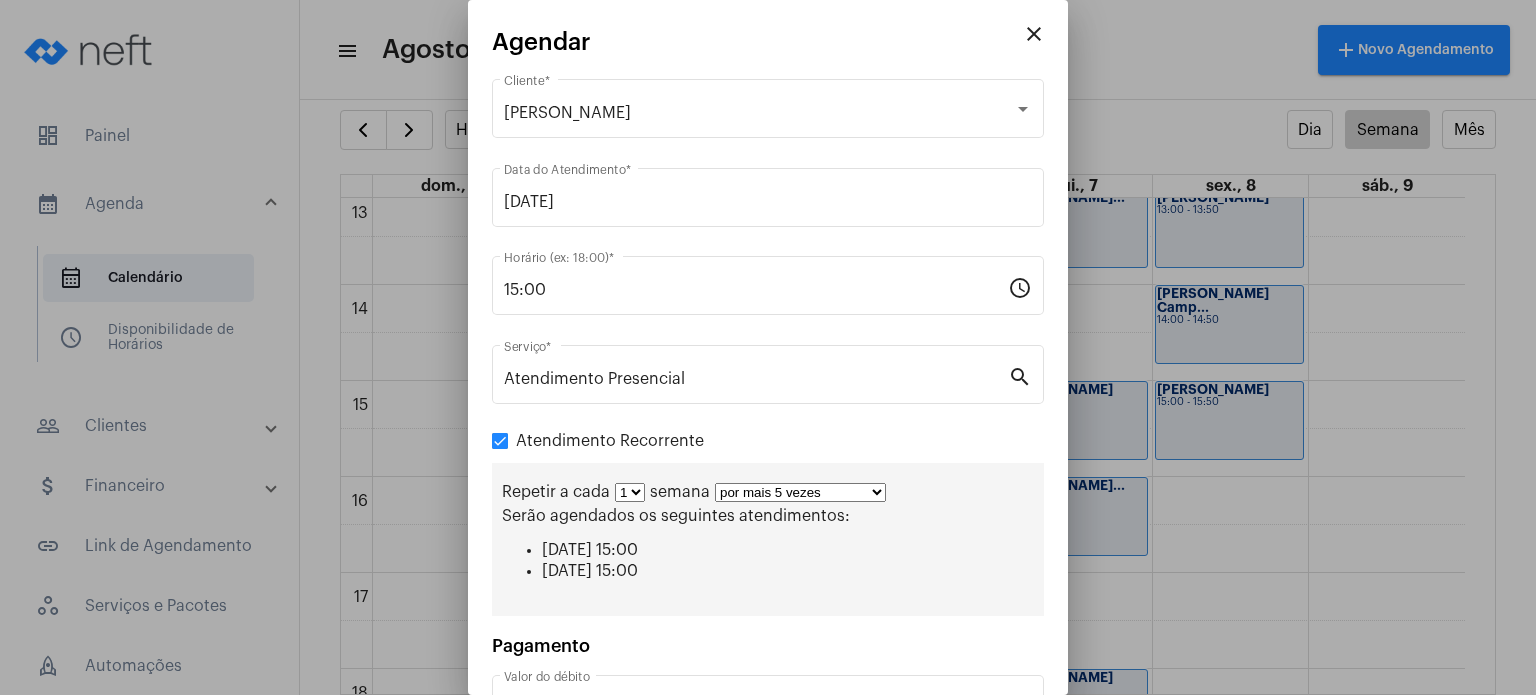 click on "por mais 1 vez por mais 2 vezes por mais 3 vezes por mais 4 vezes por mais 5 vezes por mais 6 vezes por mais 7 vezes por mais 8 vezes por mais 9 vezes por mais 10 vezes por tempo indeterminado" at bounding box center (800, 492) 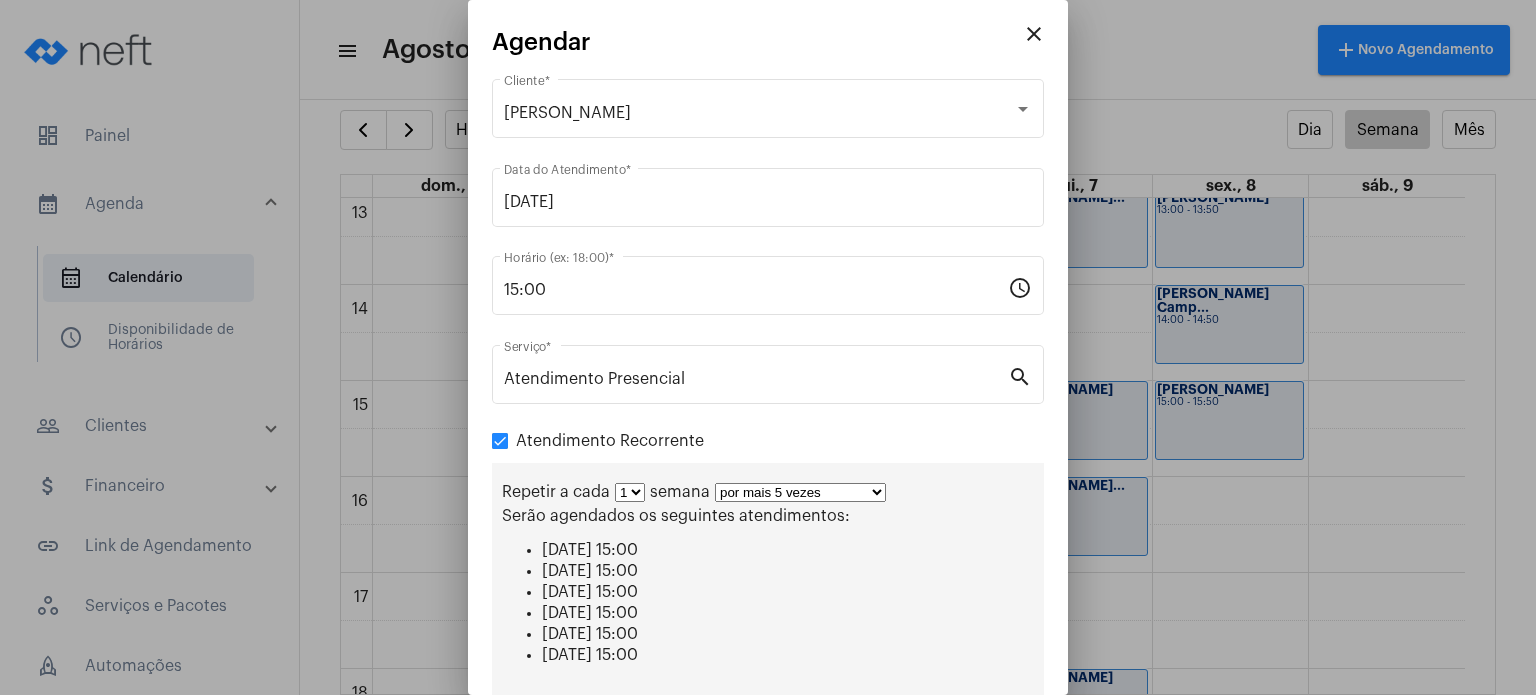 click on "1 2 3 4 5 6 7 8" at bounding box center [630, 492] 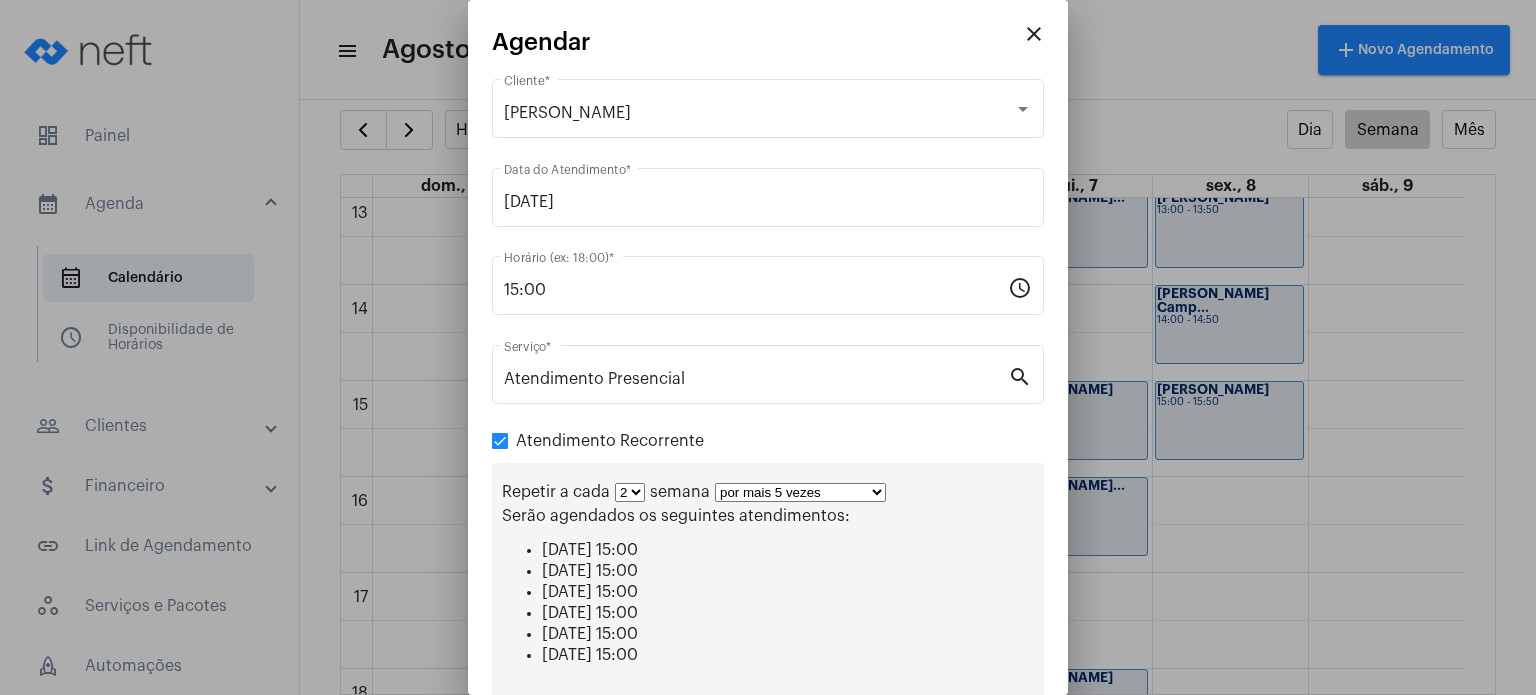 click on "1 2 3 4 5 6 7 8" at bounding box center [630, 492] 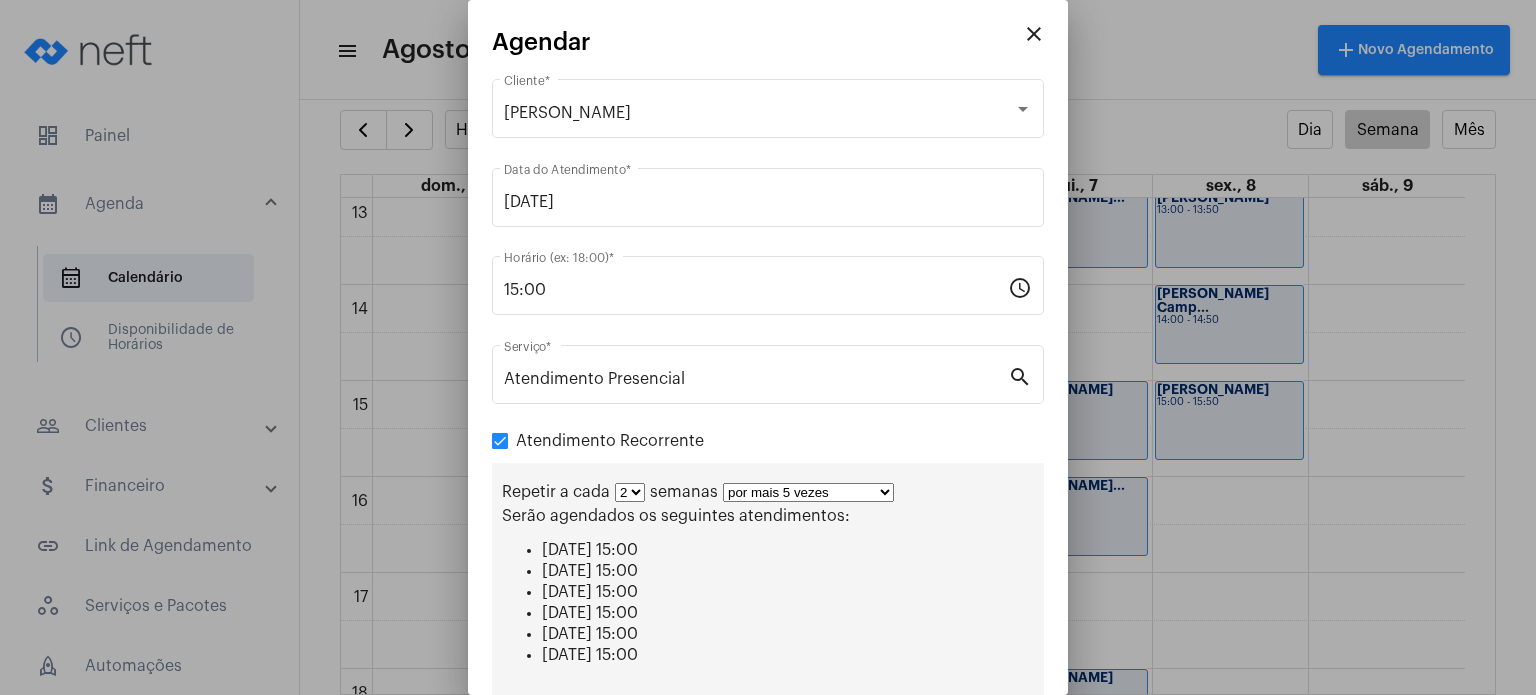 scroll, scrollTop: 228, scrollLeft: 0, axis: vertical 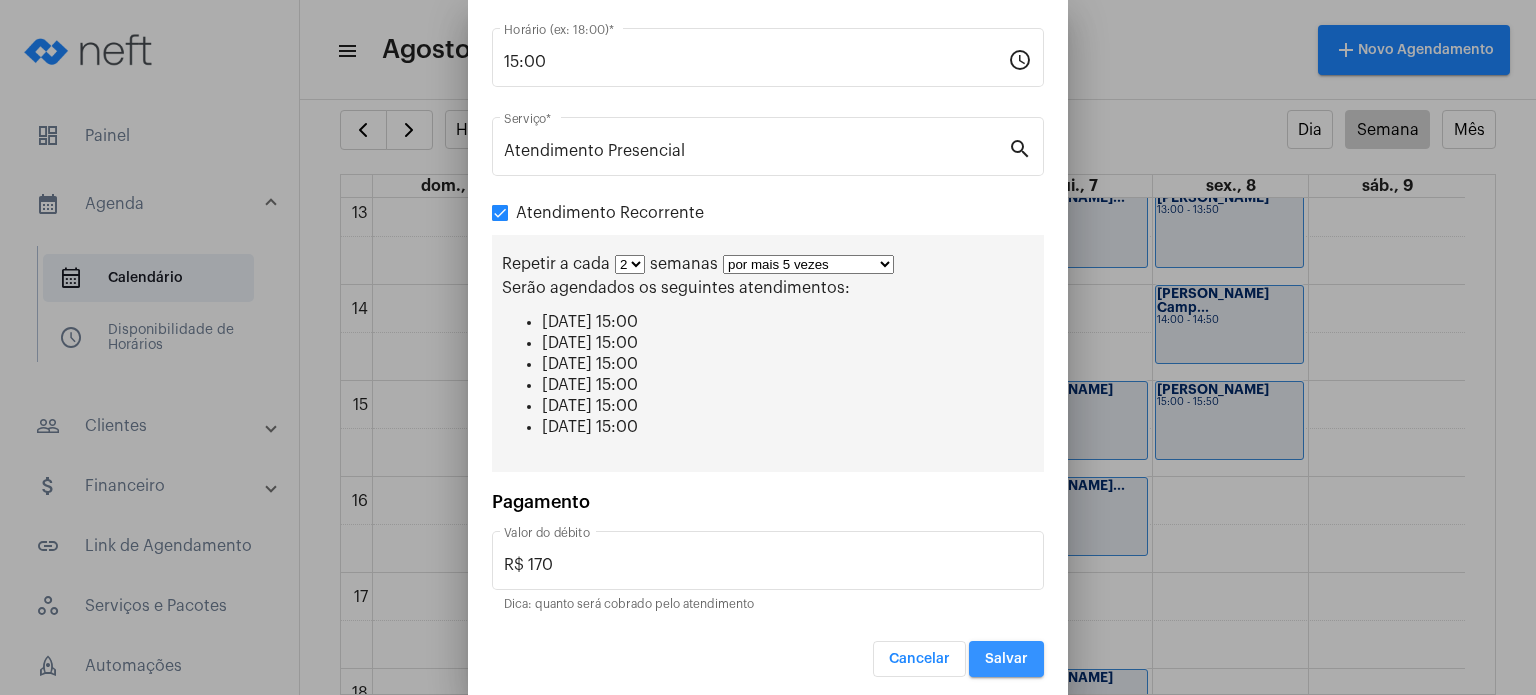 click on "Salvar" at bounding box center [1006, 659] 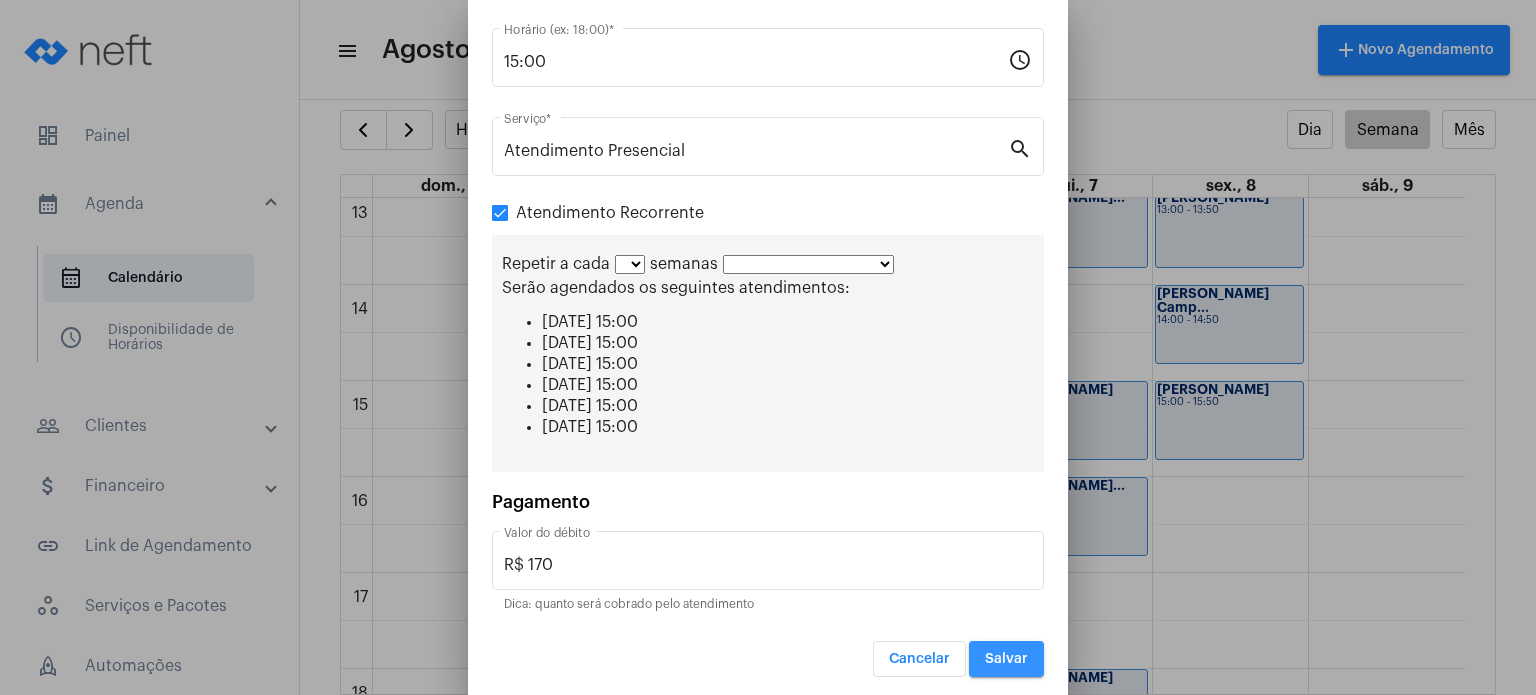 scroll, scrollTop: 0, scrollLeft: 0, axis: both 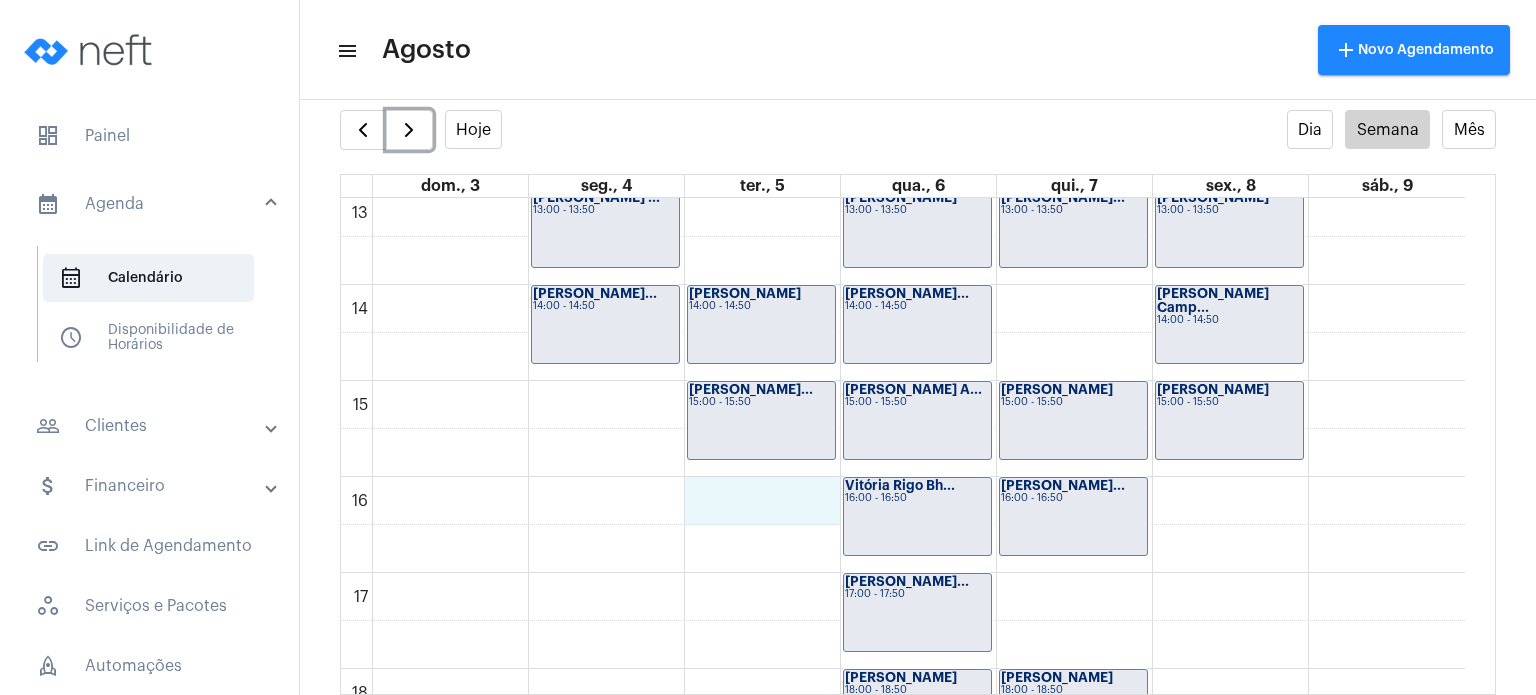 click on "00 01 02 03 04 05 06 07 08 09 10 11 12 13 14 15 16 17 18 19 20 21 22 23
[PERSON_NAME] ...
13:00 - 13:50
[PERSON_NAME] Ne...
14:00 - 14:50
Davi Bassini
14:00 - 14:50
[PERSON_NAME]...
15:00 - 15:50
[PERSON_NAME]
09:00 - 09:50
[PERSON_NAME]
10:00 - 10:50
[PERSON_NAME]...
13:00 - 13:50
Ana Carolina Pe...
14:00 - 14:50
[PERSON_NAME] A...
15:00 - 15:50
Vitória Rigo Bh...
16:00 - 16:50" 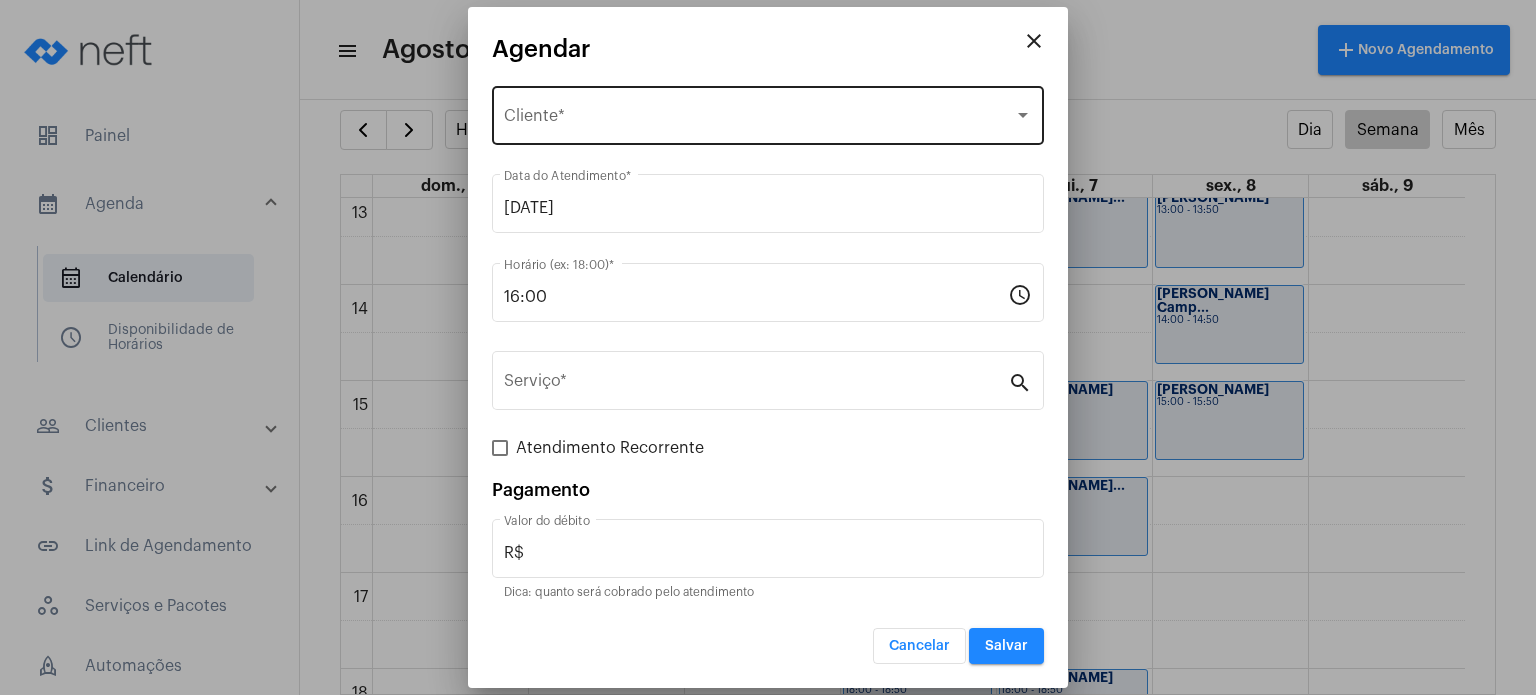 click on "Selecione o Cliente Cliente  *" at bounding box center (768, 113) 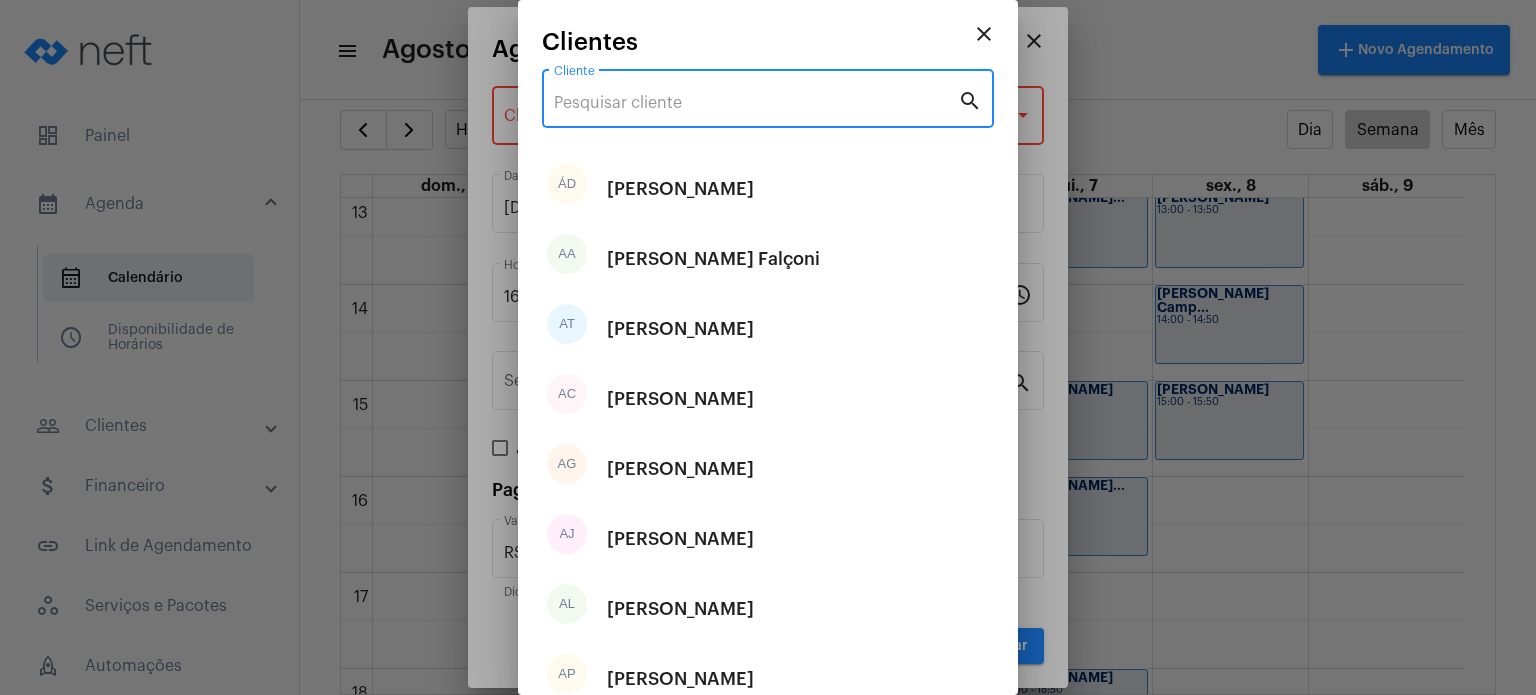 click on "Cliente" at bounding box center [756, 103] 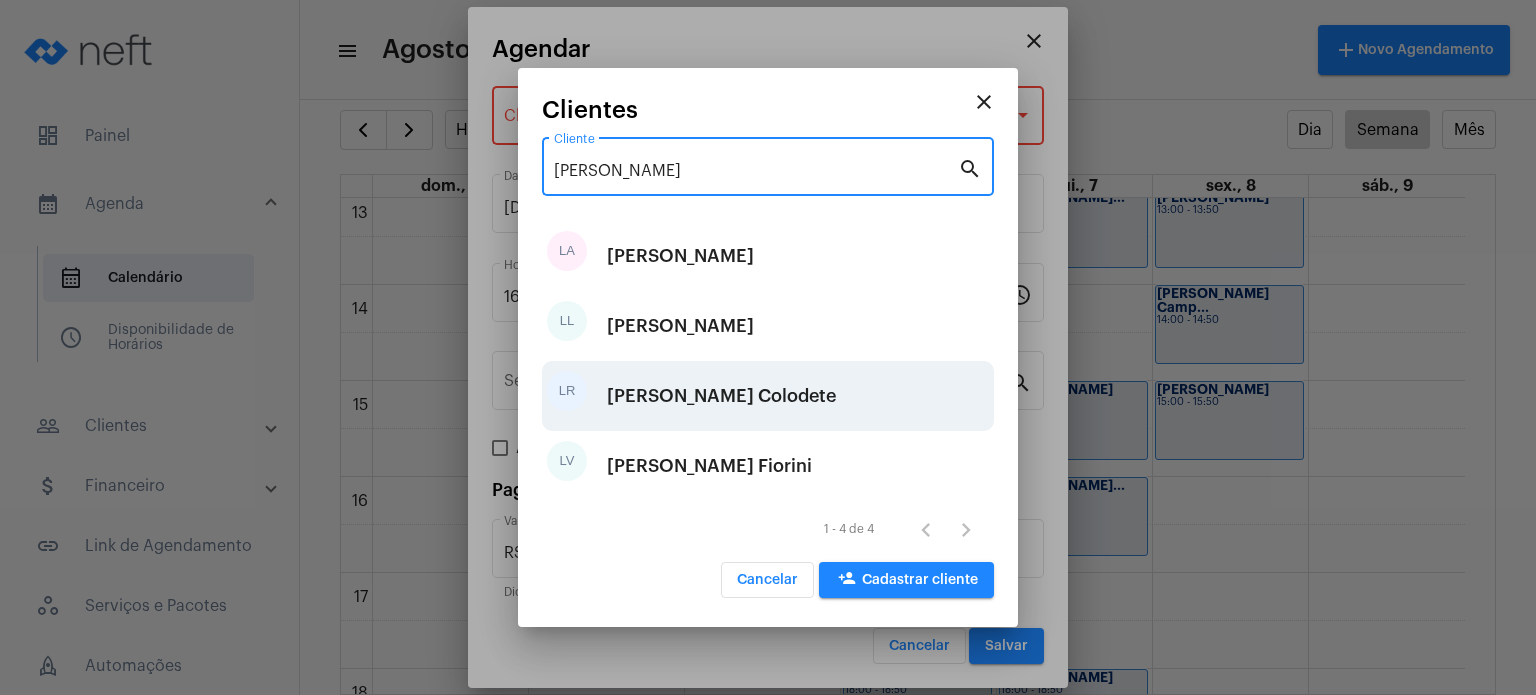 type on "[PERSON_NAME]" 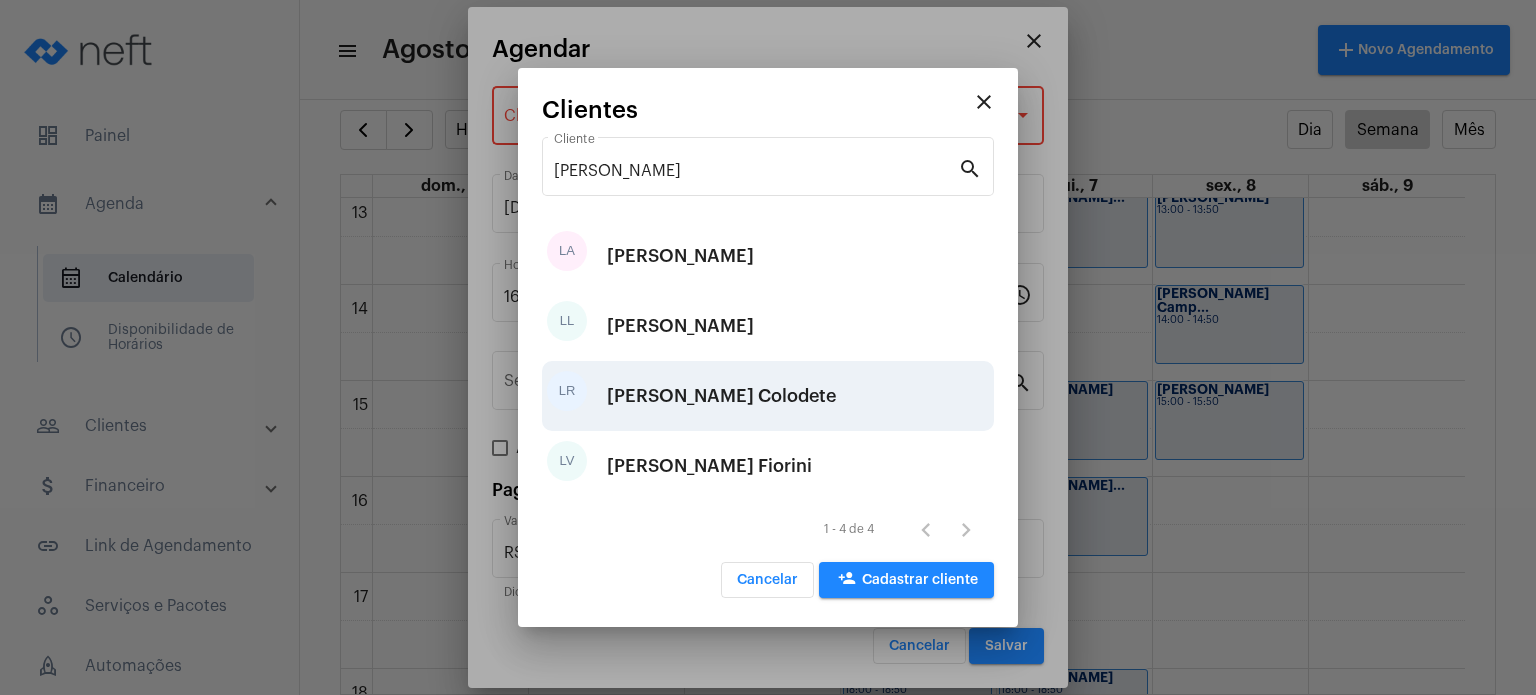 click on "[PERSON_NAME] Colodete" at bounding box center [721, 396] 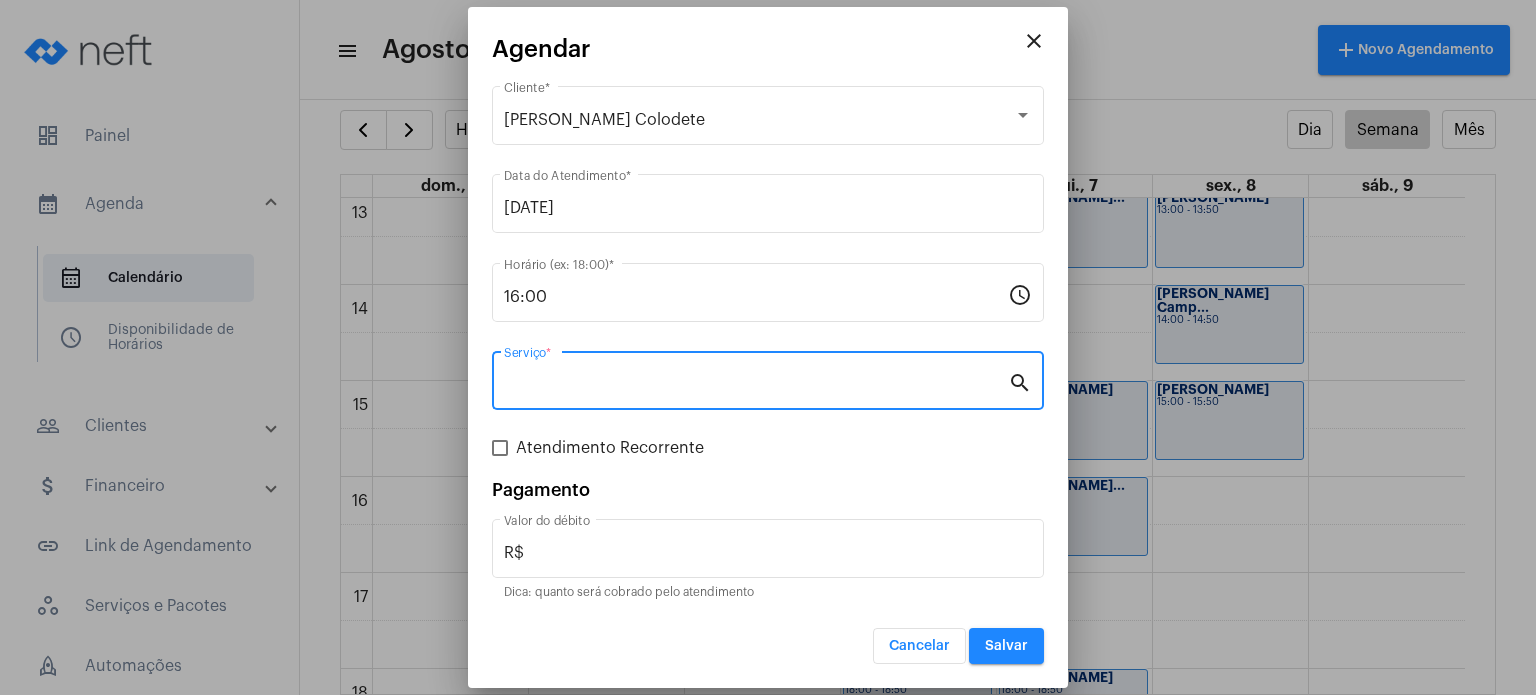 click on "Serviço  *" at bounding box center [756, 385] 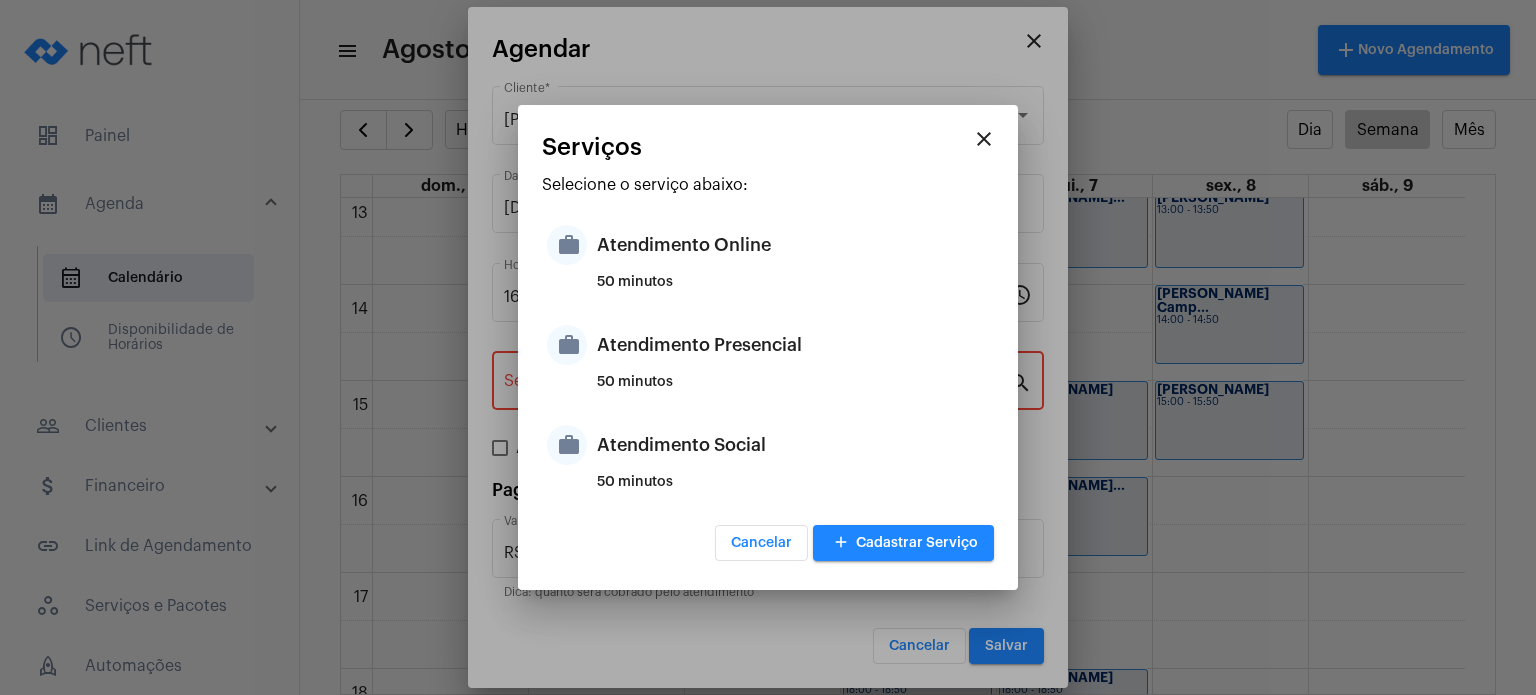 click on "50 minutos" at bounding box center (793, 390) 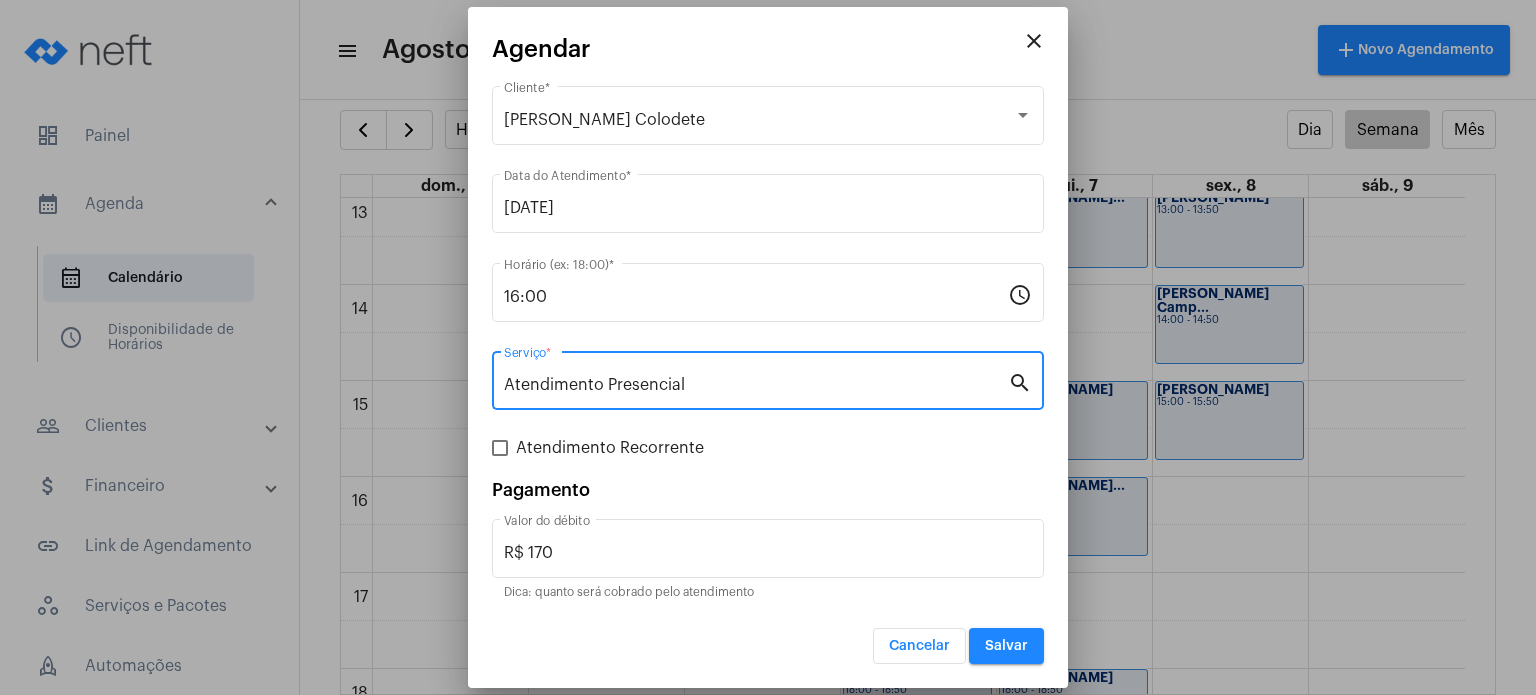click on "Salvar" at bounding box center [1006, 646] 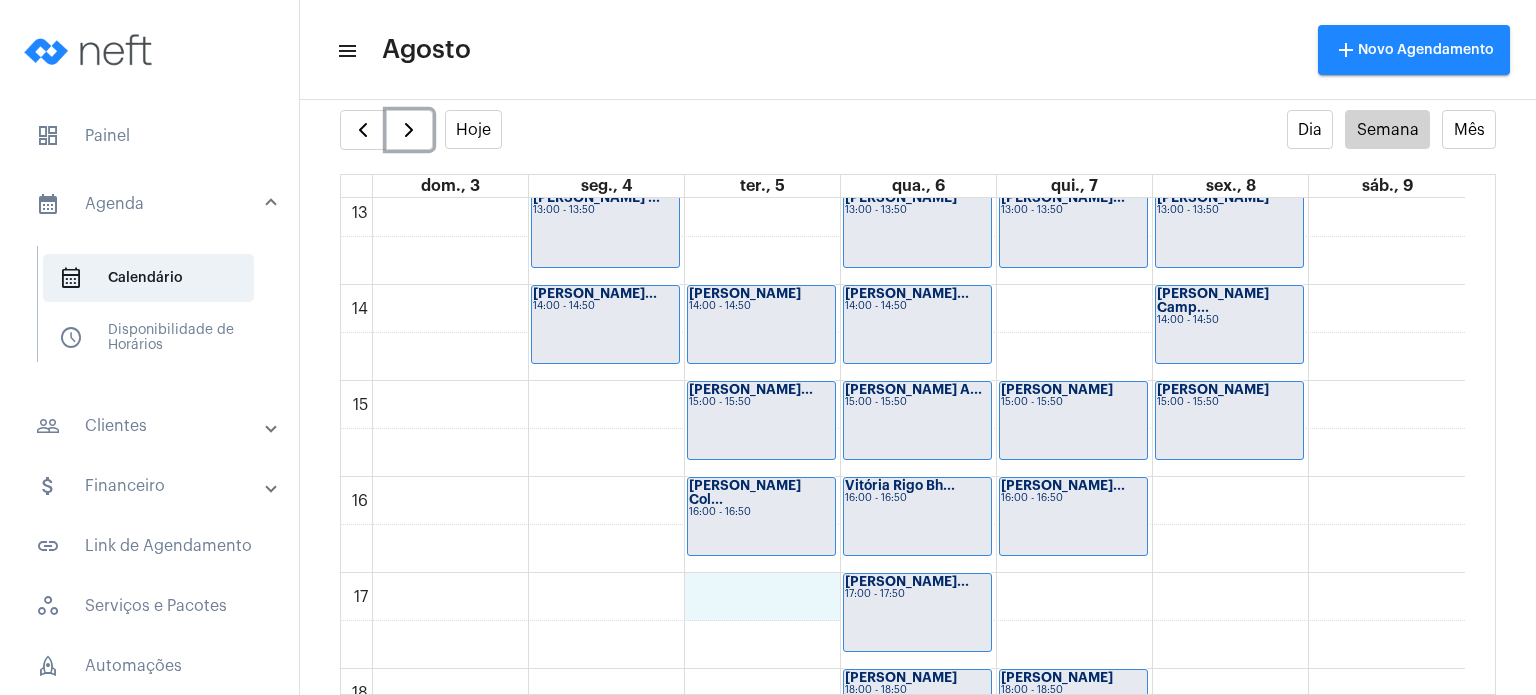 click on "00 01 02 03 04 05 06 07 08 09 10 11 12 13 14 15 16 17 18 19 20 21 22 23
[PERSON_NAME] ...
13:00 - 13:50
[PERSON_NAME] Ne...
14:00 - 14:50
Davi Bassini
14:00 - 14:50
[PERSON_NAME]...
15:00 - 15:50
[PERSON_NAME] Col...
16:00 - 16:50
[PERSON_NAME]
09:00 - 09:50
[PERSON_NAME]
10:00 - 10:50
[PERSON_NAME]...
13:00 - 13:50
Ana Carolina Pe...
14:00 - 14:50
[PERSON_NAME] A...
15:00 - 15:50" 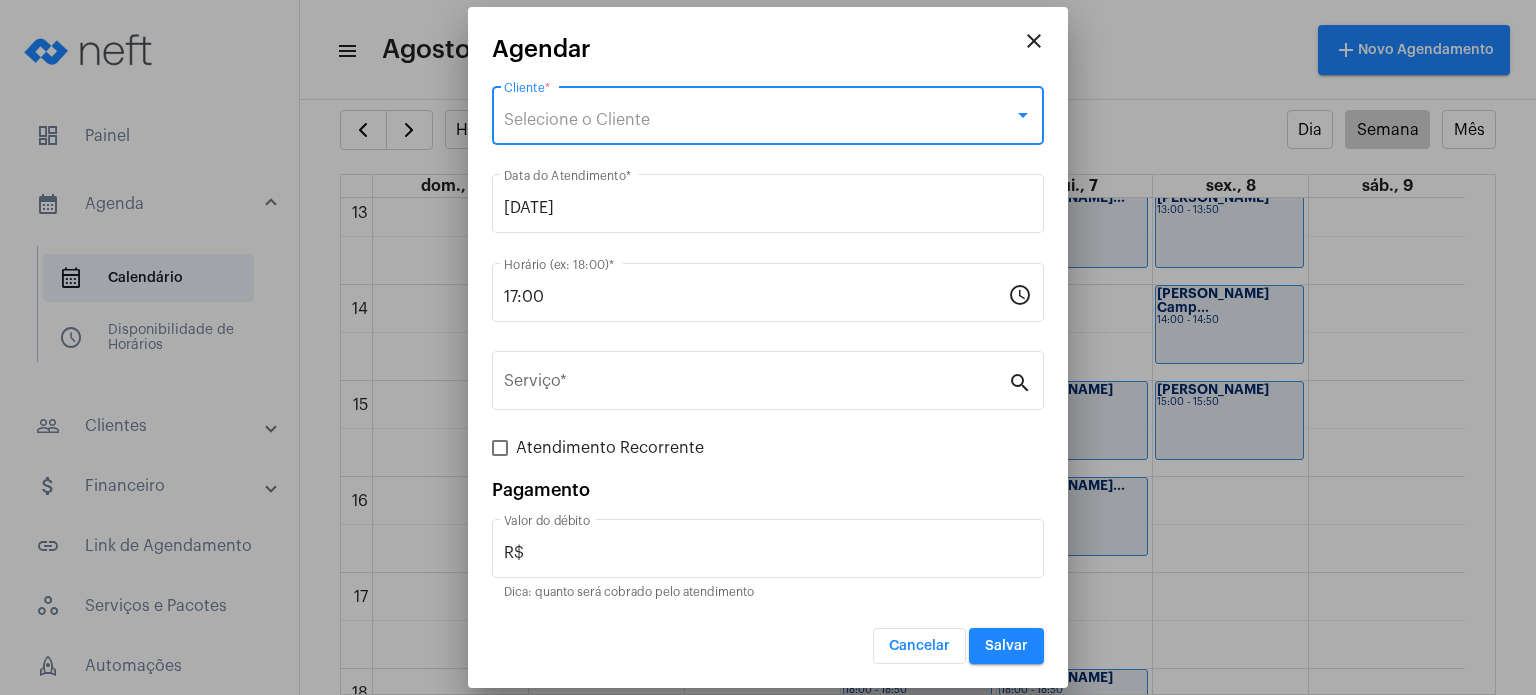 click on "Selecione o Cliente" at bounding box center (759, 120) 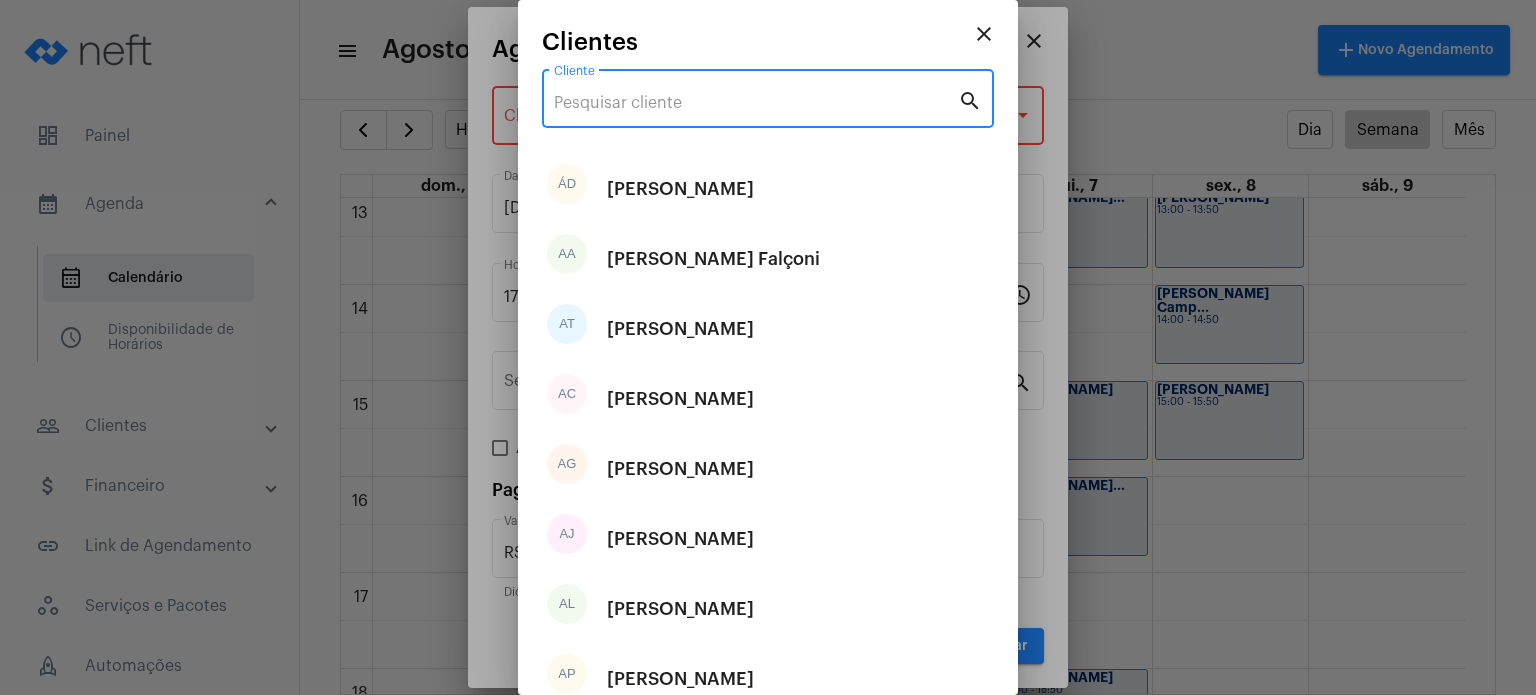 click on "Cliente" at bounding box center (756, 103) 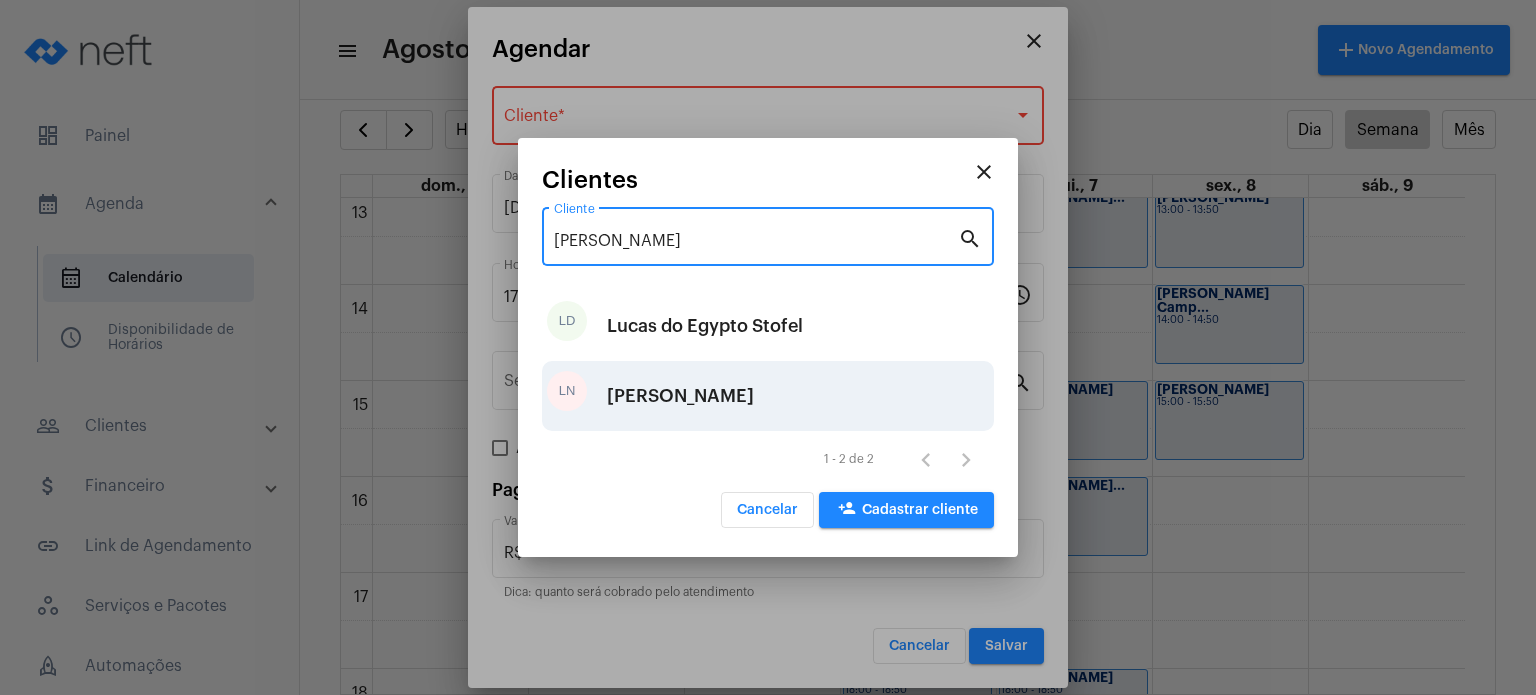 type on "[PERSON_NAME]" 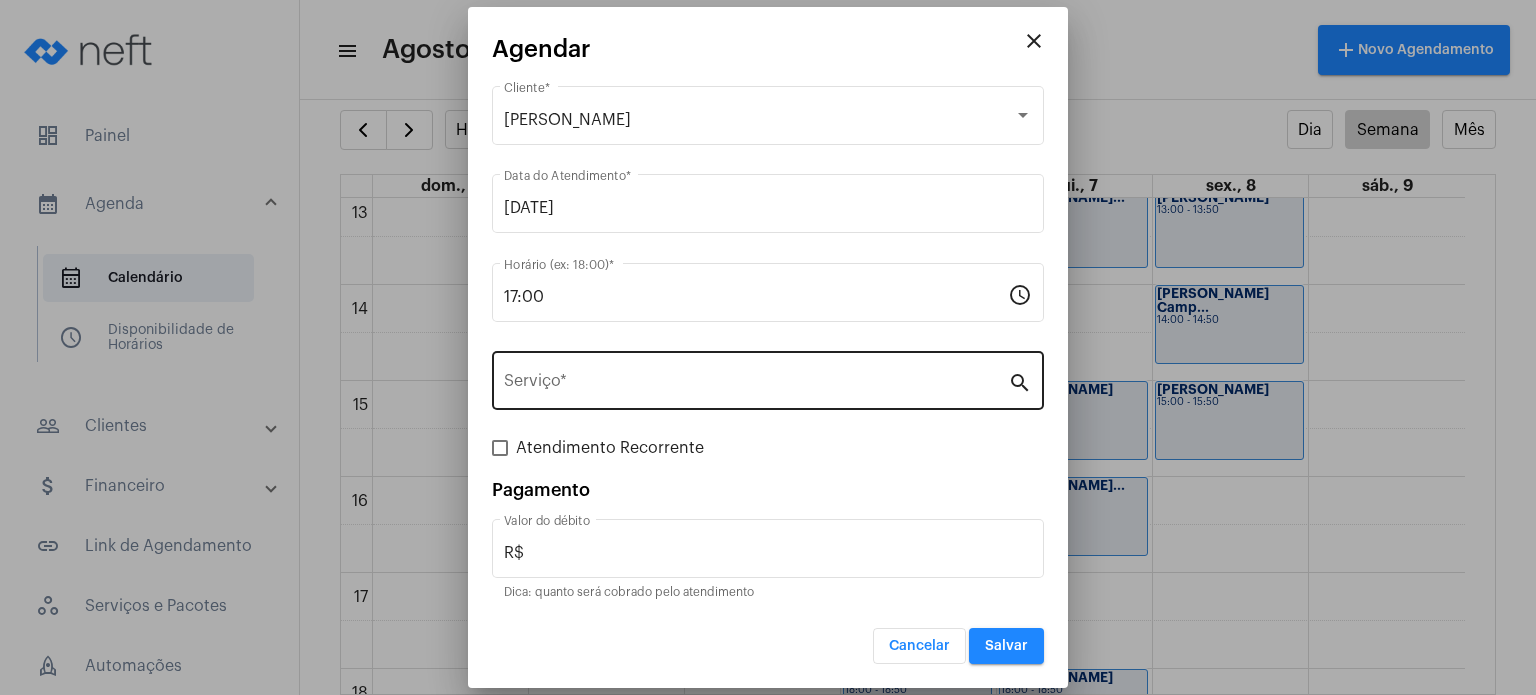 click on "Serviço  *" at bounding box center [756, 378] 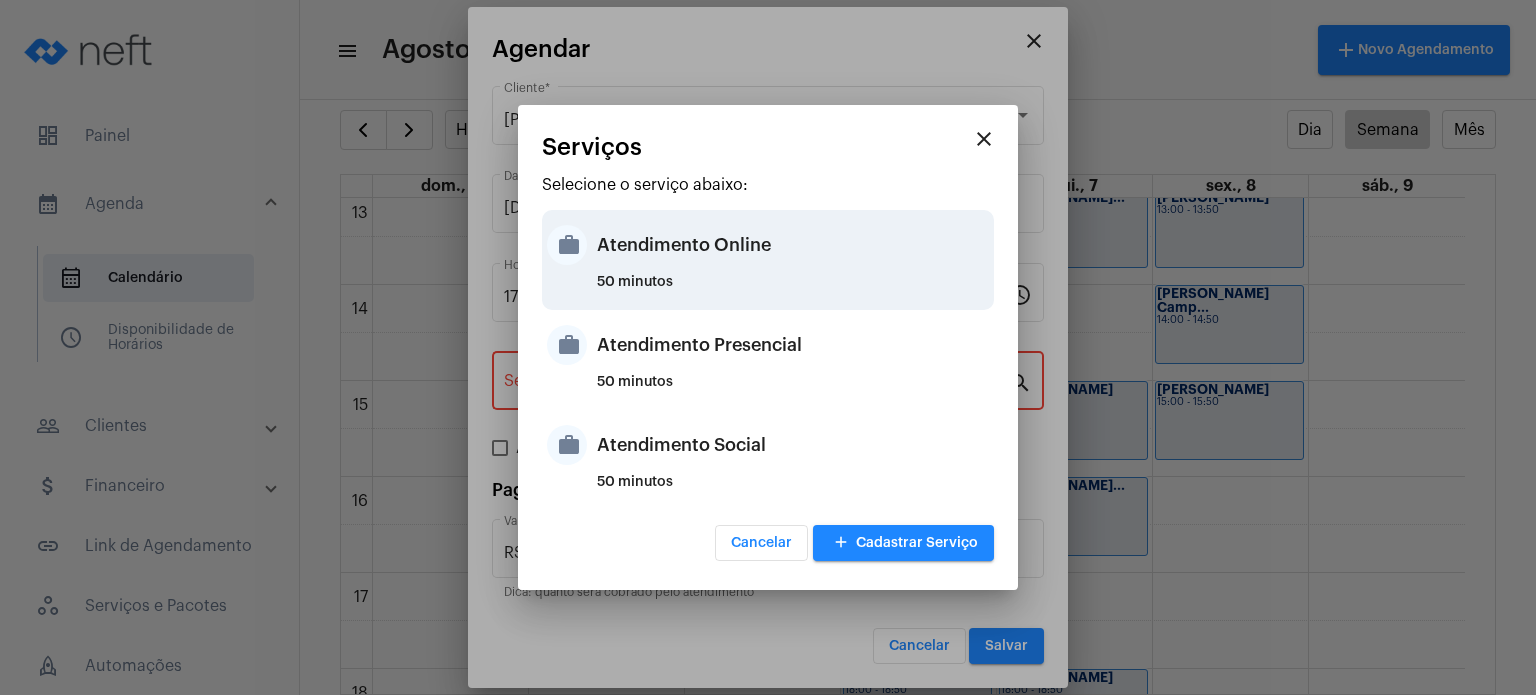 click on "Atendimento Online" at bounding box center [793, 245] 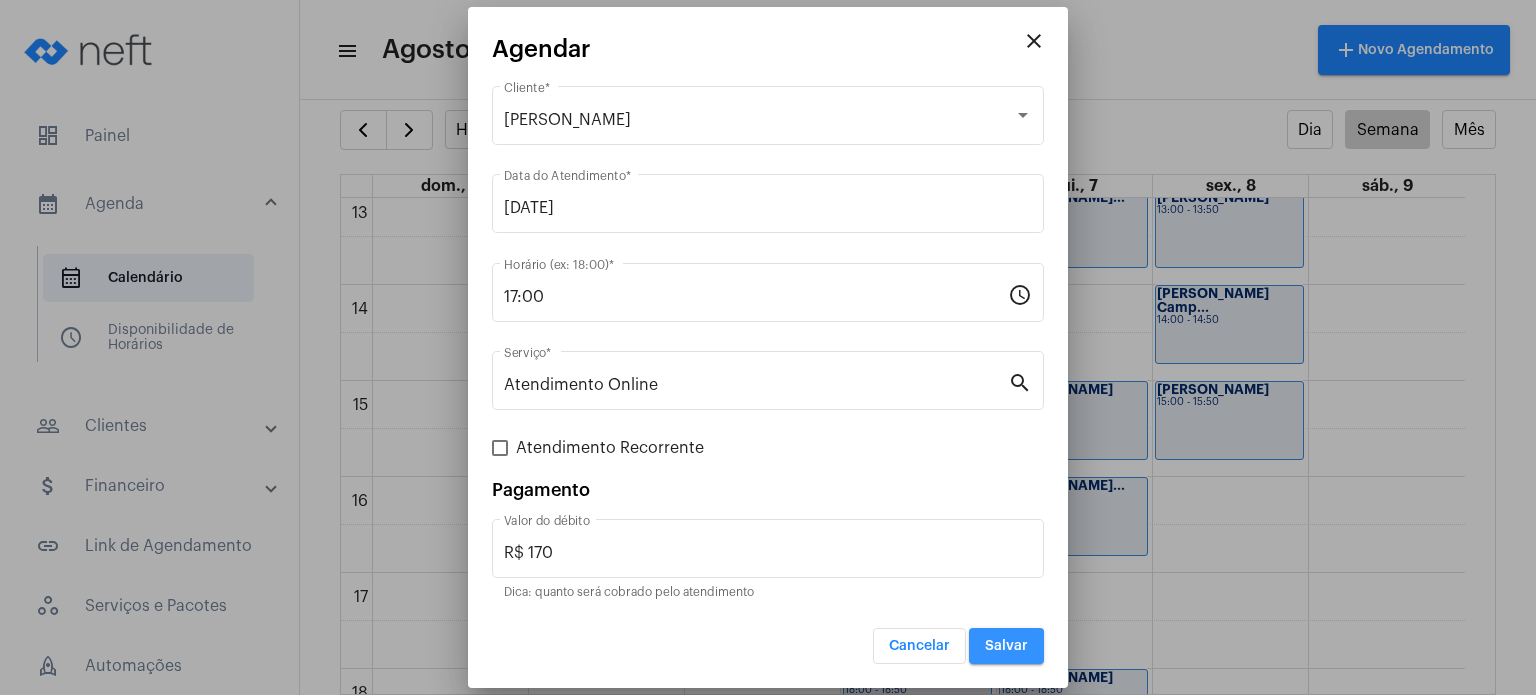 click on "Salvar" at bounding box center (1006, 646) 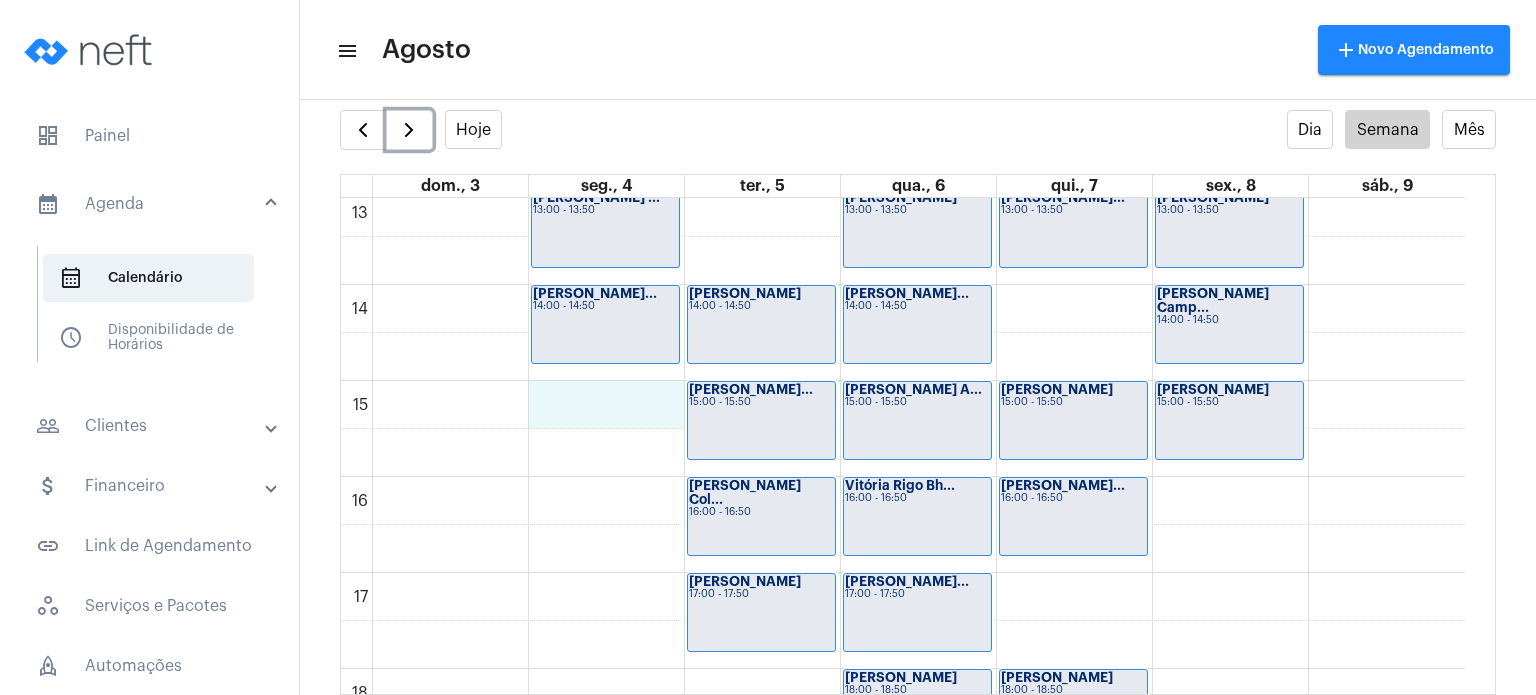 click on "00 01 02 03 04 05 06 07 08 09 10 11 12 13 14 15 16 17 18 19 20 21 22 23
[PERSON_NAME] ...
13:00 - 13:50
[PERSON_NAME] Ne...
14:00 - 14:50
Davi Bassini
14:00 - 14:50
[PERSON_NAME]...
15:00 - 15:50
[PERSON_NAME] Col...
16:00 - 16:50
[PERSON_NAME]
17:00 - 17:50
[PERSON_NAME]
09:00 - 09:50
[PERSON_NAME]
10:00 - 10:50
[PERSON_NAME]...
13:00 - 13:50
Ana Carolina Pe...
14:00 - 14:50" 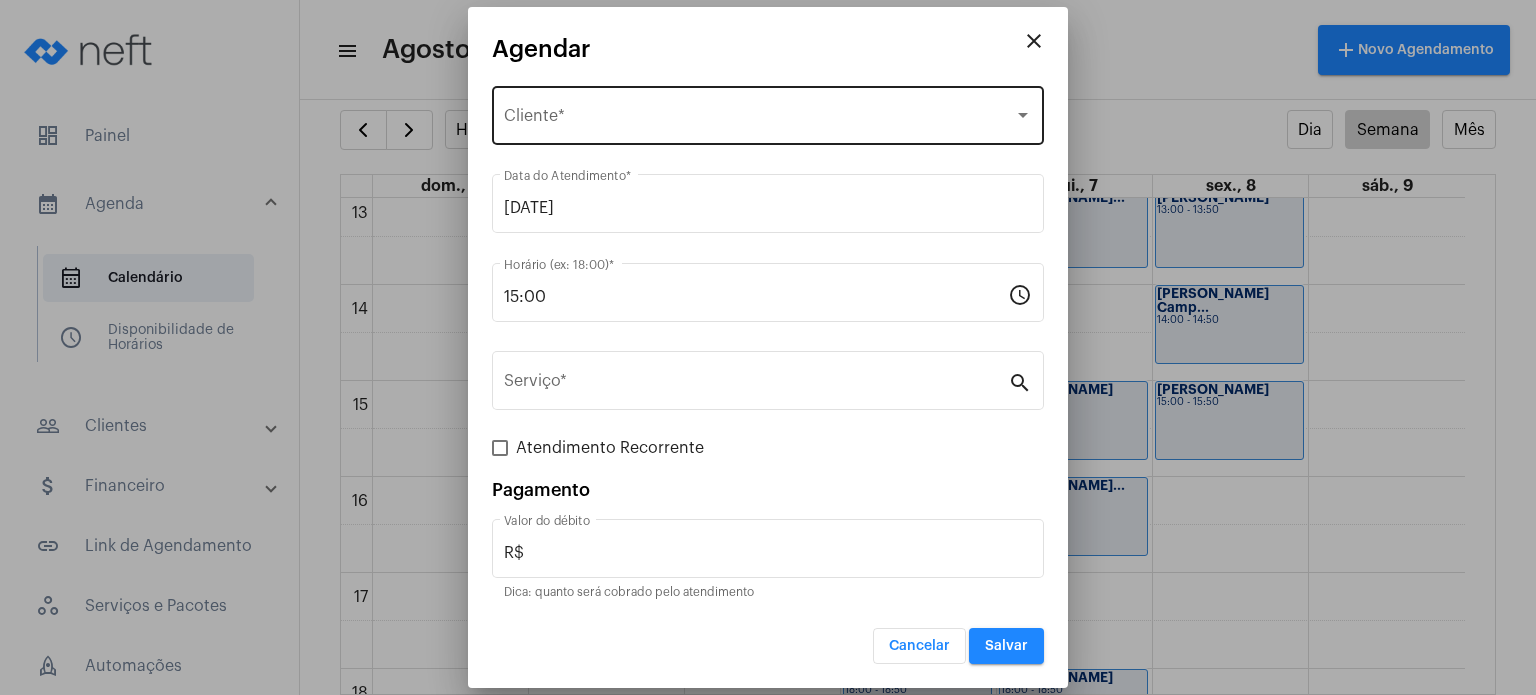 click on "Selecione o Cliente Cliente  *" at bounding box center (768, 113) 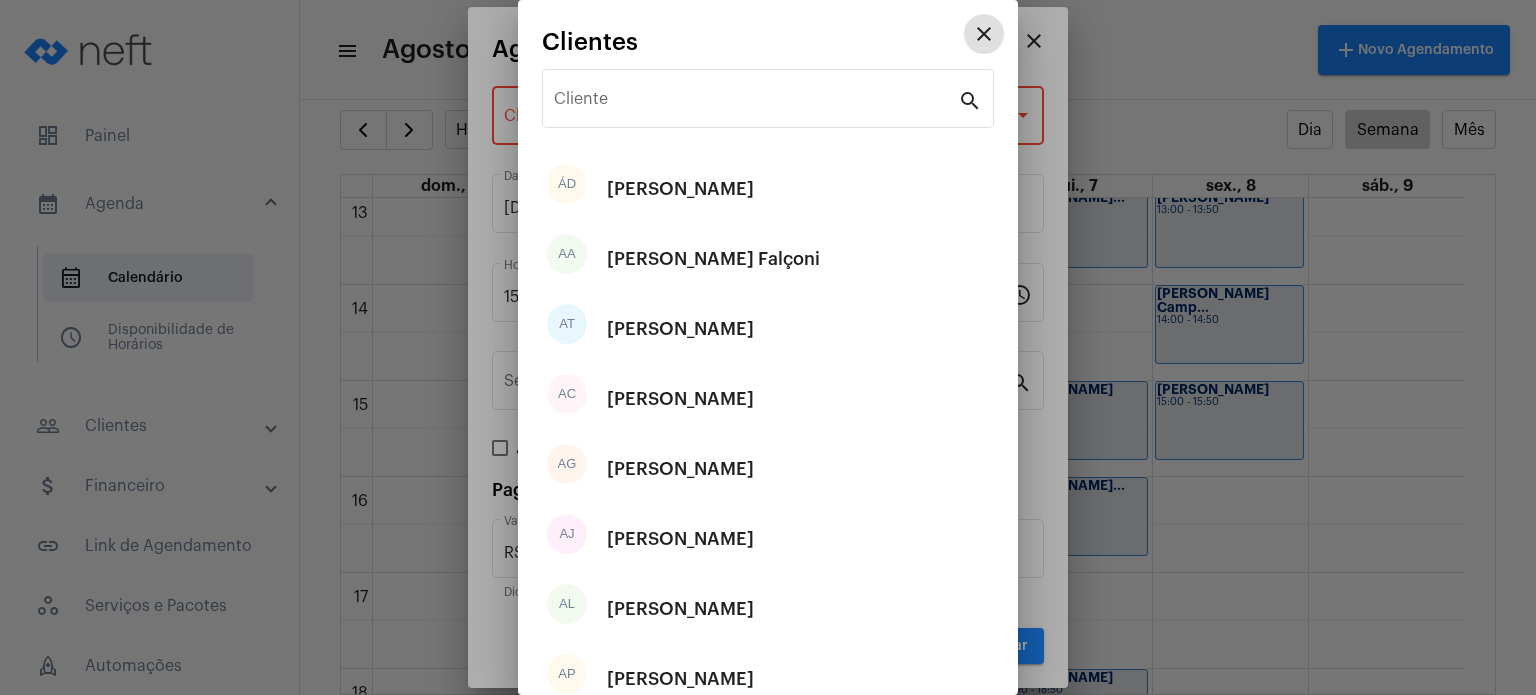 click on "Cliente" at bounding box center (756, 103) 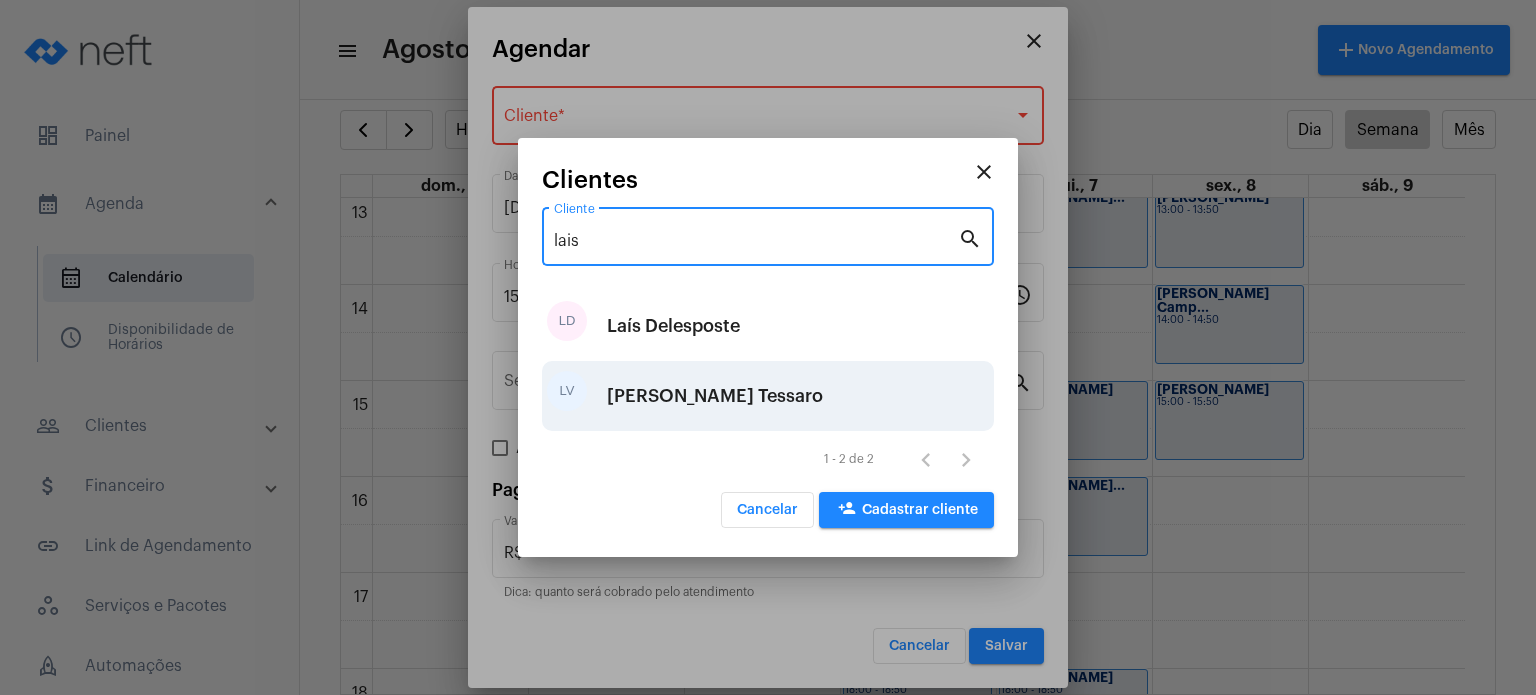 type on "lais" 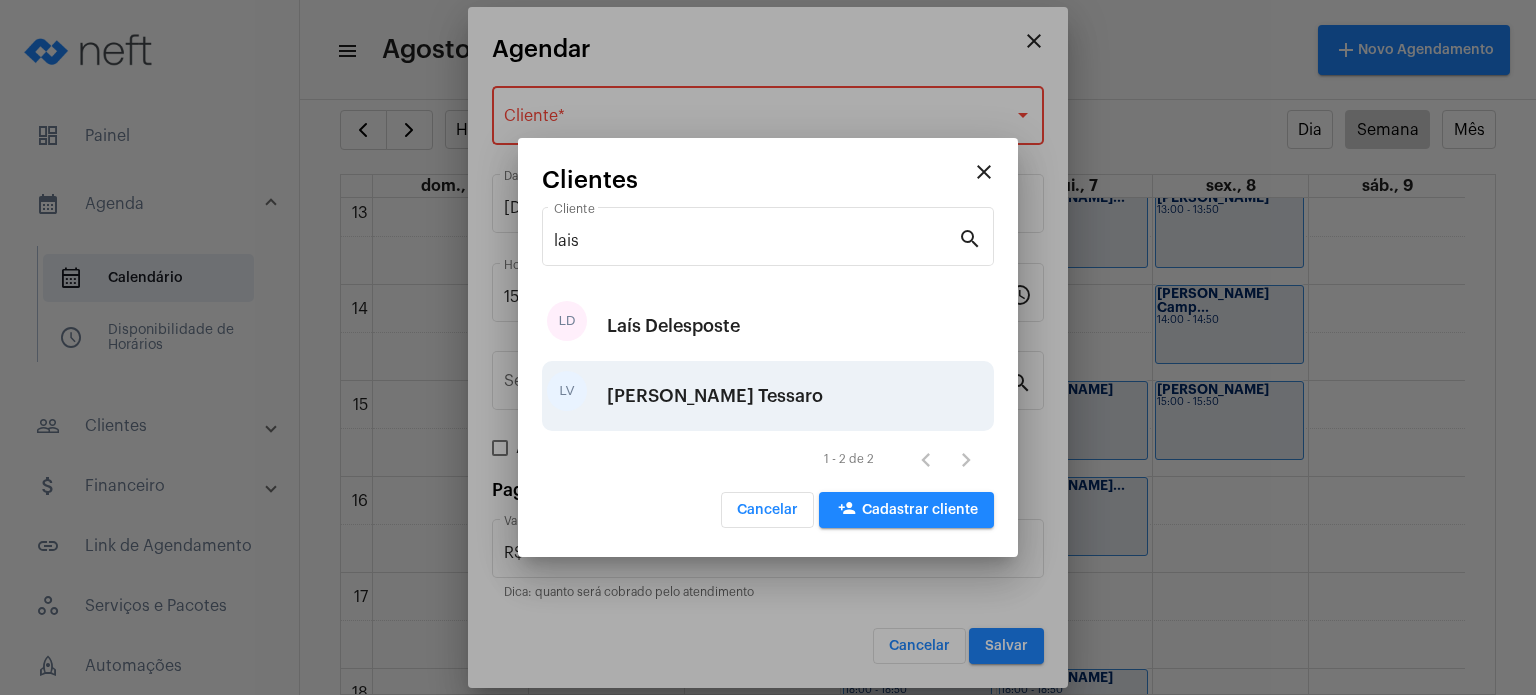 click on "[PERSON_NAME] Tessaro" at bounding box center [715, 396] 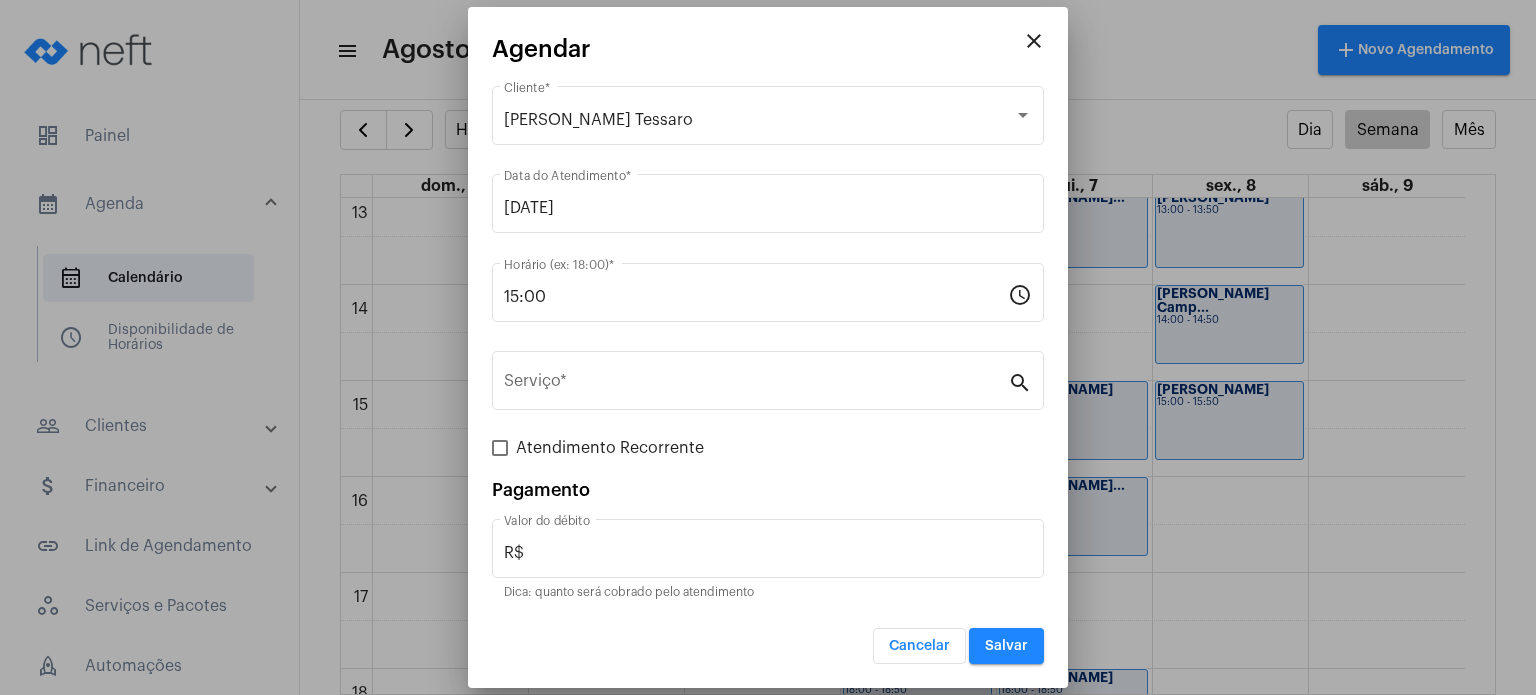 click on "Serviço  *" at bounding box center (756, 378) 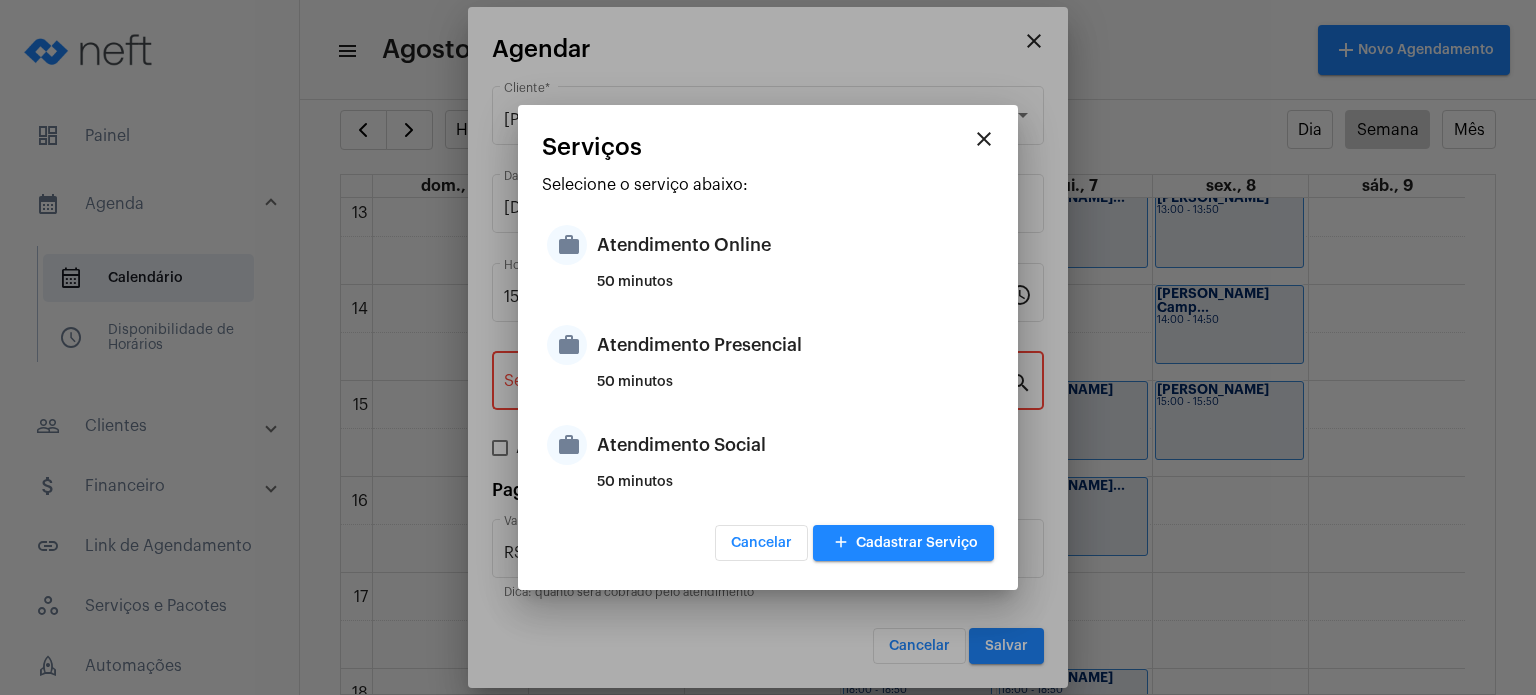 click on "50 minutos" at bounding box center [793, 390] 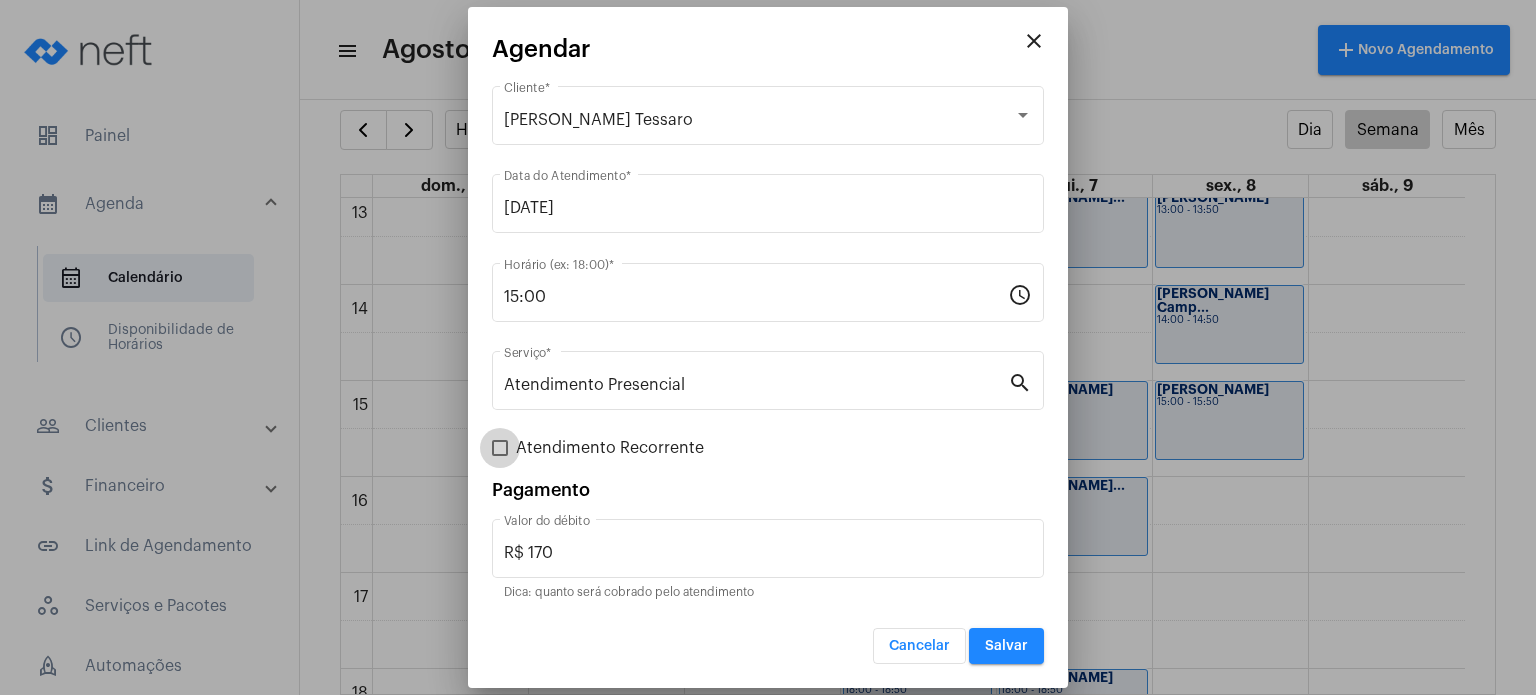 click on "Atendimento Recorrente" at bounding box center (610, 448) 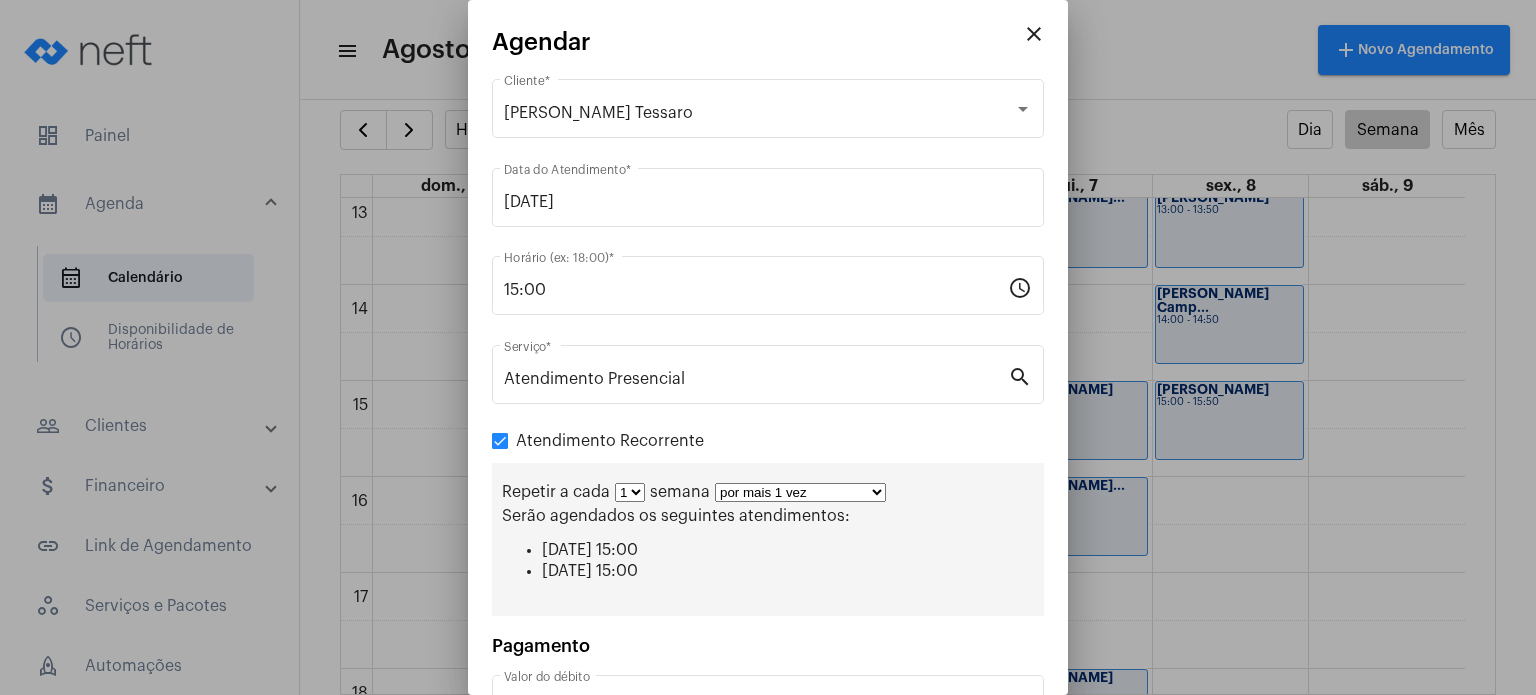 click on "1 2 3 4 5 6 7 8" at bounding box center (630, 492) 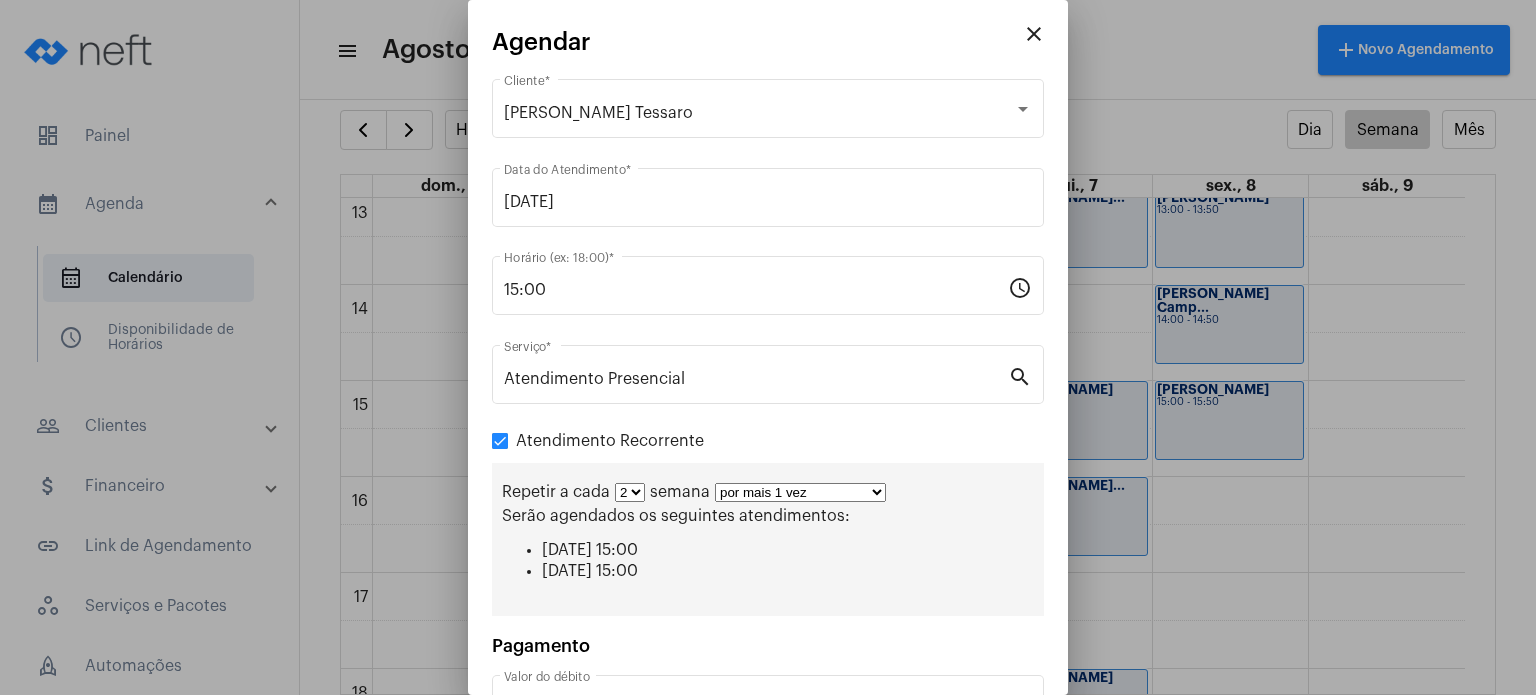 click on "1 2 3 4 5 6 7 8" at bounding box center (630, 492) 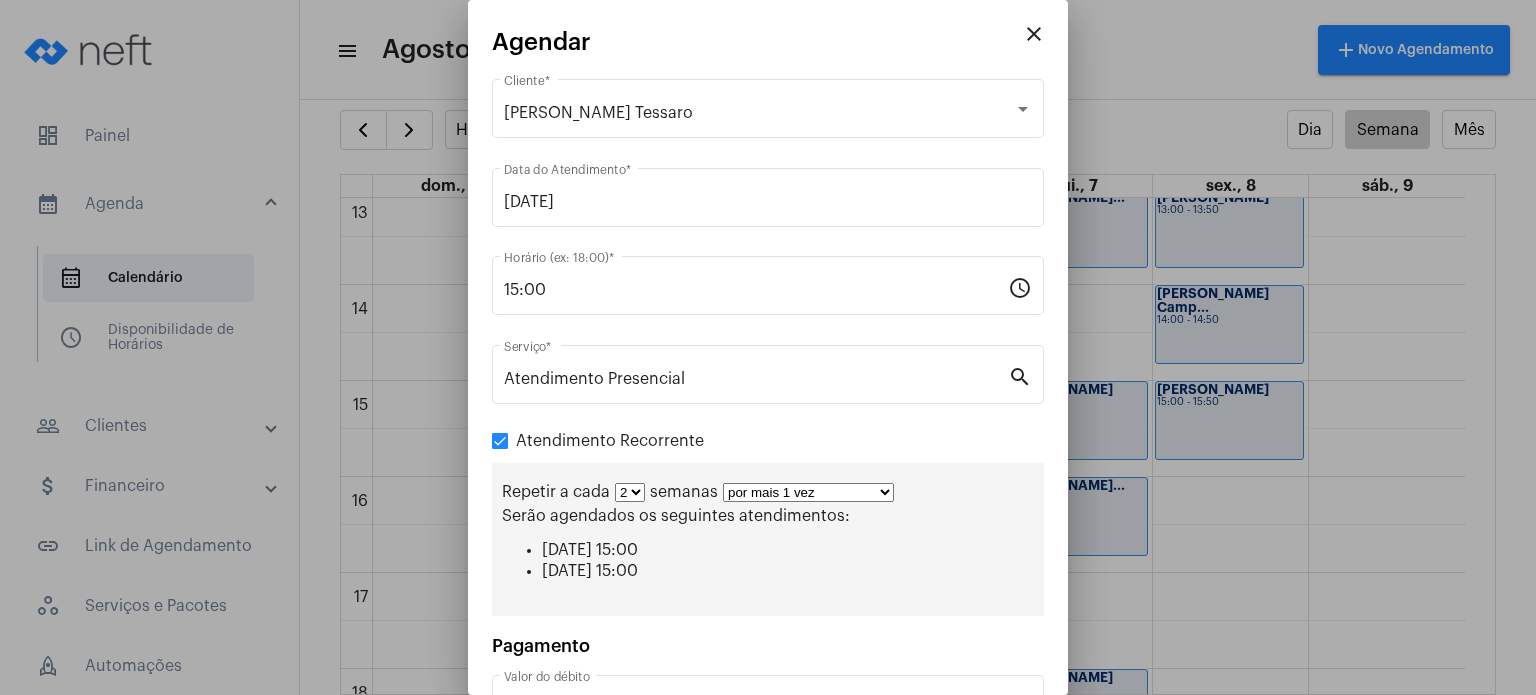 click on "por mais 1 vez por mais 2 vezes por mais 3 vezes por mais 4 vezes por mais 5 vezes por mais 6 vezes por mais 7 vezes por mais 8 vezes por mais 9 vezes por mais 10 vezes por tempo indeterminado" at bounding box center [808, 492] 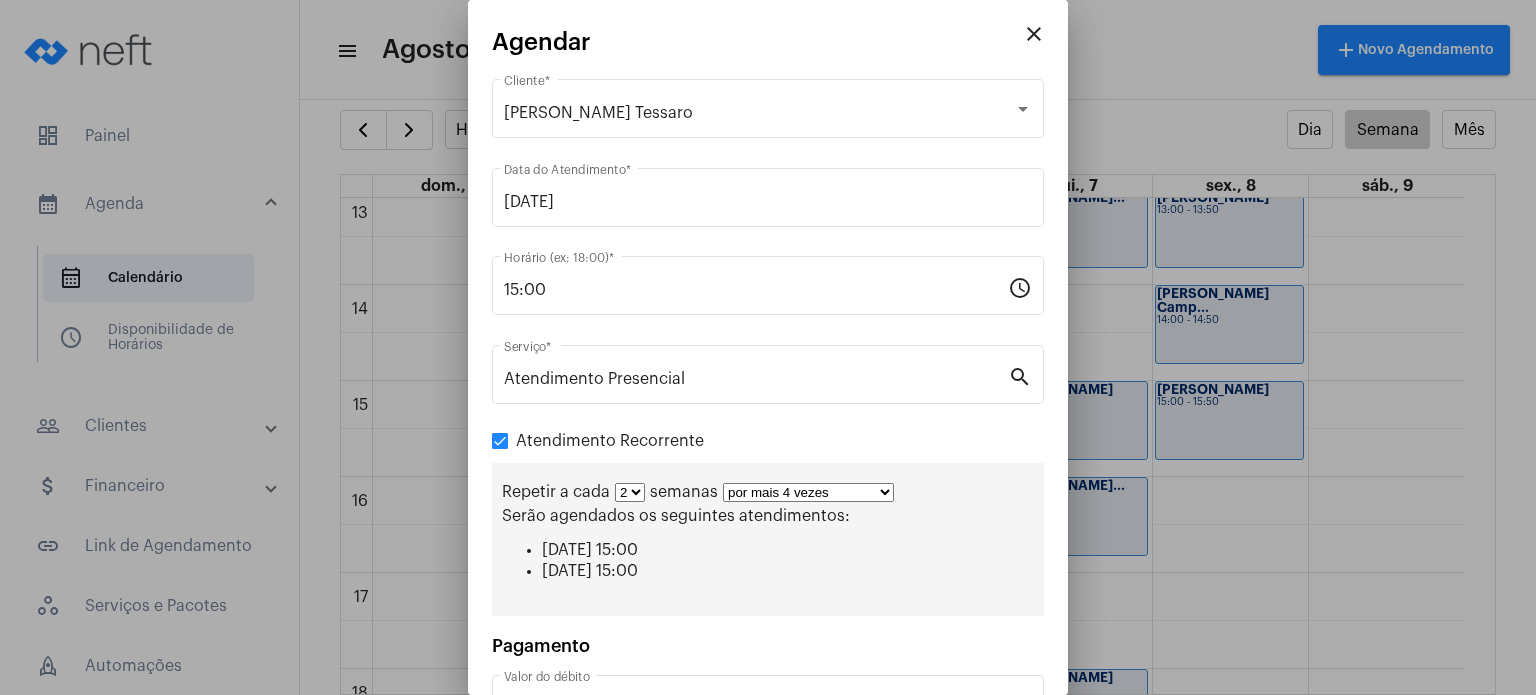 click on "por mais 1 vez por mais 2 vezes por mais 3 vezes por mais 4 vezes por mais 5 vezes por mais 6 vezes por mais 7 vezes por mais 8 vezes por mais 9 vezes por mais 10 vezes por tempo indeterminado" at bounding box center [808, 492] 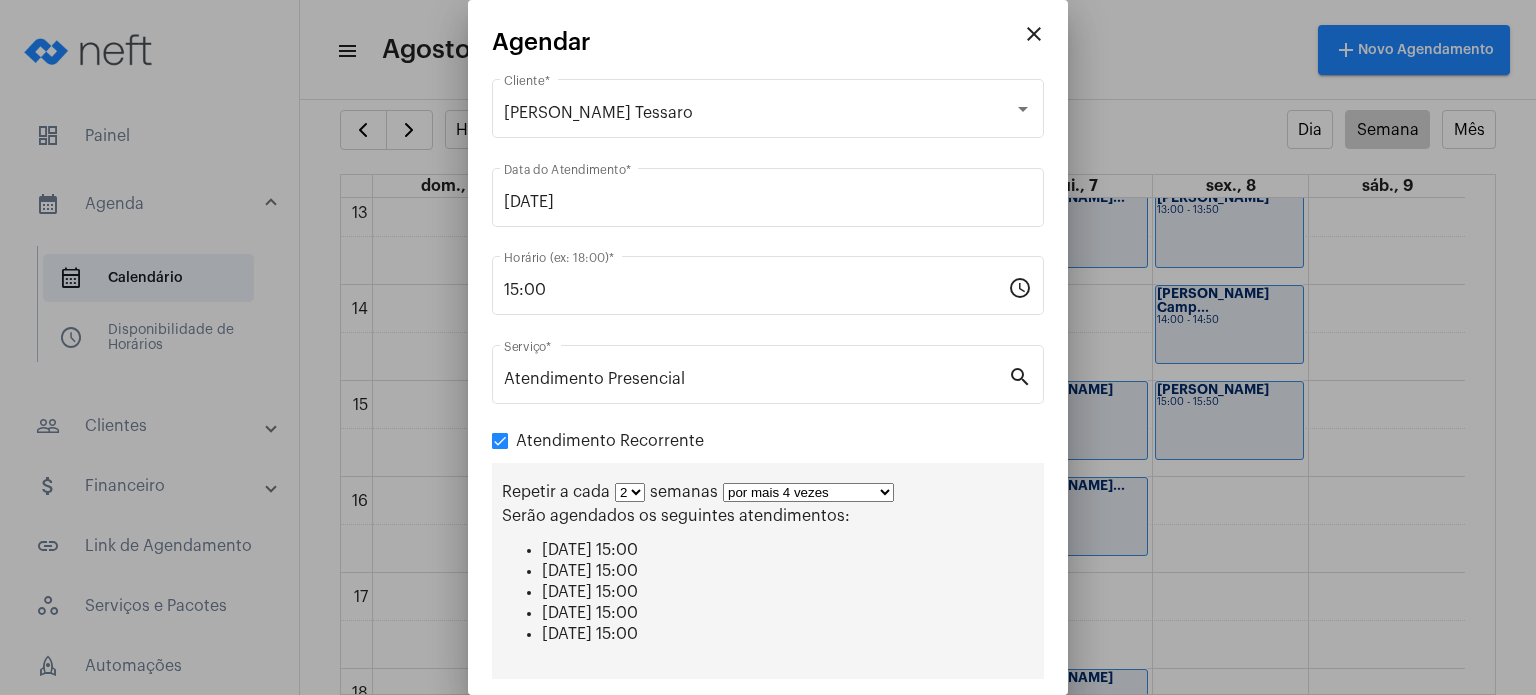 scroll, scrollTop: 208, scrollLeft: 0, axis: vertical 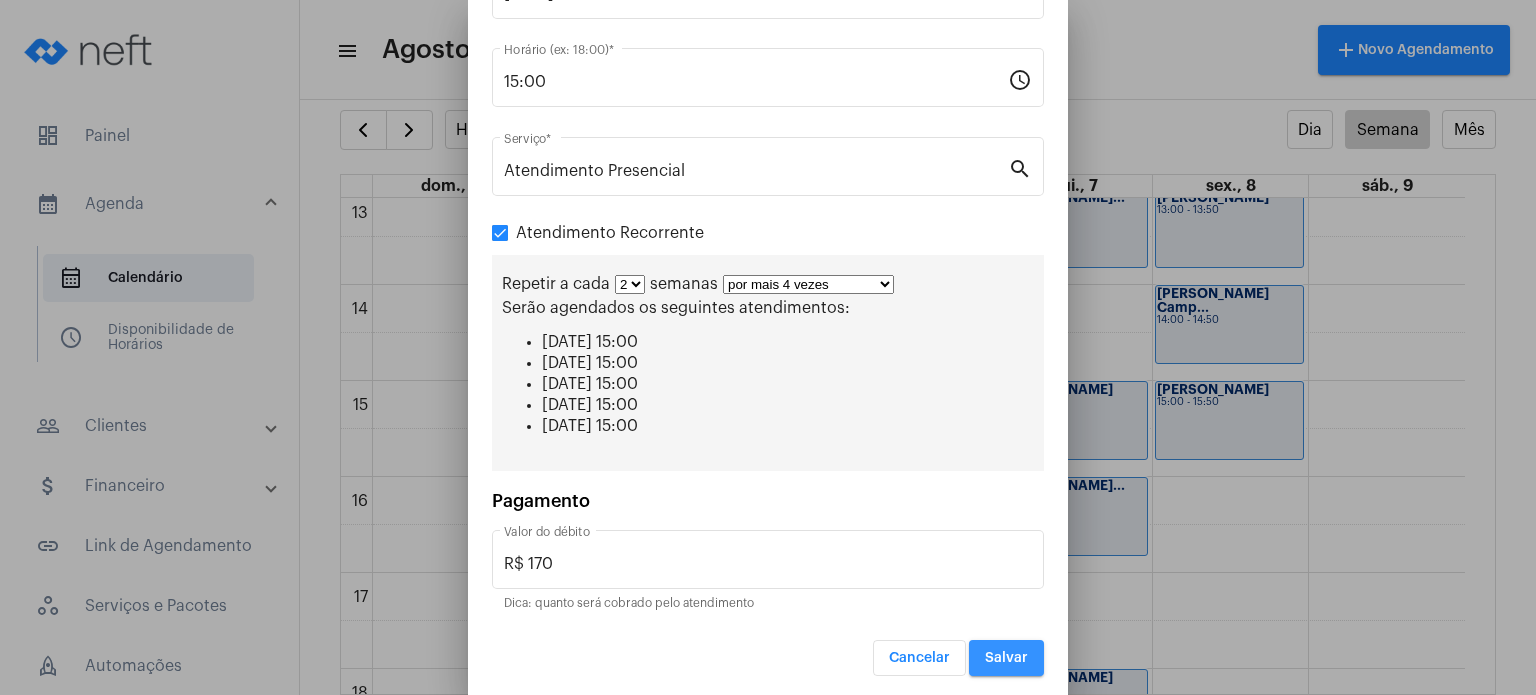 click on "Salvar" at bounding box center (1006, 658) 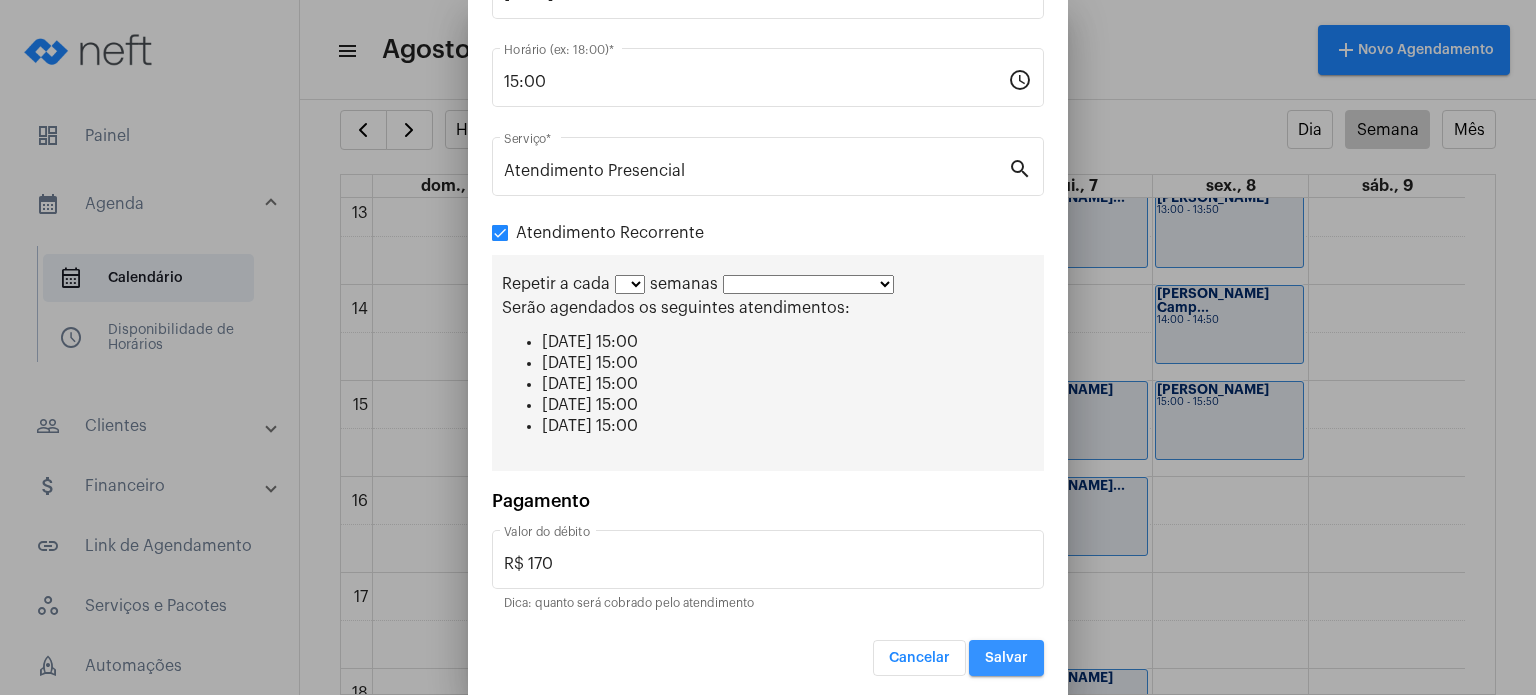 scroll, scrollTop: 0, scrollLeft: 0, axis: both 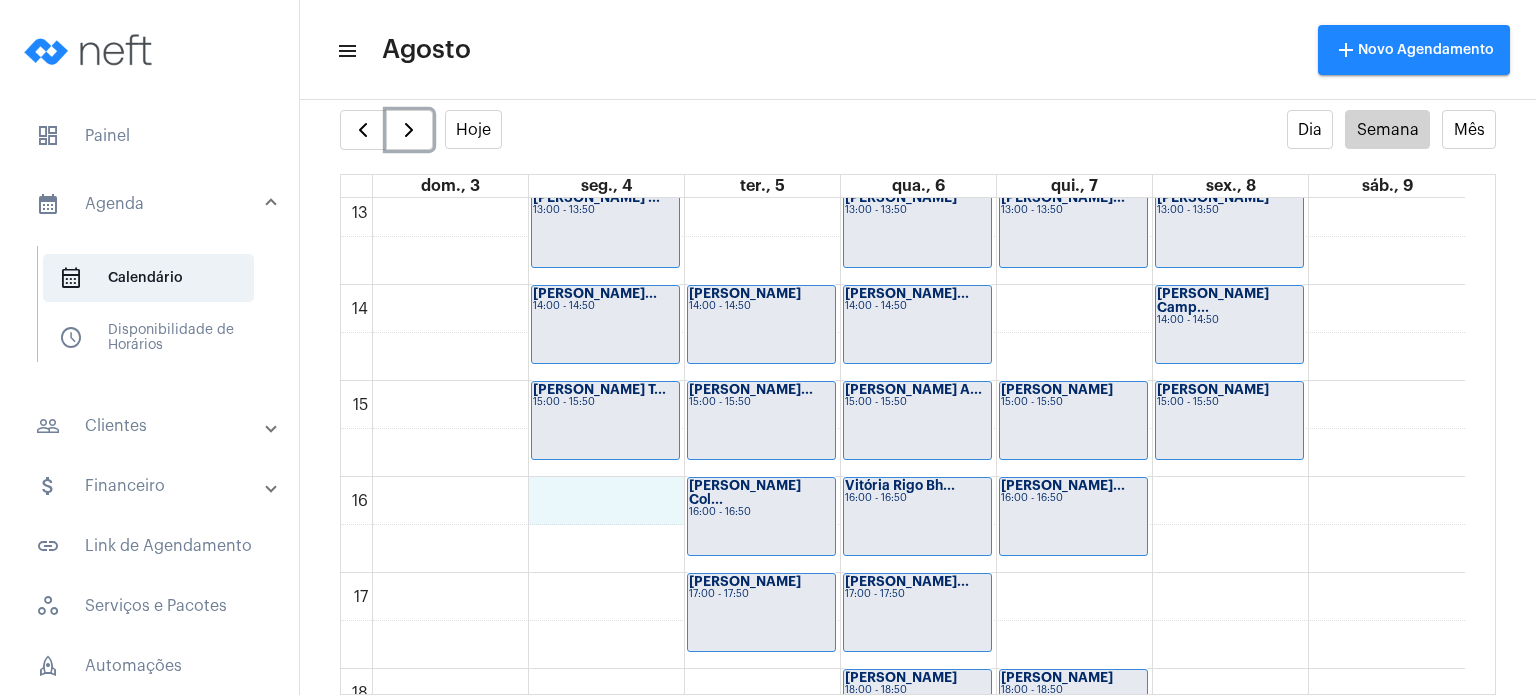 click on "00 01 02 03 04 05 06 07 08 09 10 11 12 13 14 15 16 17 18 19 20 21 22 23
[PERSON_NAME] ...
13:00 - 13:50
[PERSON_NAME] Ne...
14:00 - 14:50
Laís Ventorim T...
15:00 - 15:50
Davi Bassini
14:00 - 14:50
[PERSON_NAME]...
15:00 - 15:50
[PERSON_NAME] Col...
16:00 - 16:50
[PERSON_NAME]
17:00 - 17:50
[PERSON_NAME]
09:00 - 09:50
[PERSON_NAME]
10:00 - 10:50
[PERSON_NAME]...
13:00 - 13:50" 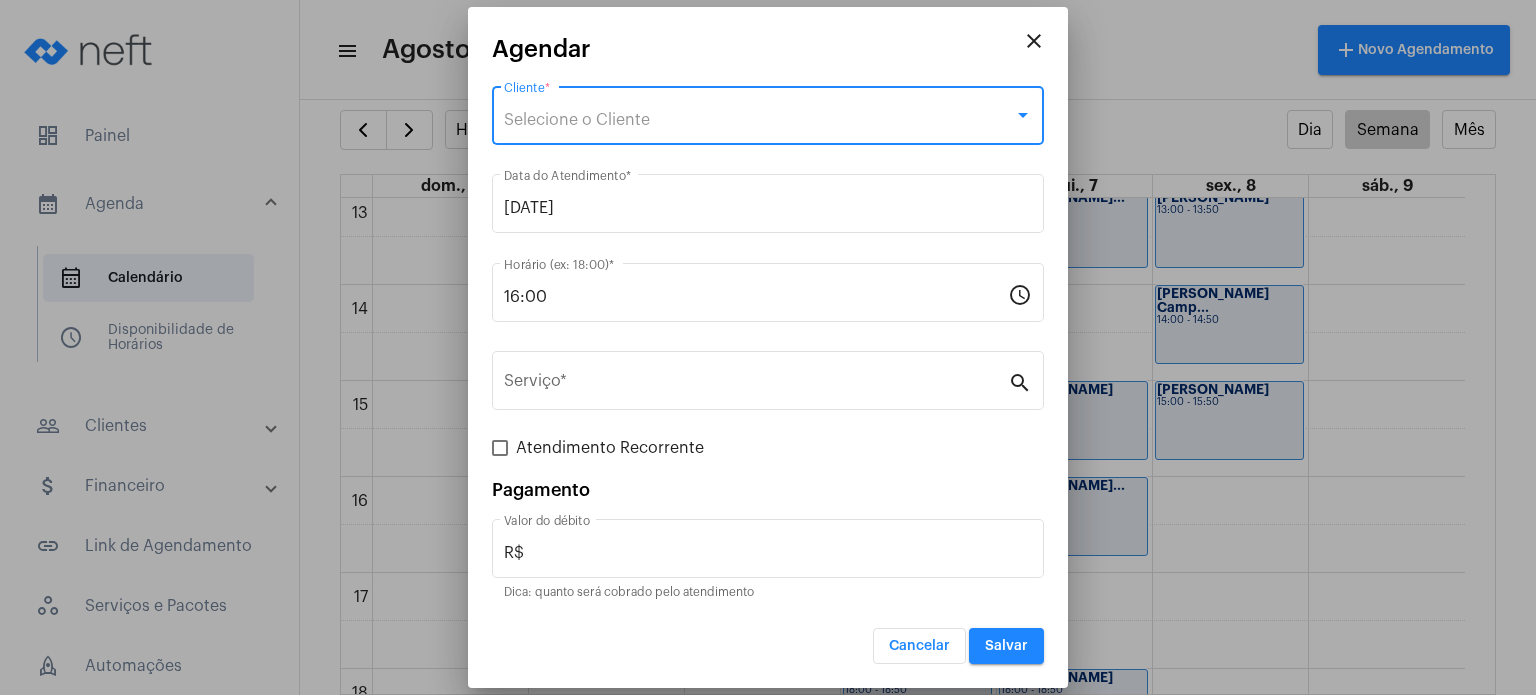 click on "Selecione o Cliente" at bounding box center (759, 120) 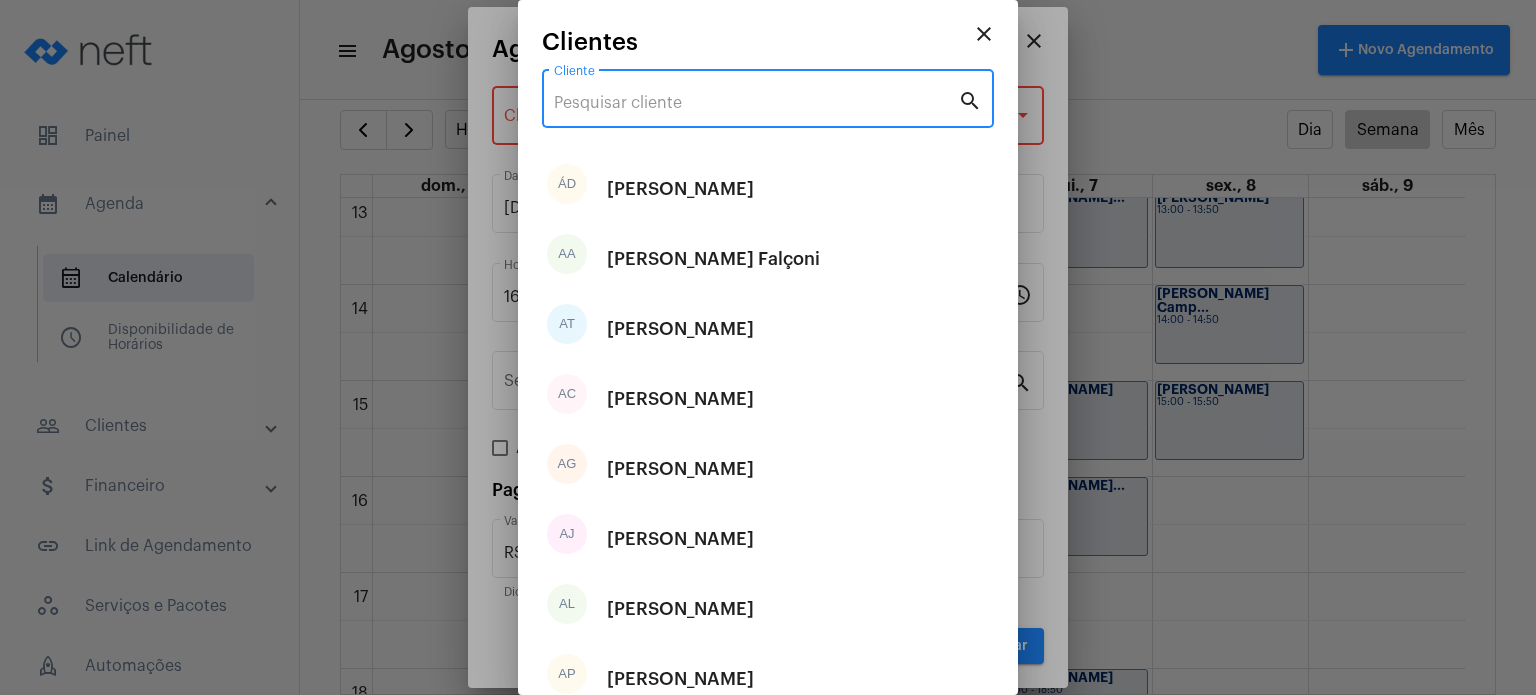 click on "Cliente" at bounding box center [756, 103] 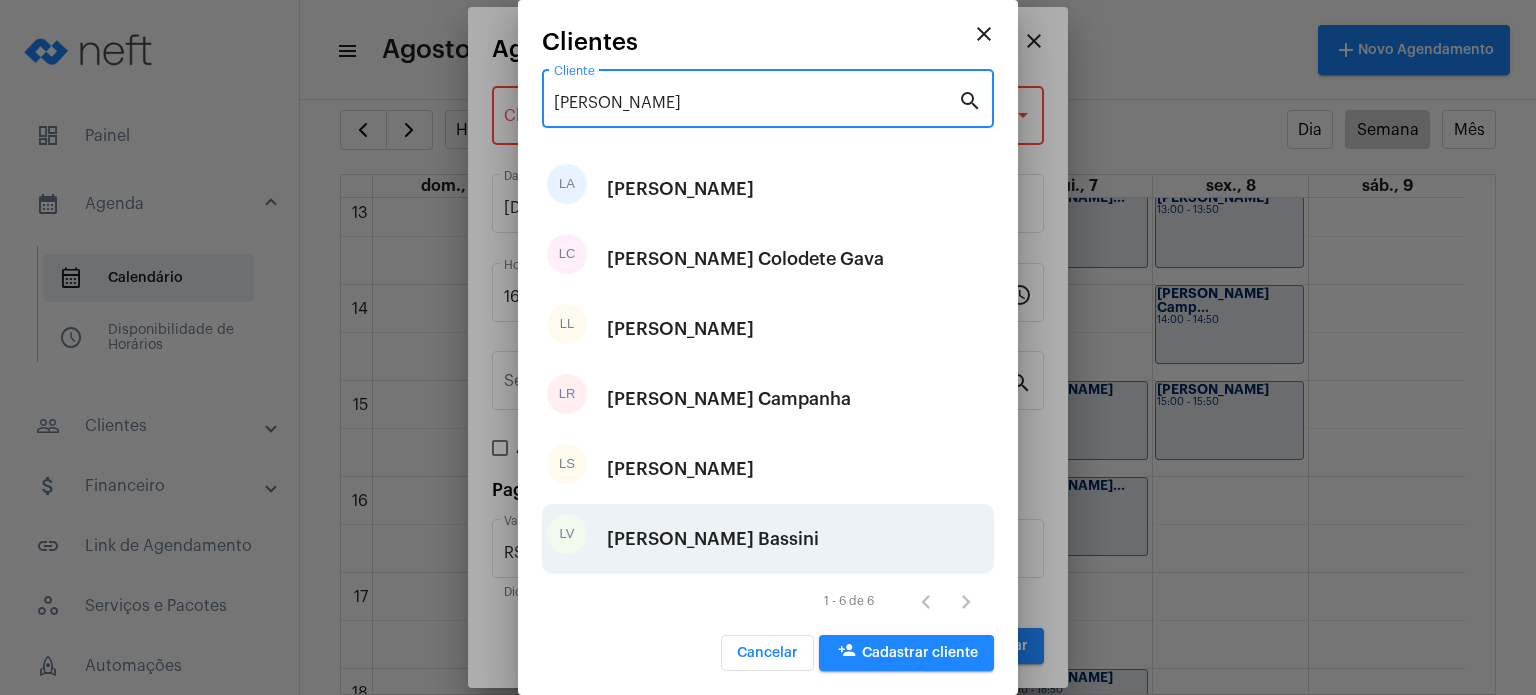 type on "[PERSON_NAME]" 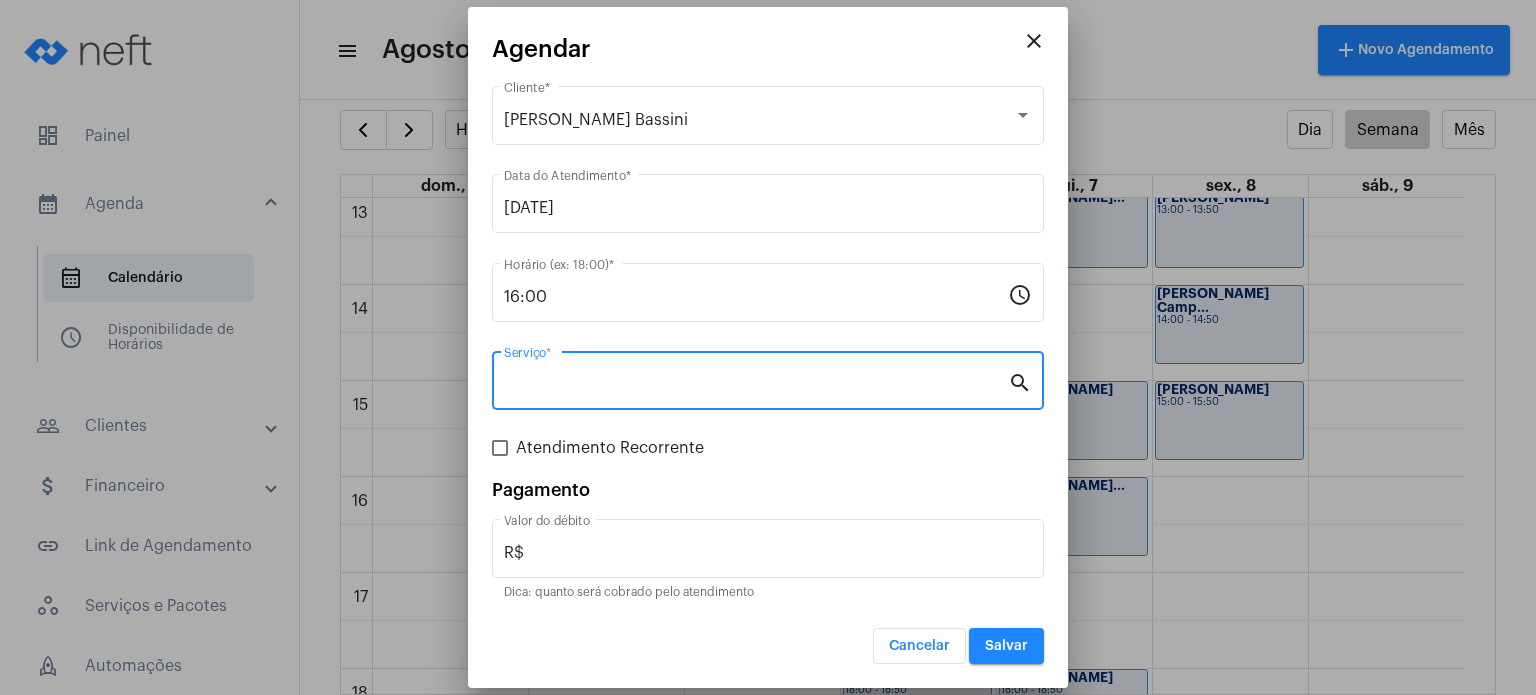 click on "Serviço  *" at bounding box center [756, 385] 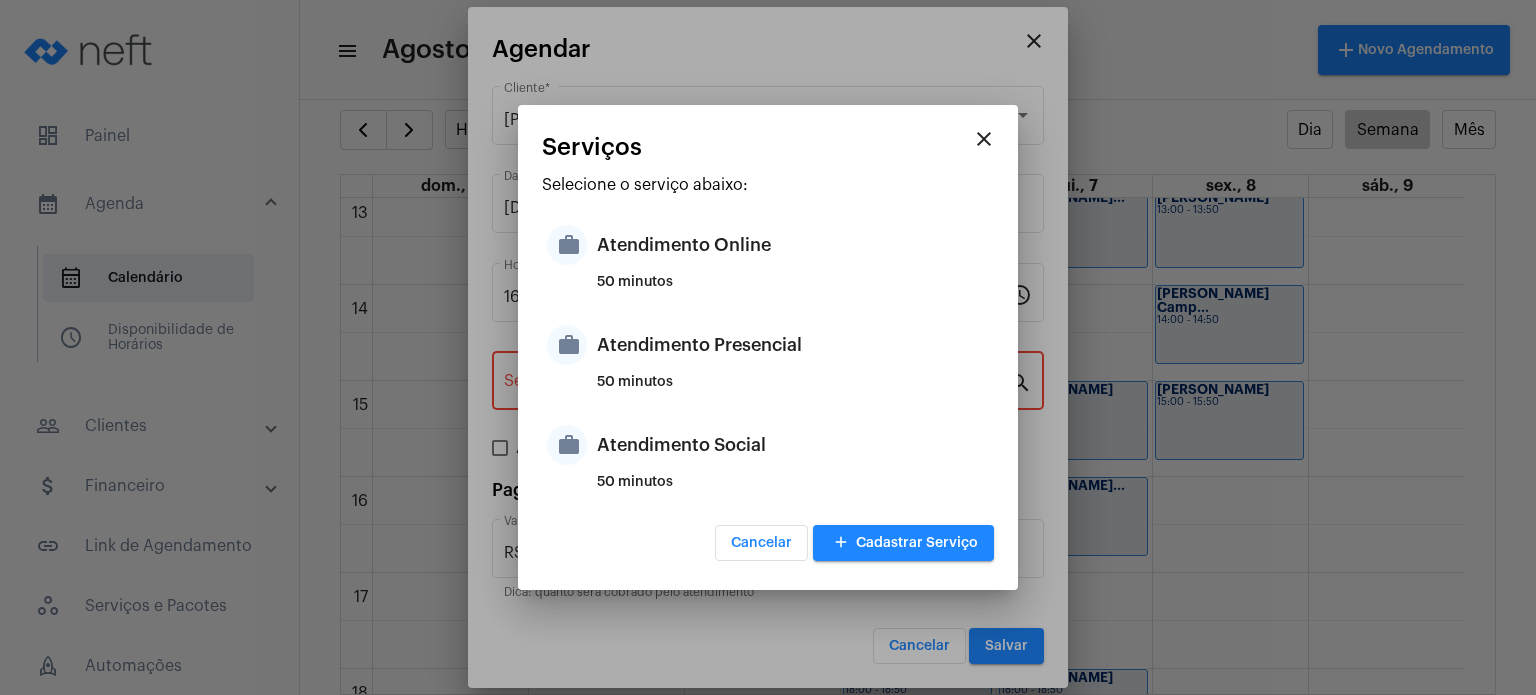 click on "work Atendimento Presencial 50 minutos" at bounding box center (768, 360) 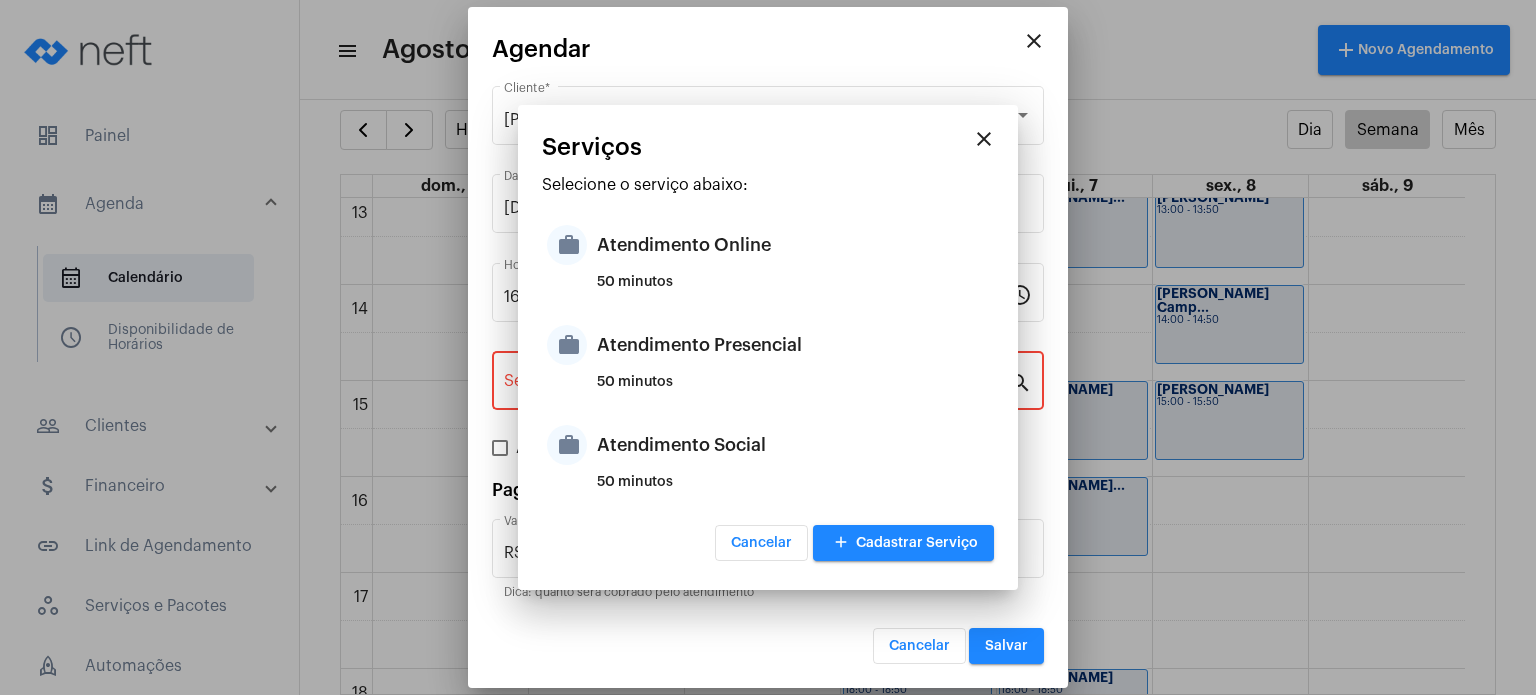 type on "Atendimento Presencial" 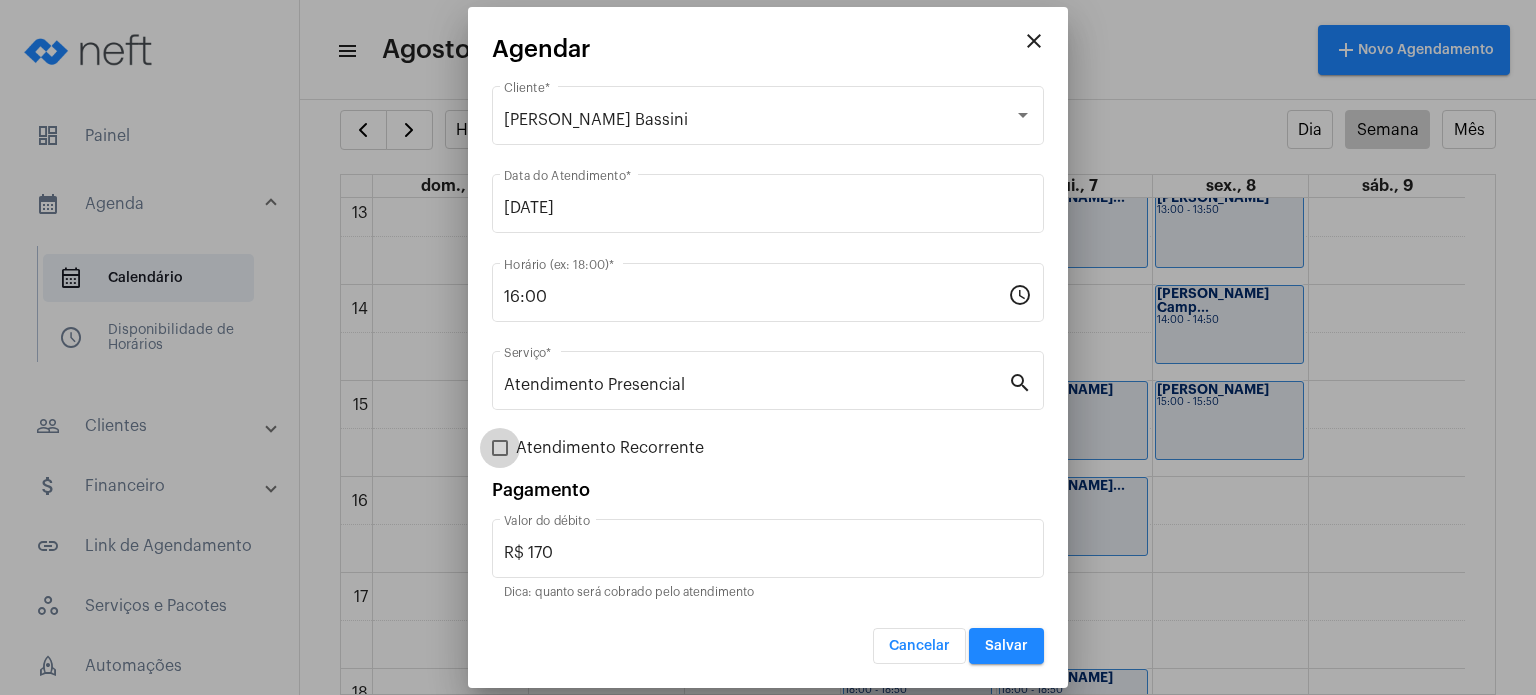 click on "Atendimento Recorrente" at bounding box center [610, 448] 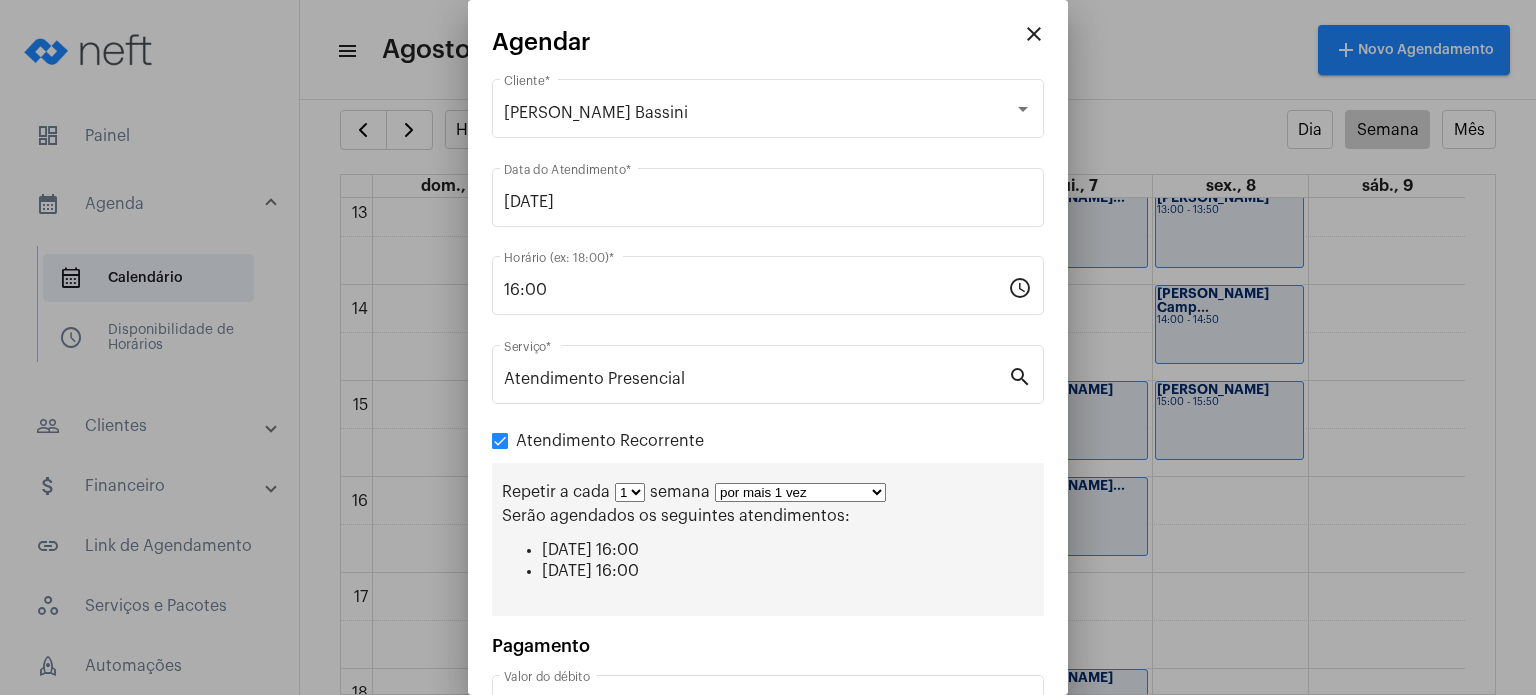 click on "1 2 3 4 5 6 7 8" at bounding box center [630, 492] 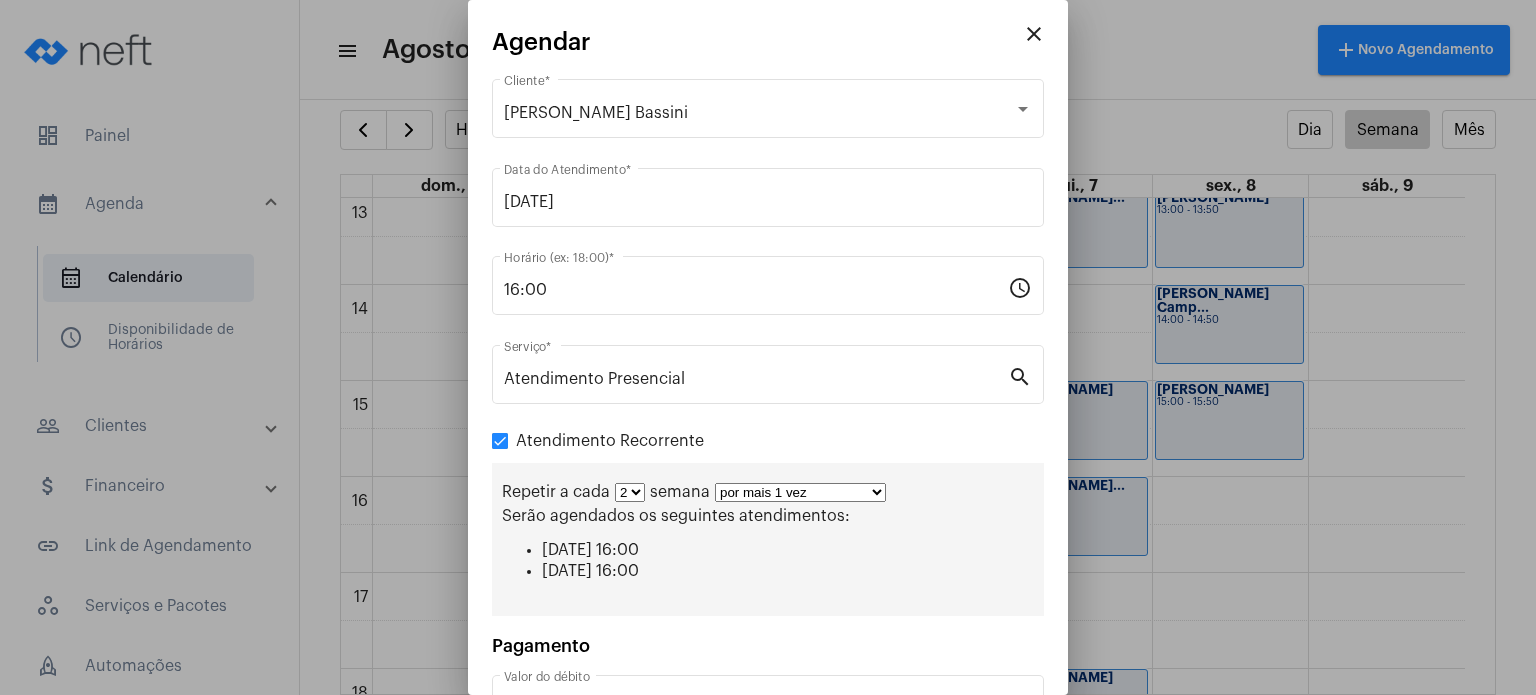 click on "1 2 3 4 5 6 7 8" at bounding box center (630, 492) 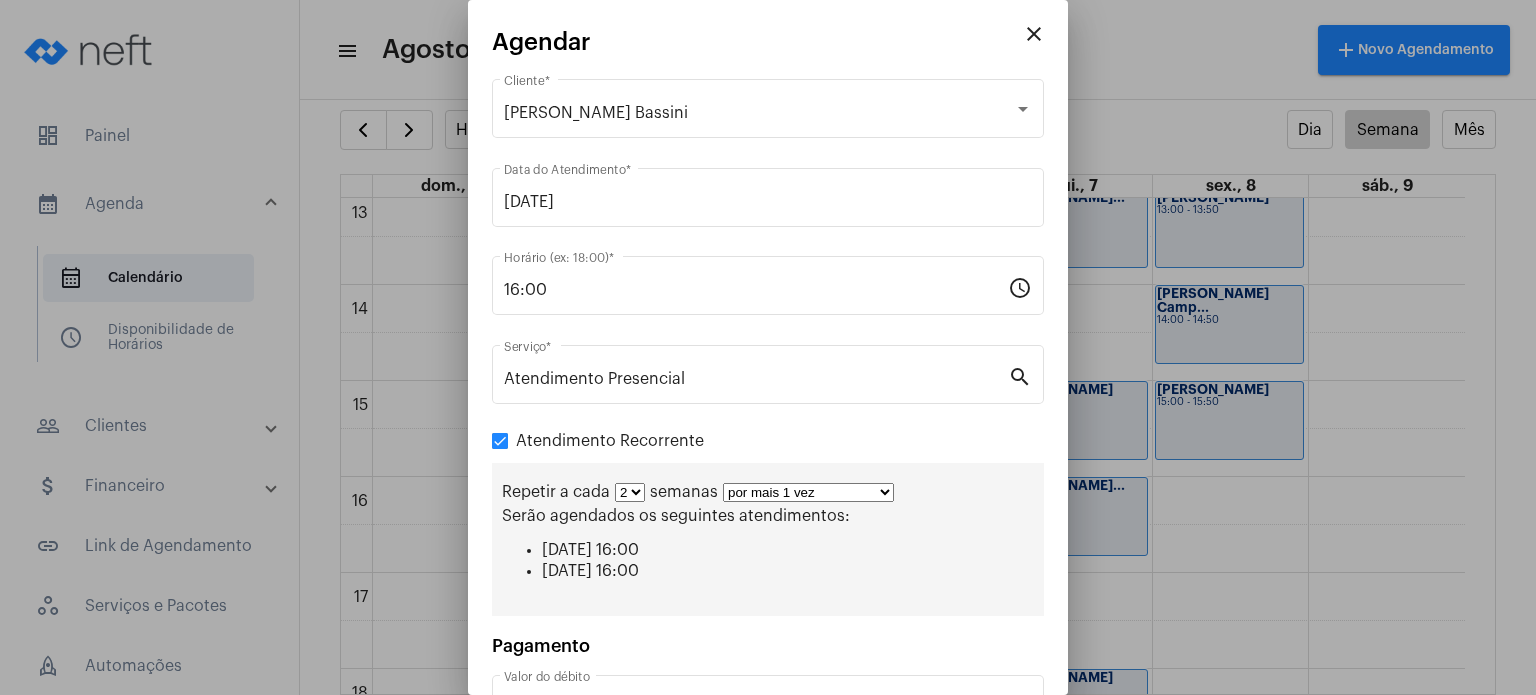 click on "por mais 1 vez por mais 2 vezes por mais 3 vezes por mais 4 vezes por mais 5 vezes por mais 6 vezes por mais 7 vezes por mais 8 vezes por mais 9 vezes por mais 10 vezes por tempo indeterminado" at bounding box center [808, 492] 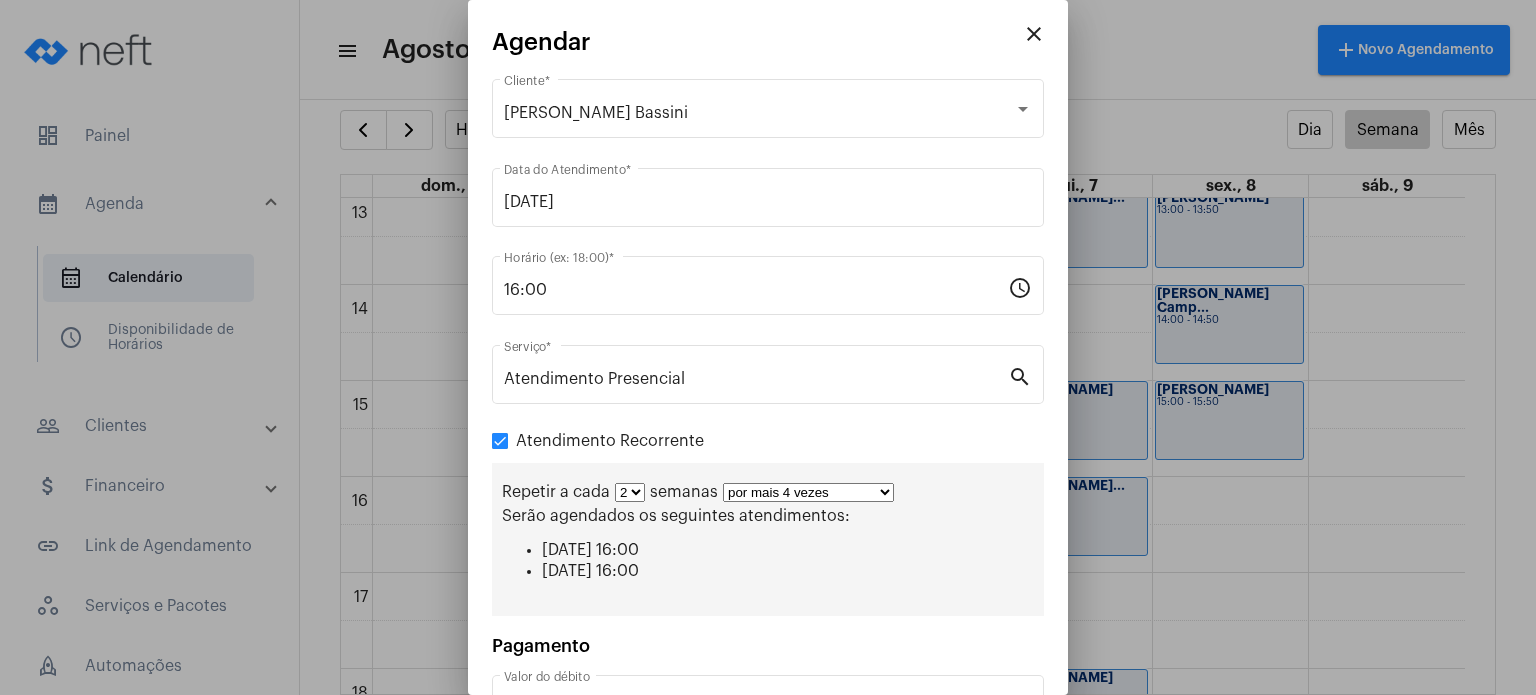 click on "por mais 1 vez por mais 2 vezes por mais 3 vezes por mais 4 vezes por mais 5 vezes por mais 6 vezes por mais 7 vezes por mais 8 vezes por mais 9 vezes por mais 10 vezes por tempo indeterminado" at bounding box center [808, 492] 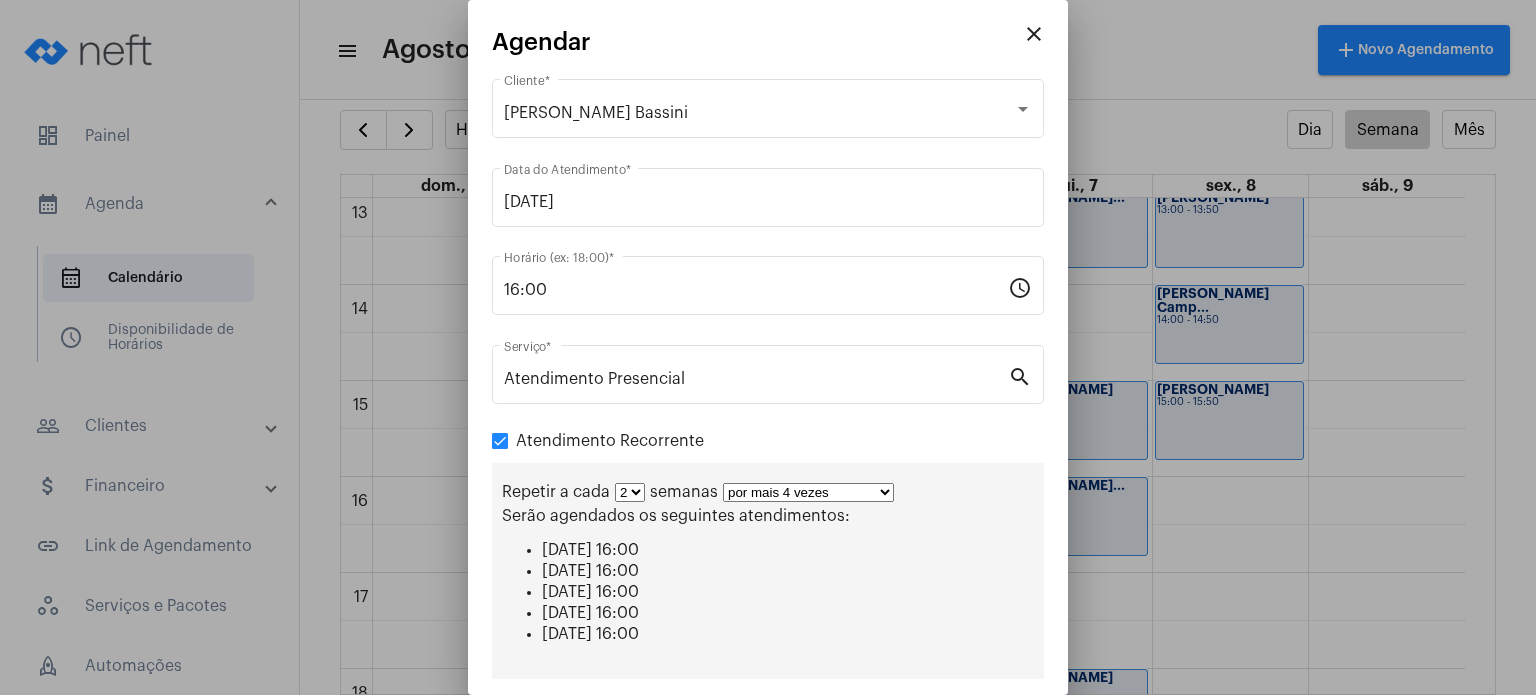scroll, scrollTop: 208, scrollLeft: 0, axis: vertical 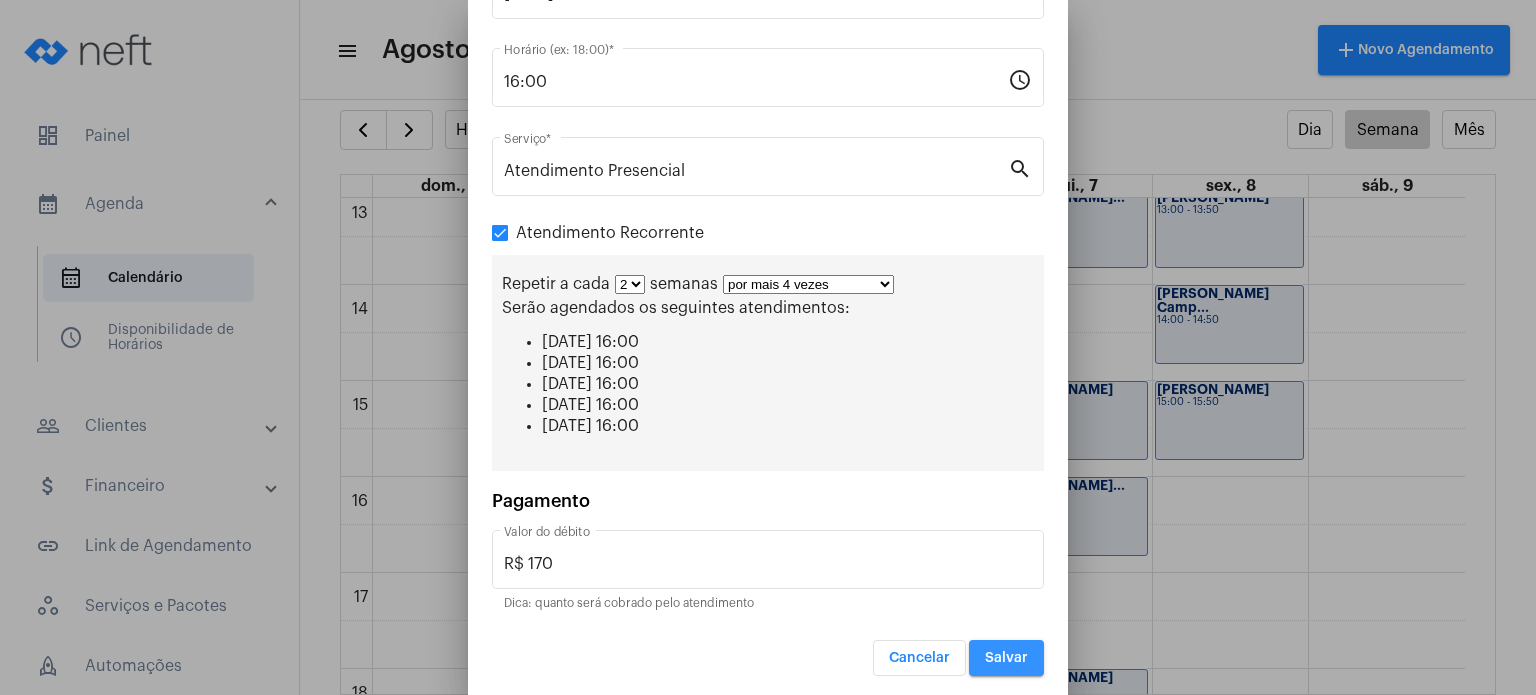 click on "Salvar" at bounding box center [1006, 658] 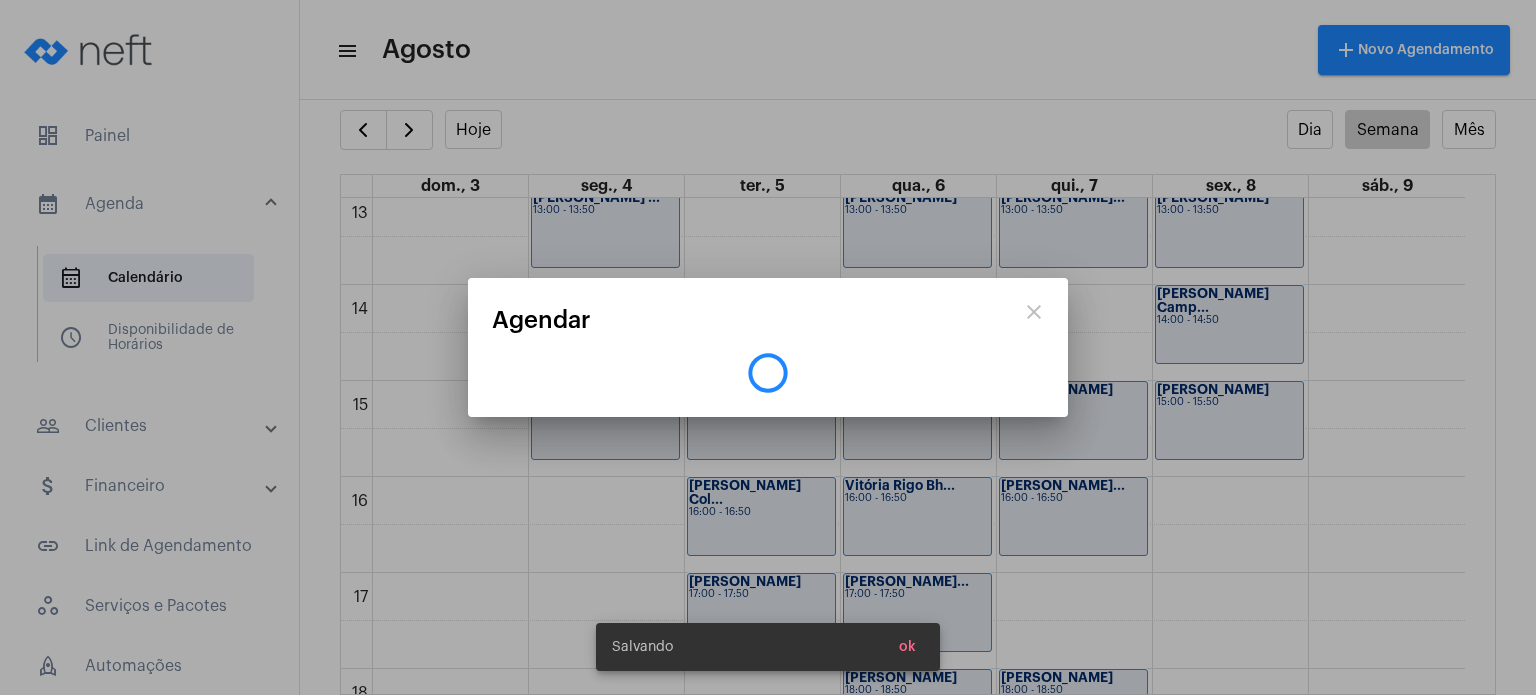 scroll, scrollTop: 0, scrollLeft: 0, axis: both 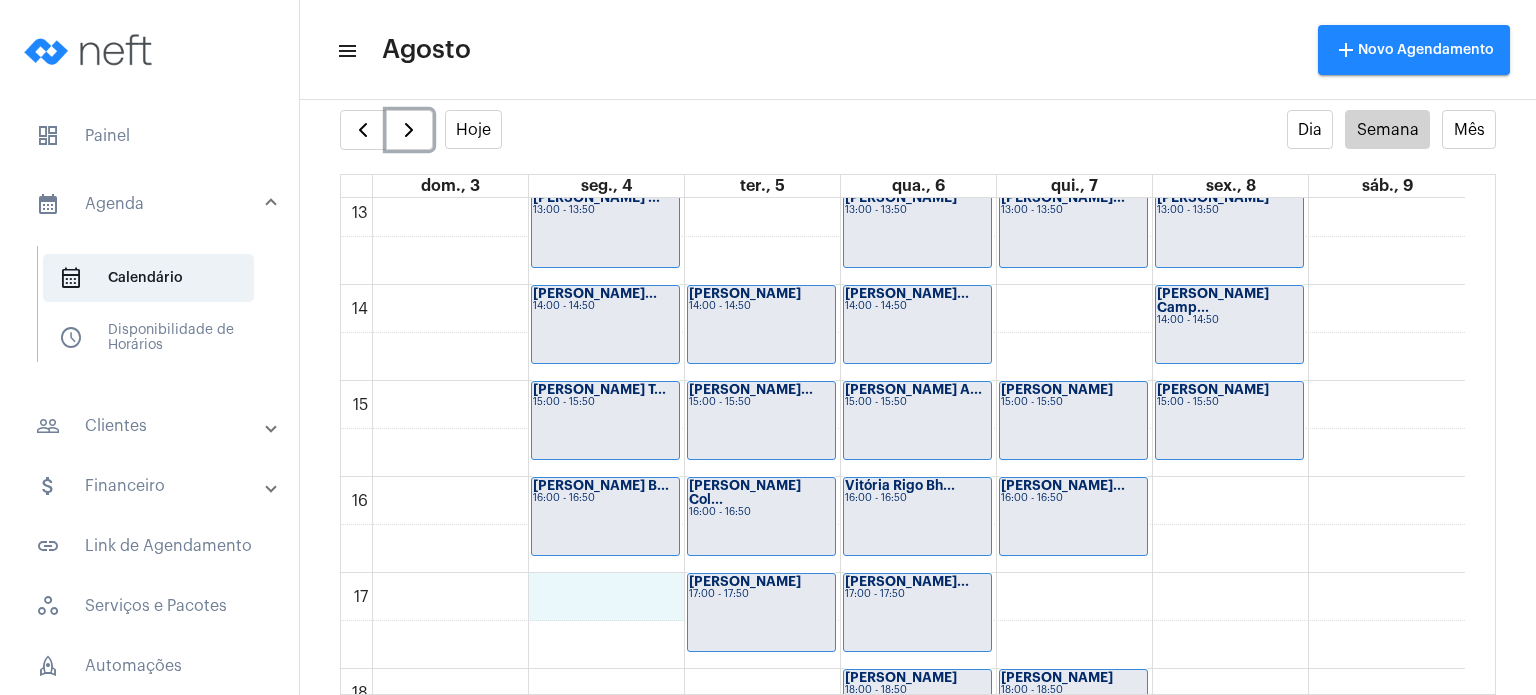 click on "00 01 02 03 04 05 06 07 08 09 10 11 12 13 14 15 16 17 18 19 20 21 22 23
[PERSON_NAME] ...
13:00 - 13:50
[PERSON_NAME] Ne...
14:00 - 14:50
Laís Ventorim T...
15:00 - 15:50
[PERSON_NAME] B...
16:00 - 16:50
Davi Bassini
14:00 - 14:50
[PERSON_NAME]...
15:00 - 15:50
[PERSON_NAME] Col...
16:00 - 16:50
[PERSON_NAME]
17:00 - 17:50
[PERSON_NAME]
09:00 - 09:50
[PERSON_NAME]
10:00 - 10:50" 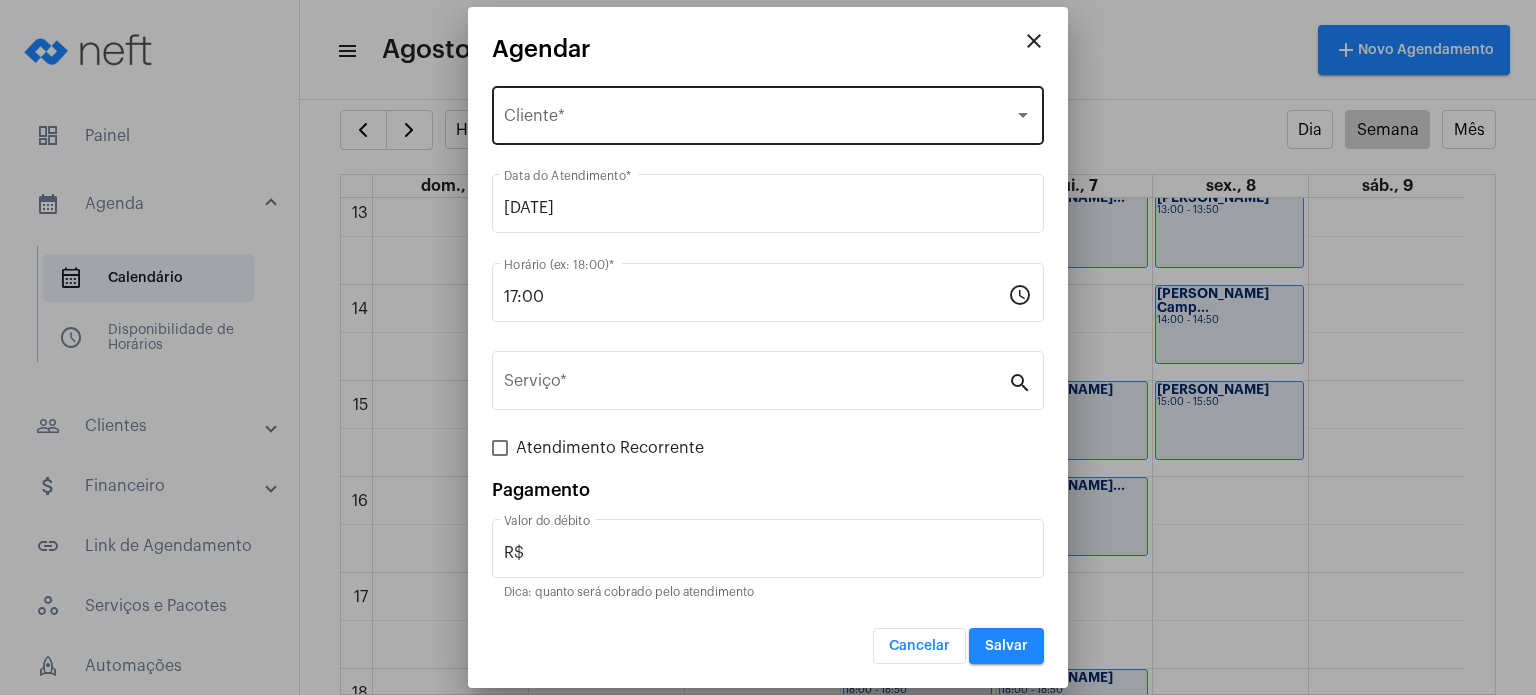 click on "Selecione o Cliente Cliente  *" at bounding box center [768, 113] 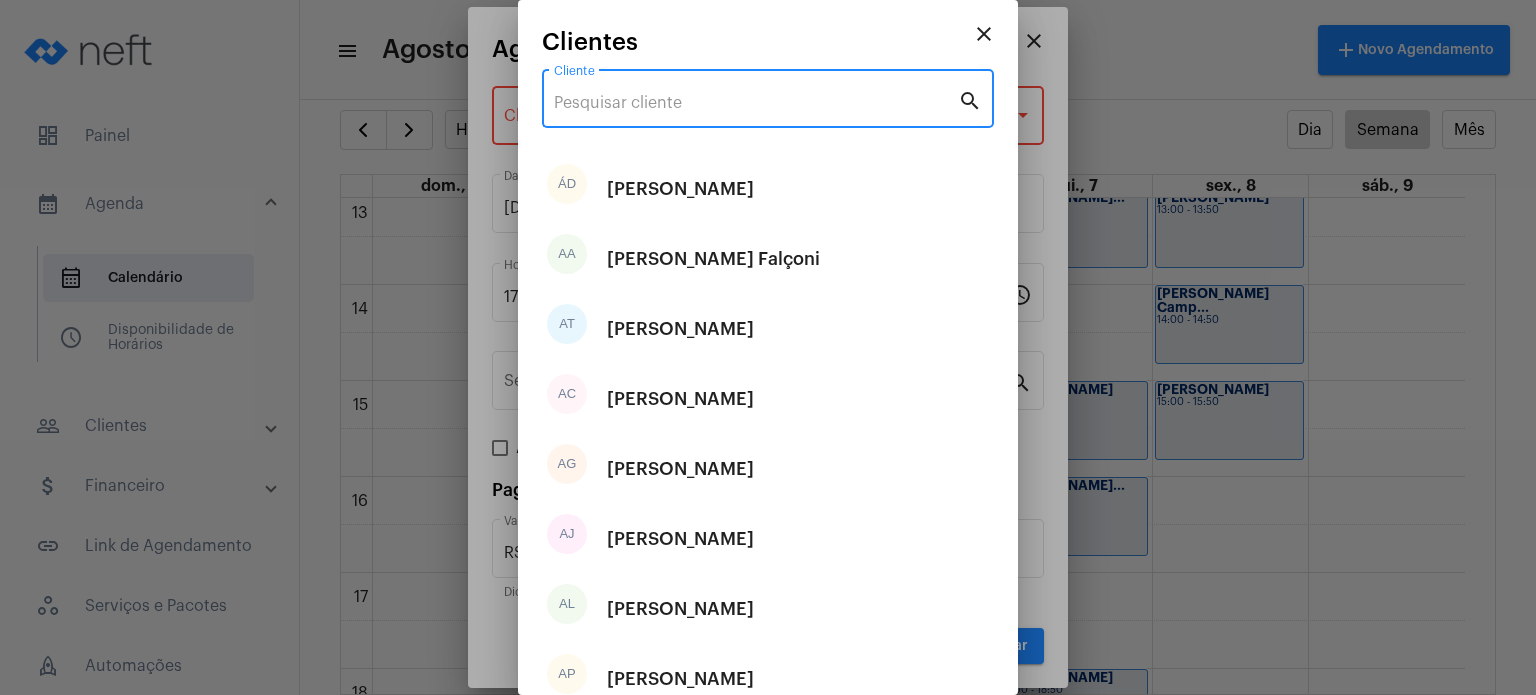 click on "Cliente" at bounding box center [756, 103] 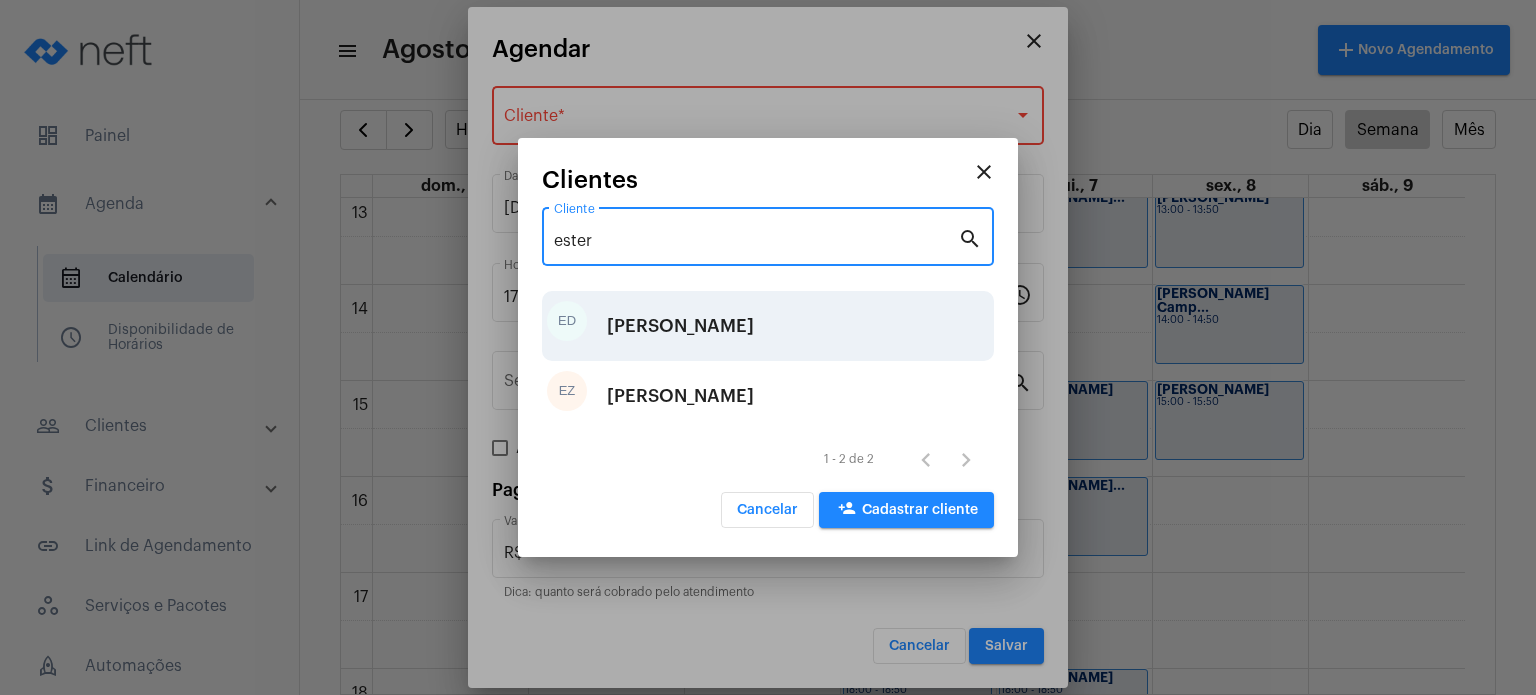 type on "ester" 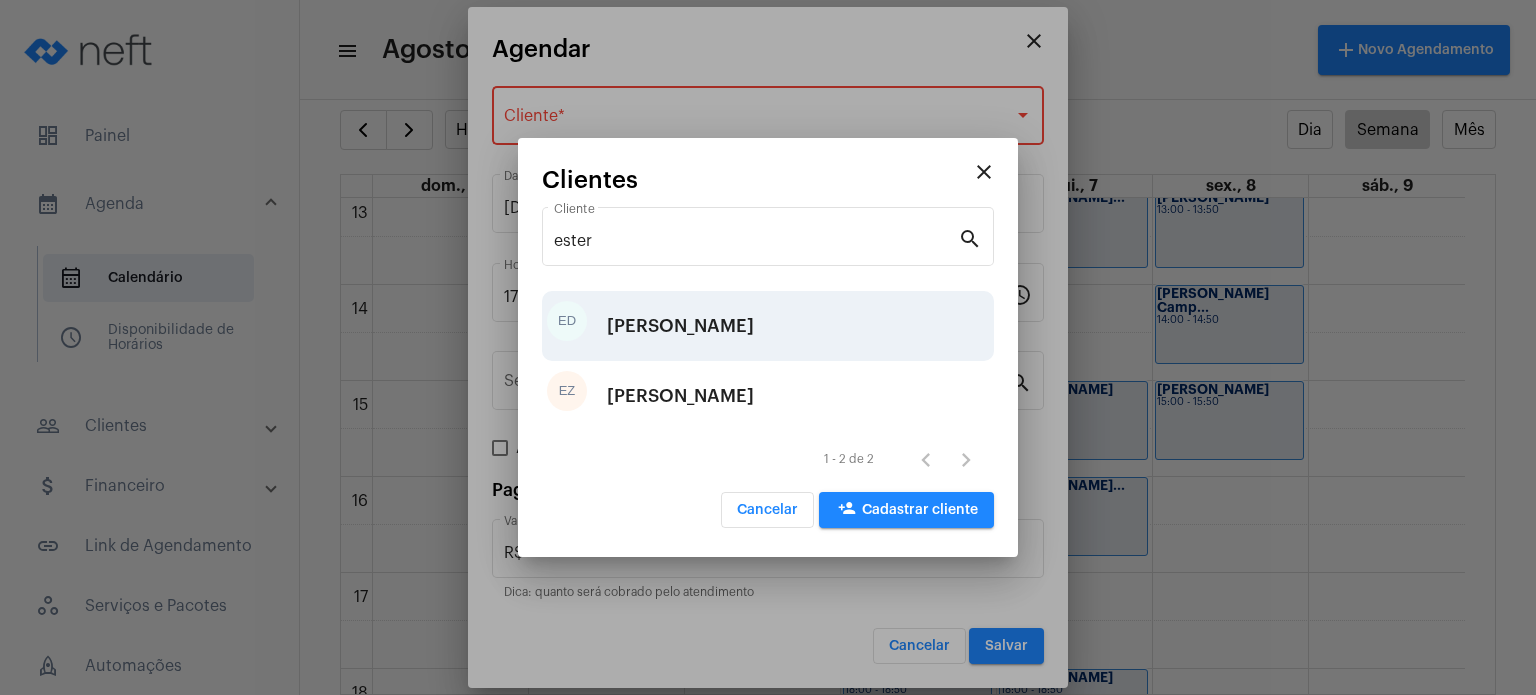 click on "[PERSON_NAME]" at bounding box center [680, 326] 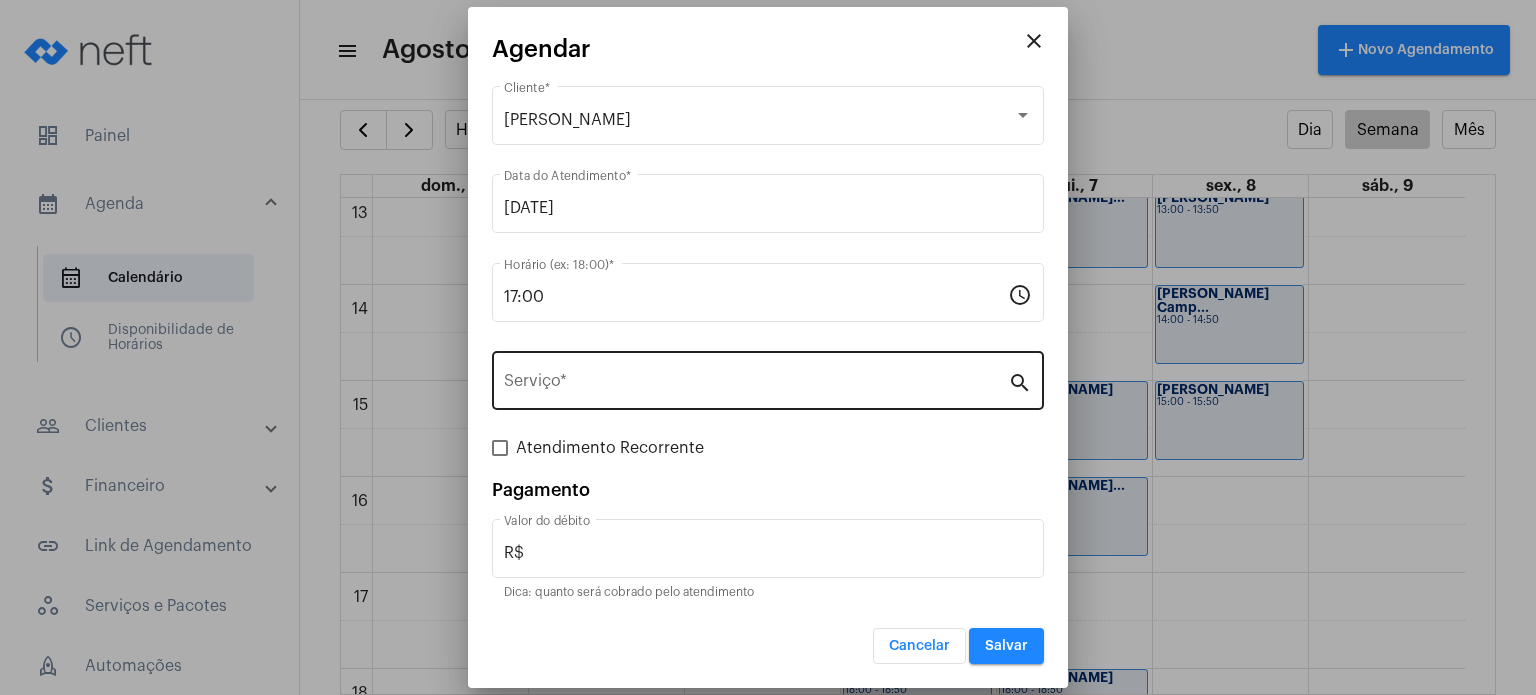 click on "Serviço  *" at bounding box center (756, 378) 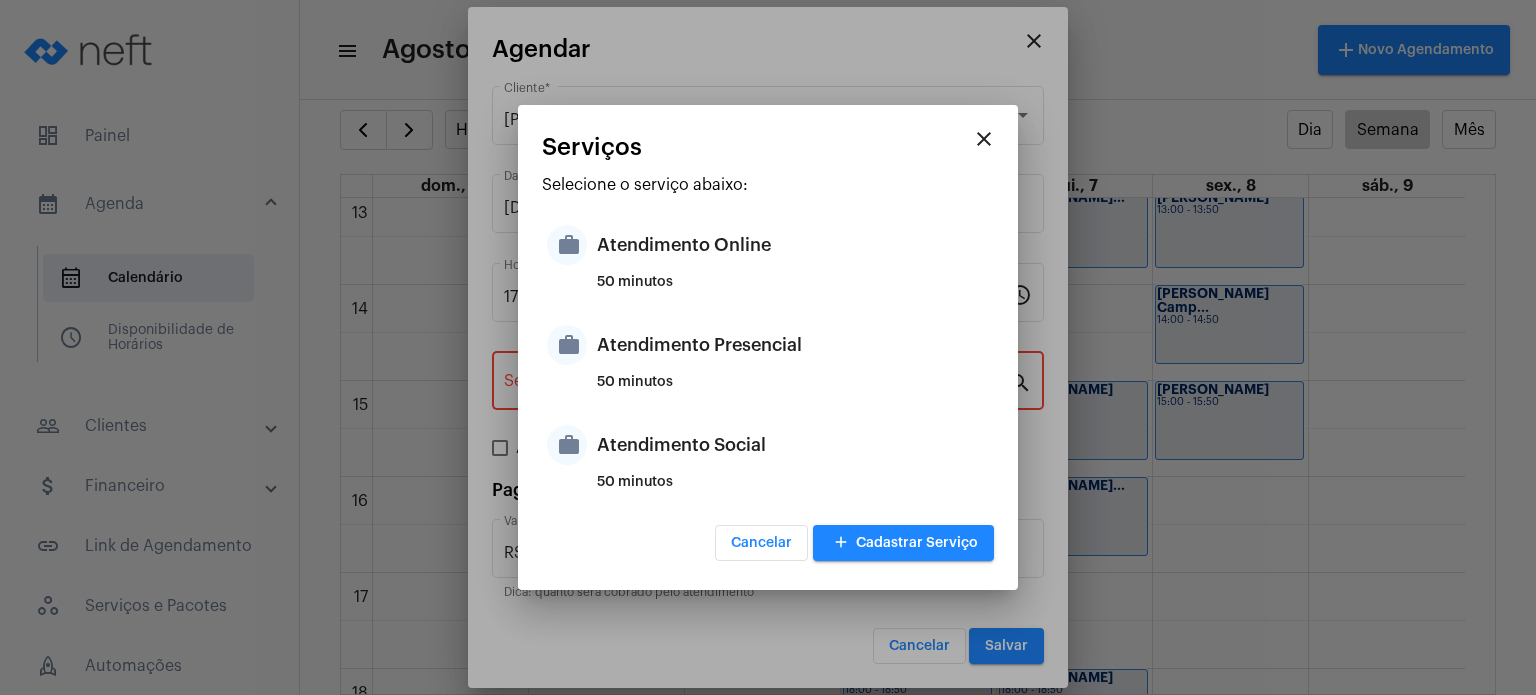 click on "50 minutos" at bounding box center (793, 390) 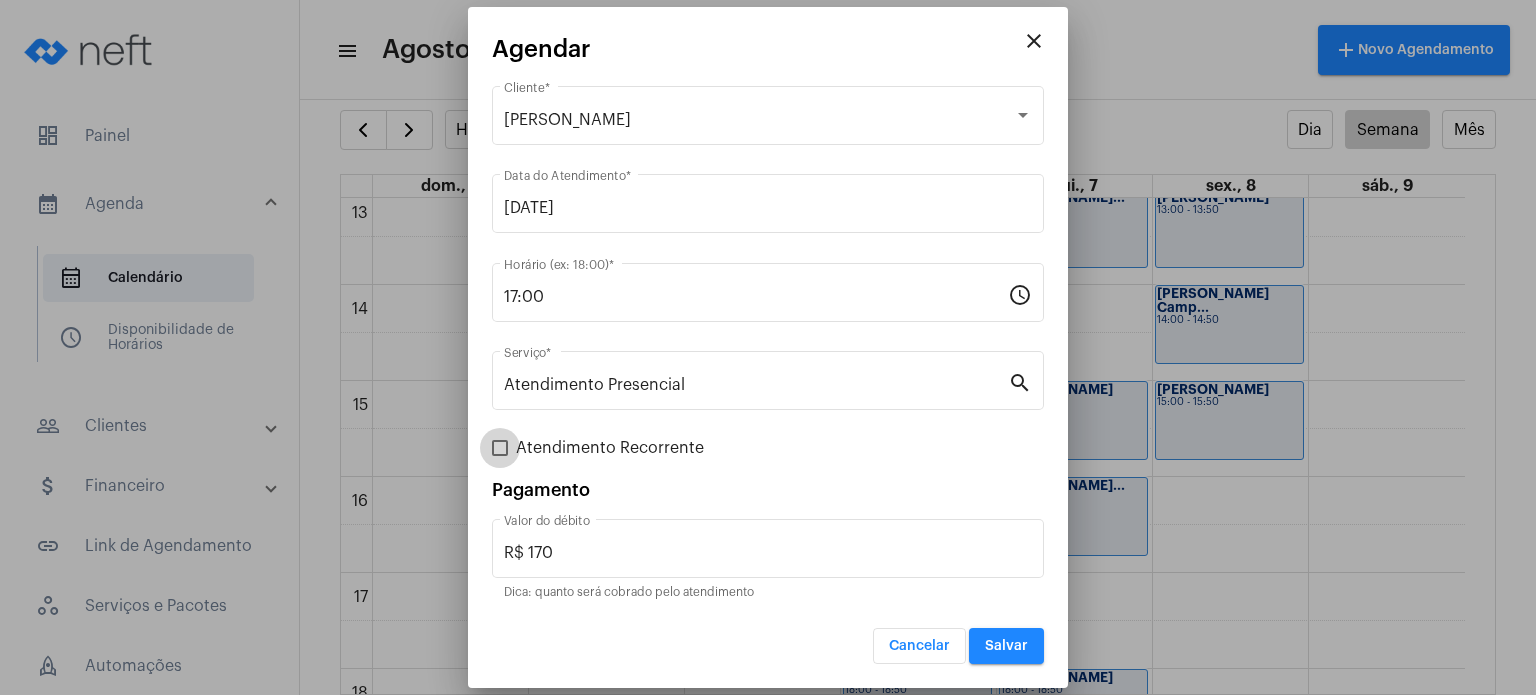 click on "Atendimento Recorrente" at bounding box center [610, 448] 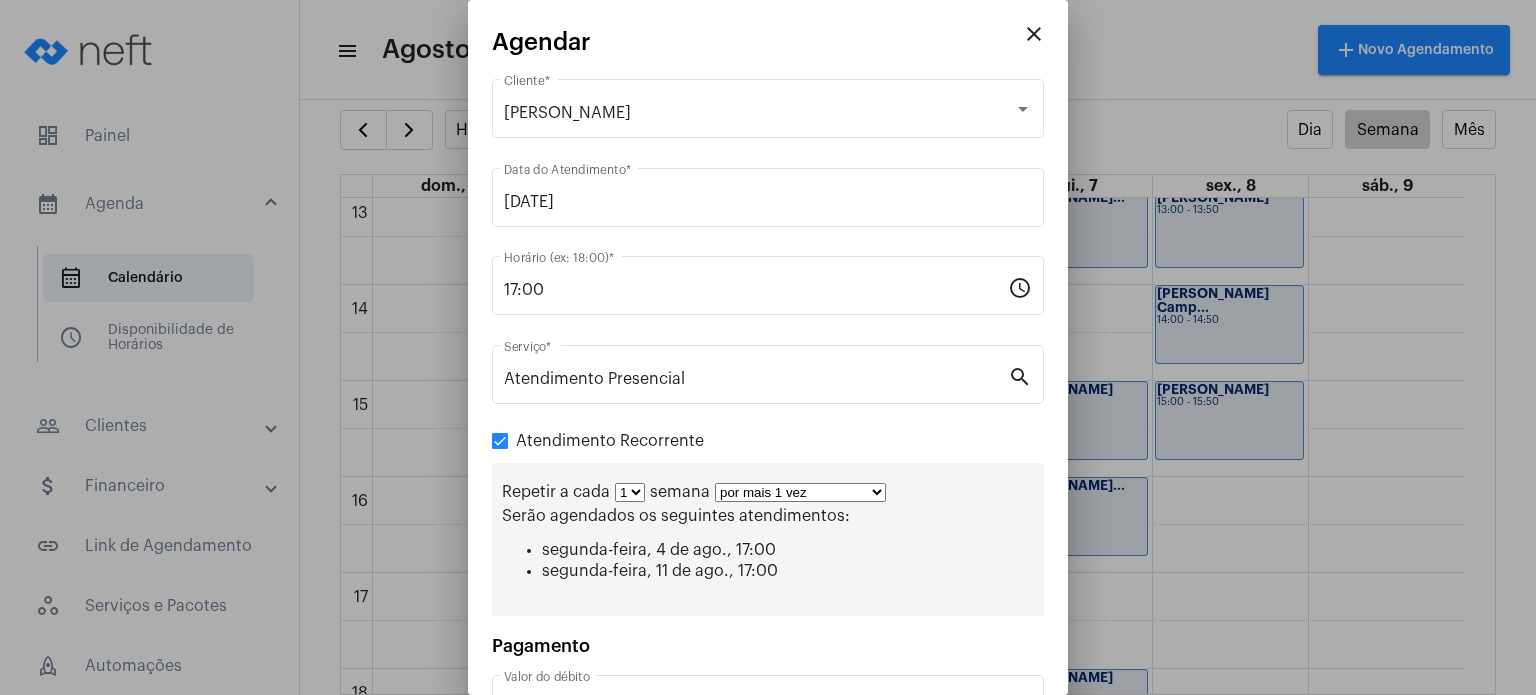 click on "1 2 3 4 5 6 7 8" at bounding box center [630, 492] 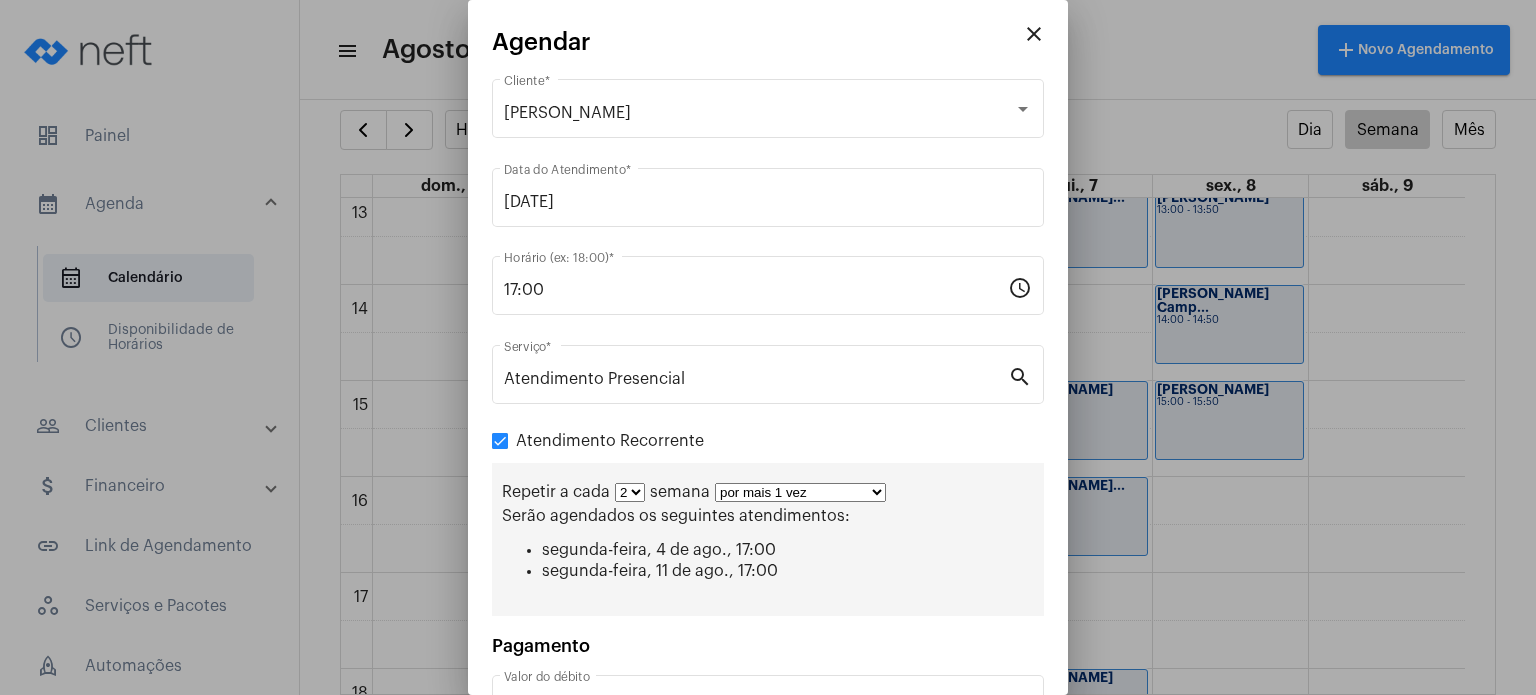 click on "1 2 3 4 5 6 7 8" at bounding box center (630, 492) 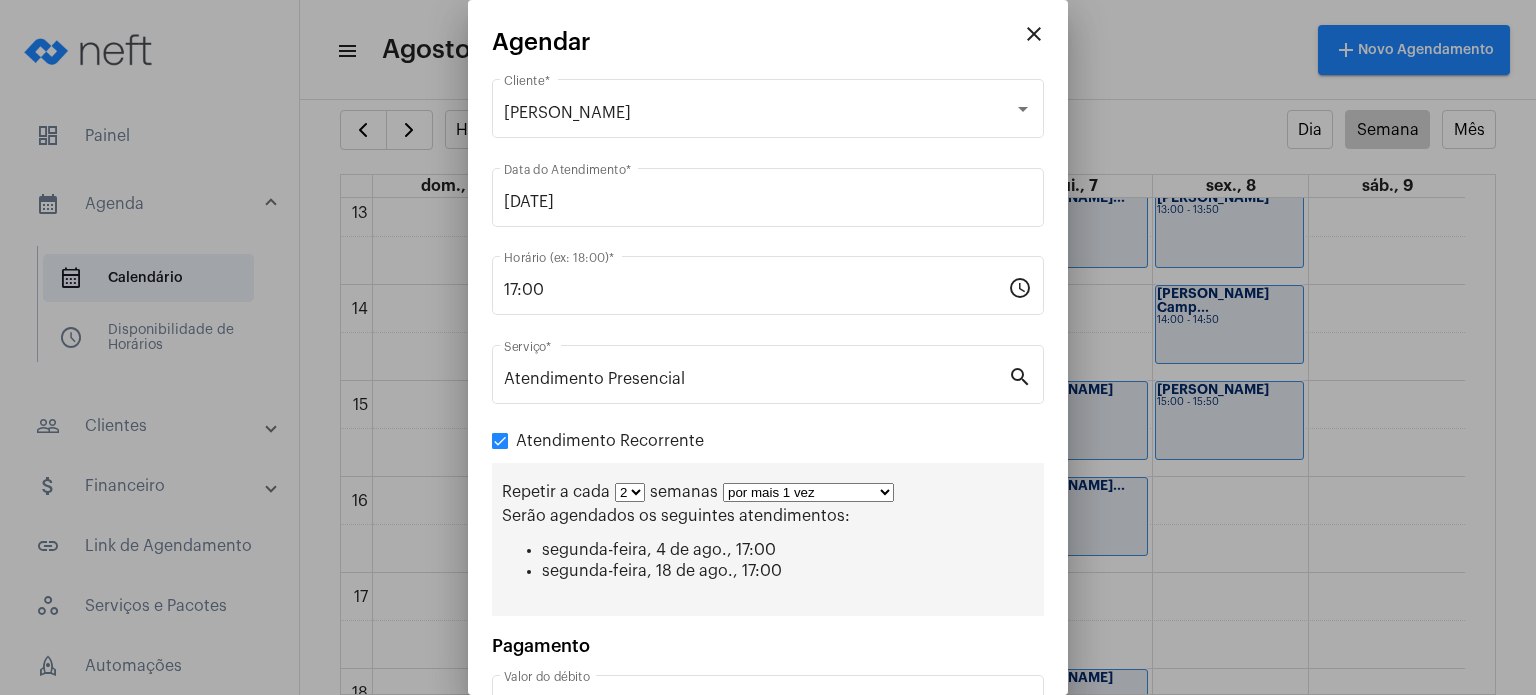 click on "por mais 1 vez por mais 2 vezes por mais 3 vezes por mais 4 vezes por mais 5 vezes por mais 6 vezes por mais 7 vezes por mais 8 vezes por mais 9 vezes por mais 10 vezes por tempo indeterminado" at bounding box center (808, 492) 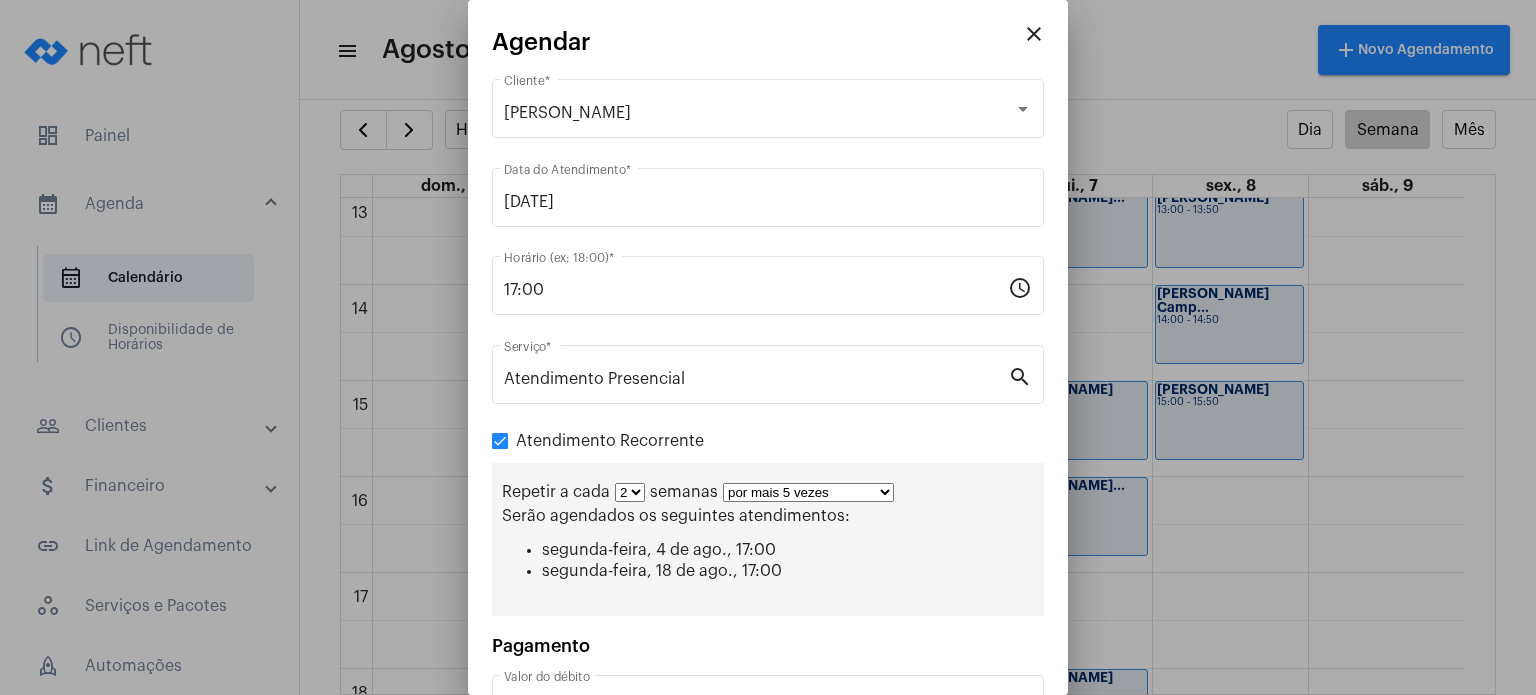 click on "por mais 1 vez por mais 2 vezes por mais 3 vezes por mais 4 vezes por mais 5 vezes por mais 6 vezes por mais 7 vezes por mais 8 vezes por mais 9 vezes por mais 10 vezes por tempo indeterminado" at bounding box center [808, 492] 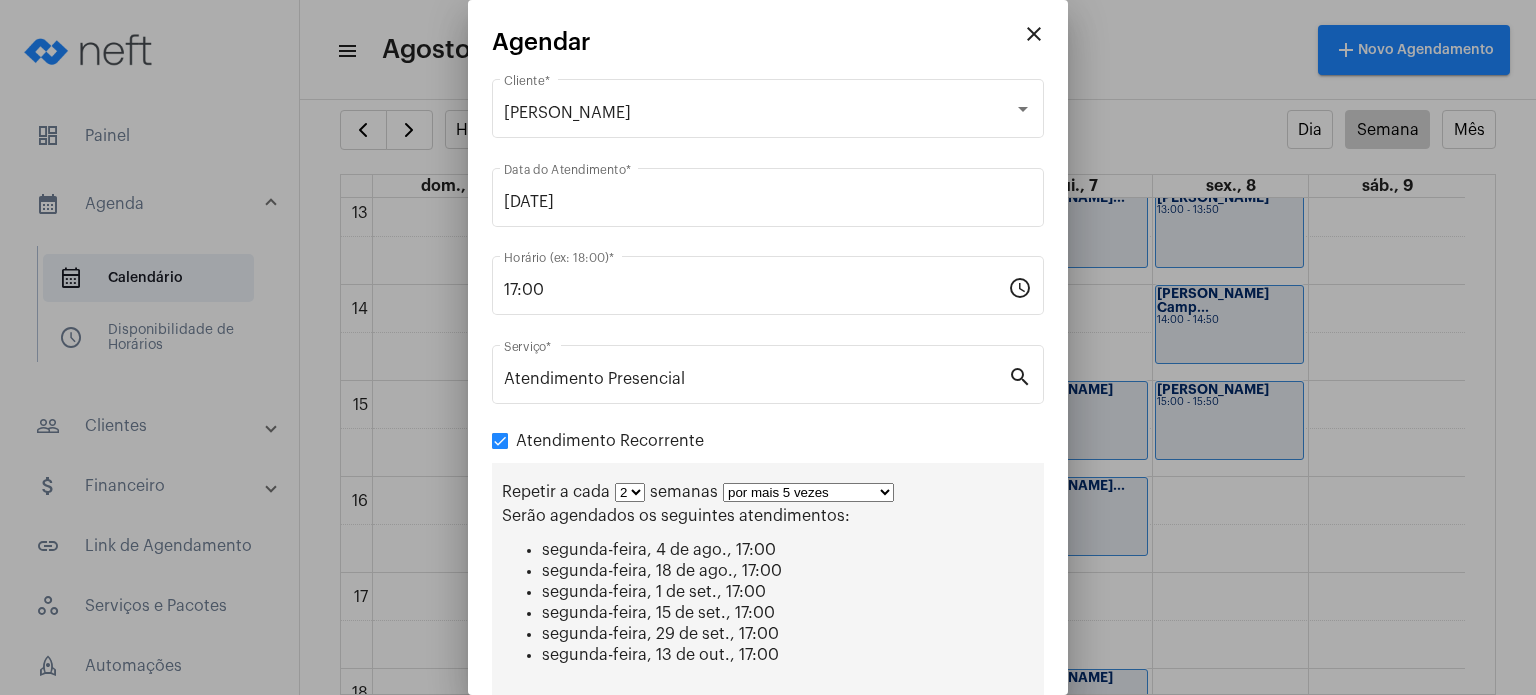 click on "17:00 Horário (ex: 18:00)  * schedule" at bounding box center (768, 296) 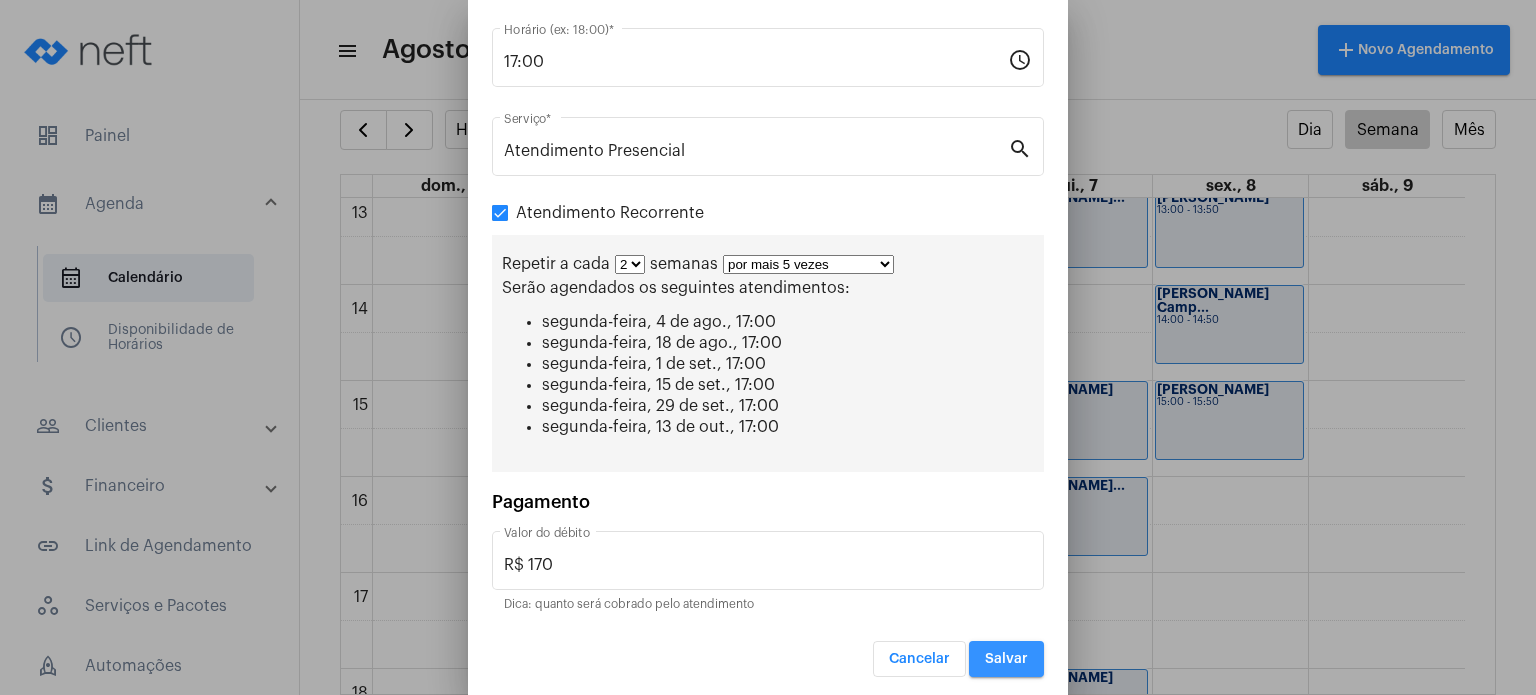click on "Salvar" at bounding box center [1006, 659] 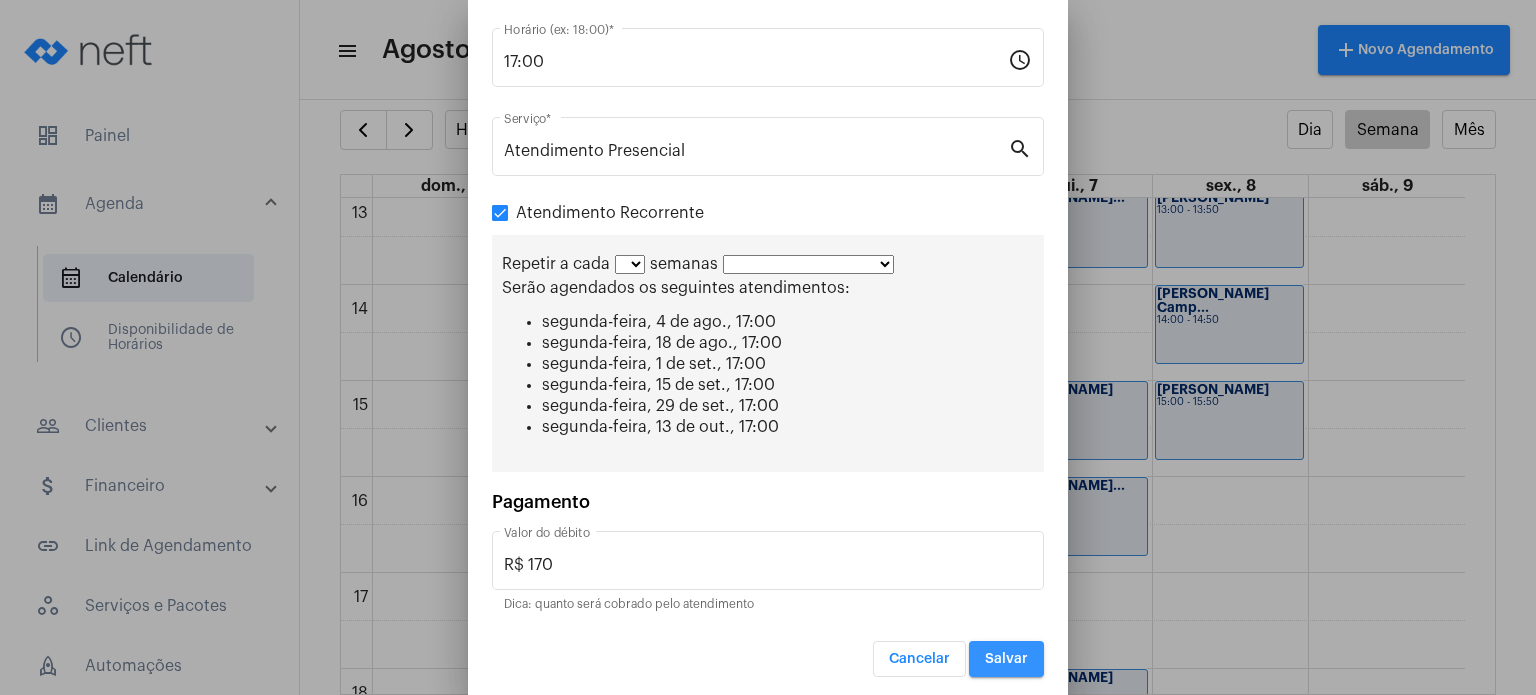 scroll, scrollTop: 0, scrollLeft: 0, axis: both 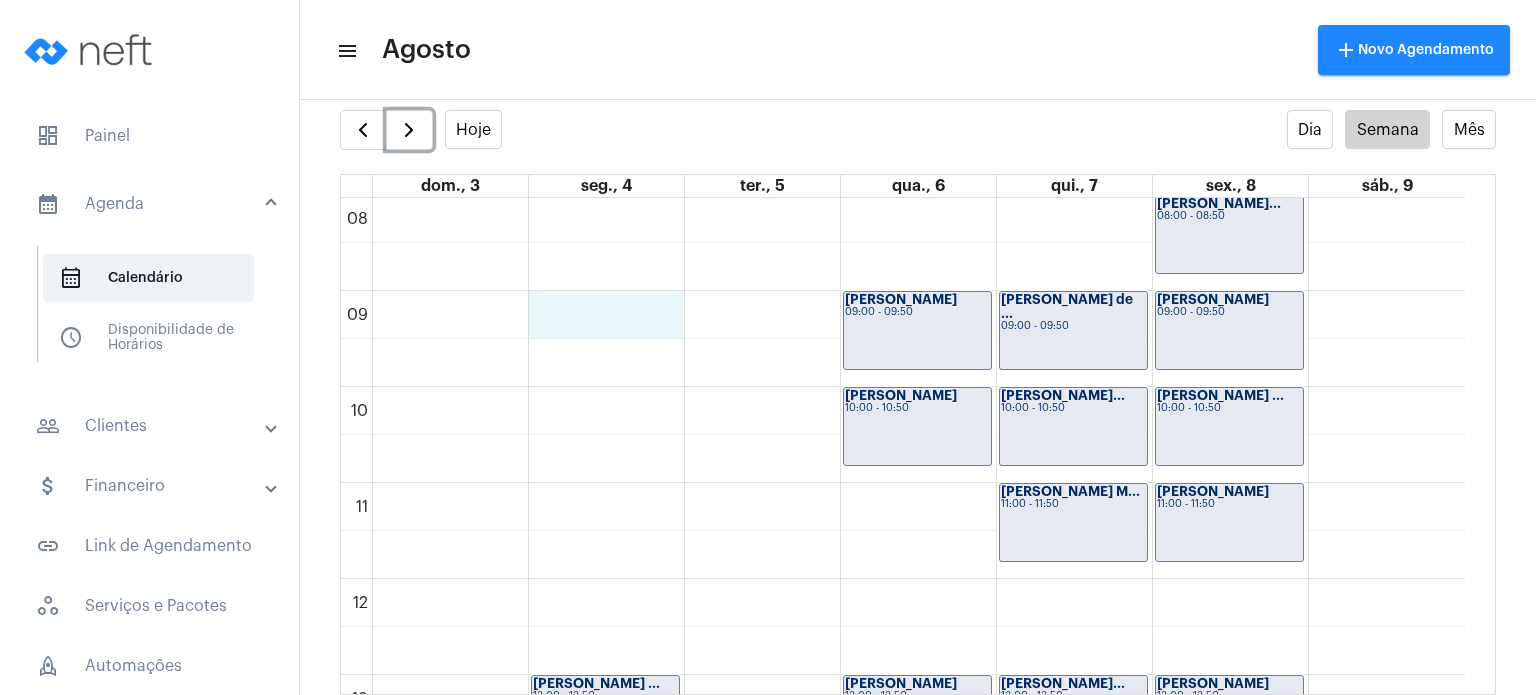 click on "00 01 02 03 04 05 06 07 08 09 10 11 12 13 14 15 16 17 18 19 20 21 22 23
[PERSON_NAME] ...
13:00 - 13:50
[PERSON_NAME] Ne...
14:00 - 14:50
Laís Ventorim T...
15:00 - 15:50
[PERSON_NAME] B...
16:00 - 16:50
[PERSON_NAME]...
17:00 - 17:50
Davi Bassini
14:00 - 14:50
[PERSON_NAME]...
15:00 - 15:50
[PERSON_NAME] Col...
16:00 - 16:50
[PERSON_NAME]
17:00 - 17:50
[PERSON_NAME]
09:00 - 09:50" 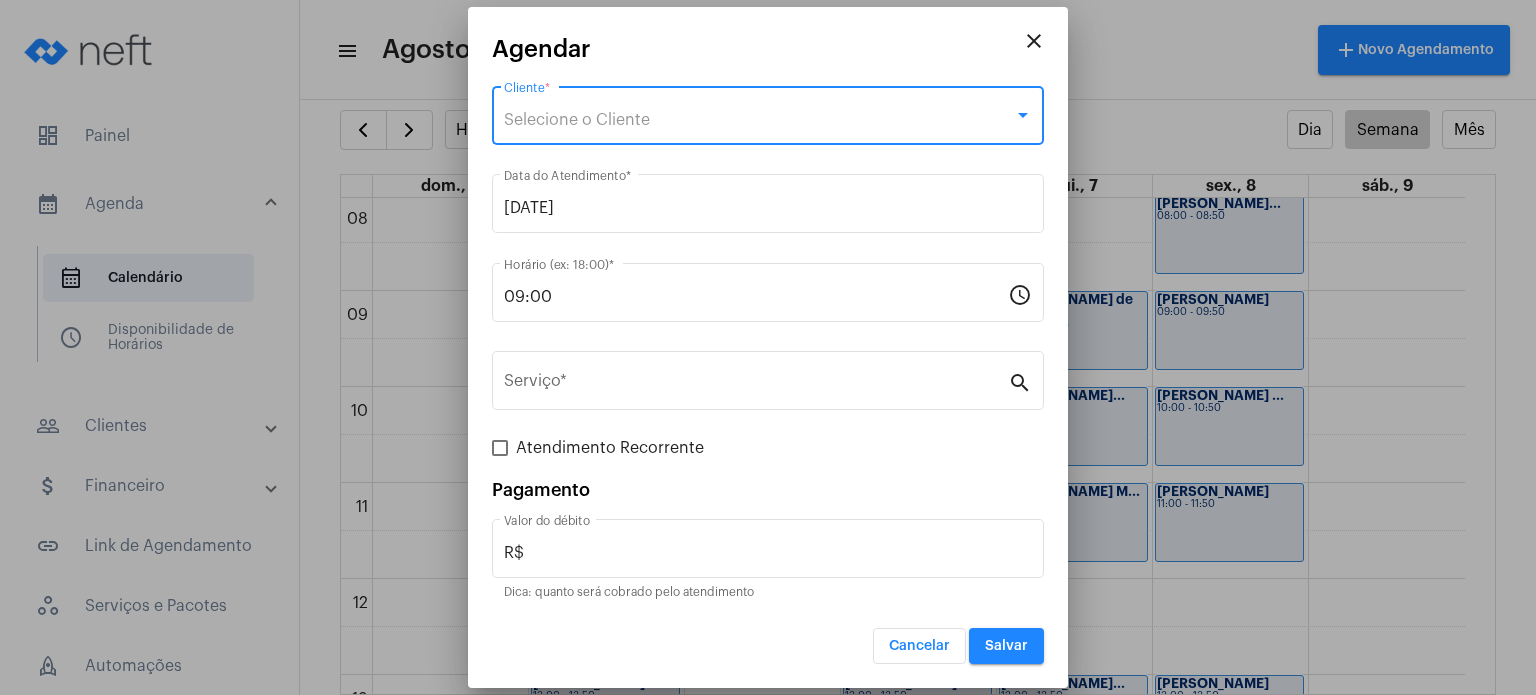 click on "Selecione o Cliente" at bounding box center (759, 120) 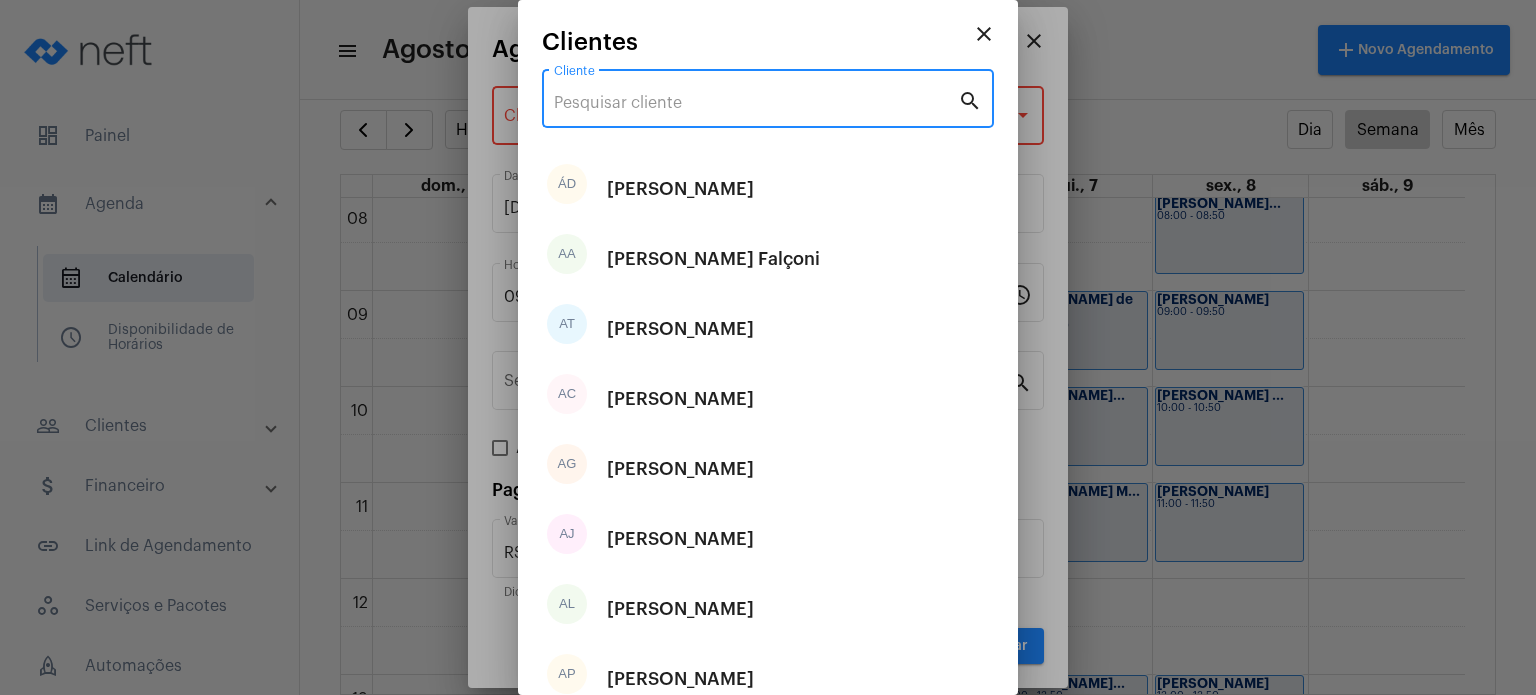 click on "Cliente" at bounding box center (756, 103) 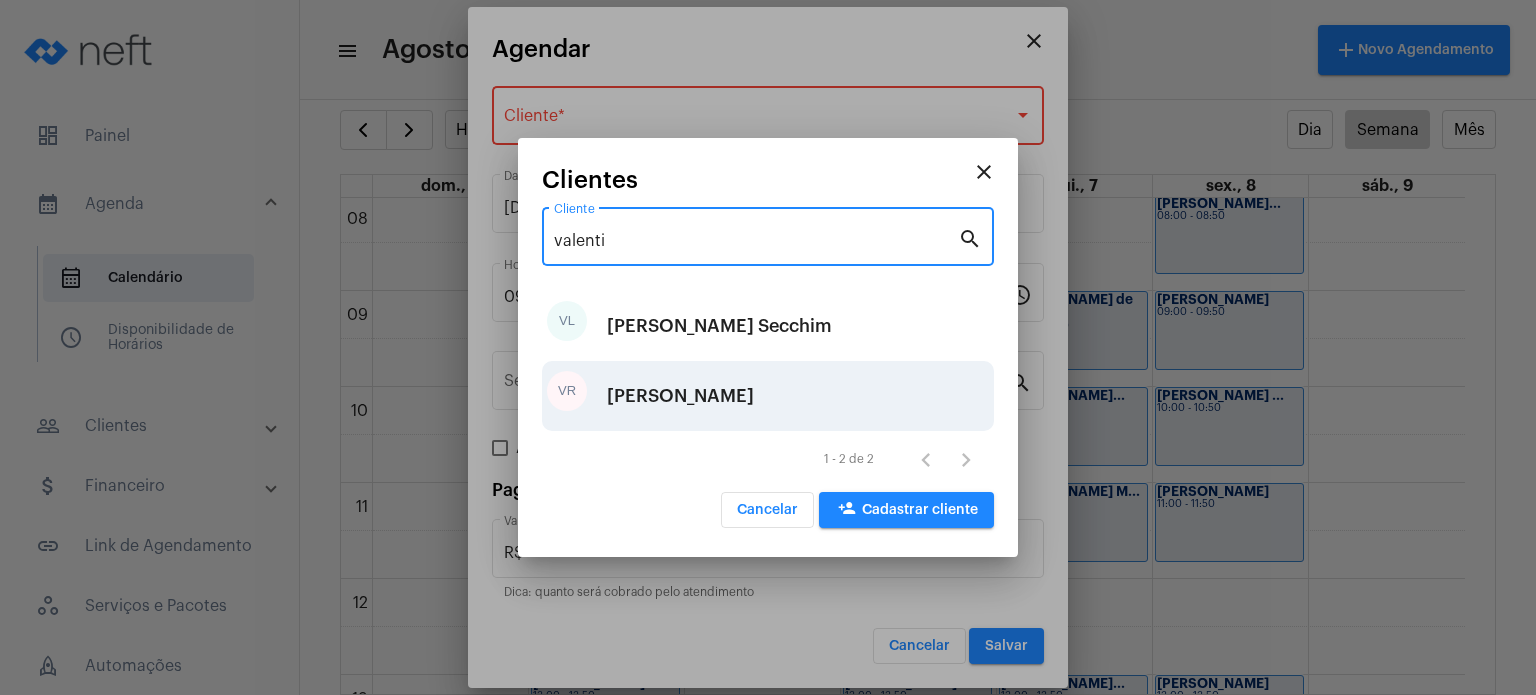 type on "valenti" 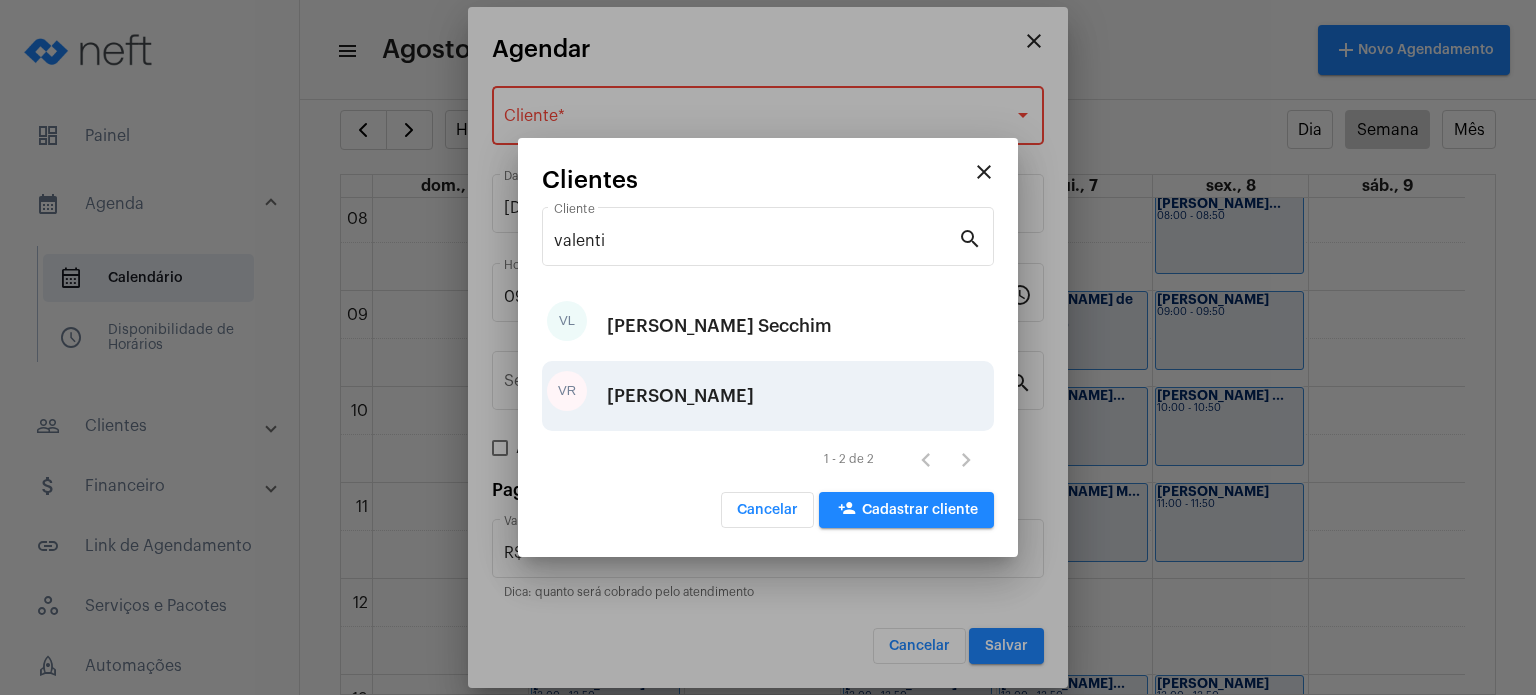 click on "[PERSON_NAME]" at bounding box center [680, 396] 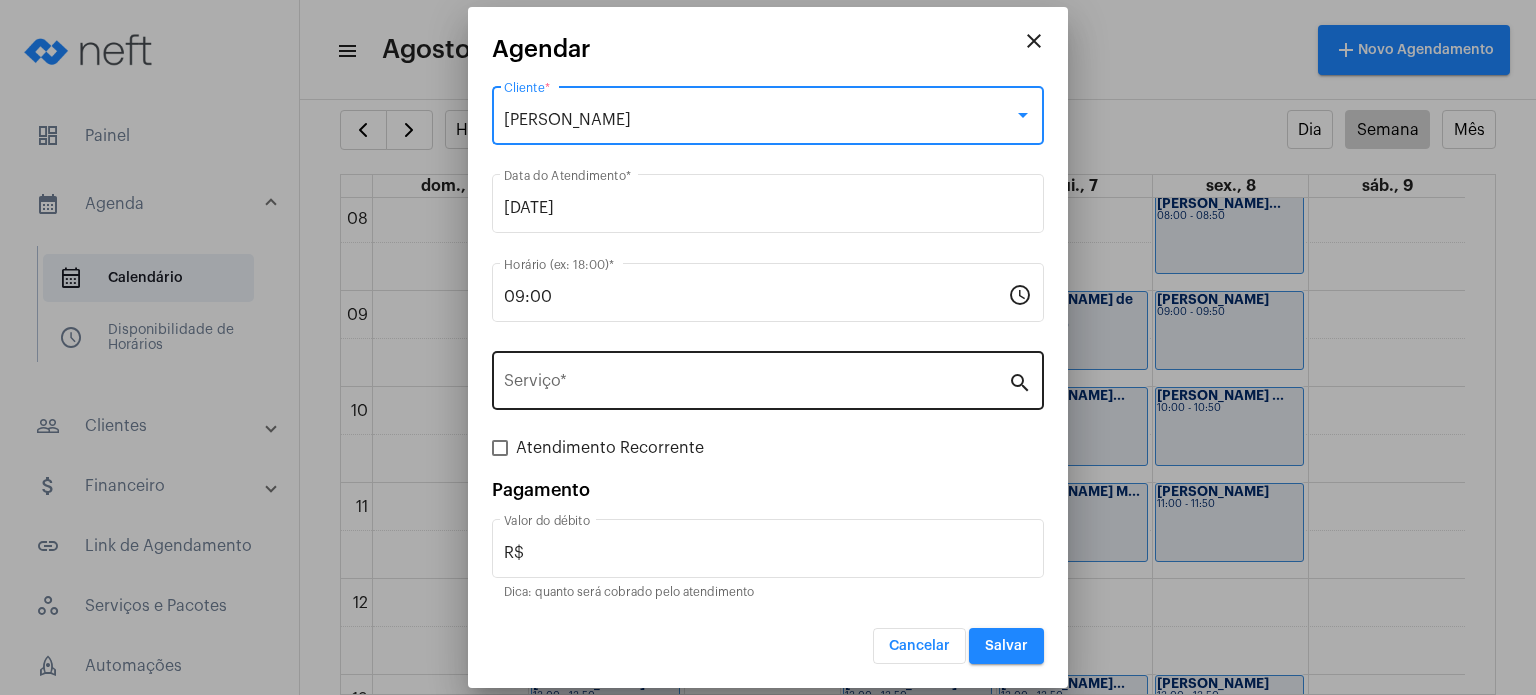click on "Serviço  *" at bounding box center [756, 378] 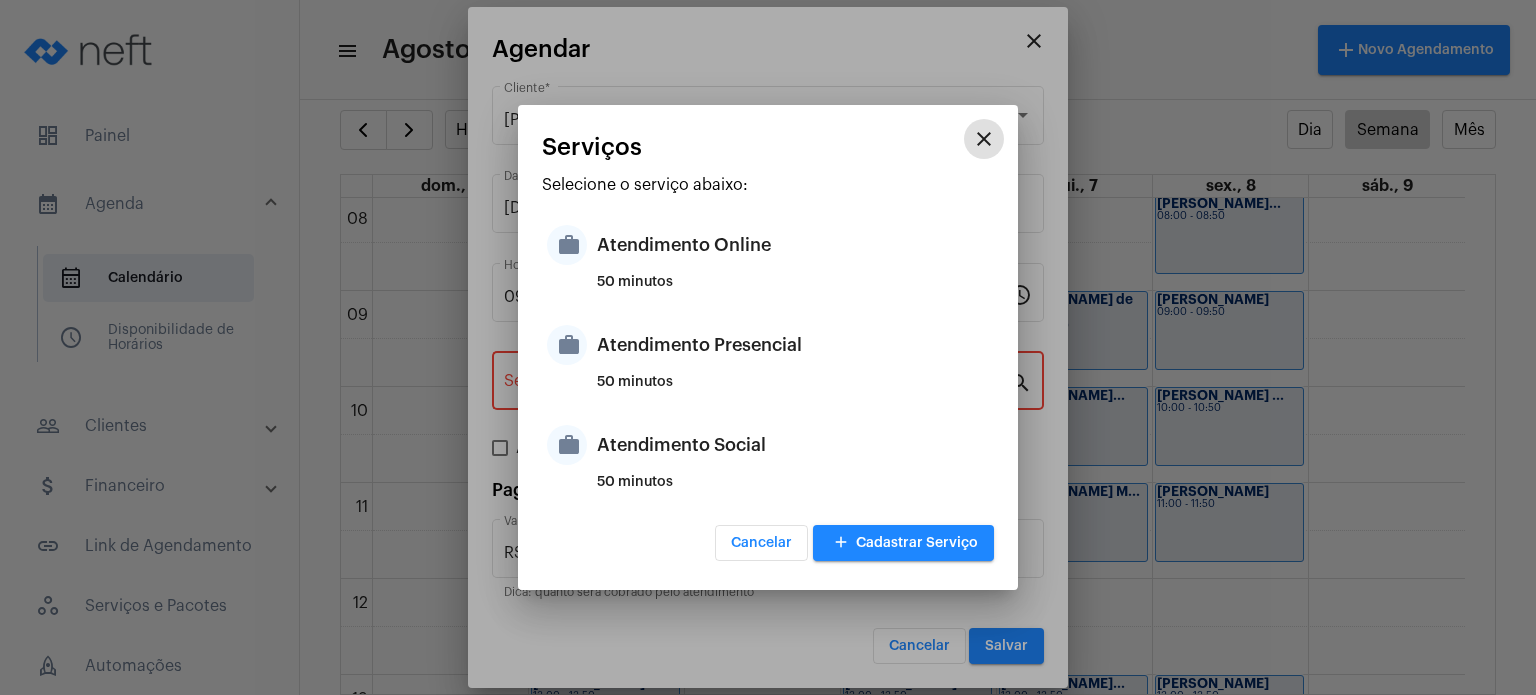 click on "work Atendimento Presencial 50 minutos" at bounding box center (768, 360) 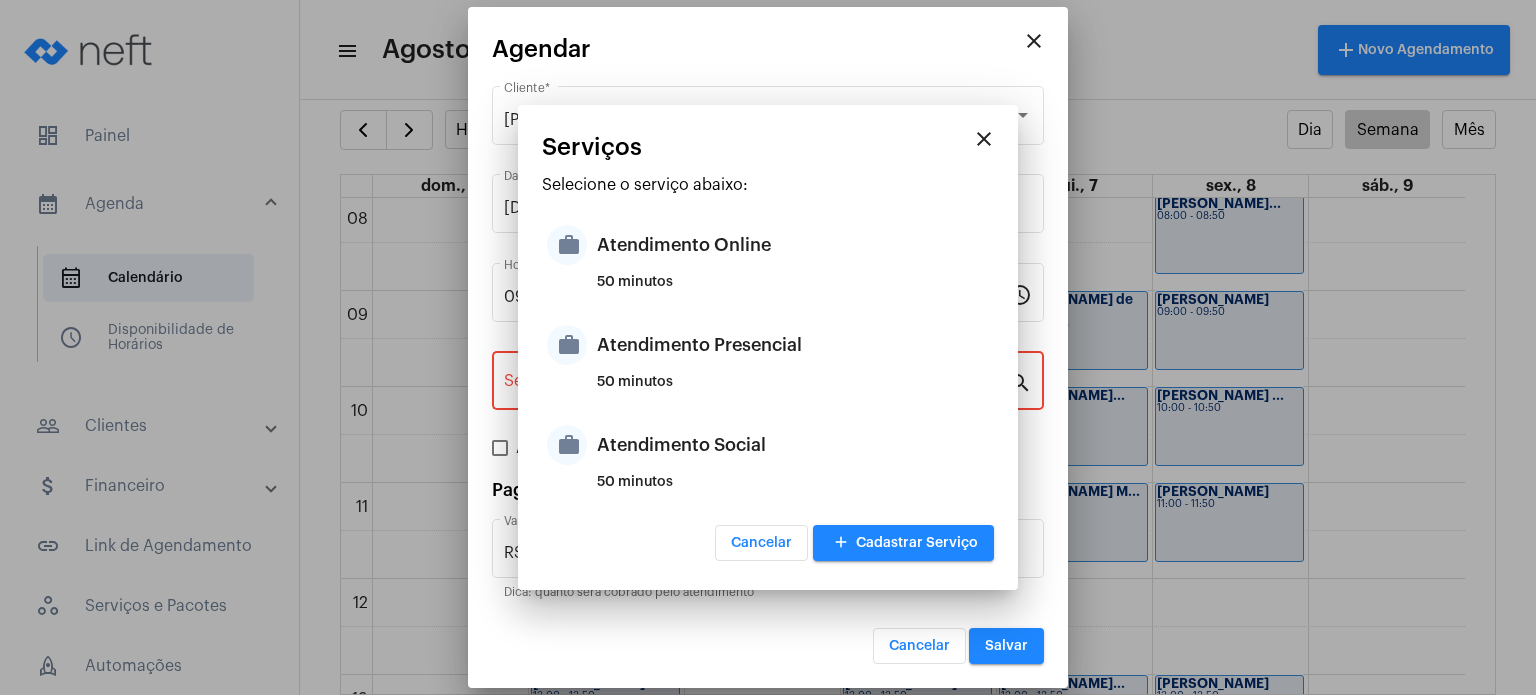 type on "Atendimento Presencial" 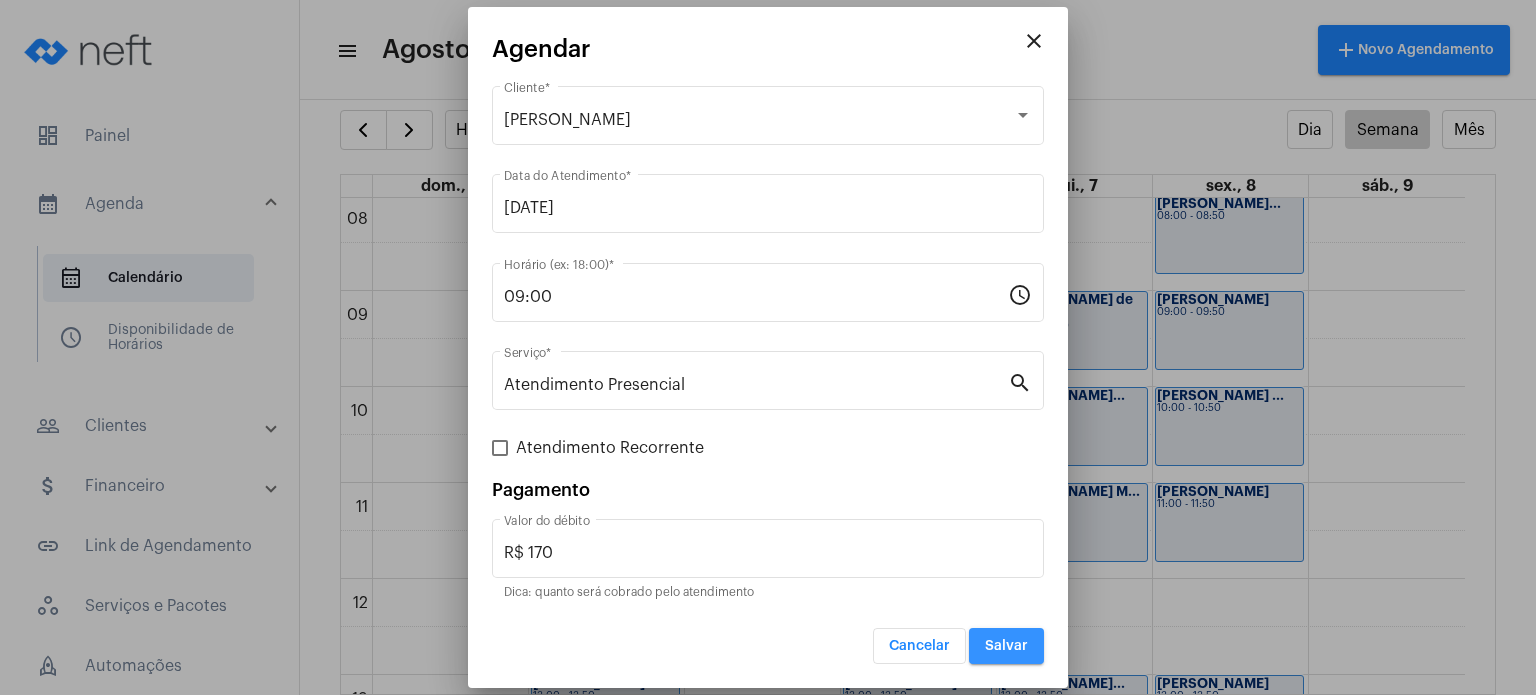 click on "Salvar" at bounding box center [1006, 646] 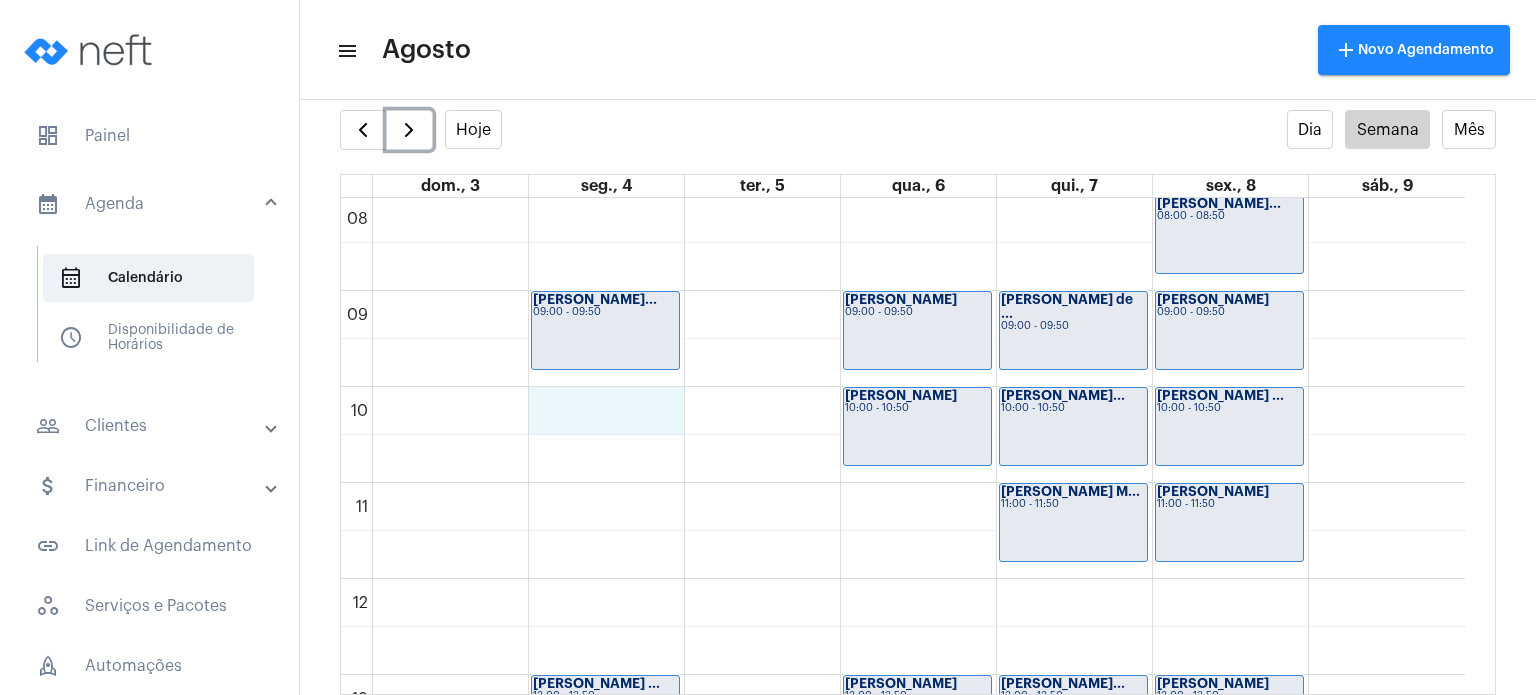 click on "00 01 02 03 04 05 06 07 08 09 10 11 12 13 14 15 16 17 18 19 20 21 22 23
[PERSON_NAME]...
09:00 - 09:50
[PERSON_NAME] ...
13:00 - 13:50
[PERSON_NAME] Ne...
14:00 - 14:50
Laís Ventorim T...
15:00 - 15:50
[PERSON_NAME] B...
16:00 - 16:50
[PERSON_NAME]...
17:00 - 17:50
Davi Bassini
14:00 - 14:50
[PERSON_NAME]...
15:00 - 15:50
[PERSON_NAME] Col...
16:00 - 16:50
[PERSON_NAME]
17:00 - 17:50" 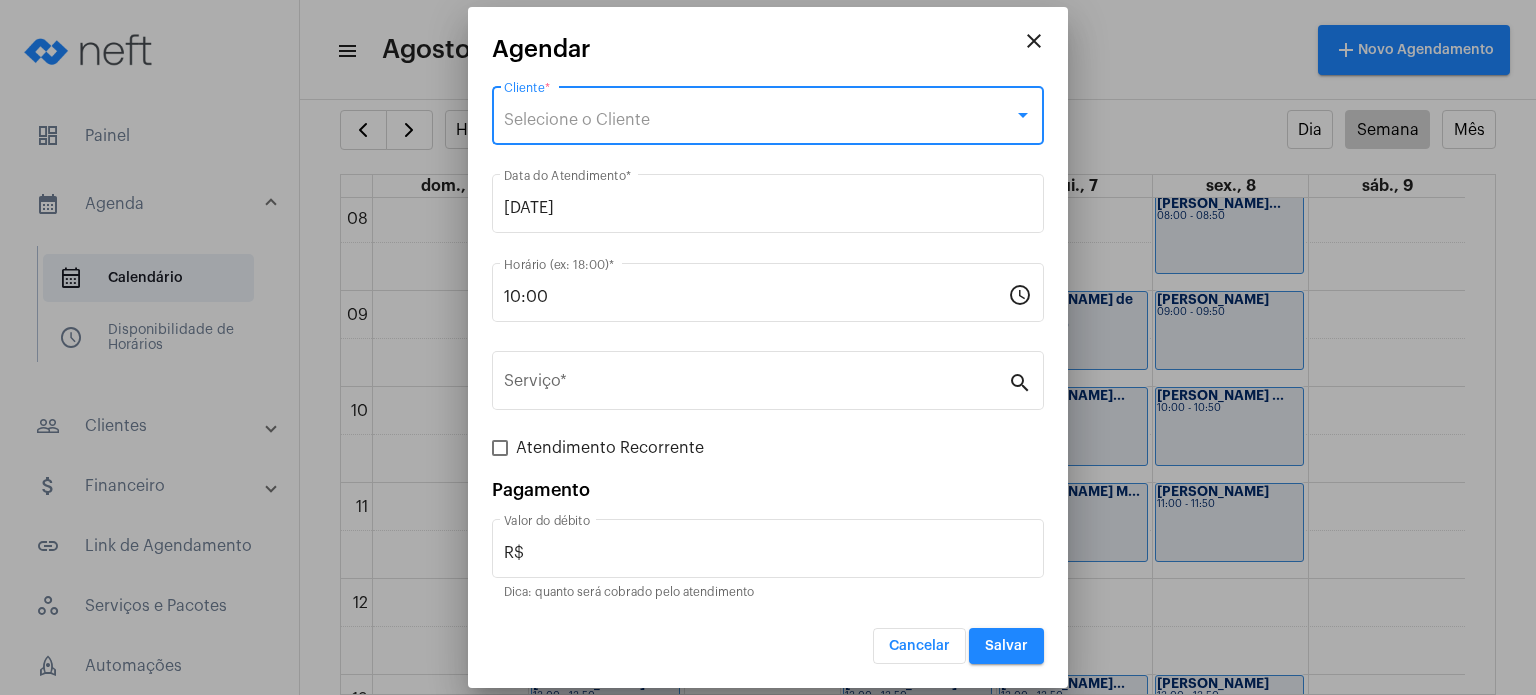 click on "Selecione o Cliente" at bounding box center [577, 120] 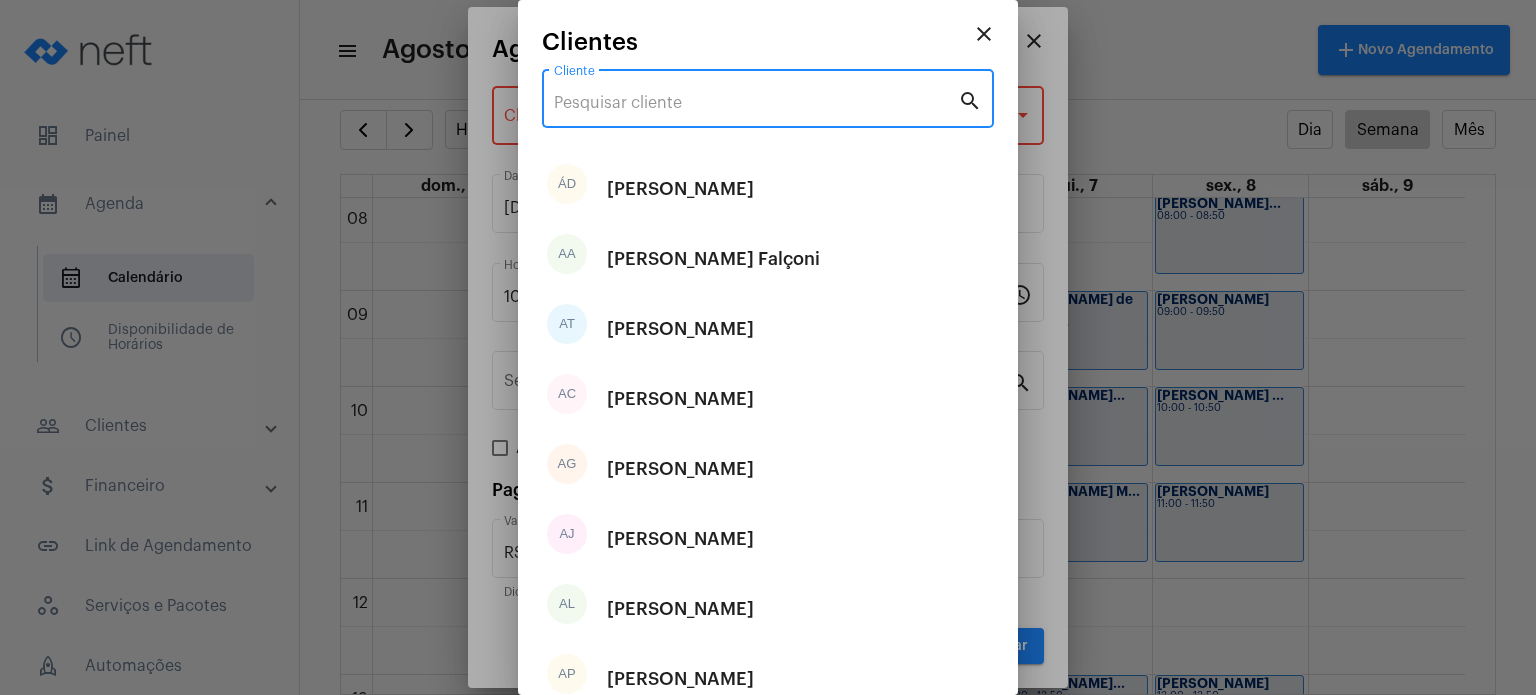 click on "Cliente" at bounding box center (756, 103) 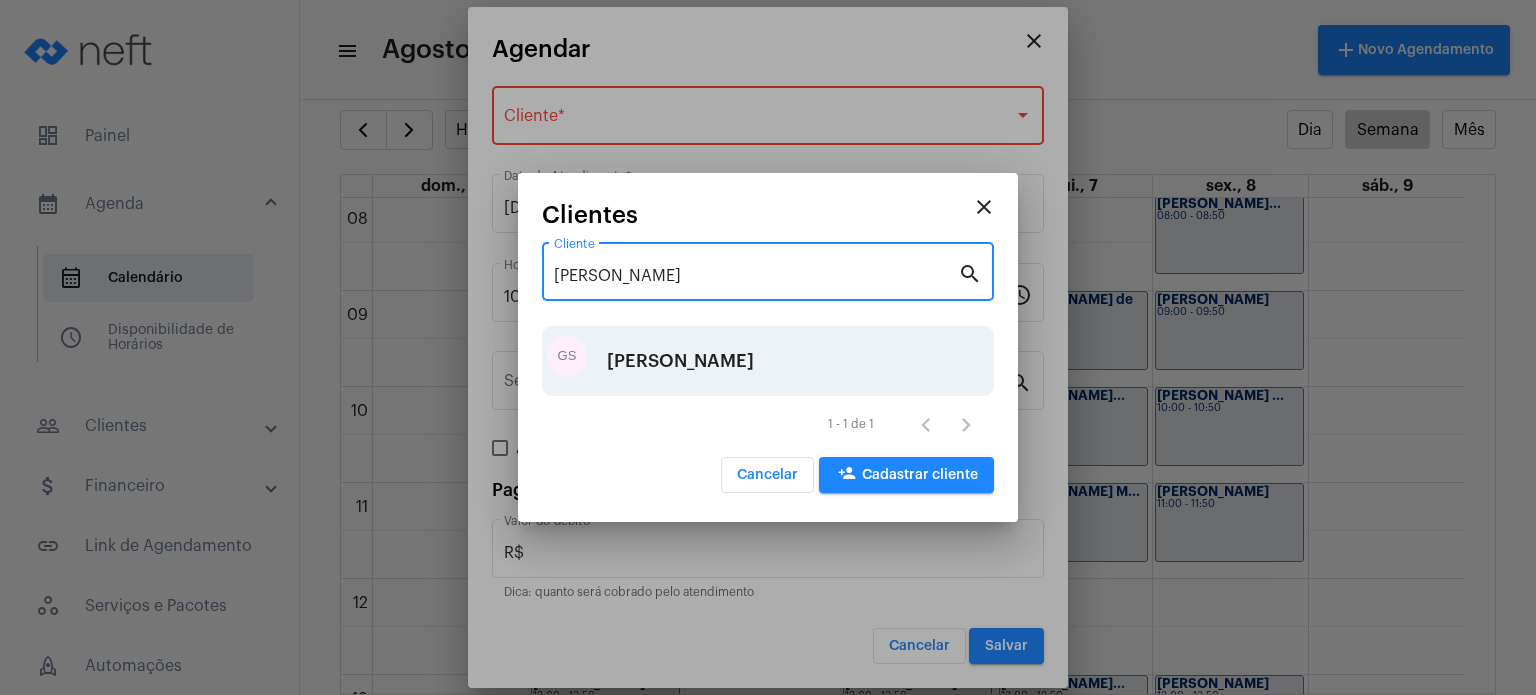 type on "[PERSON_NAME]" 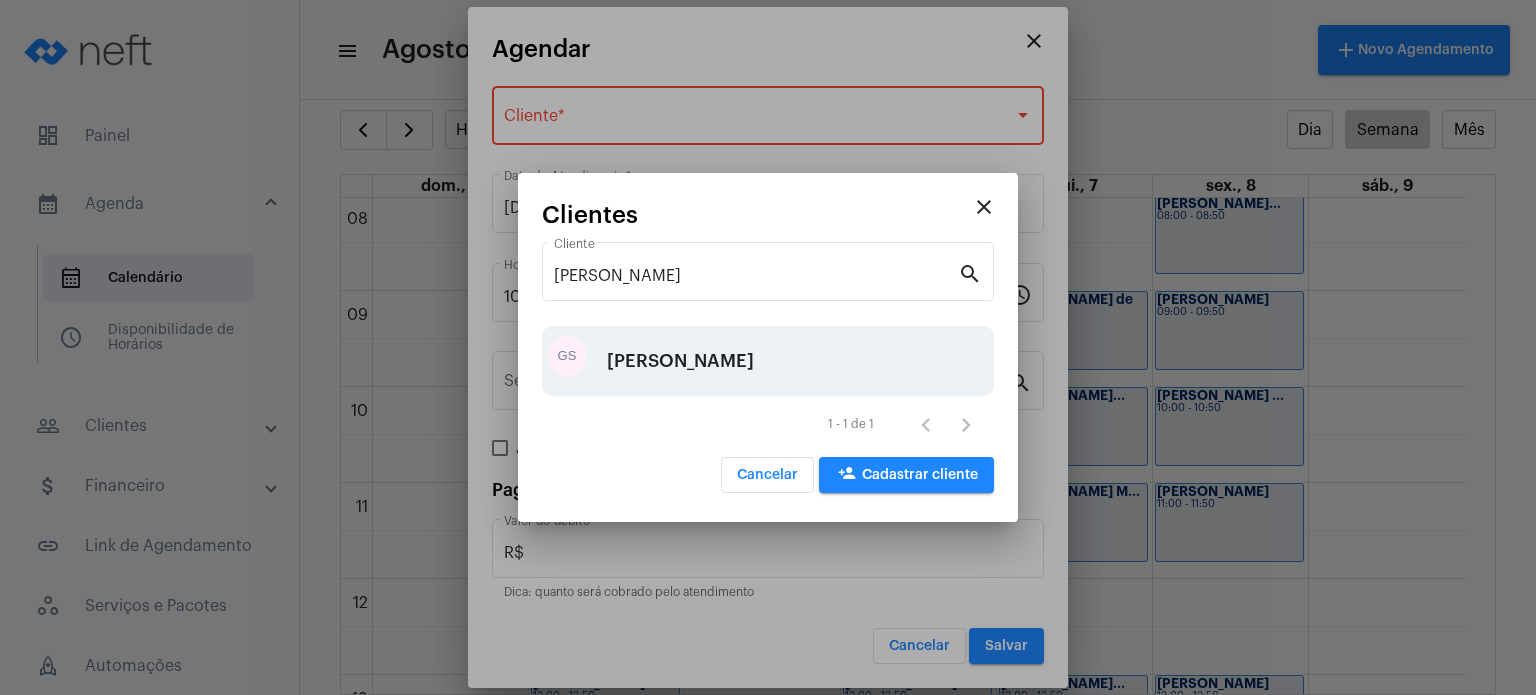 click on "[PERSON_NAME]" at bounding box center (680, 361) 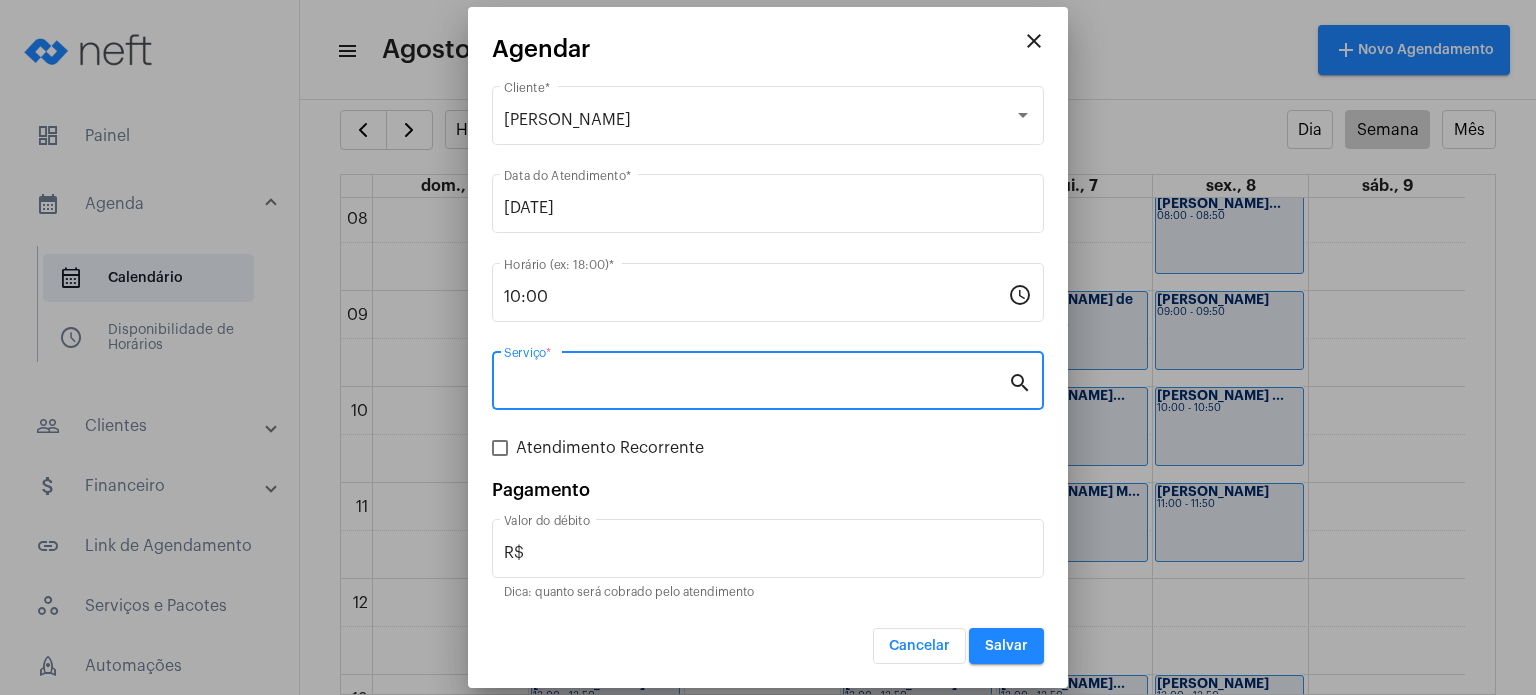 click on "Serviço  *" at bounding box center (756, 385) 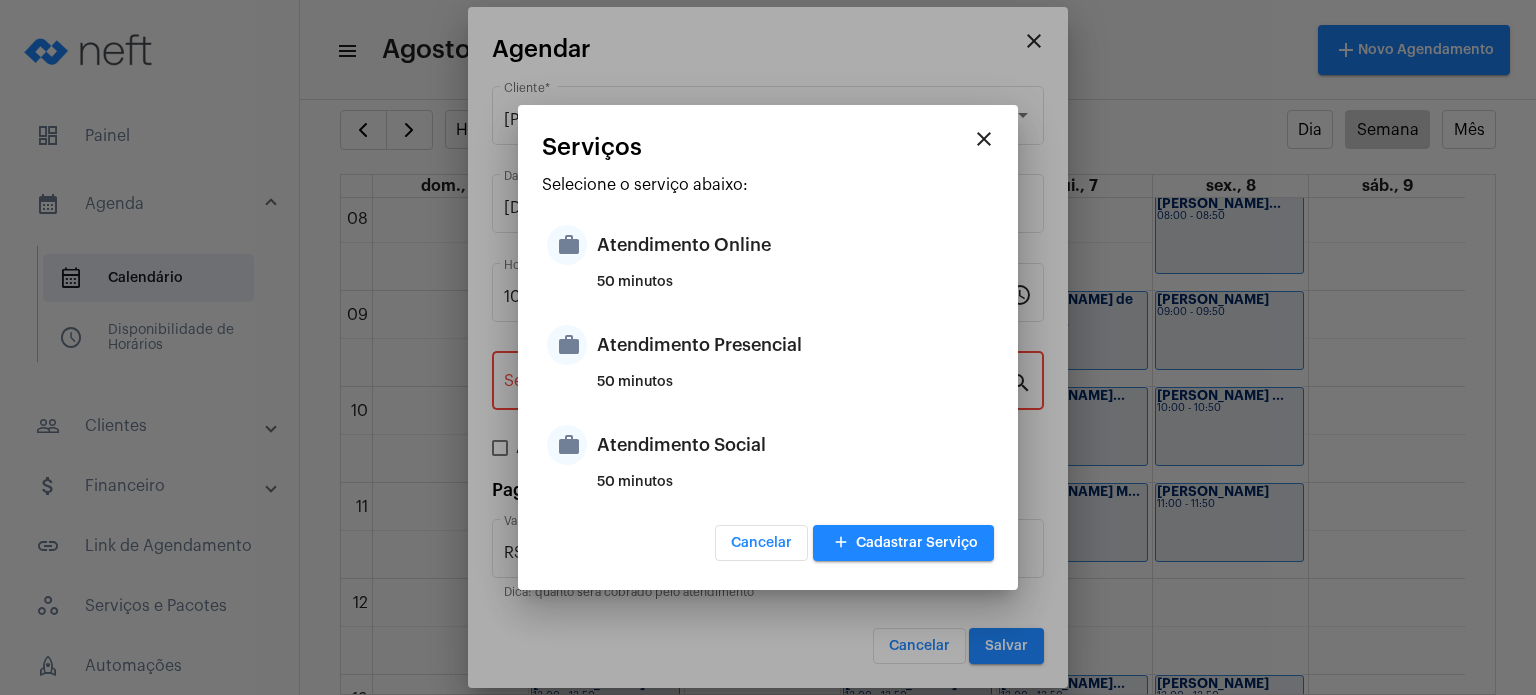 click on "50 minutos" at bounding box center (793, 390) 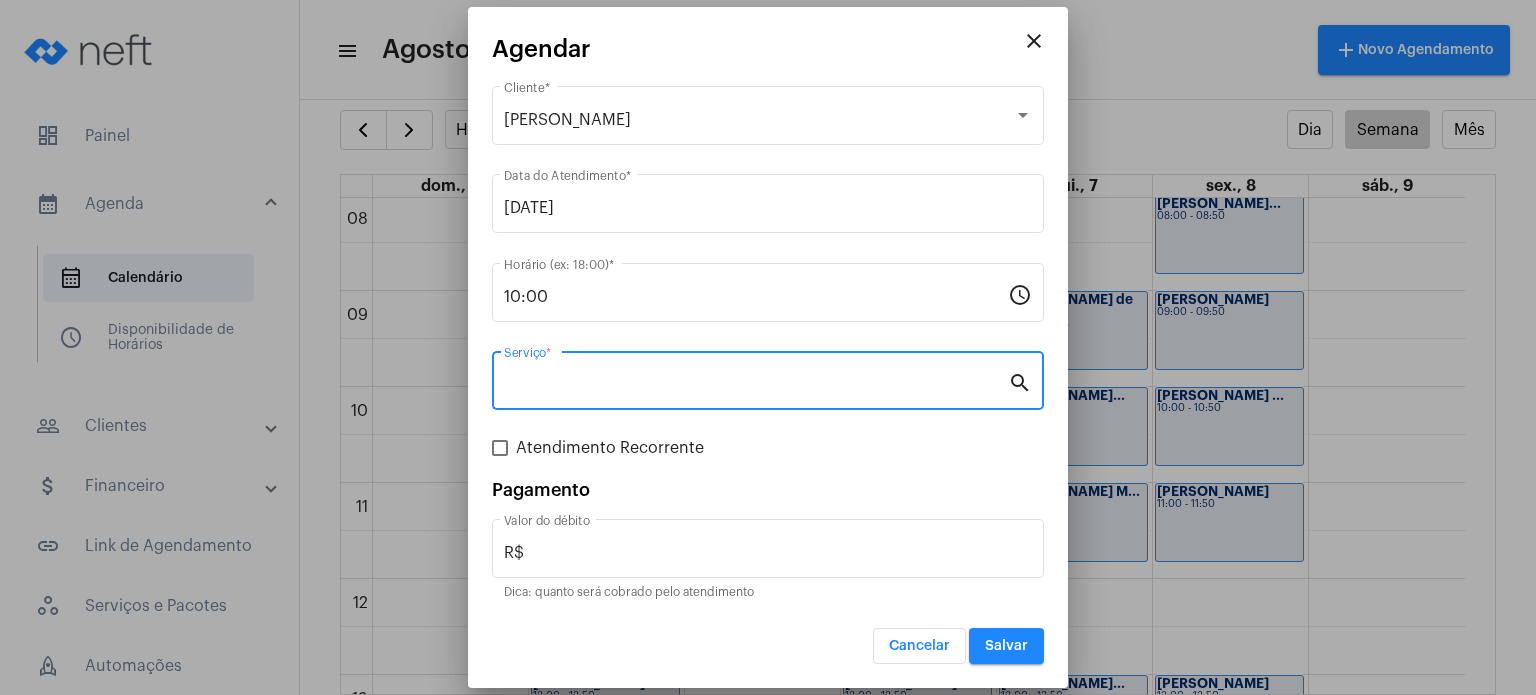 type on "Atendimento Presencial" 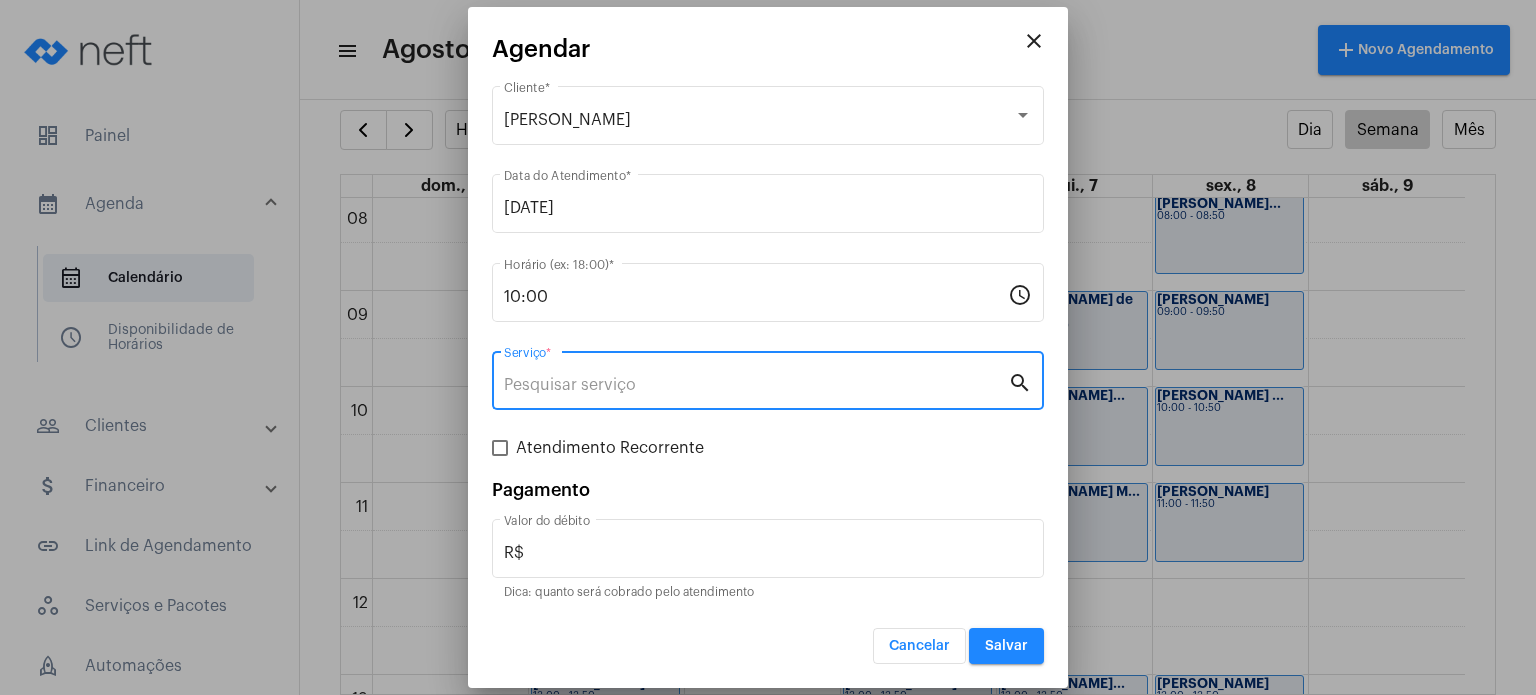 type on "R$ 170" 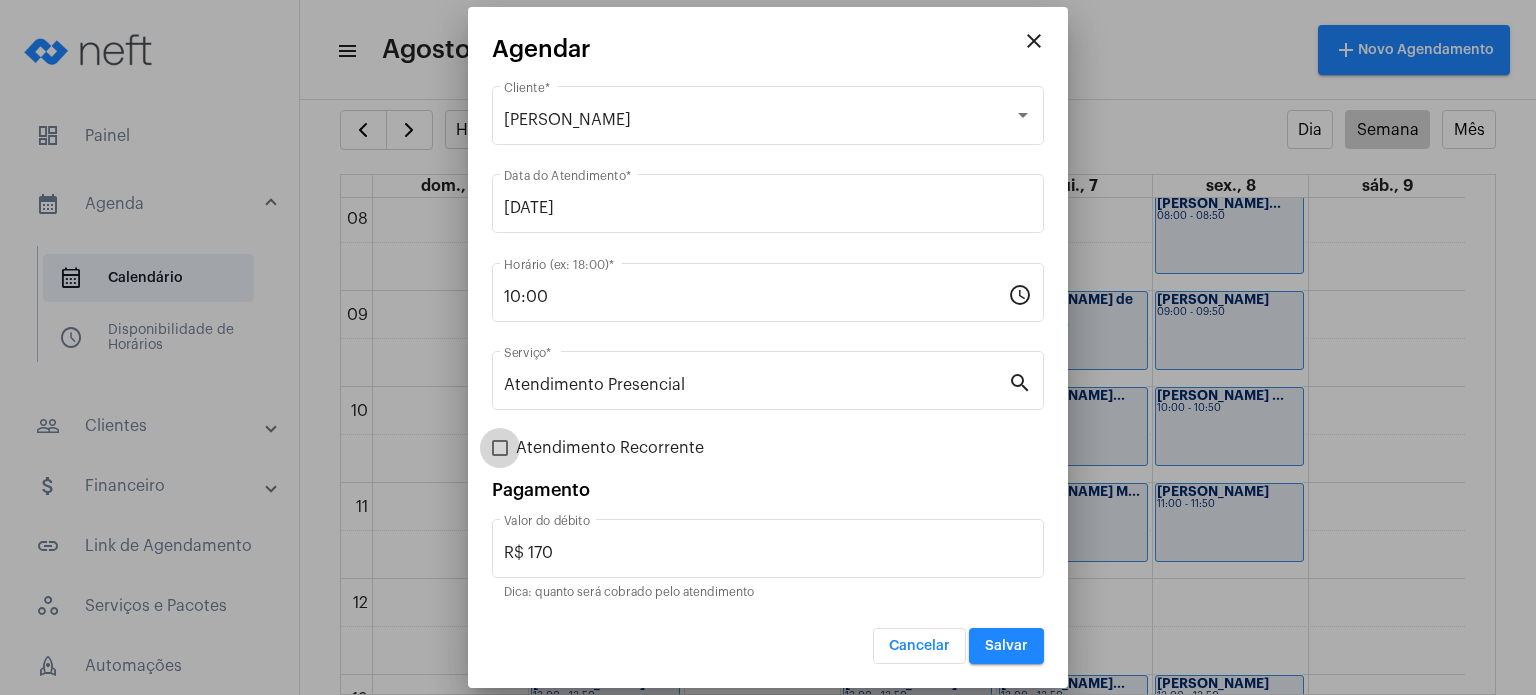 click on "Atendimento Recorrente" at bounding box center [610, 448] 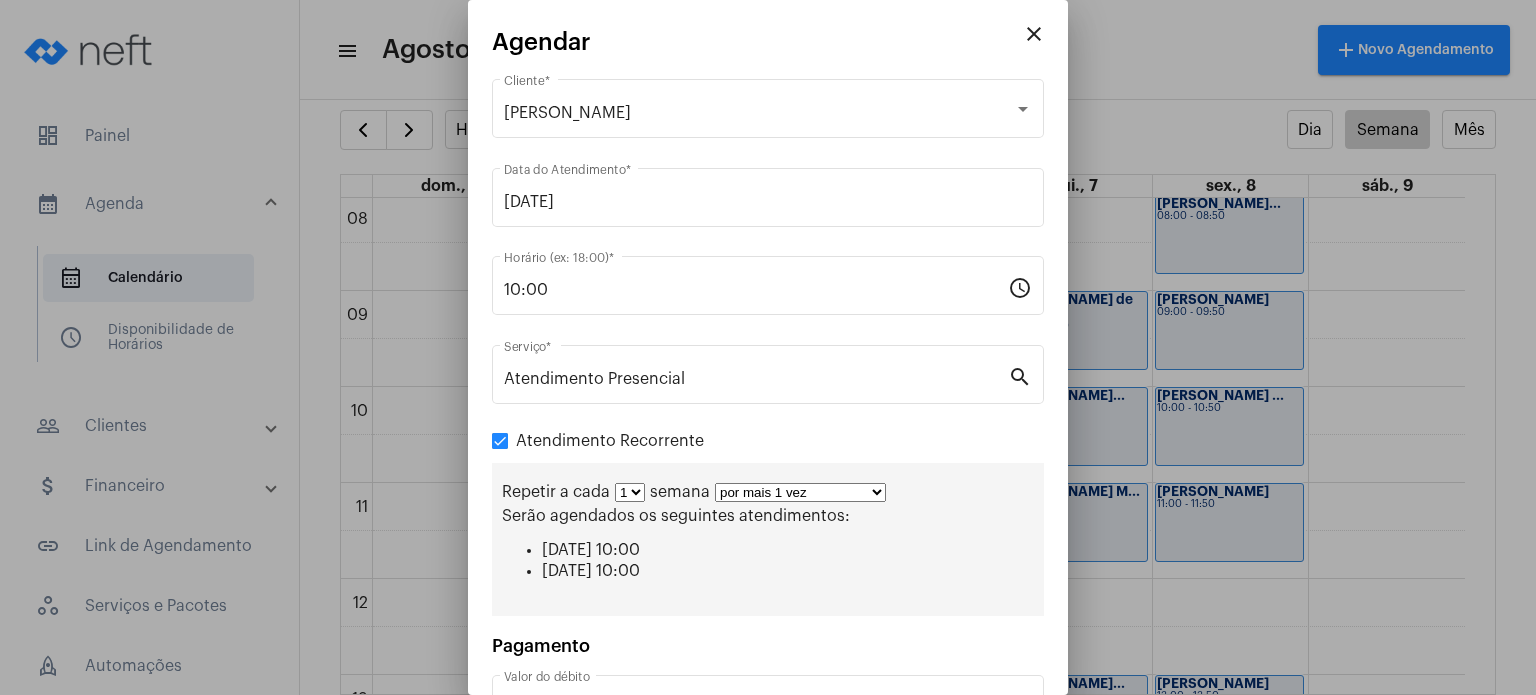 click on "1 2 3 4 5 6 7 8" at bounding box center (630, 492) 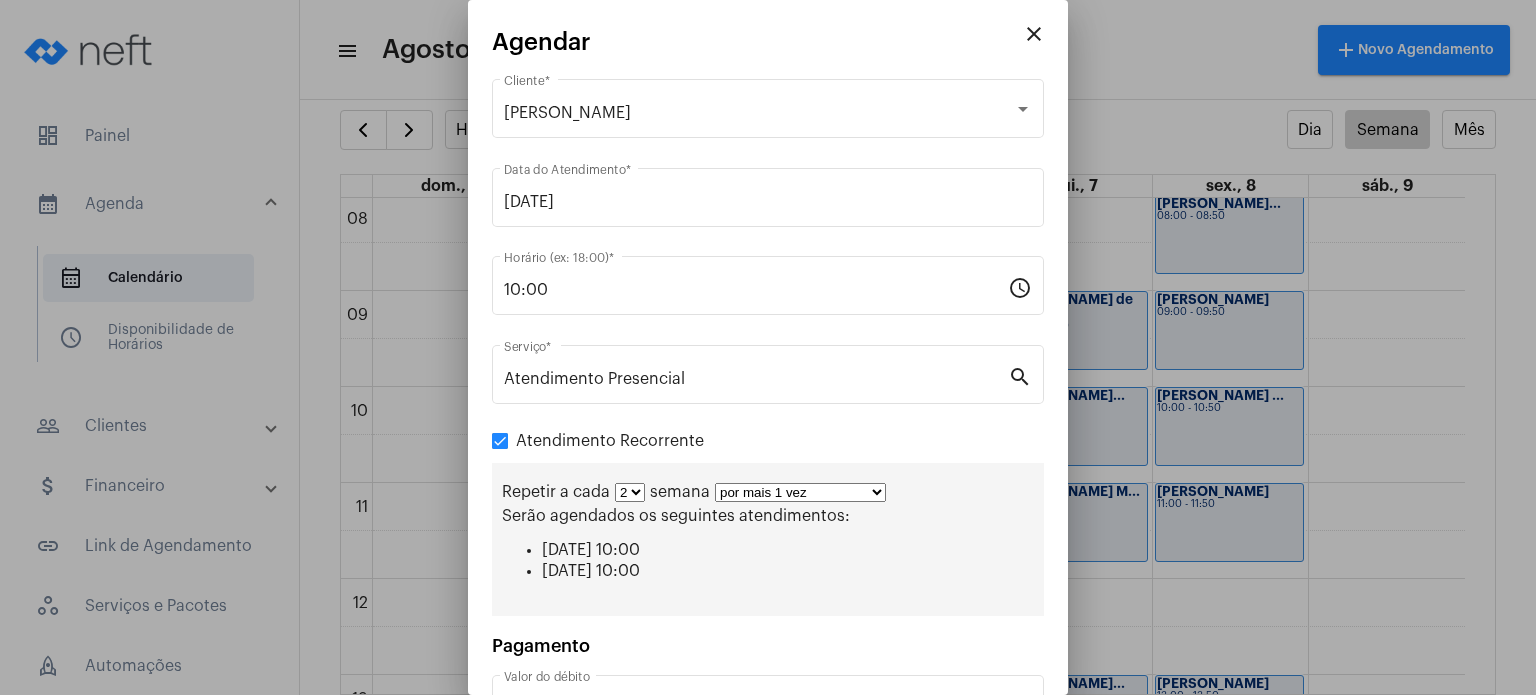 click on "1 2 3 4 5 6 7 8" at bounding box center [630, 492] 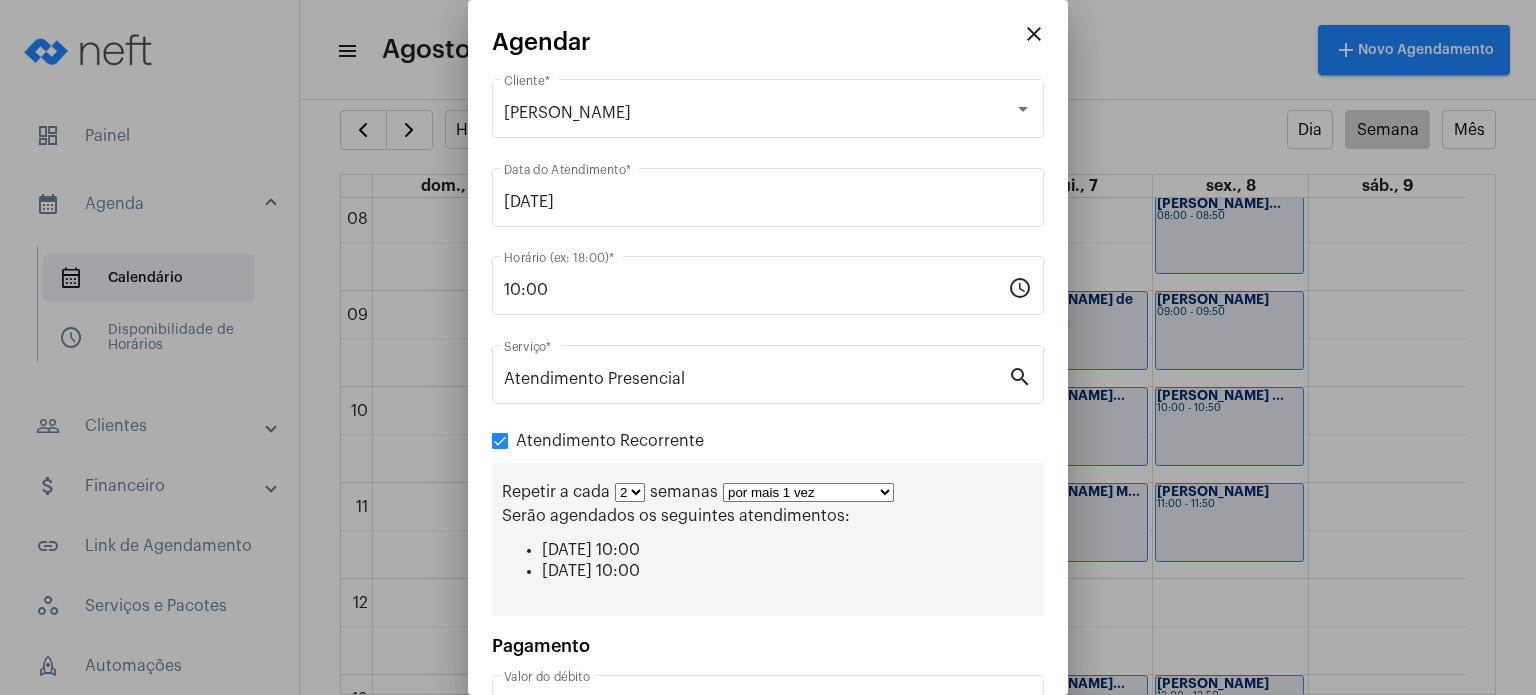 click on "por mais 1 vez por mais 2 vezes por mais 3 vezes por mais 4 vezes por mais 5 vezes por mais 6 vezes por mais 7 vezes por mais 8 vezes por mais 9 vezes por mais 10 vezes por tempo indeterminado" at bounding box center (808, 492) 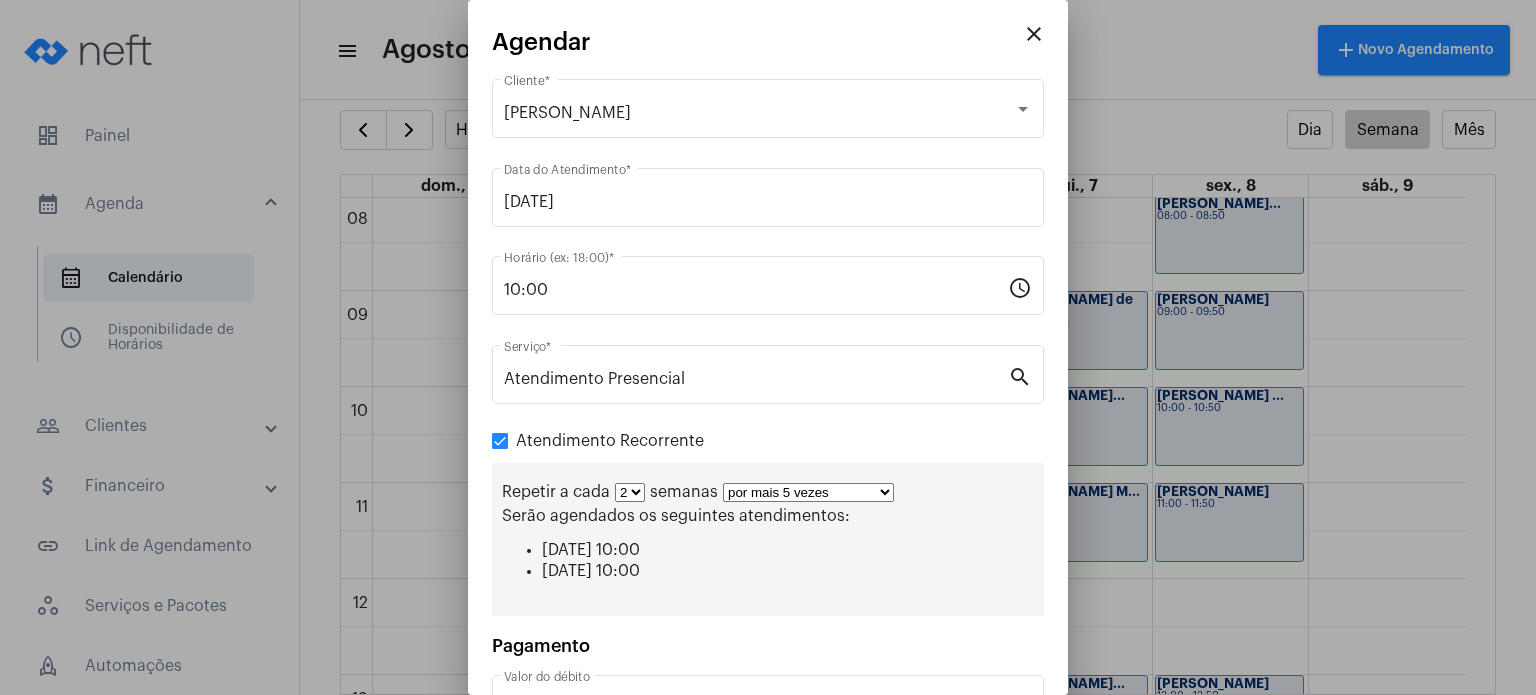 click on "por mais 1 vez por mais 2 vezes por mais 3 vezes por mais 4 vezes por mais 5 vezes por mais 6 vezes por mais 7 vezes por mais 8 vezes por mais 9 vezes por mais 10 vezes por tempo indeterminado" at bounding box center [808, 492] 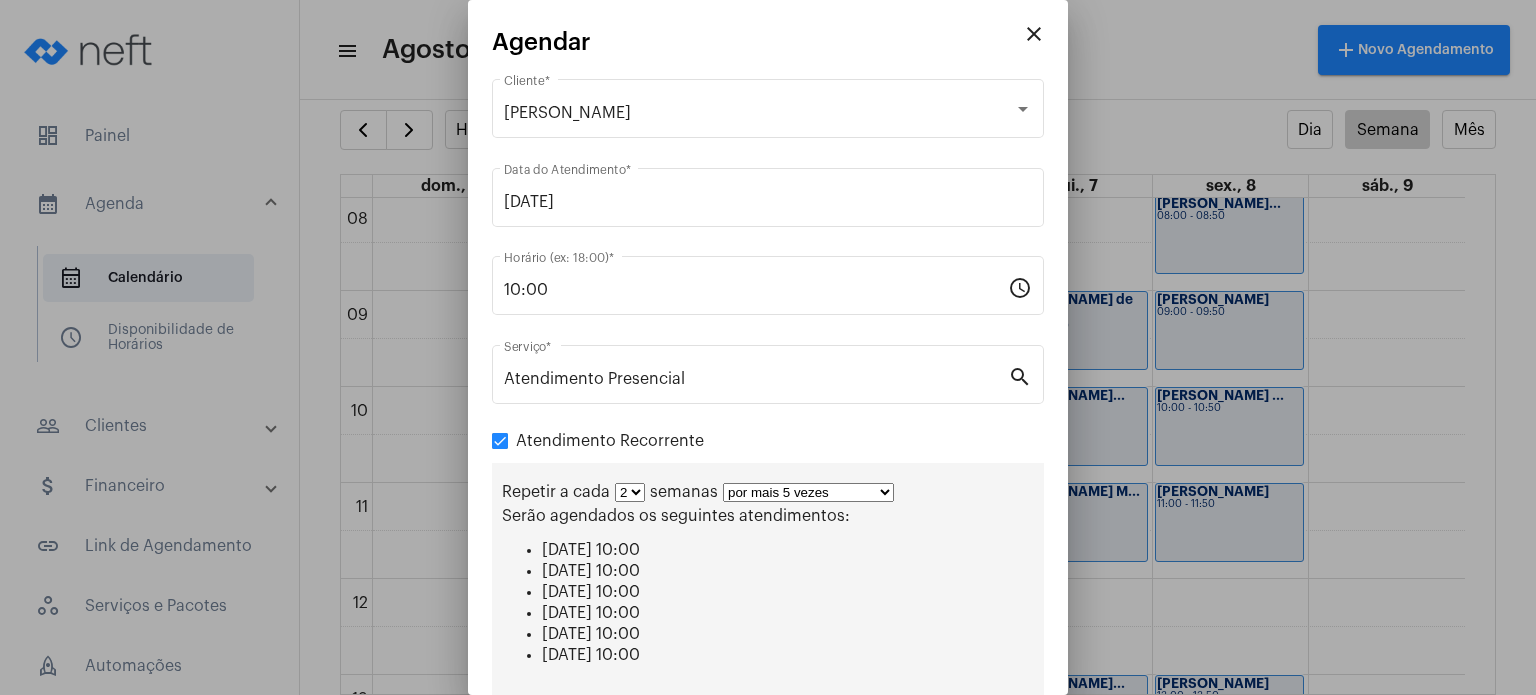 scroll, scrollTop: 228, scrollLeft: 0, axis: vertical 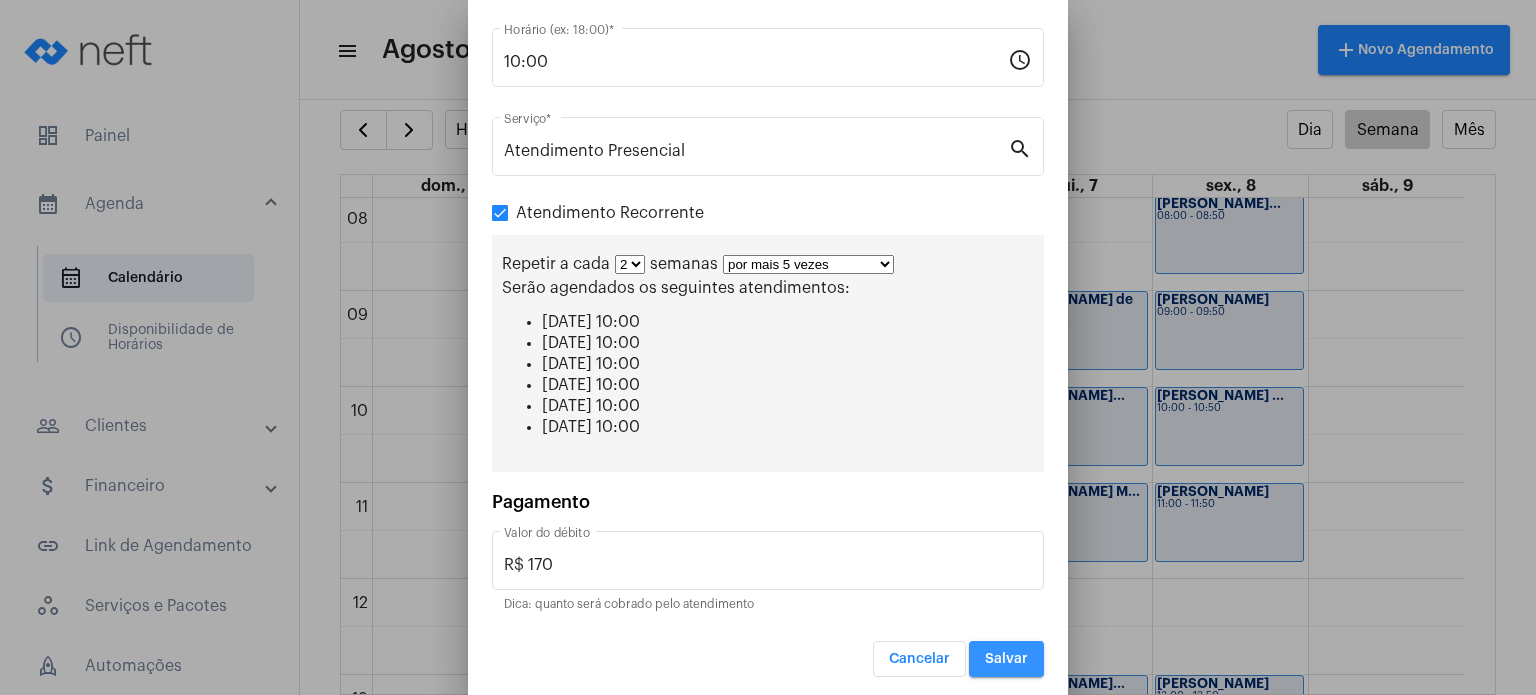 click on "Salvar" at bounding box center [1006, 659] 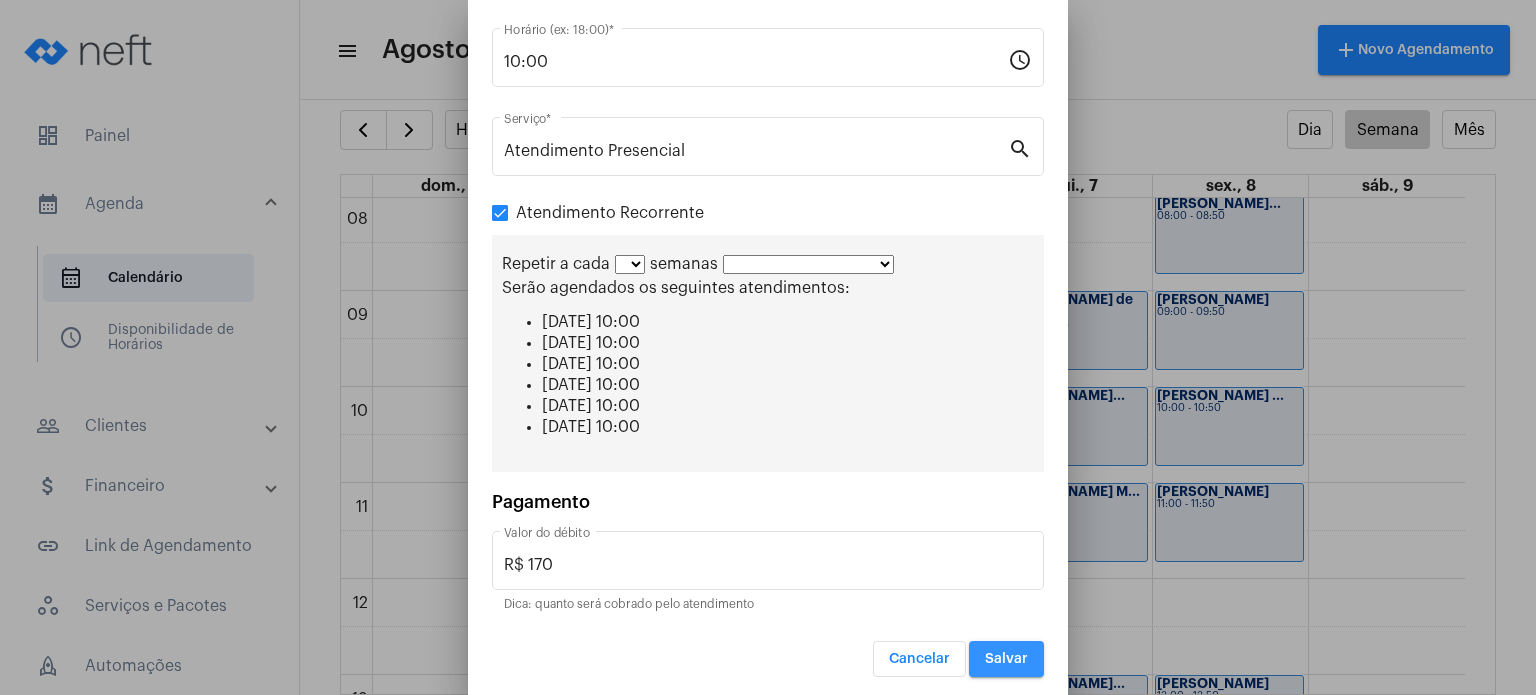 scroll, scrollTop: 0, scrollLeft: 0, axis: both 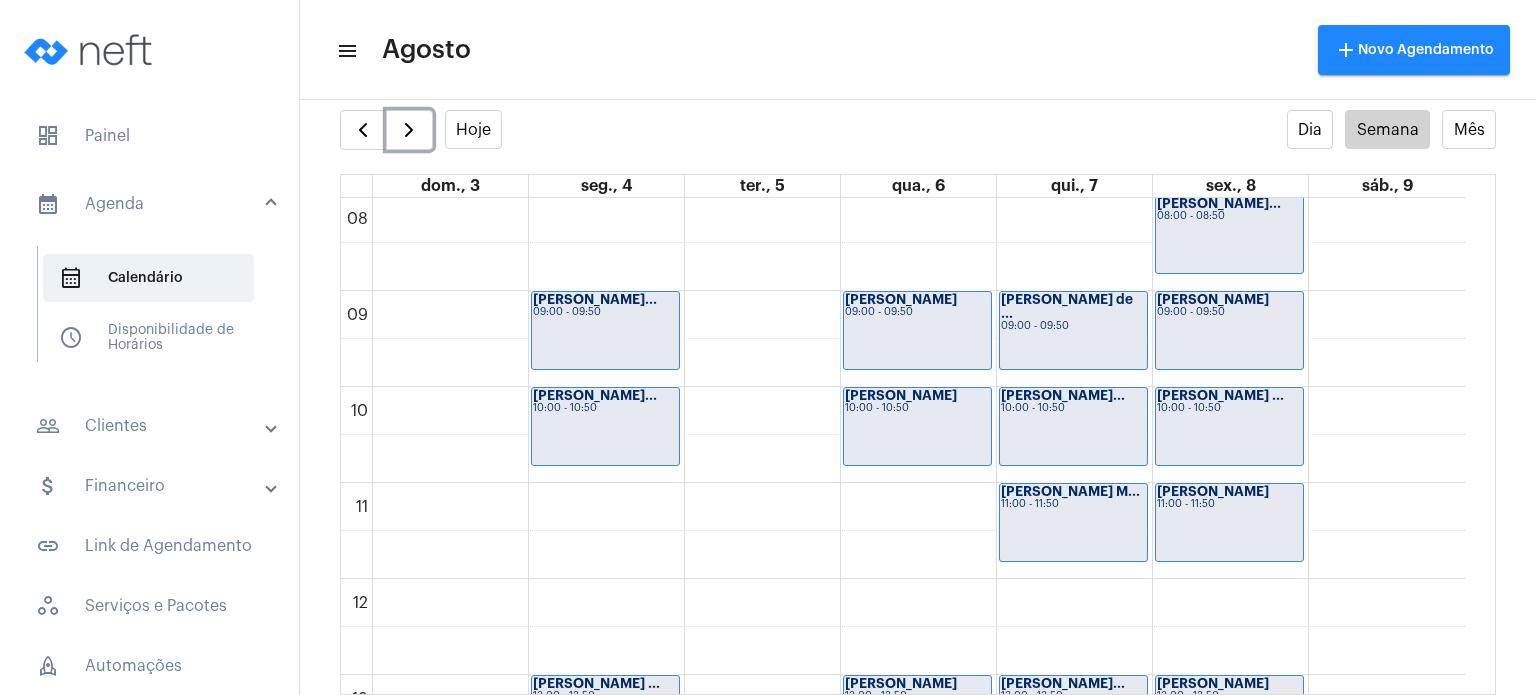 click on "00 01 02 03 04 05 06 07 08 09 10 11 12 13 14 15 16 17 18 19 20 21 22 23
[PERSON_NAME]...
09:00 - 09:50
[PERSON_NAME]...
10:00 - 10:50
[PERSON_NAME] ...
13:00 - 13:50
[PERSON_NAME] Ne...
14:00 - 14:50
Laís Ventorim T...
15:00 - 15:50
[PERSON_NAME] B...
16:00 - 16:50
[PERSON_NAME]...
17:00 - 17:50
Davi Bassini
14:00 - 14:50
[PERSON_NAME]...
15:00 - 15:50
[PERSON_NAME] Col...
16:00 - 16:50" 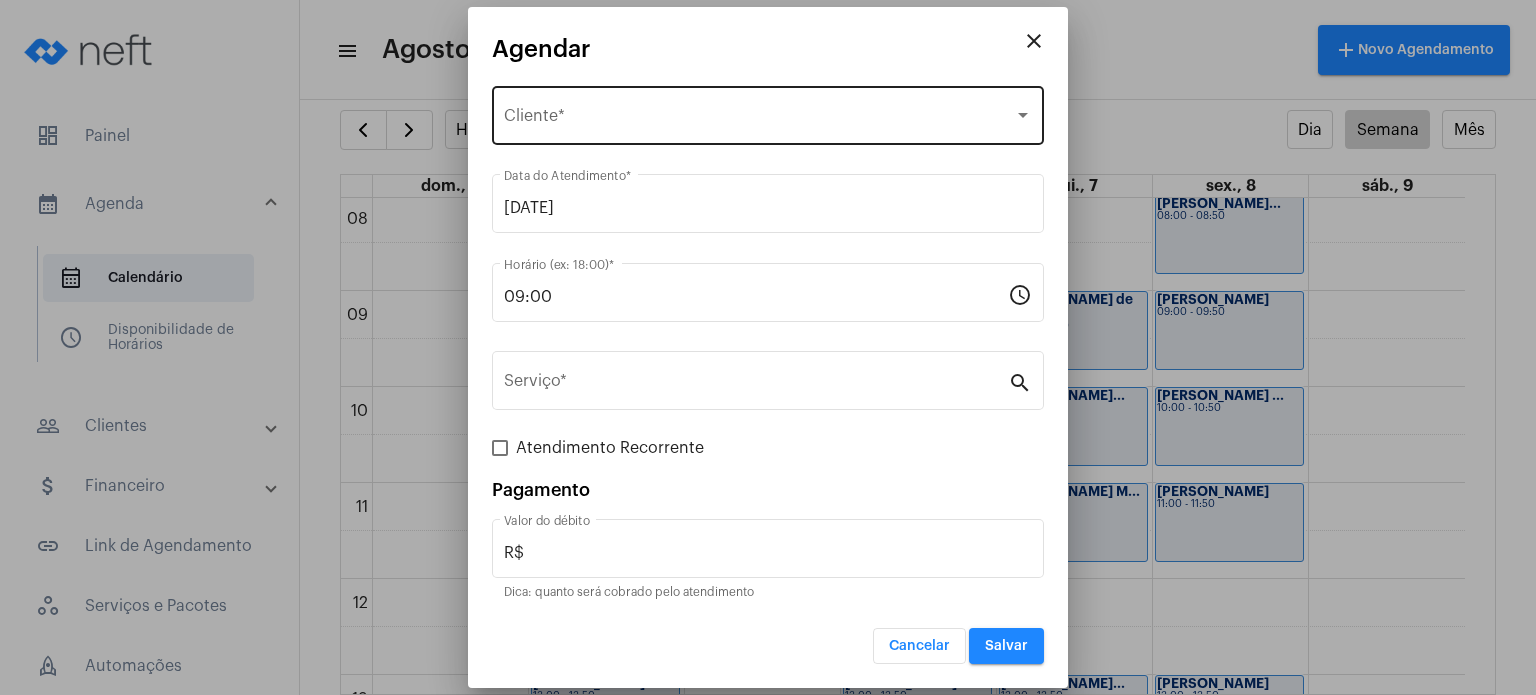 click on "Selecione o Cliente" at bounding box center [759, 120] 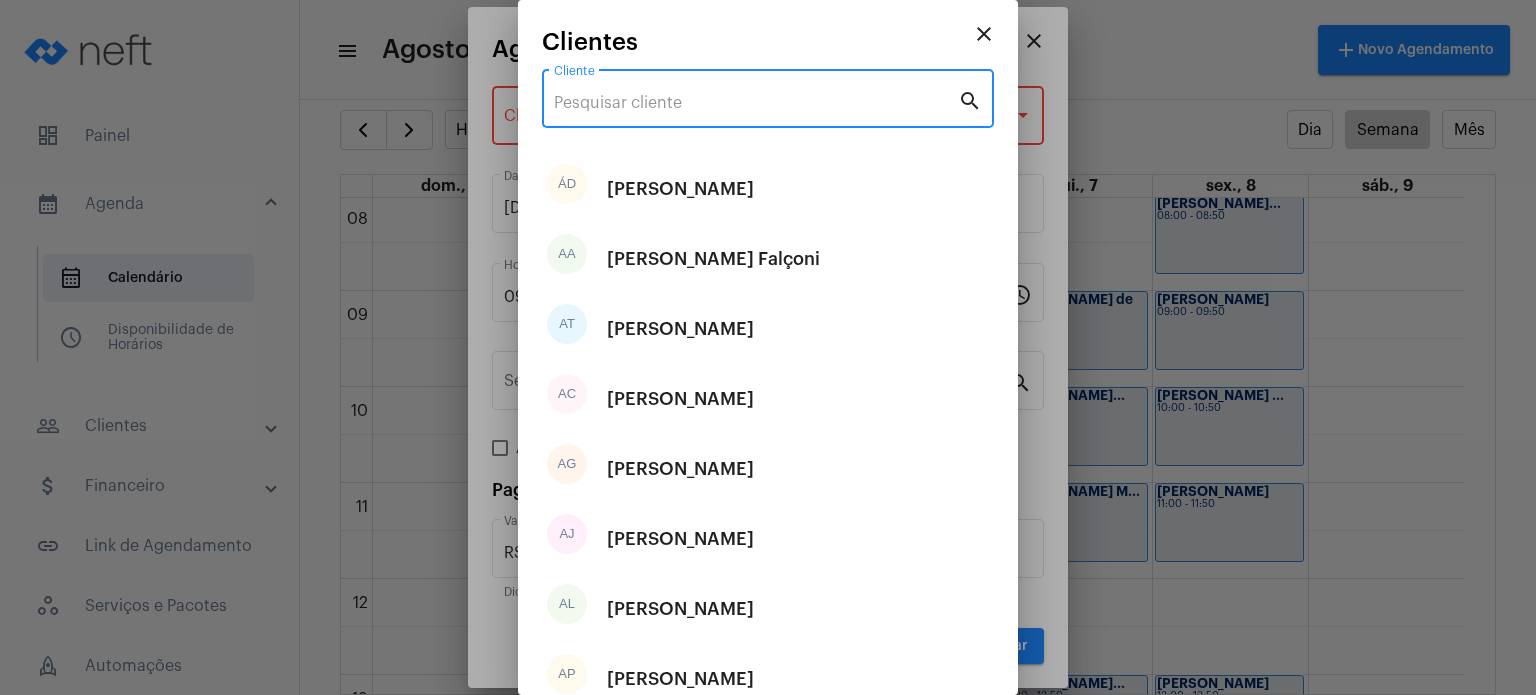click on "Cliente" at bounding box center [756, 103] 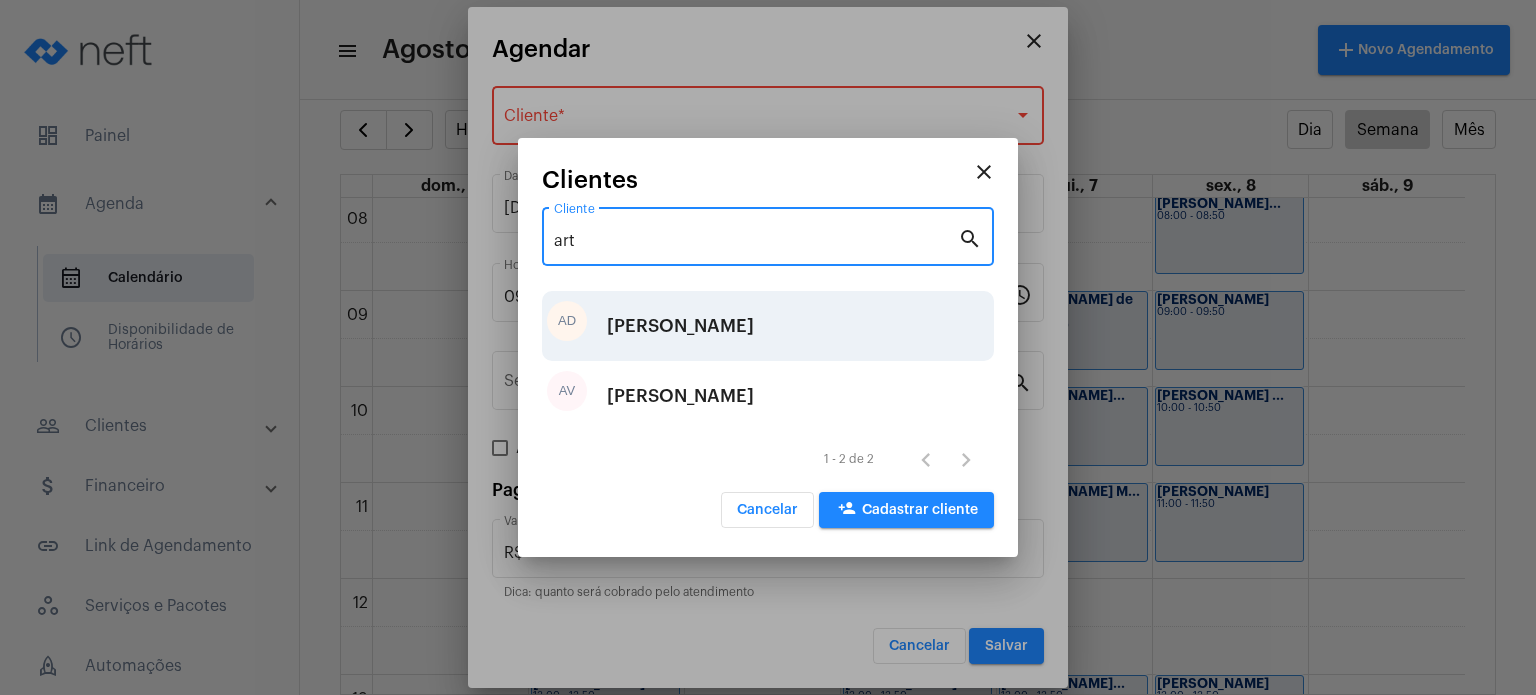 type on "art" 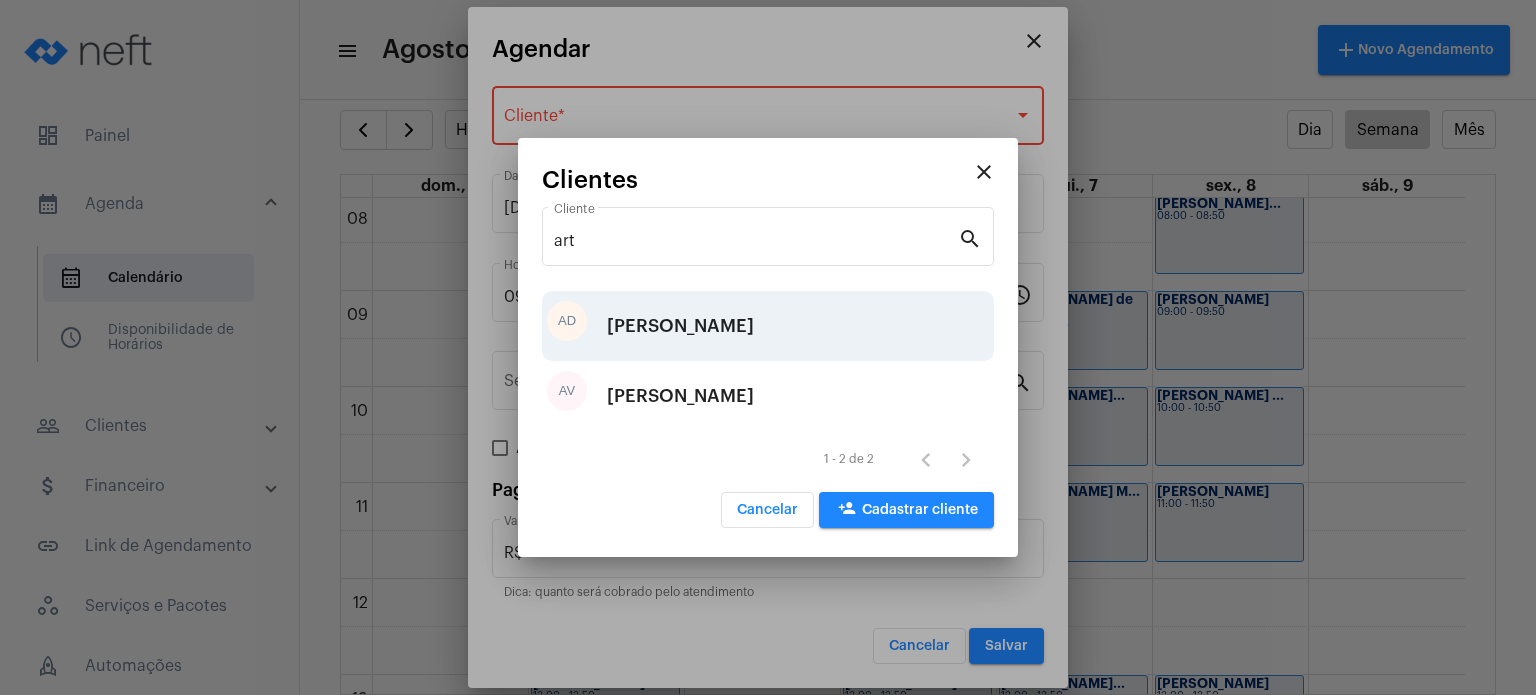 click on "[PERSON_NAME]" at bounding box center (680, 326) 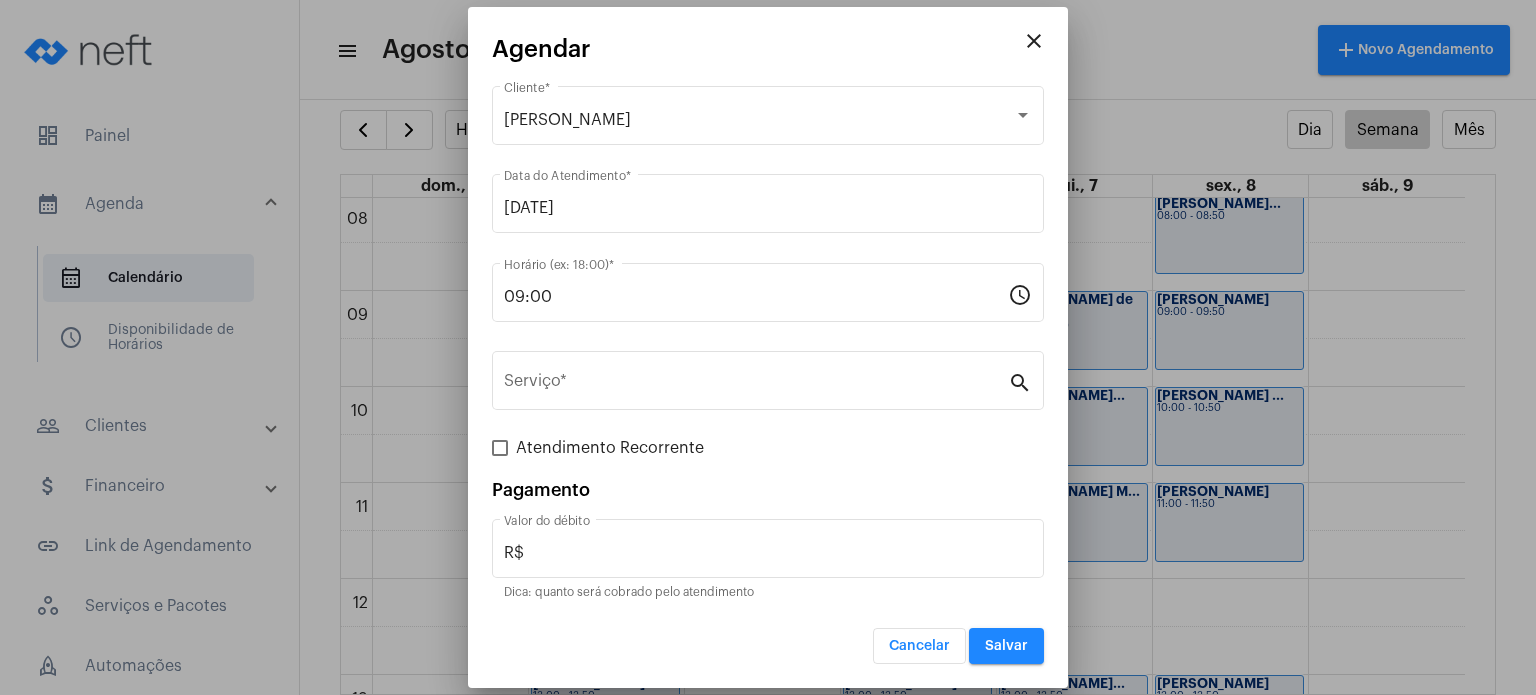 click on "09:00 Horário (ex: 18:00)  * schedule" at bounding box center (768, 303) 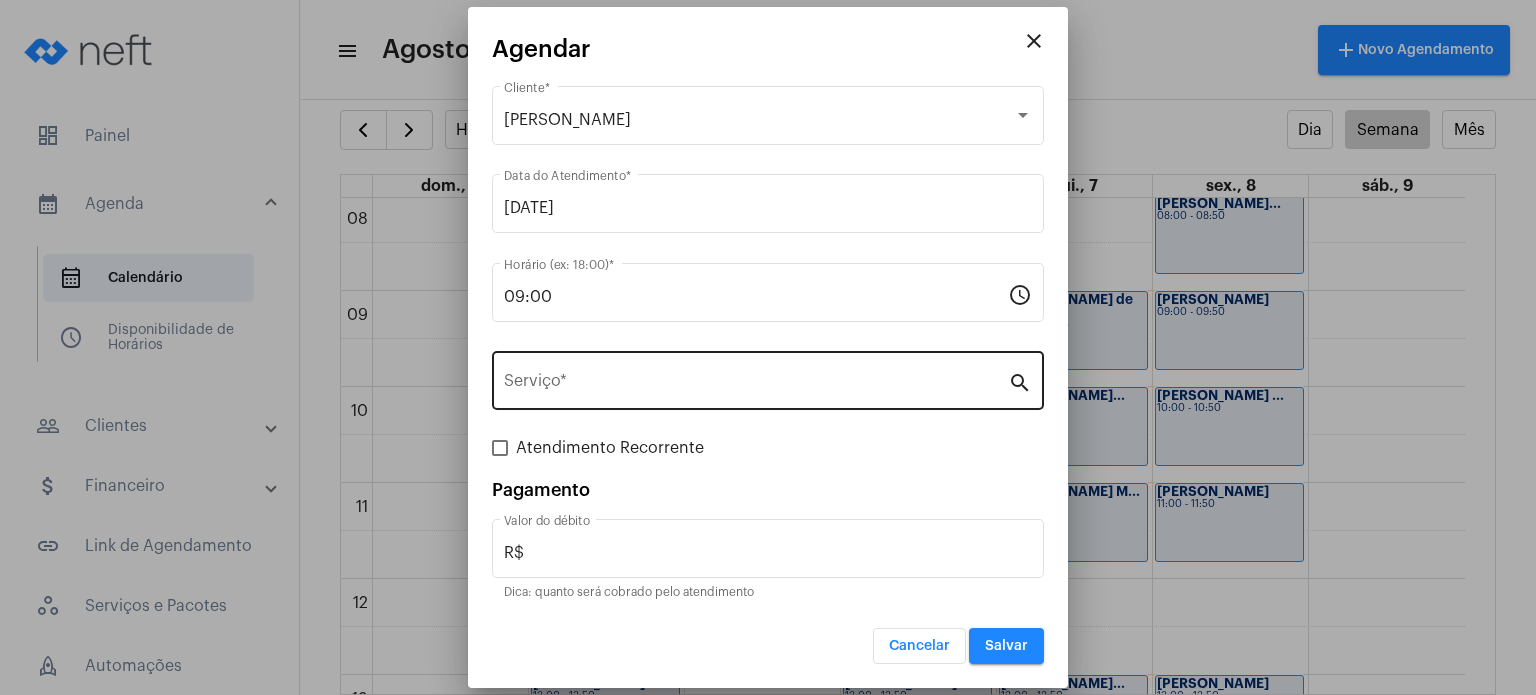 click on "Serviço  *" at bounding box center (756, 385) 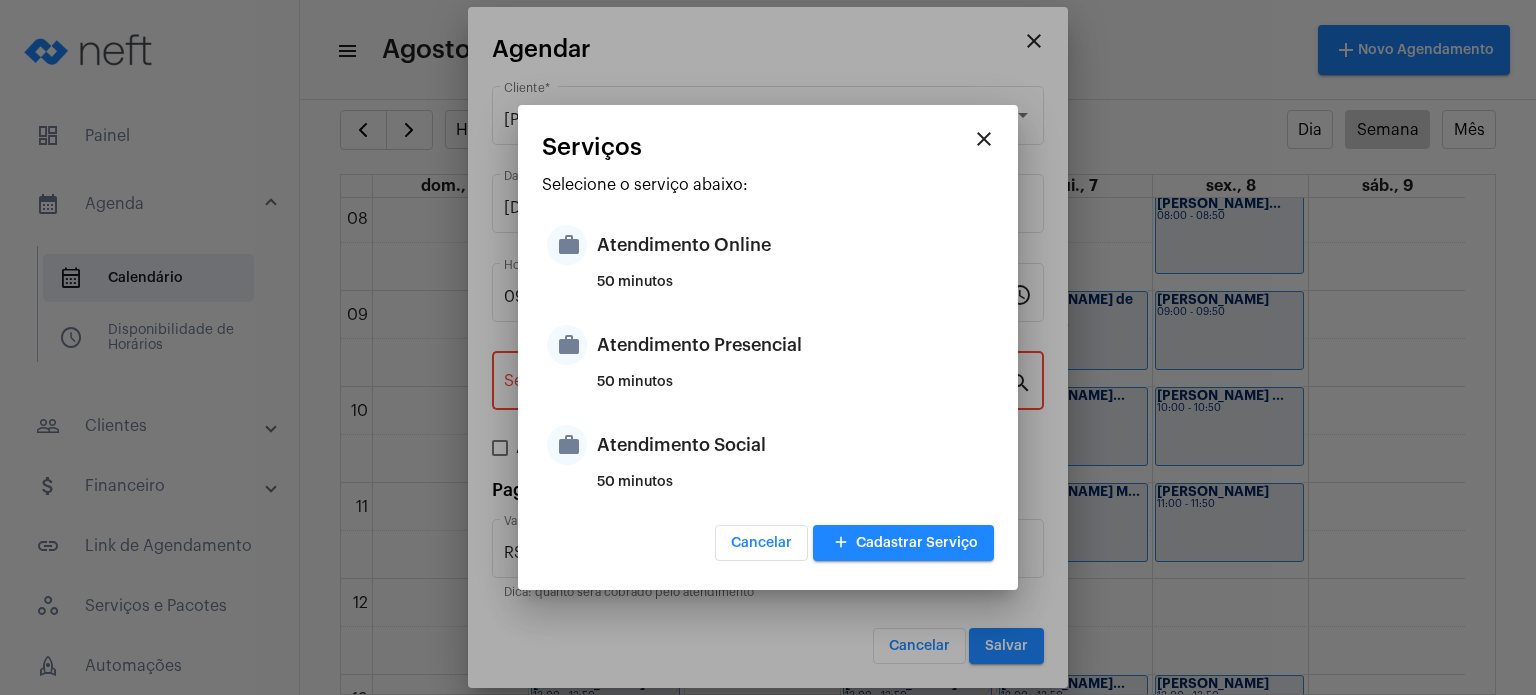 click on "50 minutos" at bounding box center (793, 390) 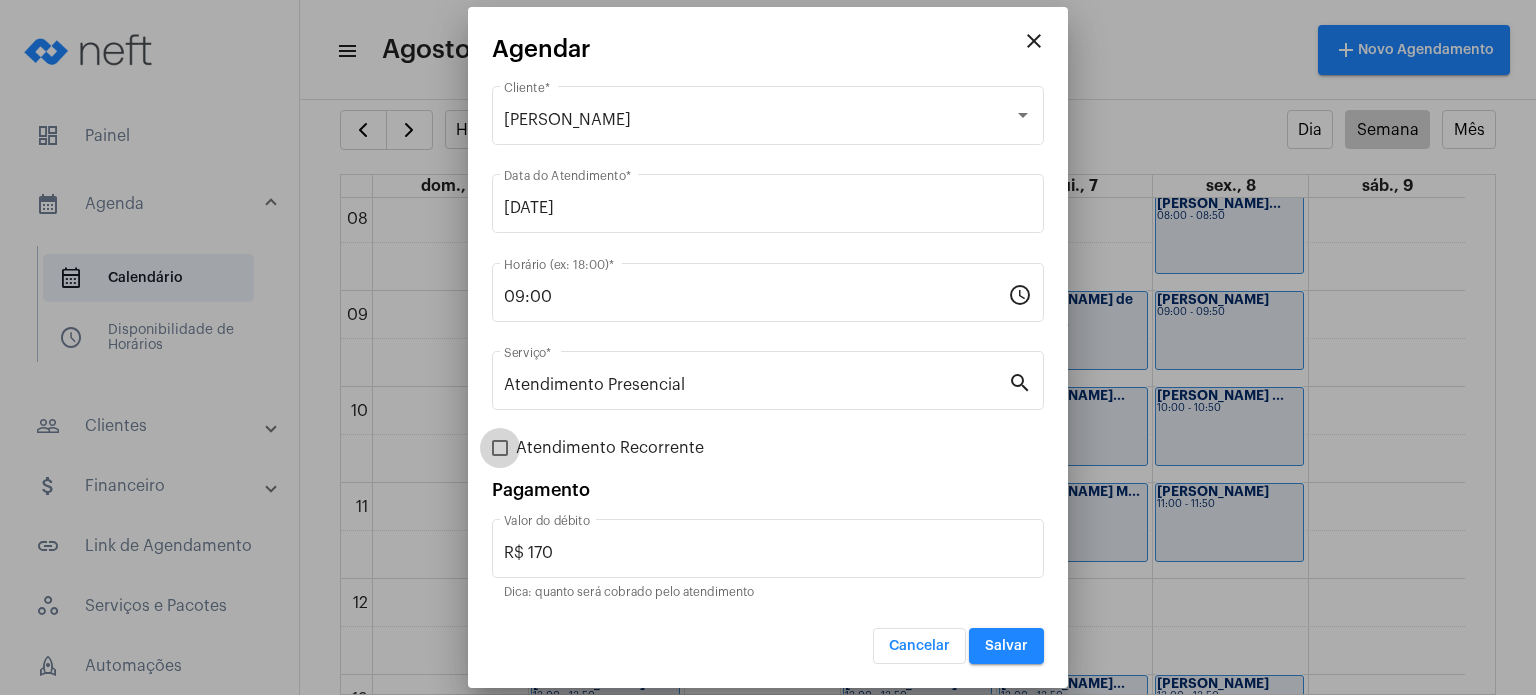 click on "Atendimento Recorrente" at bounding box center (610, 448) 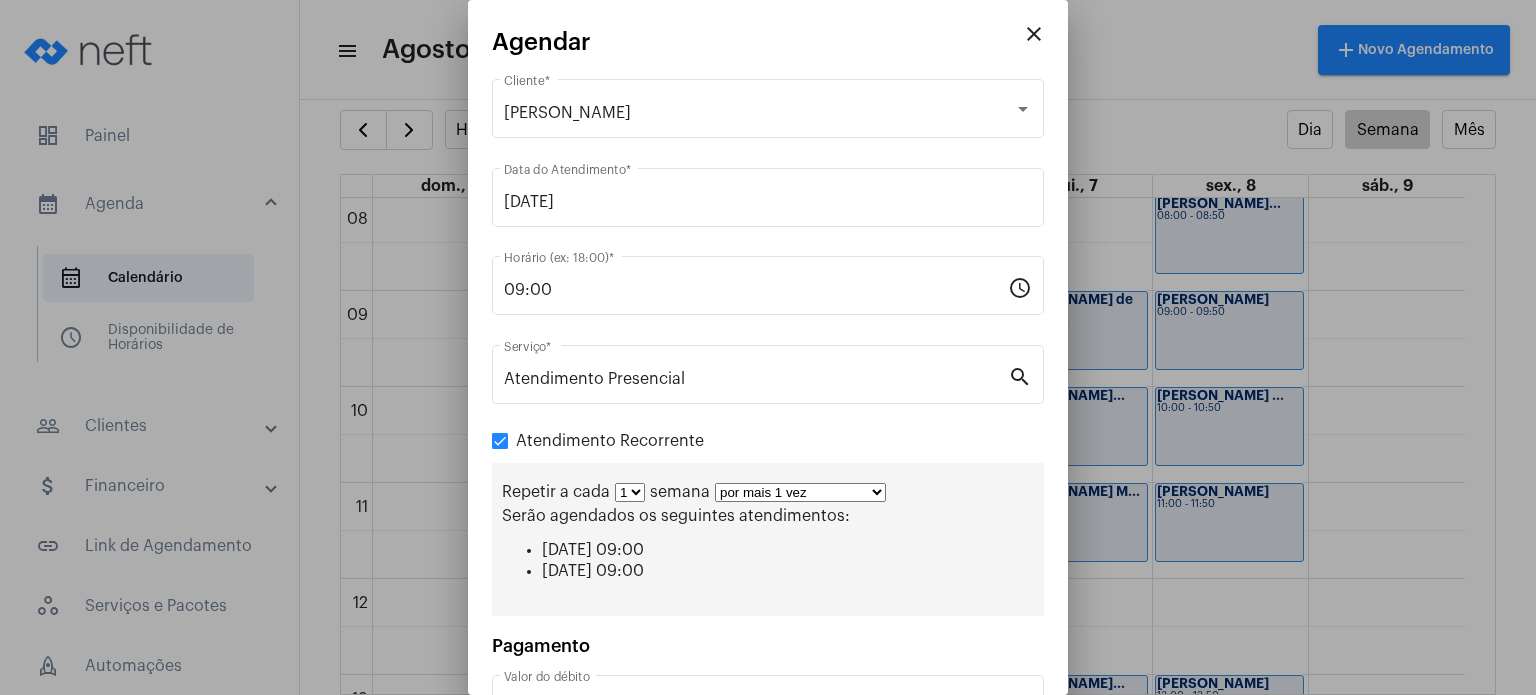 click on "1 2 3 4 5 6 7 8" at bounding box center (630, 492) 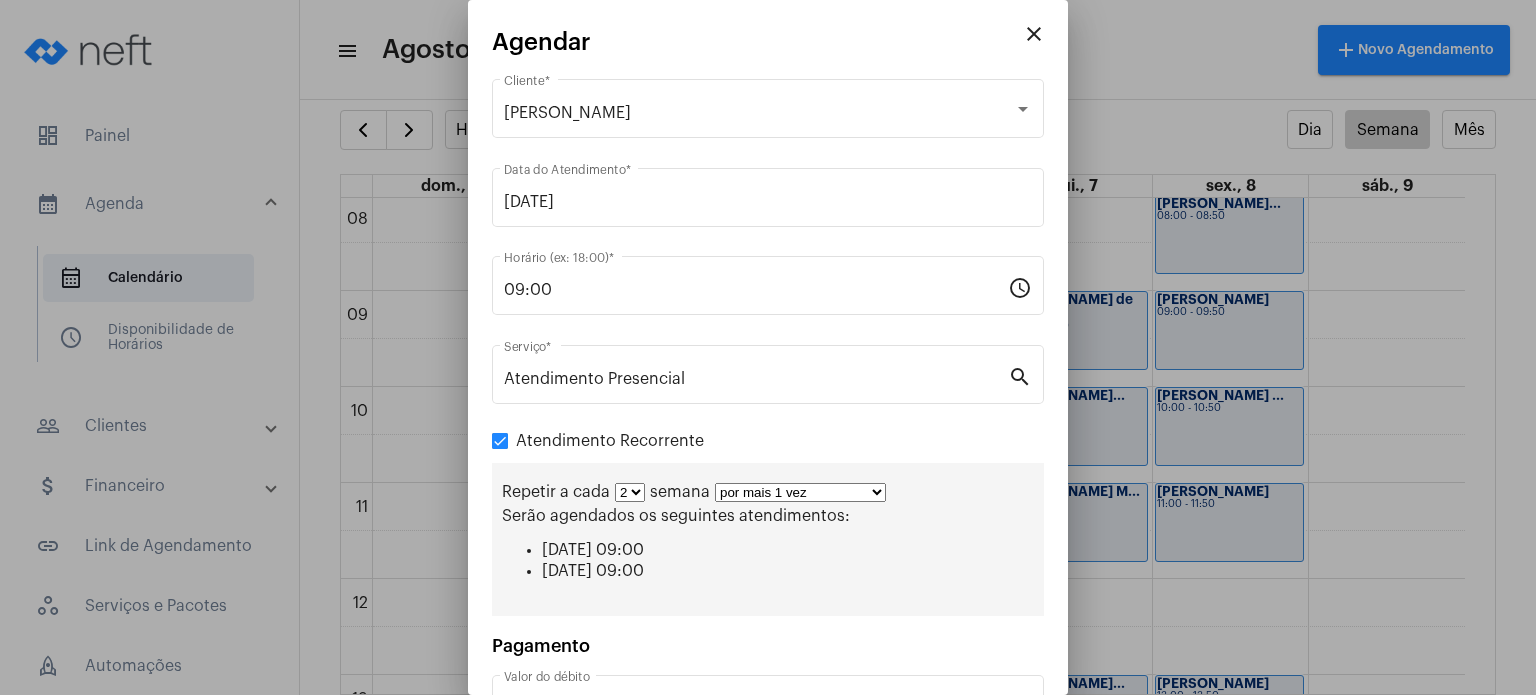 click on "1 2 3 4 5 6 7 8" at bounding box center (630, 492) 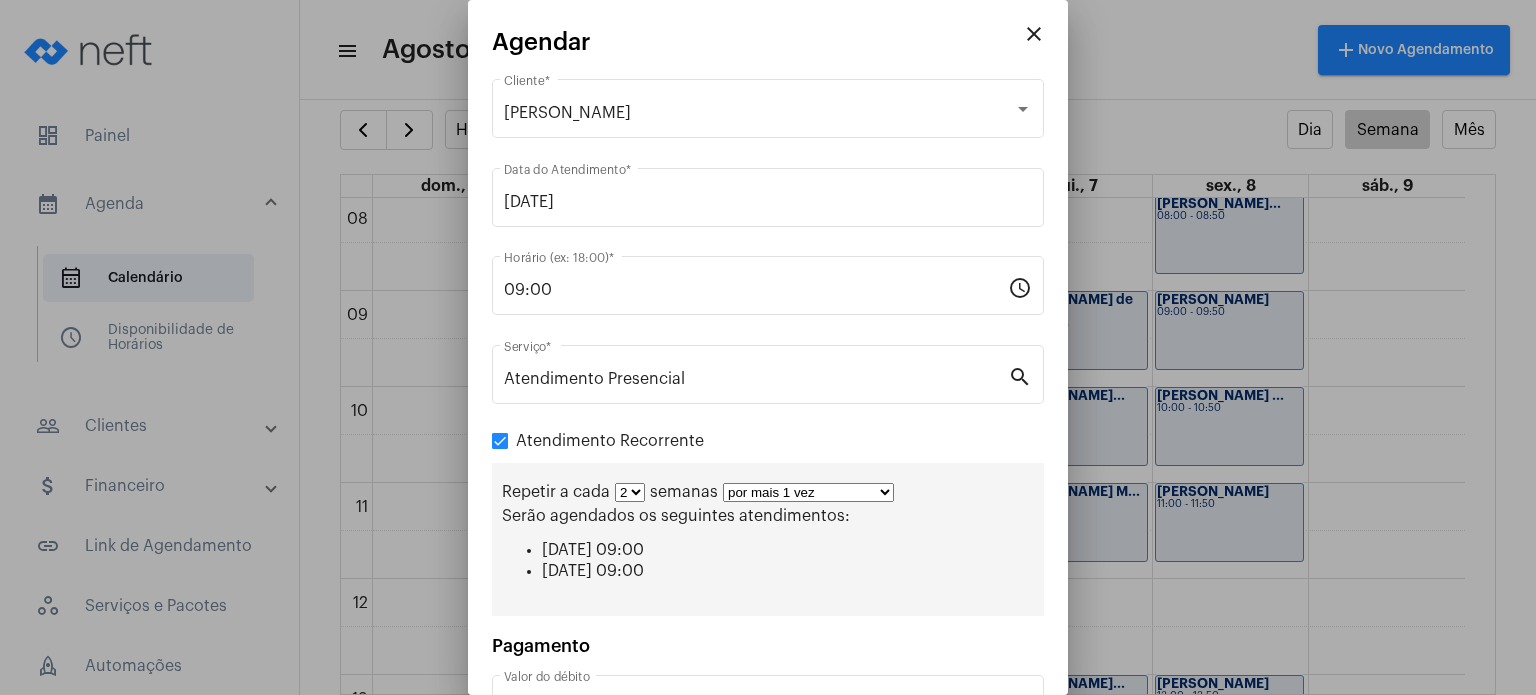 click on "por mais 1 vez por mais 2 vezes por mais 3 vezes por mais 4 vezes por mais 5 vezes por mais 6 vezes por mais 7 vezes por mais 8 vezes por mais 9 vezes por mais 10 vezes por tempo indeterminado" at bounding box center [808, 492] 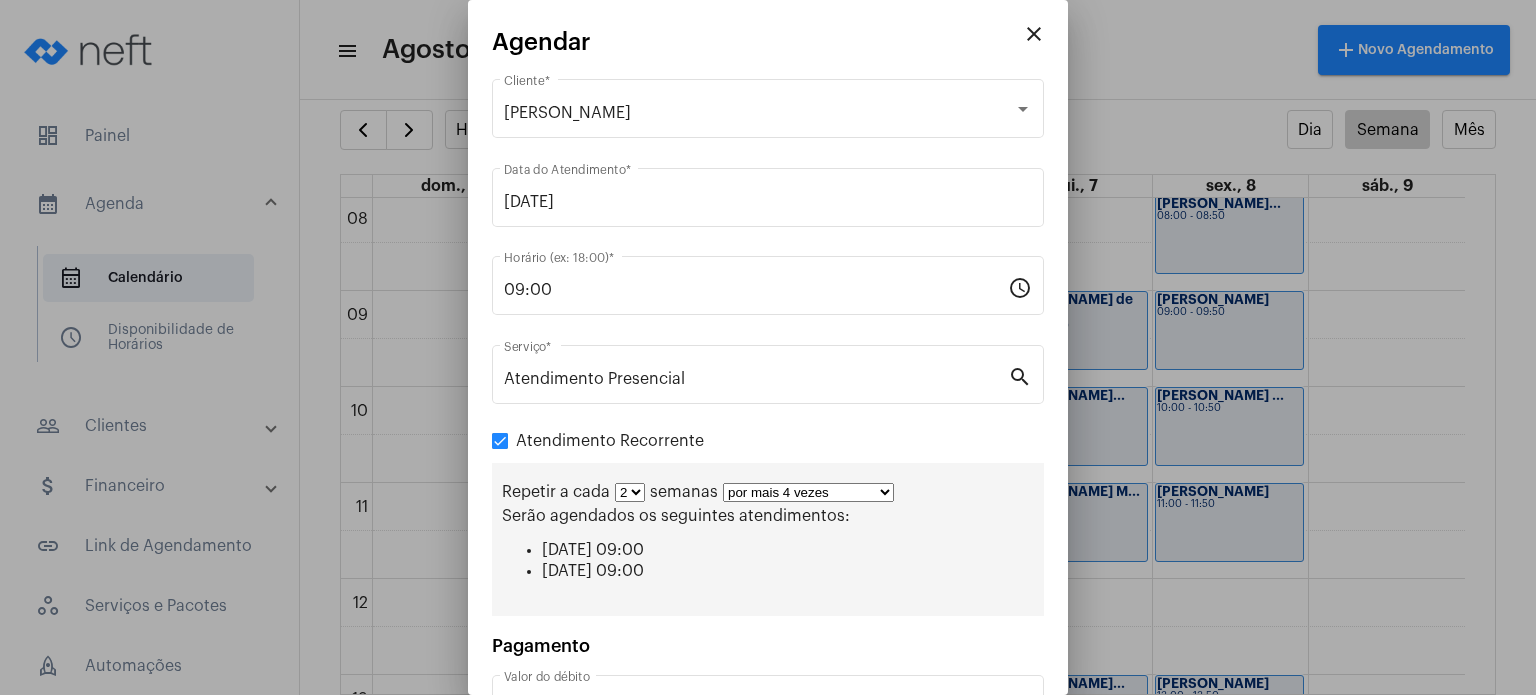 click on "por mais 1 vez por mais 2 vezes por mais 3 vezes por mais 4 vezes por mais 5 vezes por mais 6 vezes por mais 7 vezes por mais 8 vezes por mais 9 vezes por mais 10 vezes por tempo indeterminado" at bounding box center (808, 492) 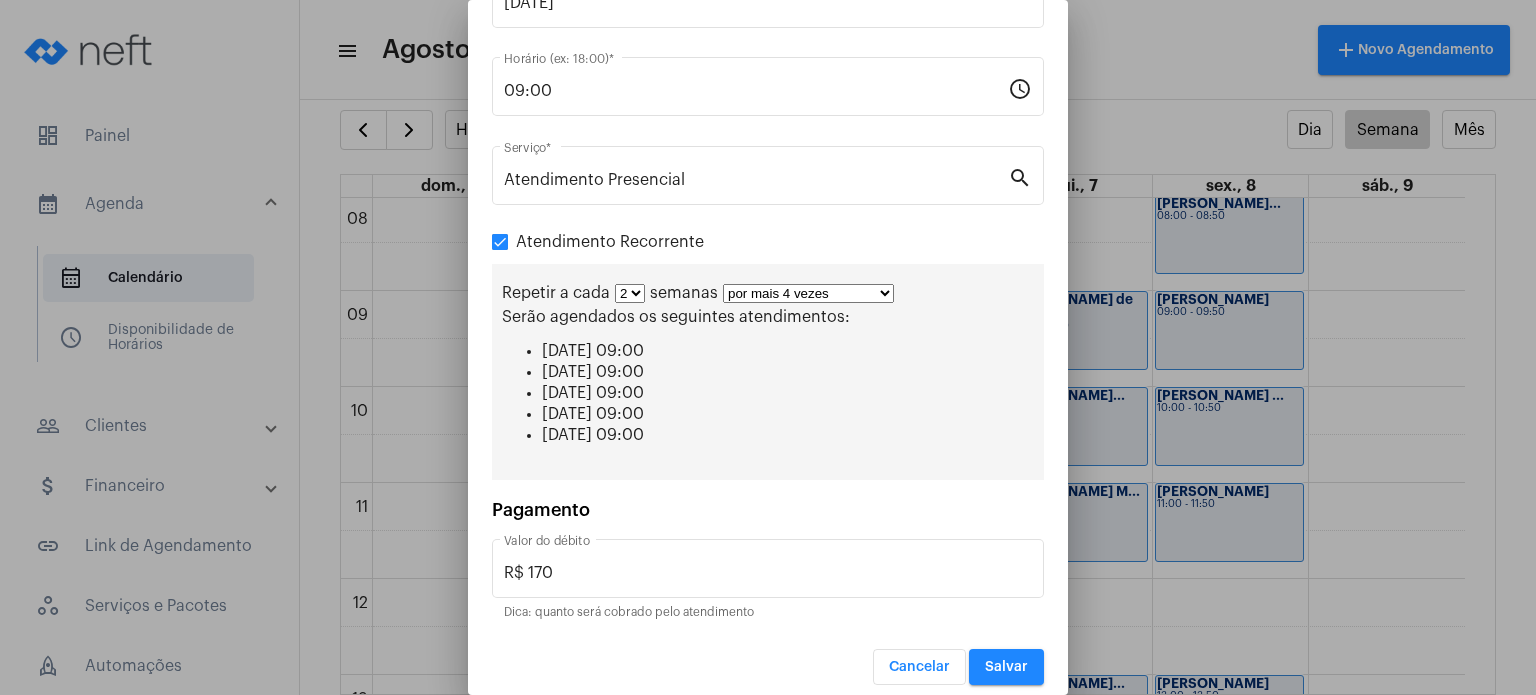 scroll, scrollTop: 208, scrollLeft: 0, axis: vertical 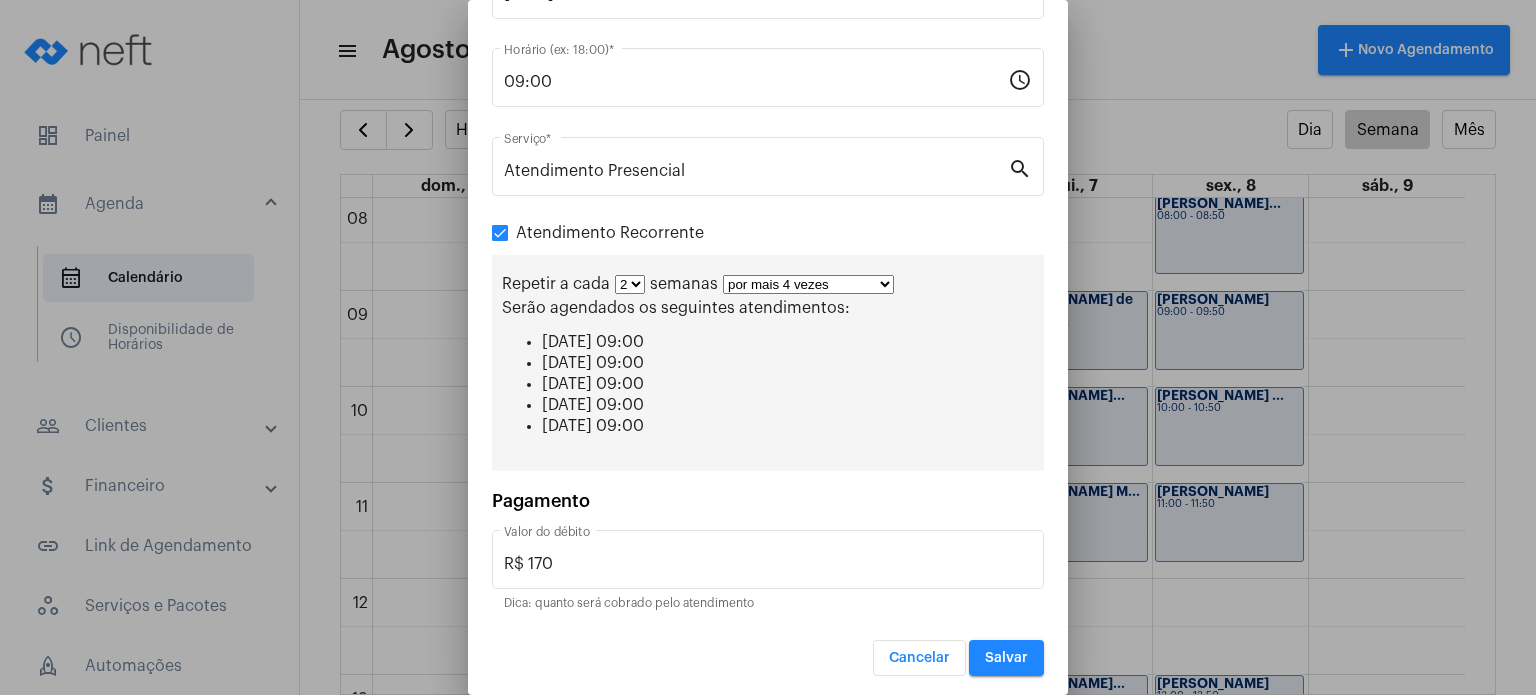 click on "Salvar" at bounding box center (1006, 658) 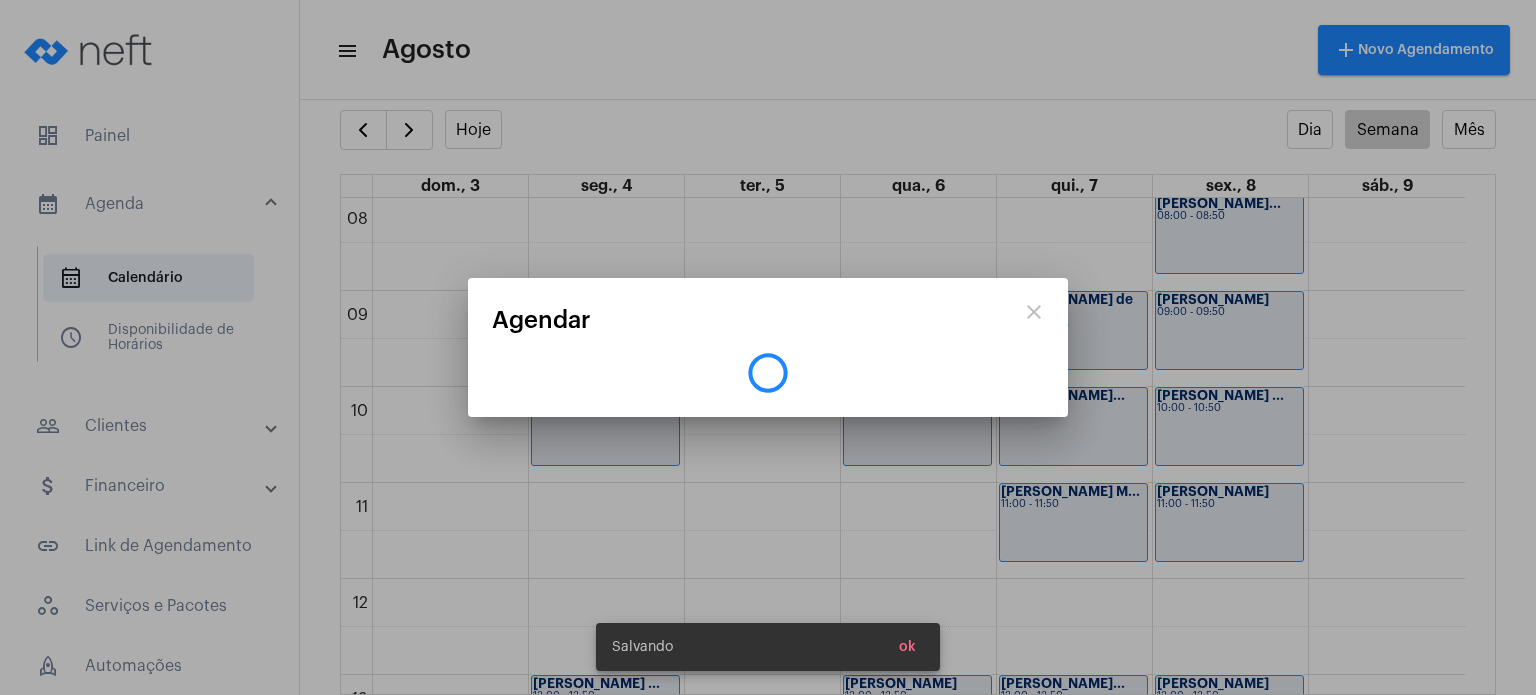 scroll, scrollTop: 0, scrollLeft: 0, axis: both 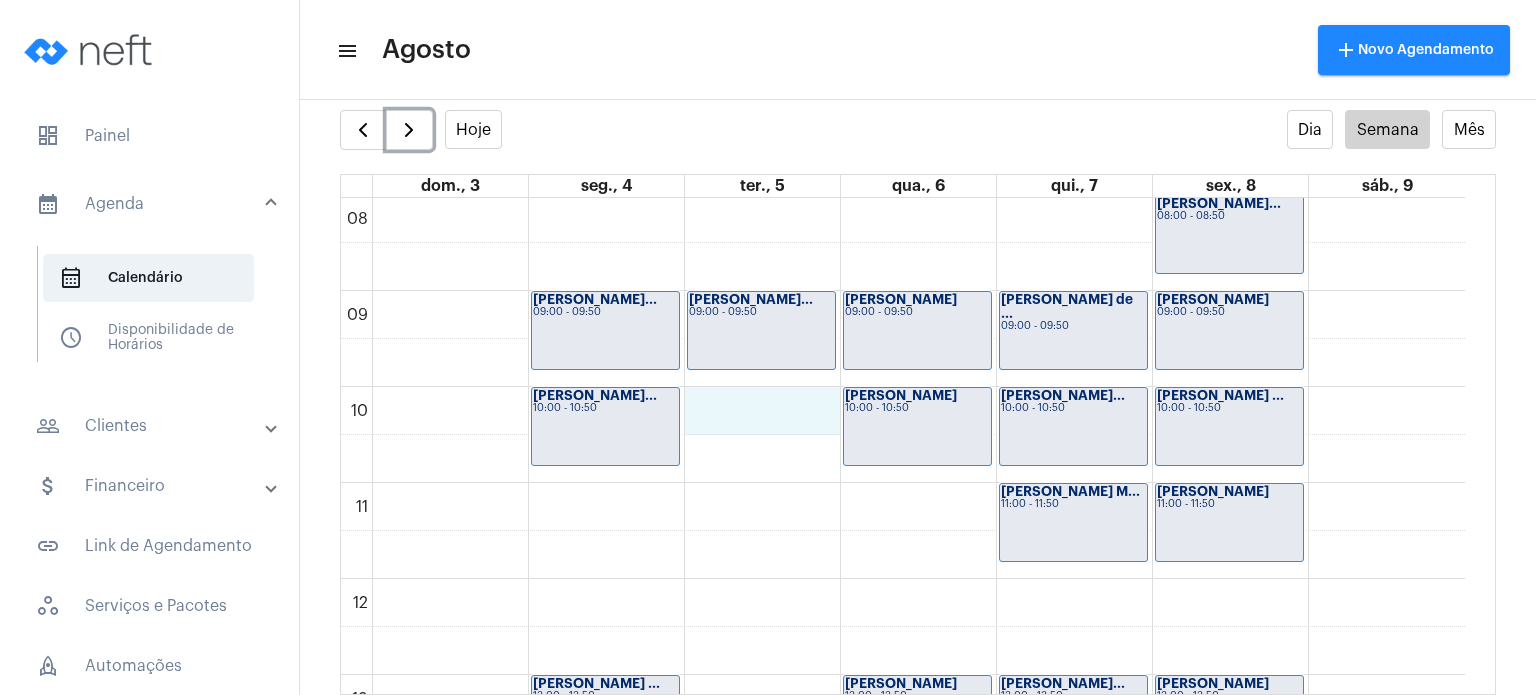 click on "00 01 02 03 04 05 06 07 08 09 10 11 12 13 14 15 16 17 18 19 20 21 22 23
[PERSON_NAME]...
09:00 - 09:50
[PERSON_NAME]...
10:00 - 10:50
[PERSON_NAME] ...
13:00 - 13:50
[PERSON_NAME] Ne...
14:00 - 14:50
Laís Ventorim T...
15:00 - 15:50
[PERSON_NAME] B...
16:00 - 16:50
[PERSON_NAME]...
17:00 - 17:50
[PERSON_NAME]...
09:00 - 09:50
Davi Bassini
14:00 - 14:50
[PERSON_NAME]...
15:00 - 15:50" 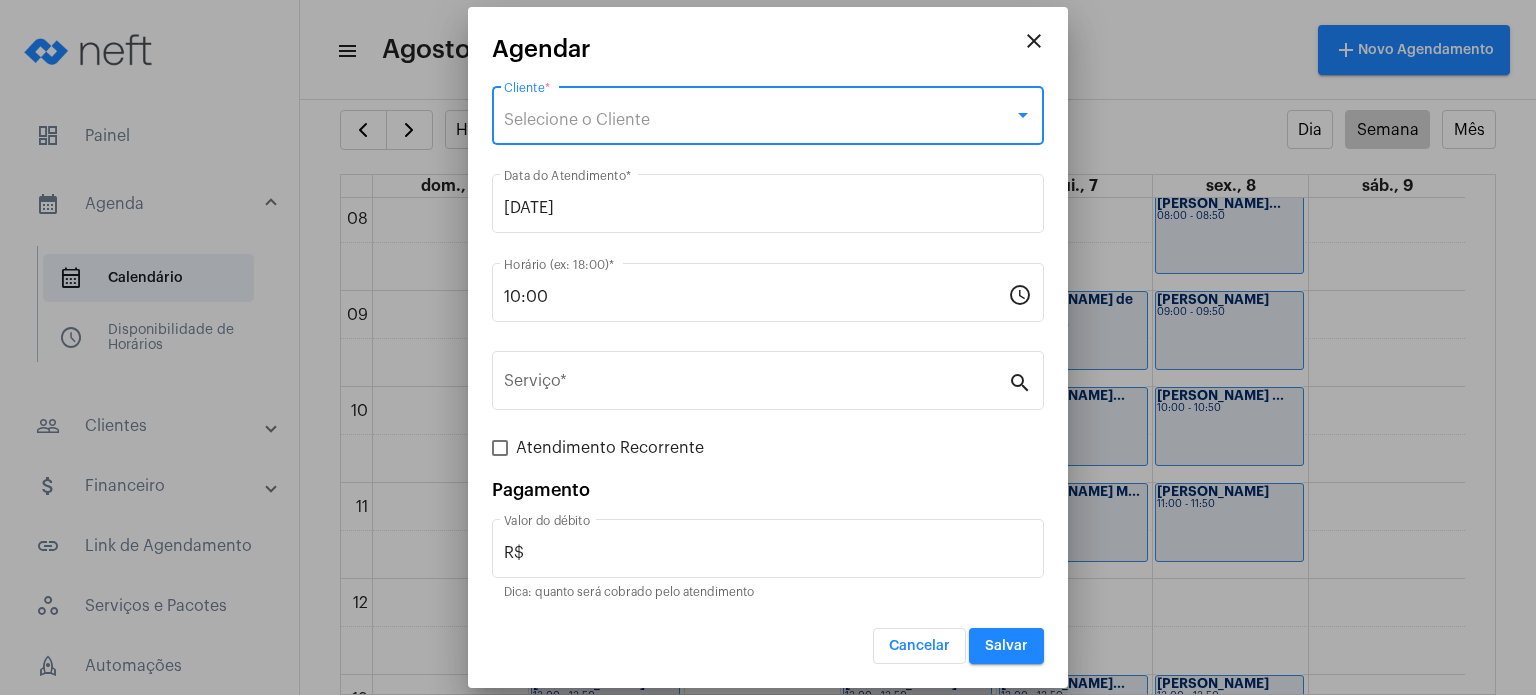 click on "Selecione o Cliente" at bounding box center (759, 120) 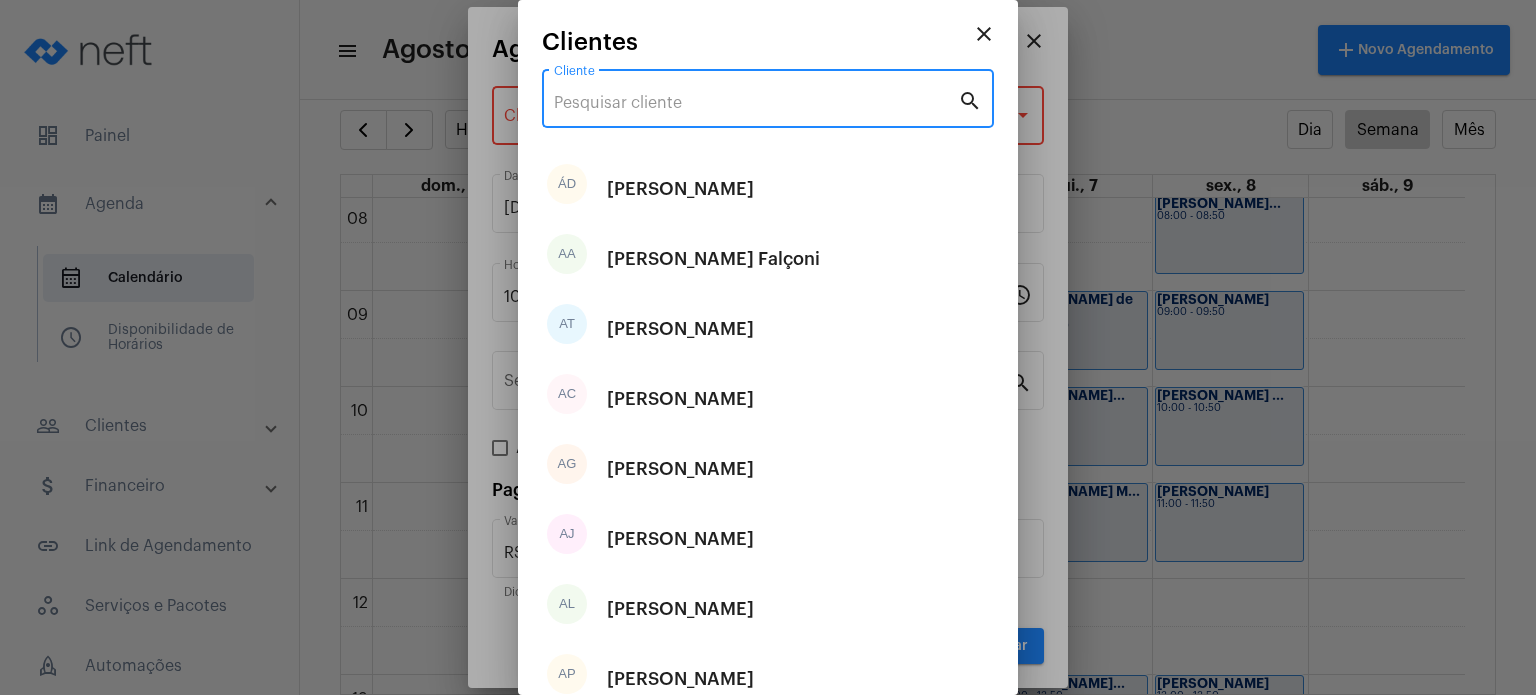 click on "Cliente" at bounding box center (756, 103) 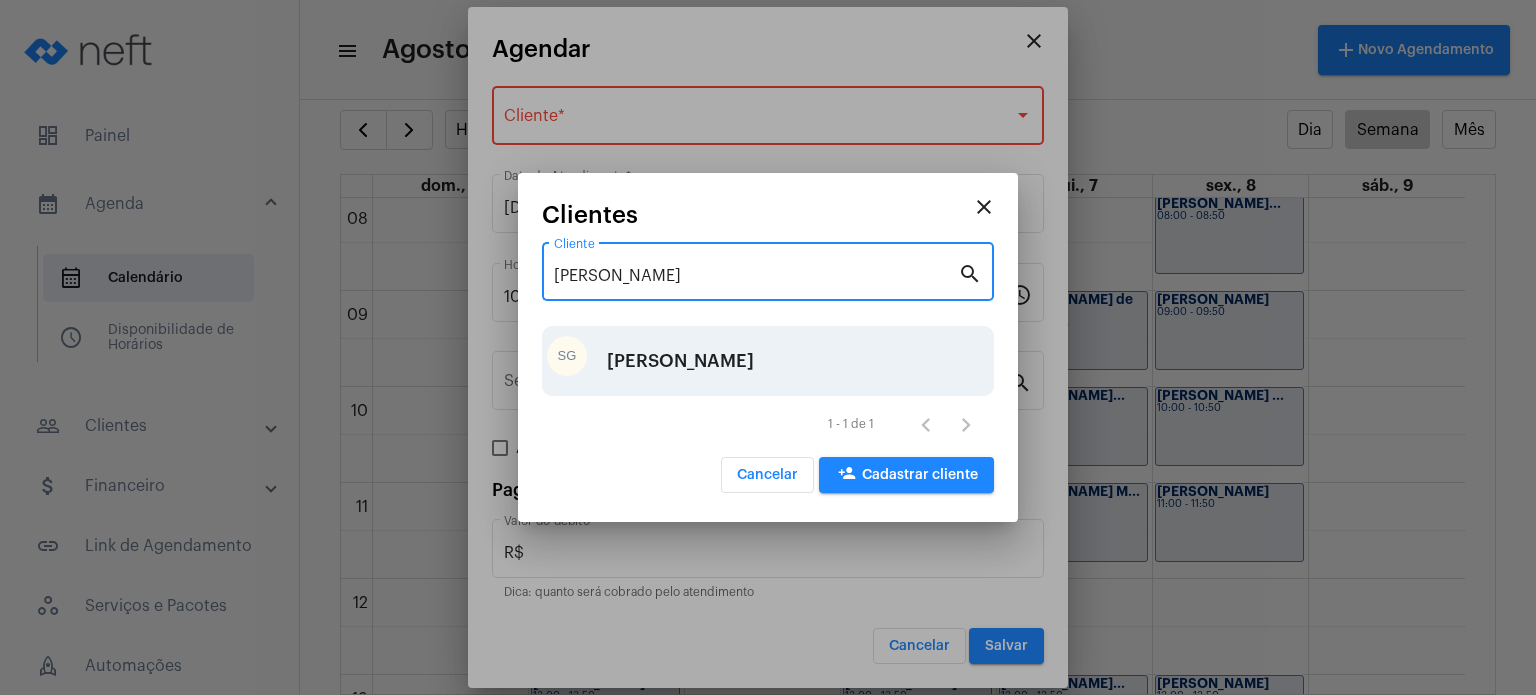 type on "[PERSON_NAME]" 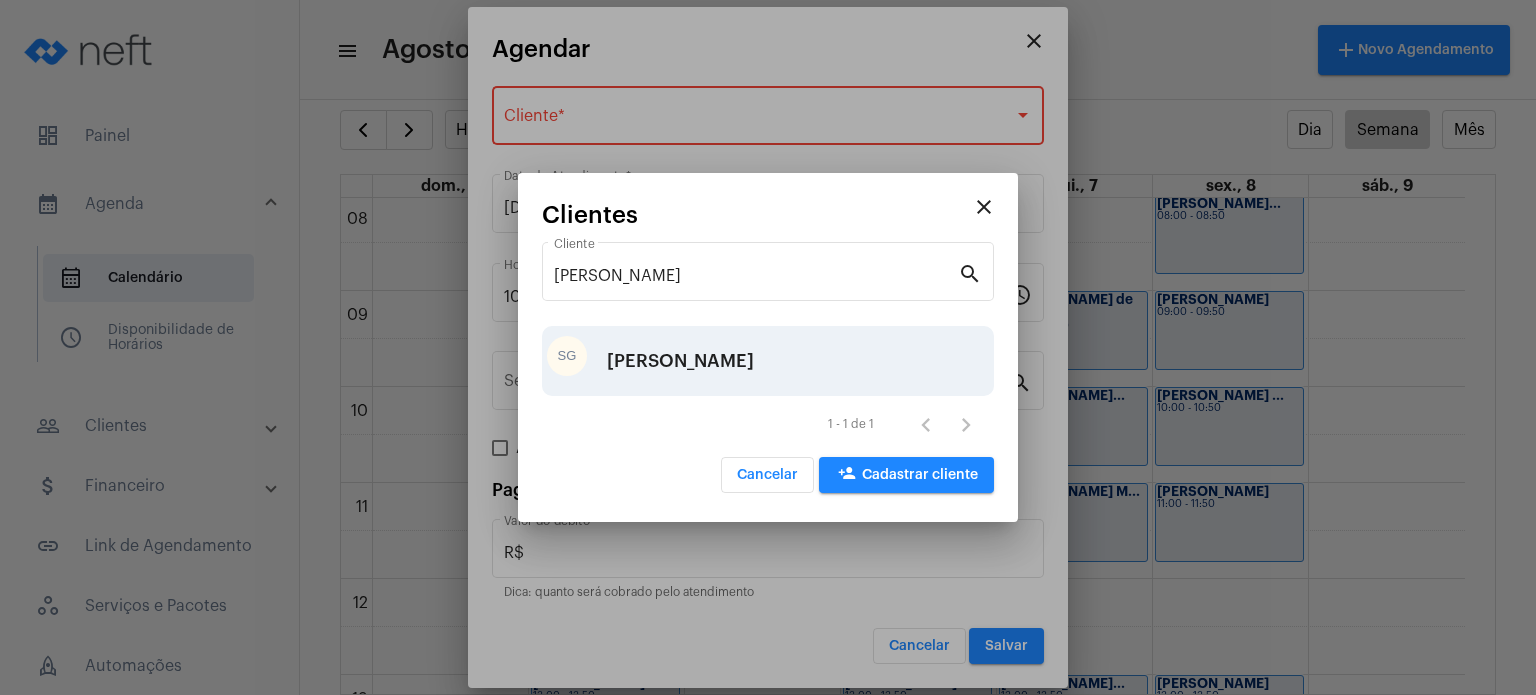 click on "[PERSON_NAME]" at bounding box center [680, 361] 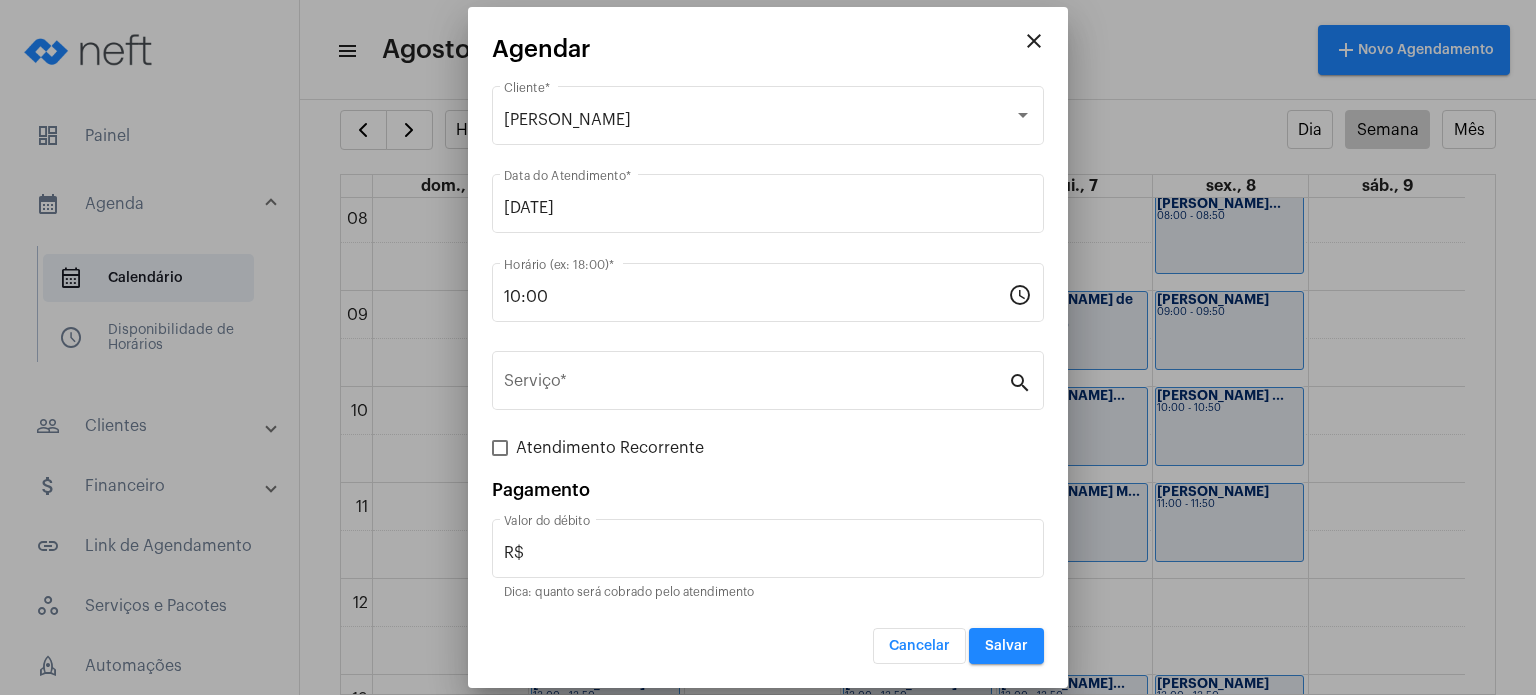 click on "Serviço  *" at bounding box center (756, 378) 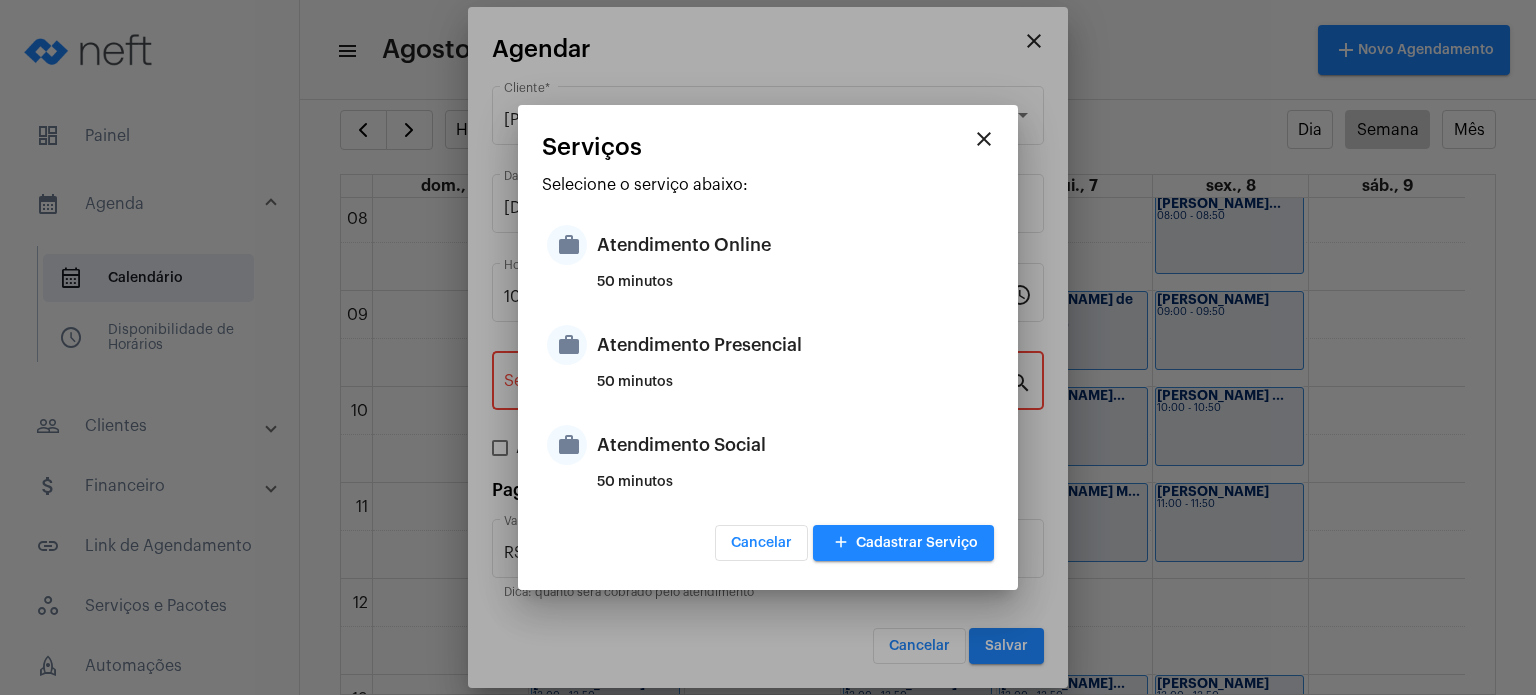 click on "Atendimento Presencial" at bounding box center [793, 345] 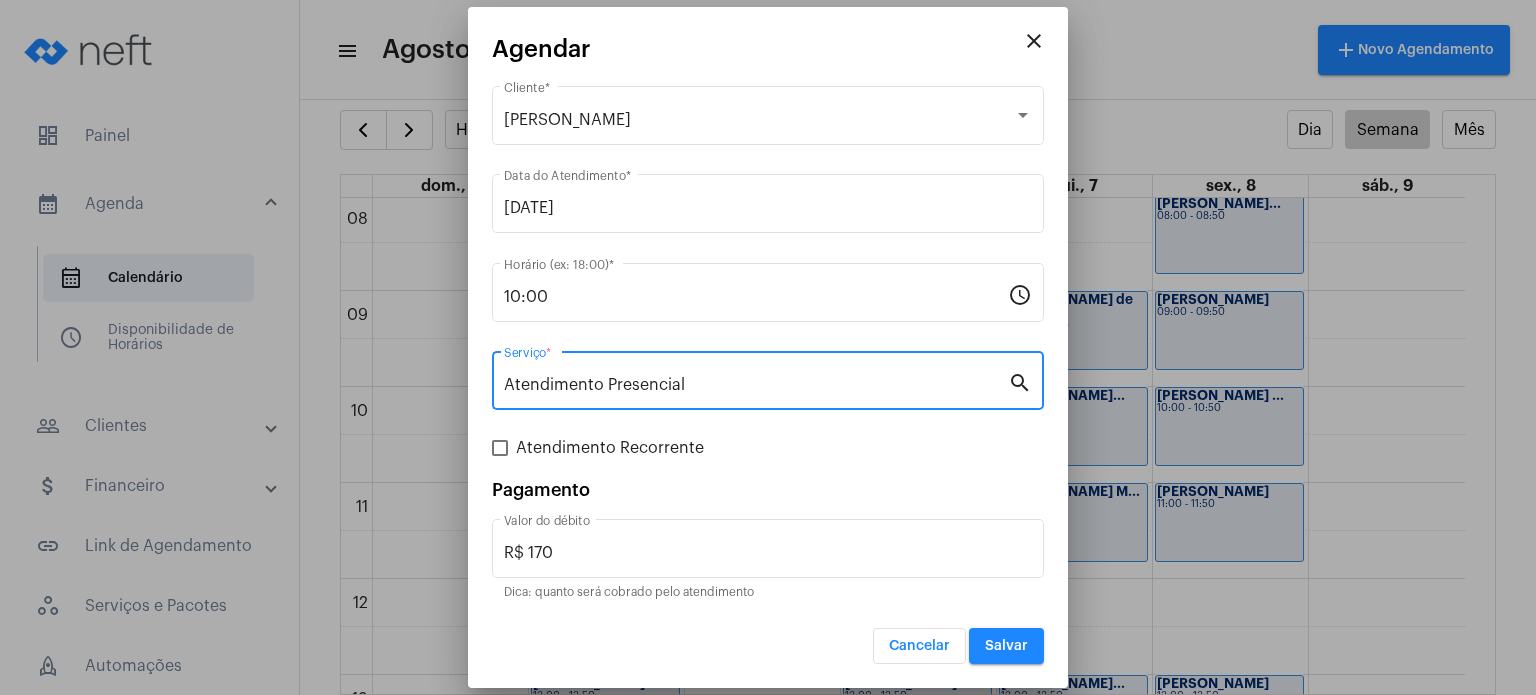 click on "Salvar" at bounding box center (1006, 646) 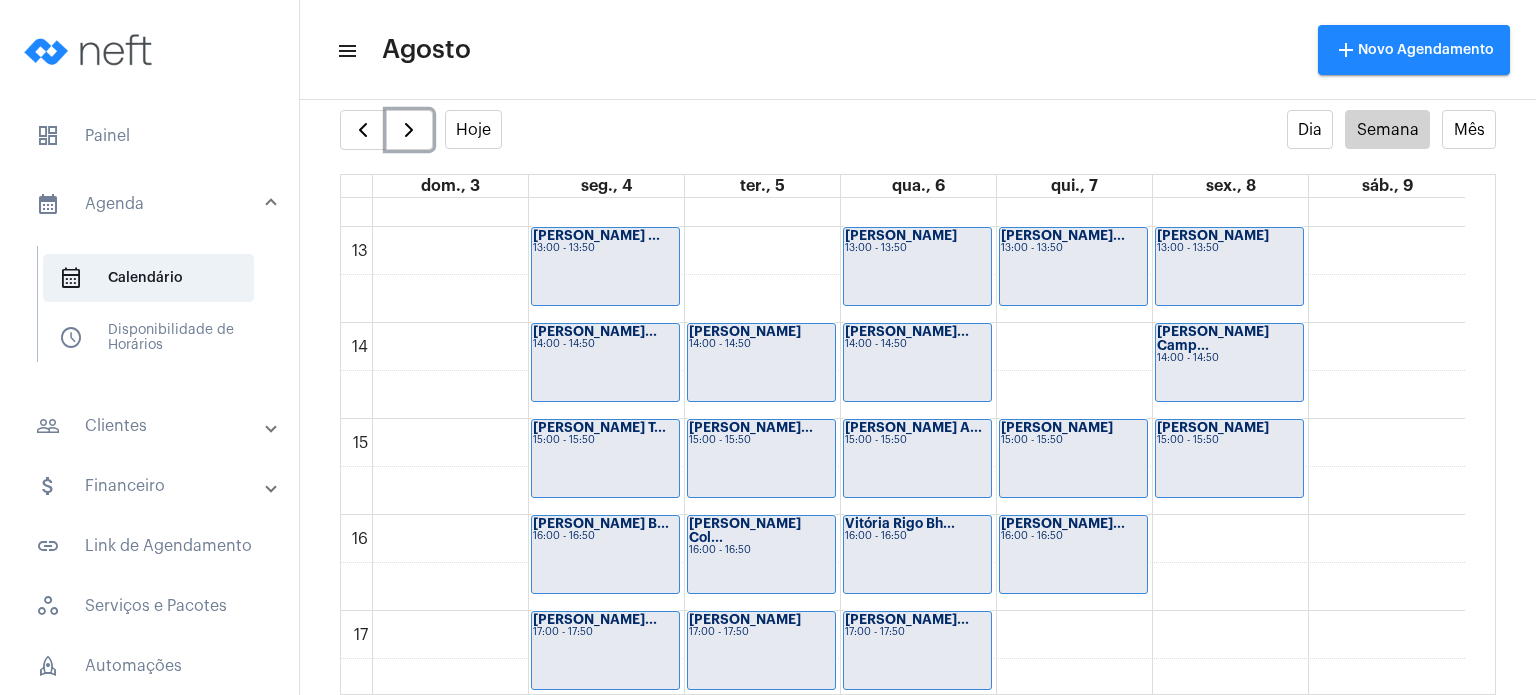 scroll, scrollTop: 1191, scrollLeft: 0, axis: vertical 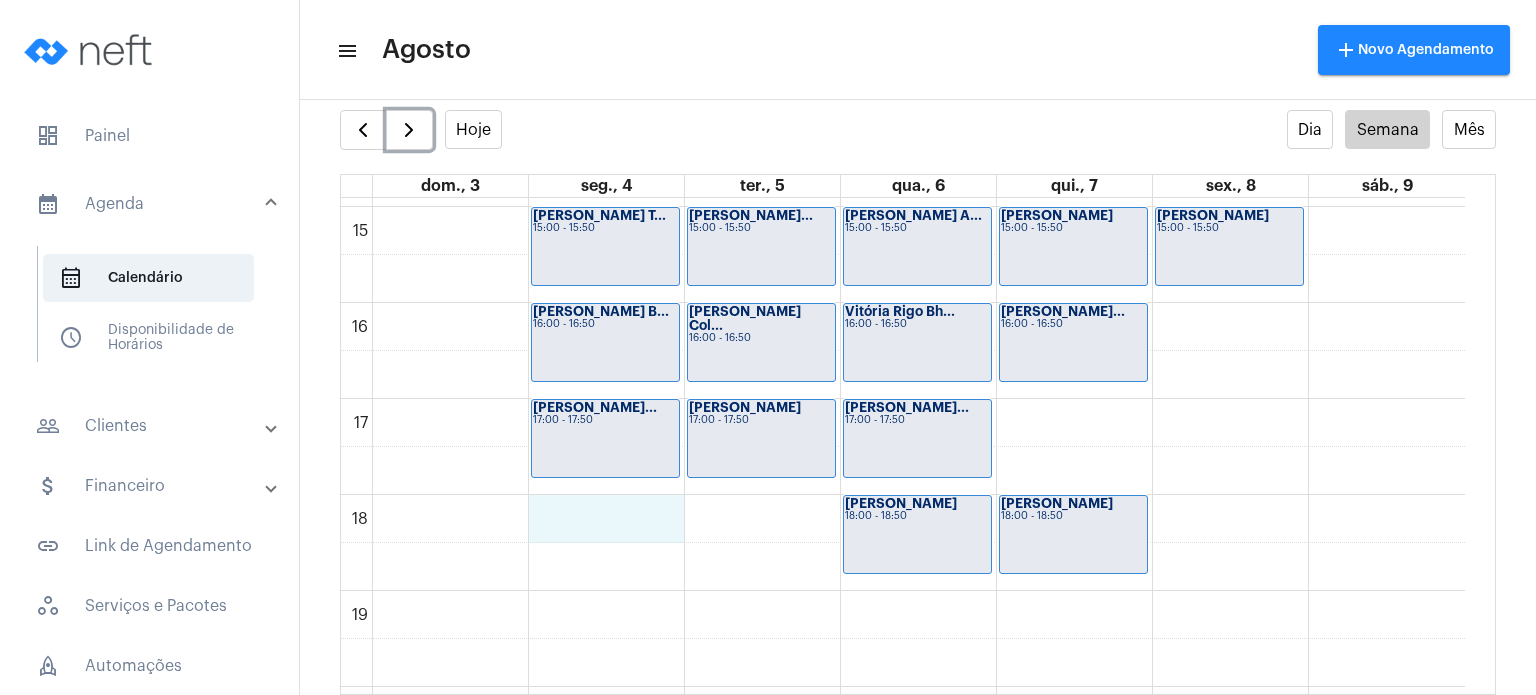 click on "00 01 02 03 04 05 06 07 08 09 10 11 12 13 14 15 16 17 18 19 20 21 22 23
[PERSON_NAME]...
09:00 - 09:50
[PERSON_NAME]...
10:00 - 10:50
[PERSON_NAME] ...
13:00 - 13:50
[PERSON_NAME] Ne...
14:00 - 14:50
Laís Ventorim T...
15:00 - 15:50
[PERSON_NAME] B...
16:00 - 16:50
[PERSON_NAME]...
17:00 - 17:50
[PERSON_NAME]...
09:00 - 09:50
[PERSON_NAME]...
10:00 - 10:50
Davi Bassini
14:00 - 14:50" 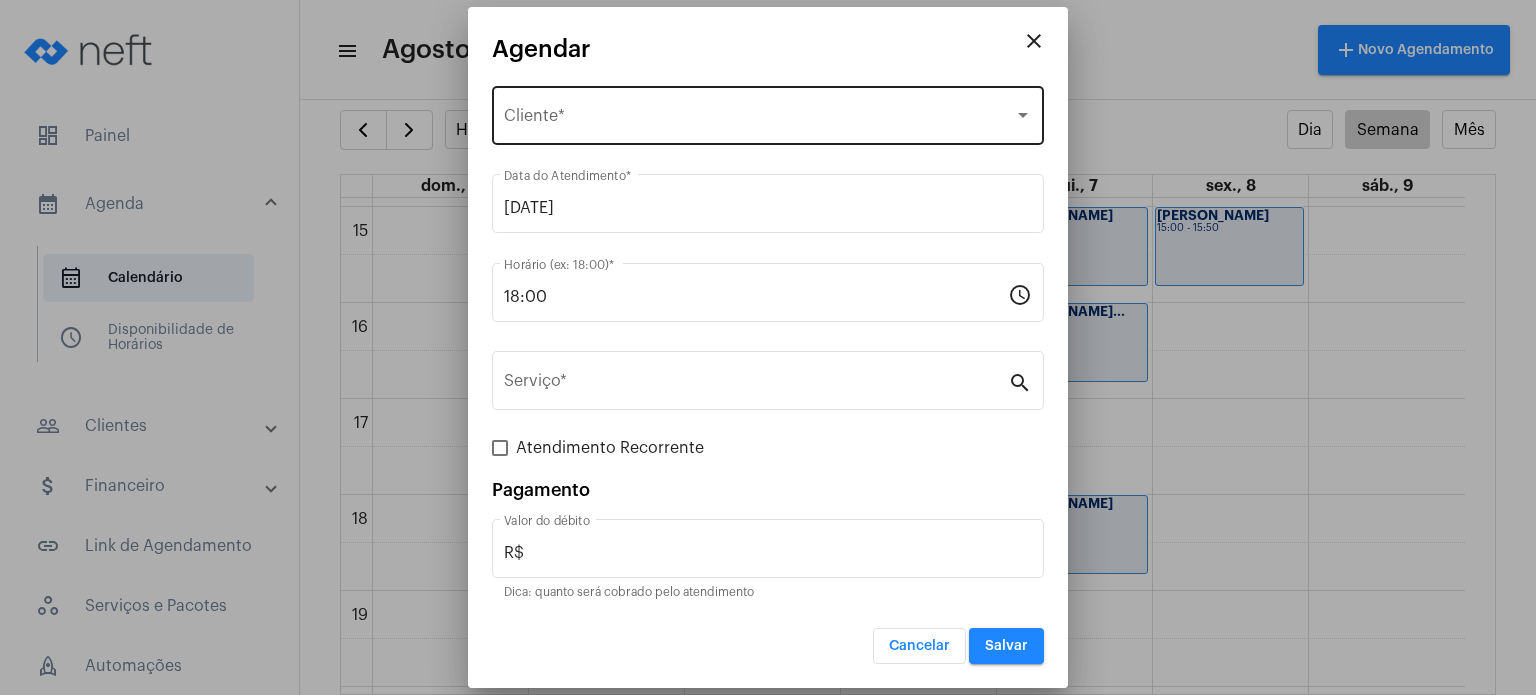 click on "Selecione o Cliente" at bounding box center [759, 120] 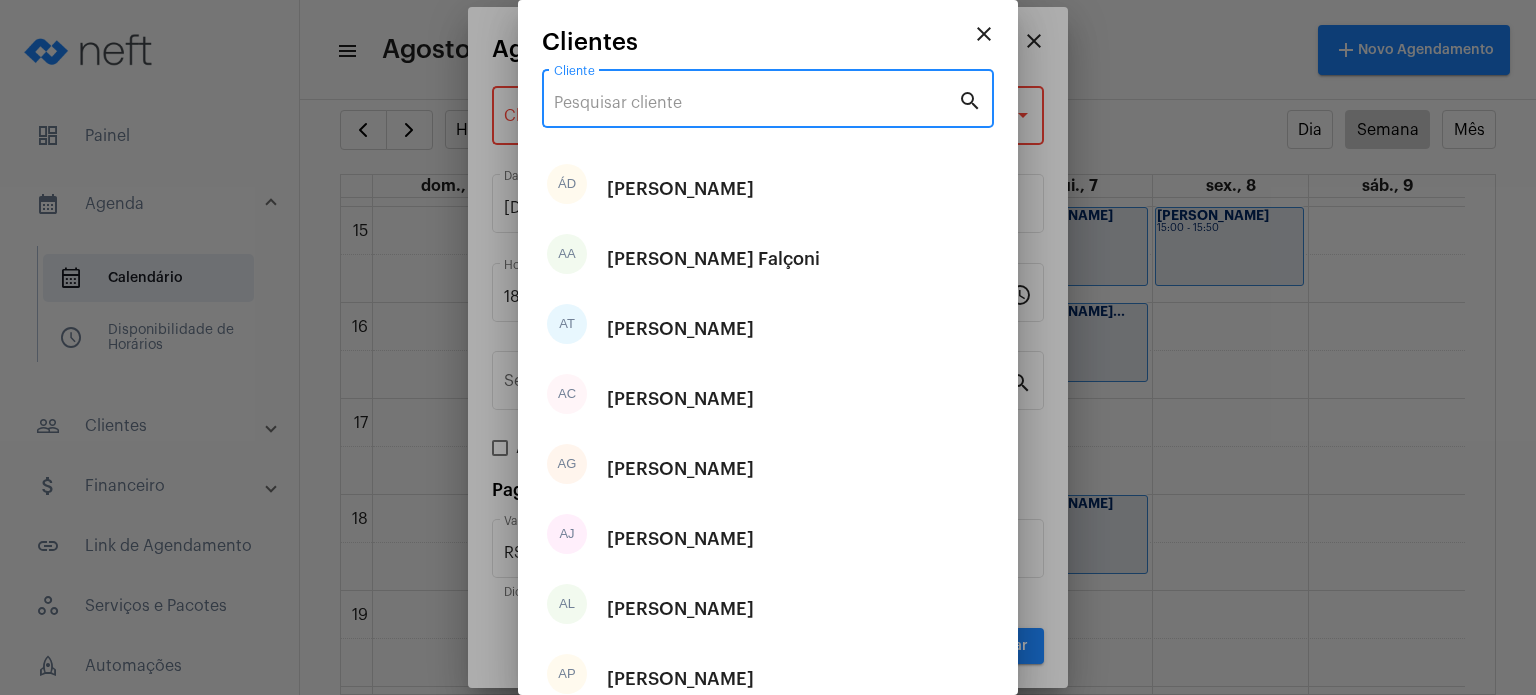 click on "Cliente" at bounding box center (756, 103) 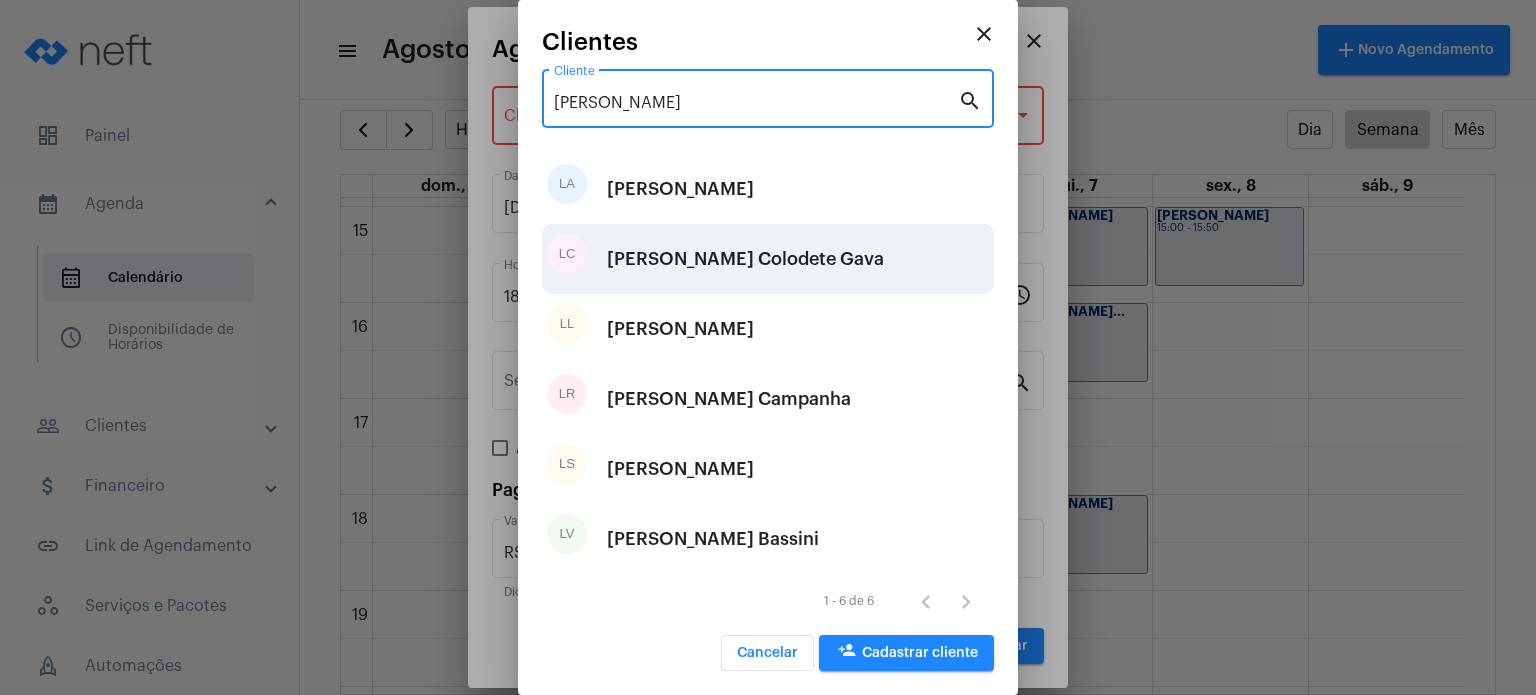 type on "[PERSON_NAME]" 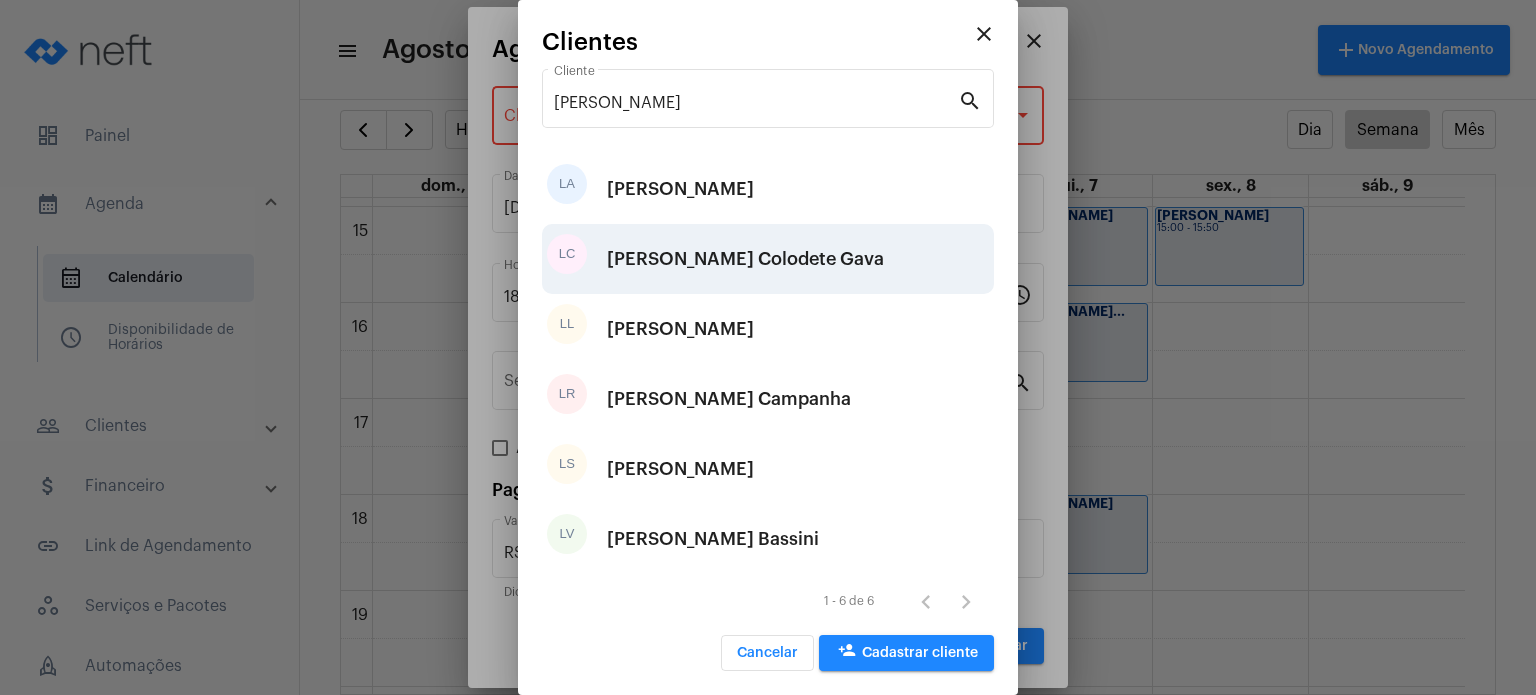 click on "[PERSON_NAME] Colodete Gava" at bounding box center [745, 259] 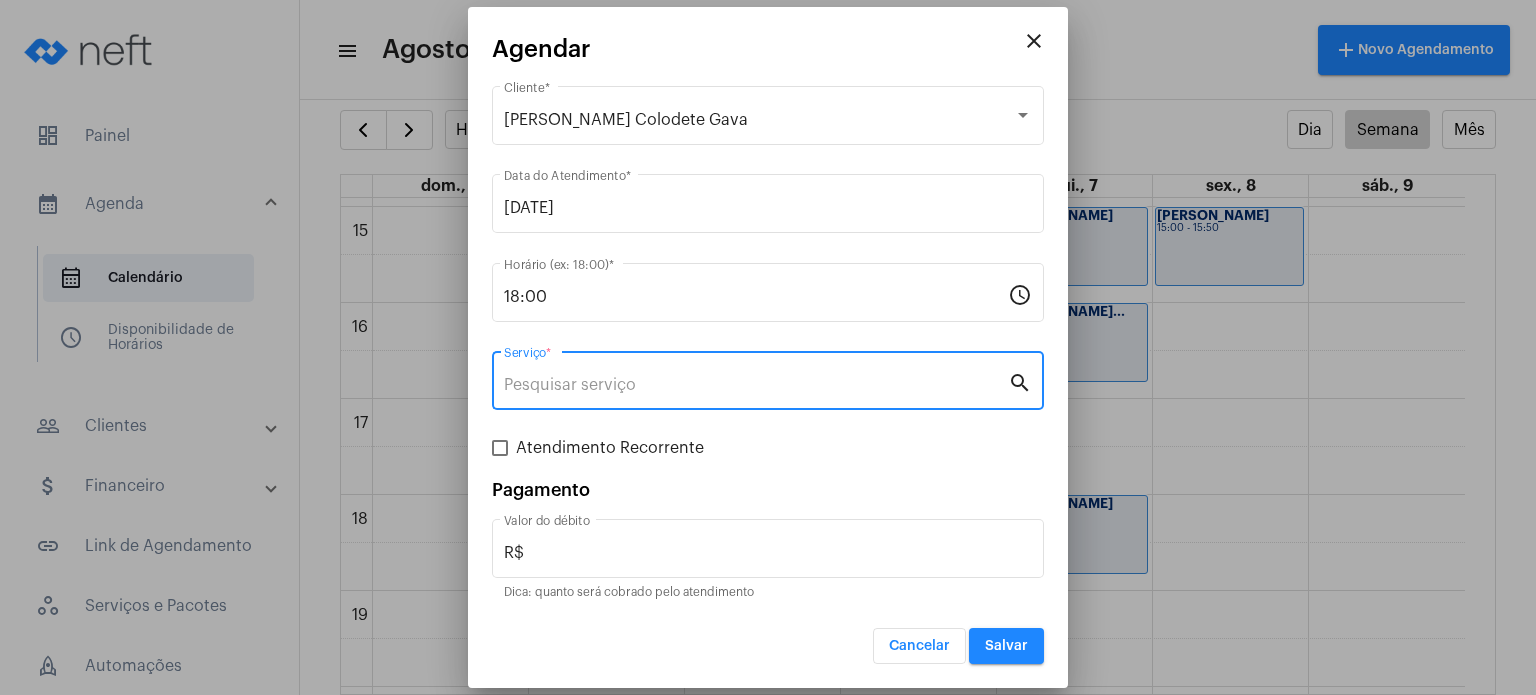 click on "Serviço  *" at bounding box center [756, 385] 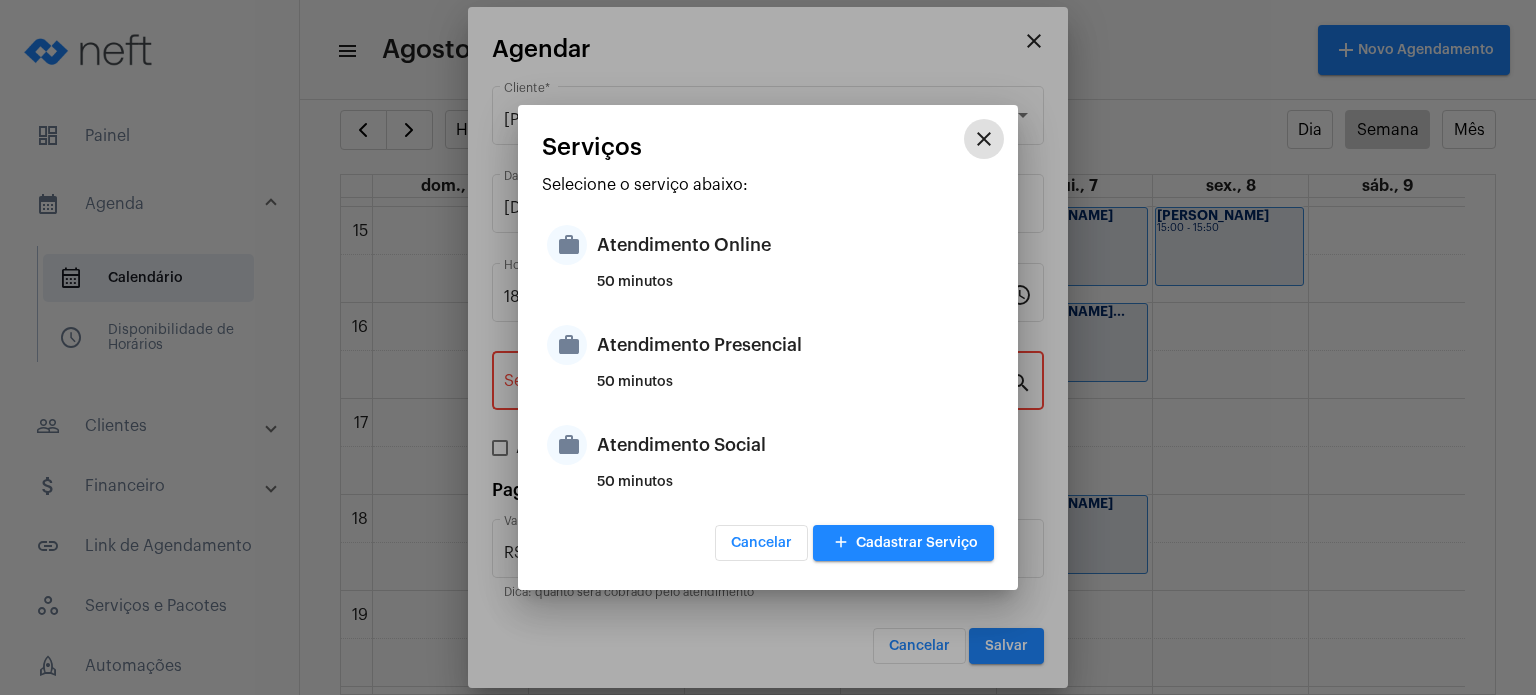 click on "work Atendimento Presencial 50 minutos" at bounding box center [768, 360] 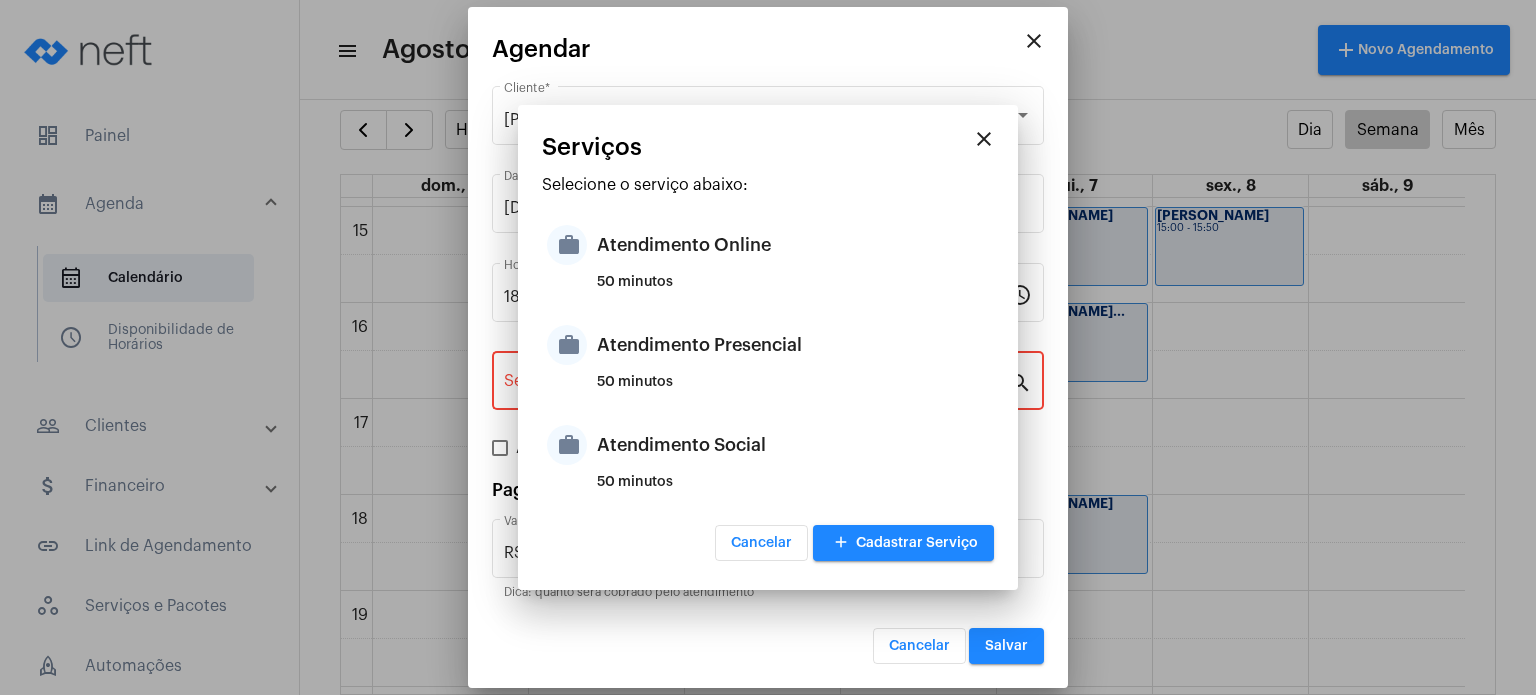 type on "Atendimento Presencial" 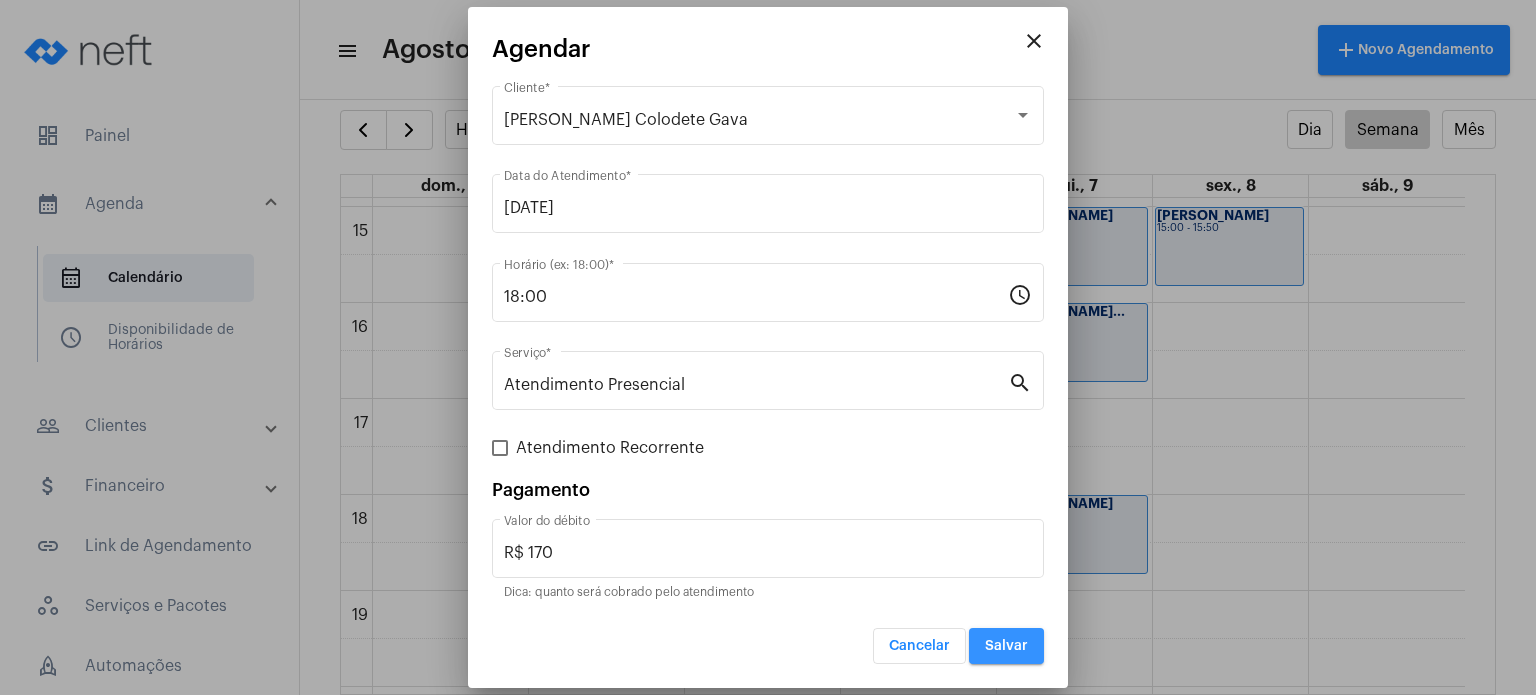 click on "Salvar" at bounding box center (1006, 646) 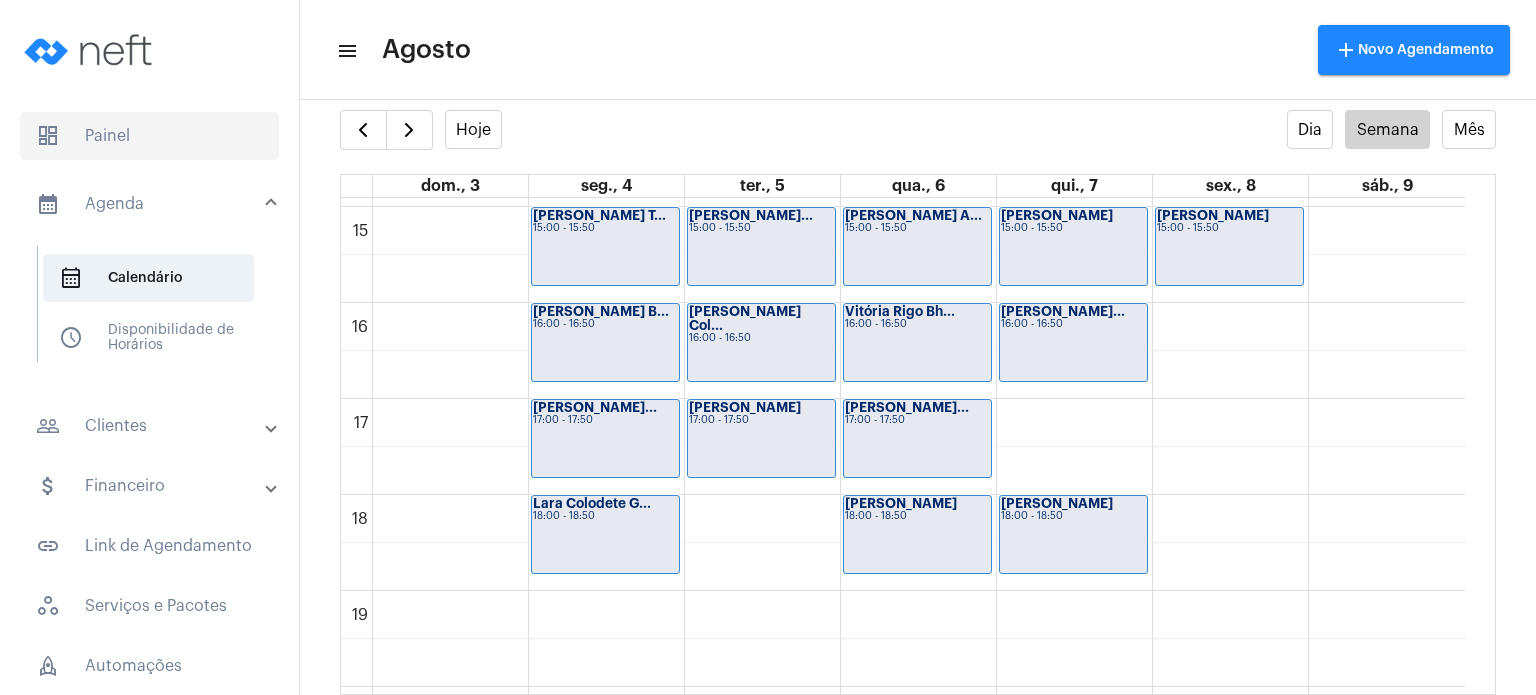 click on "dashboard   Painel" 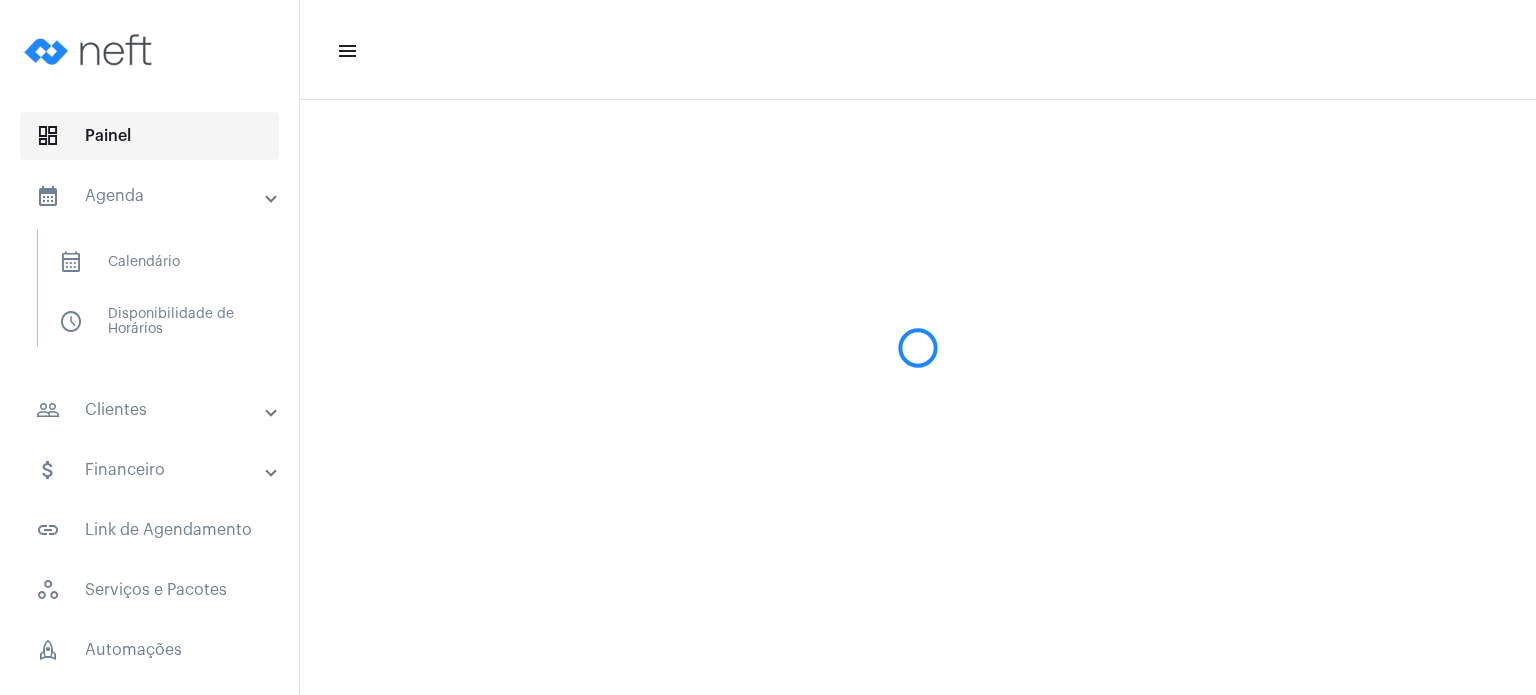 scroll, scrollTop: 0, scrollLeft: 0, axis: both 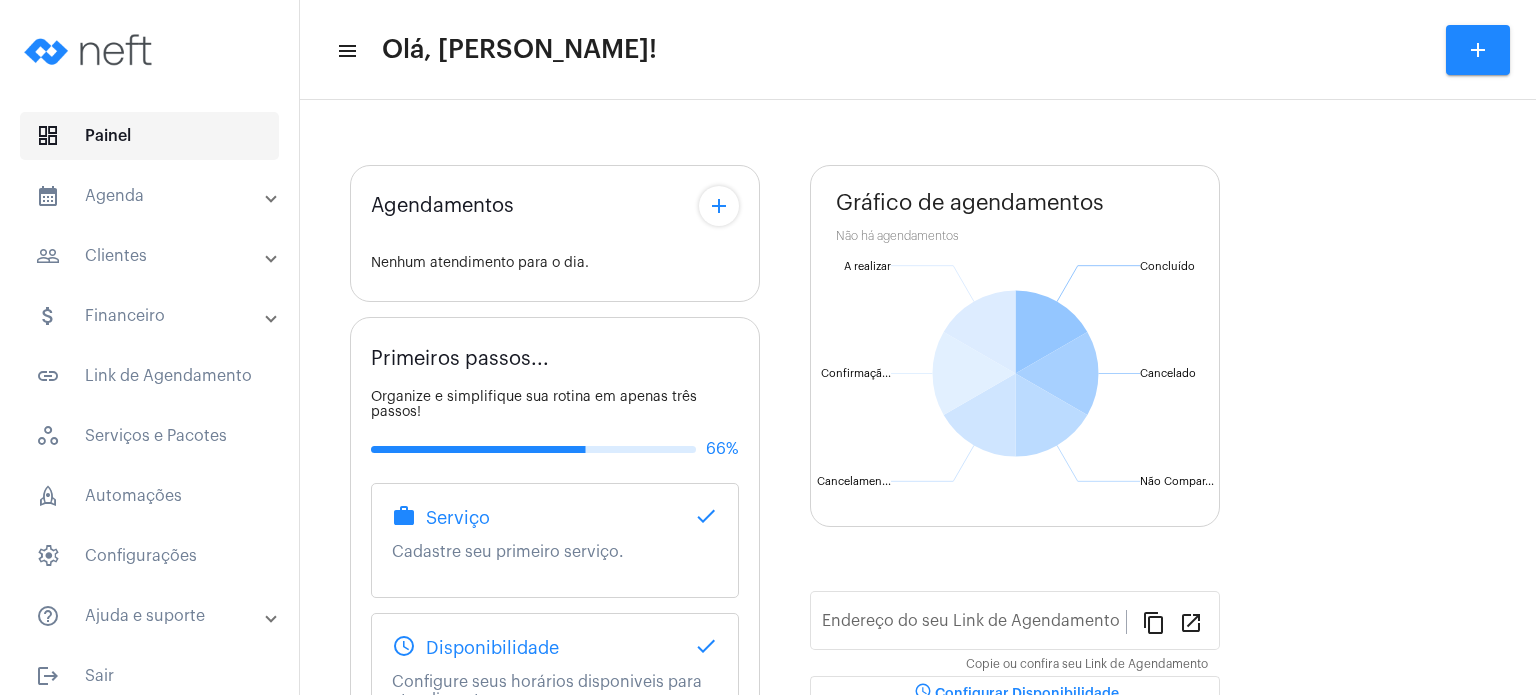 type on "[URL][DOMAIN_NAME]" 